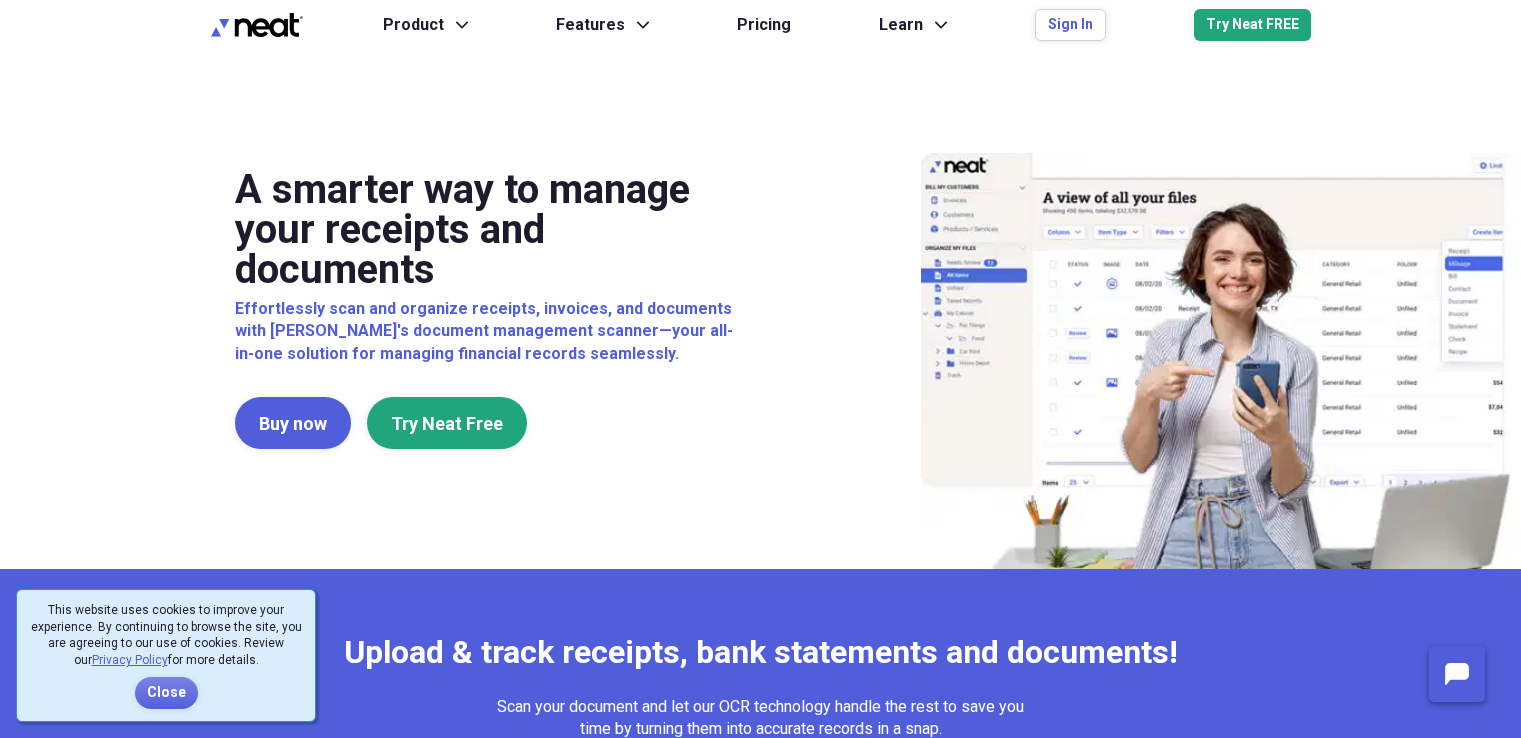 scroll, scrollTop: 0, scrollLeft: 0, axis: both 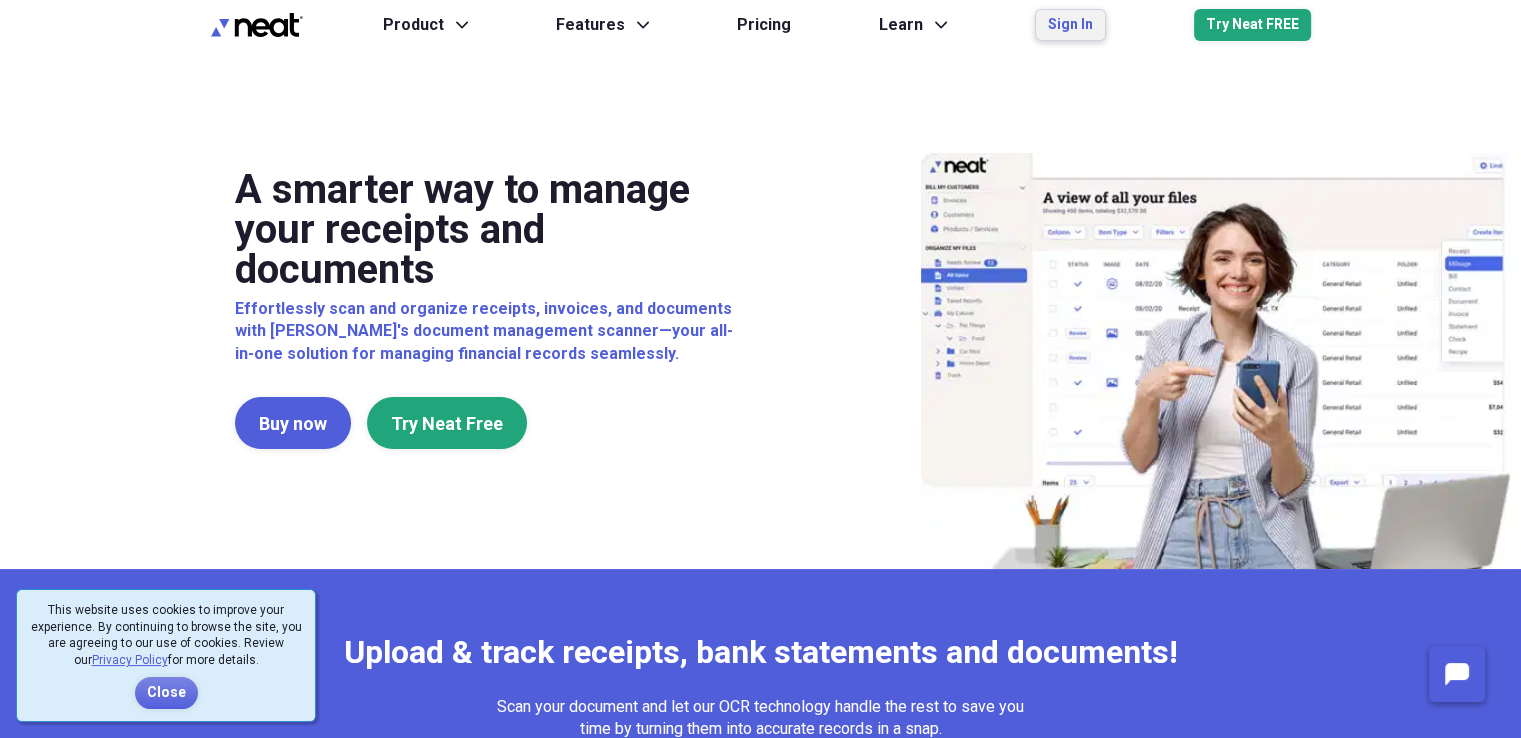 click on "Sign In" at bounding box center (1070, 25) 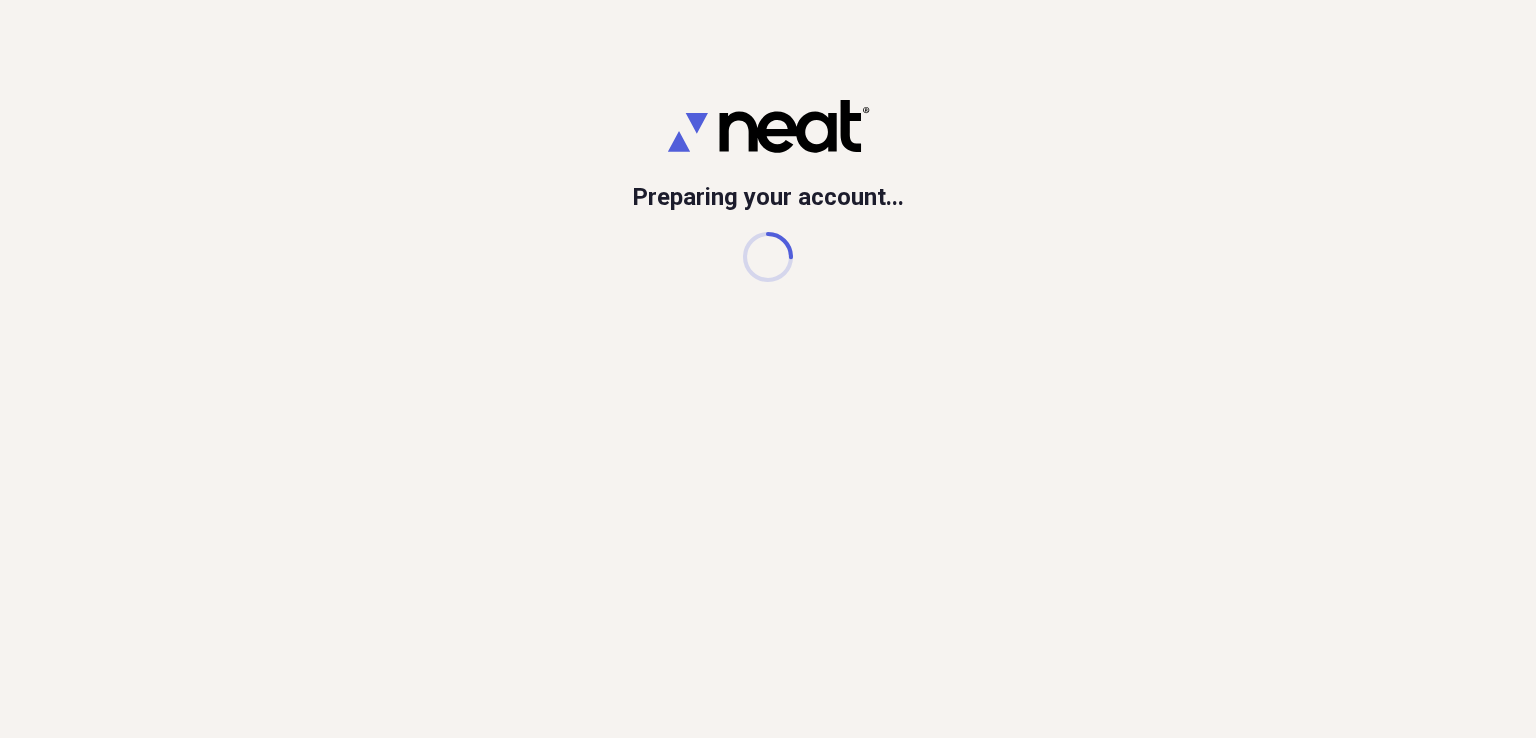 scroll, scrollTop: 0, scrollLeft: 0, axis: both 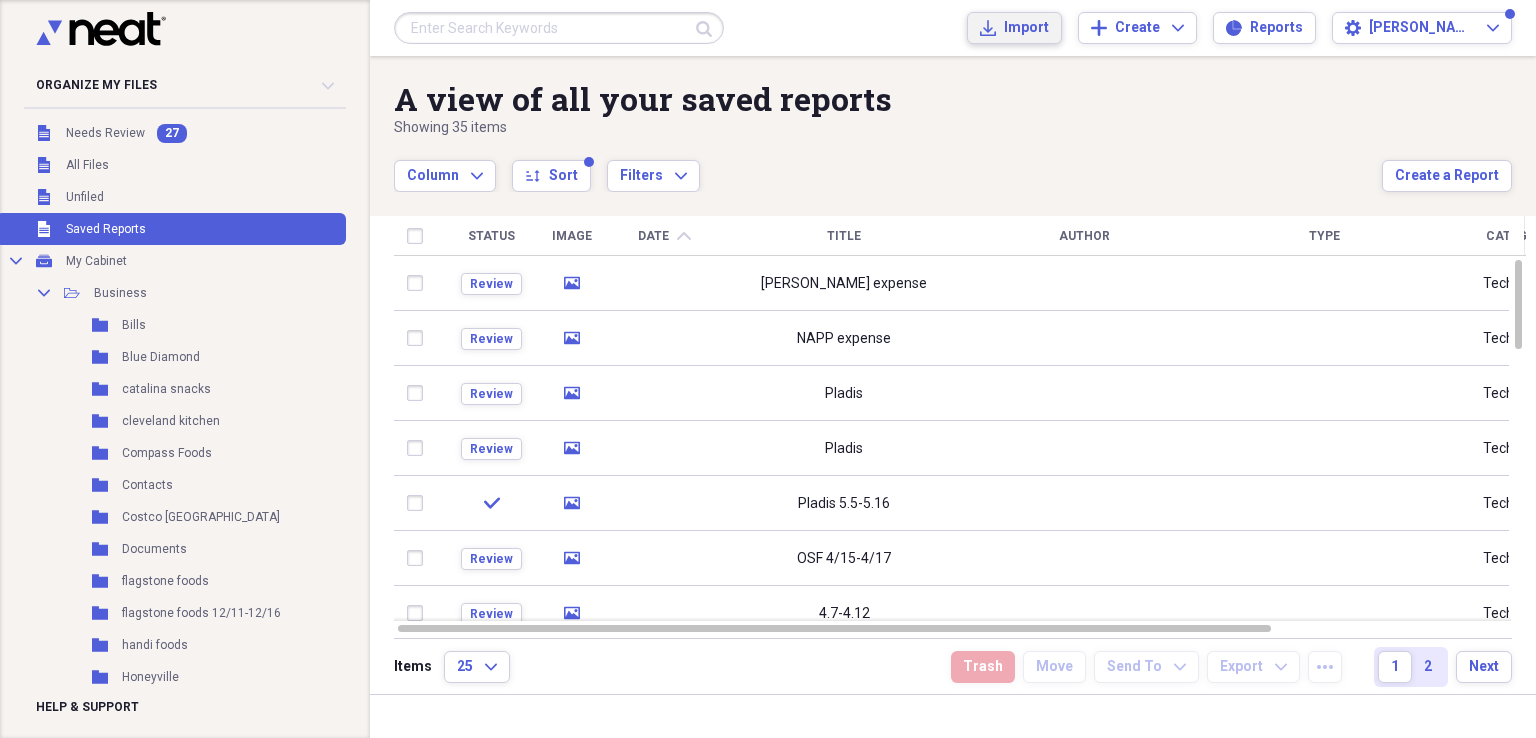 click on "Import Import" at bounding box center (1014, 28) 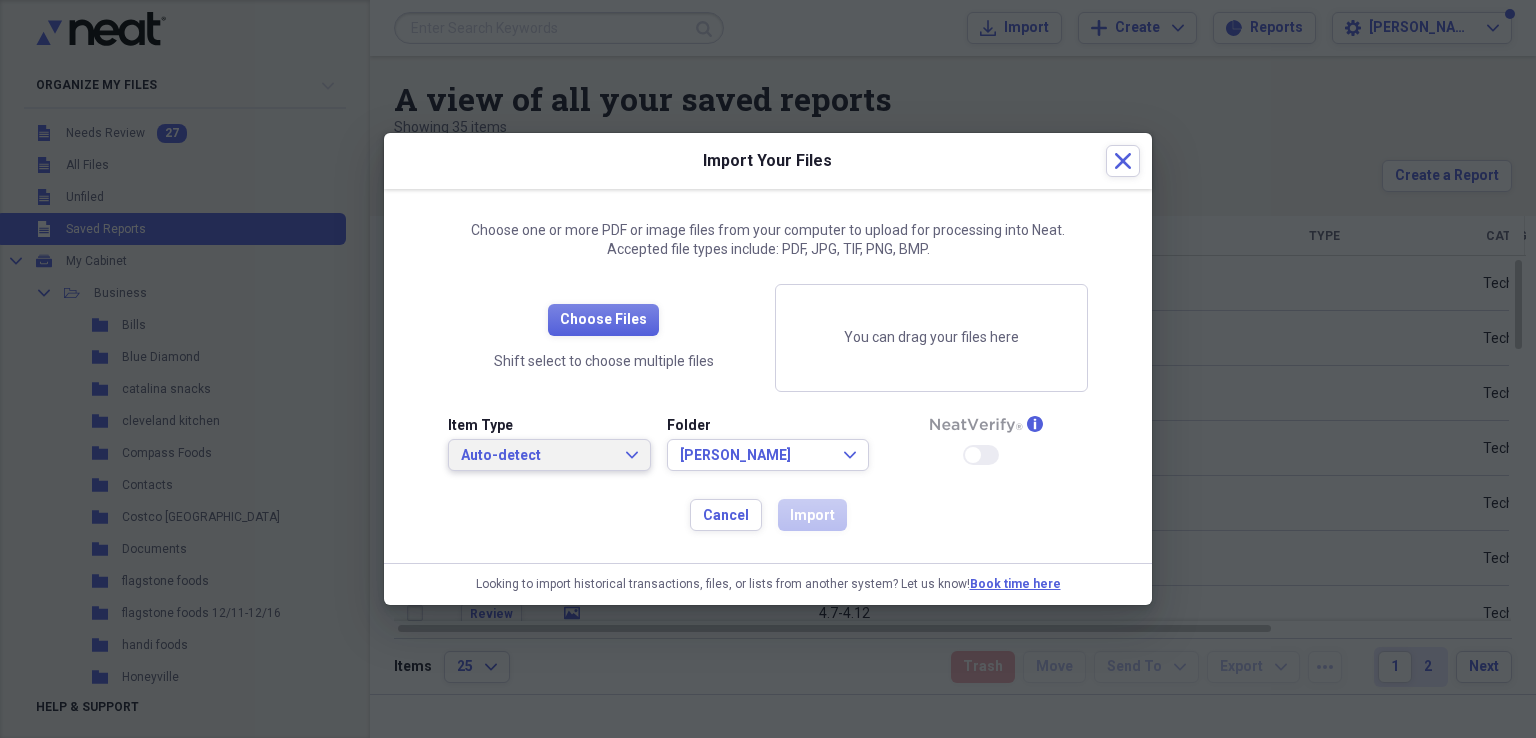click on "Auto-detect" at bounding box center [537, 456] 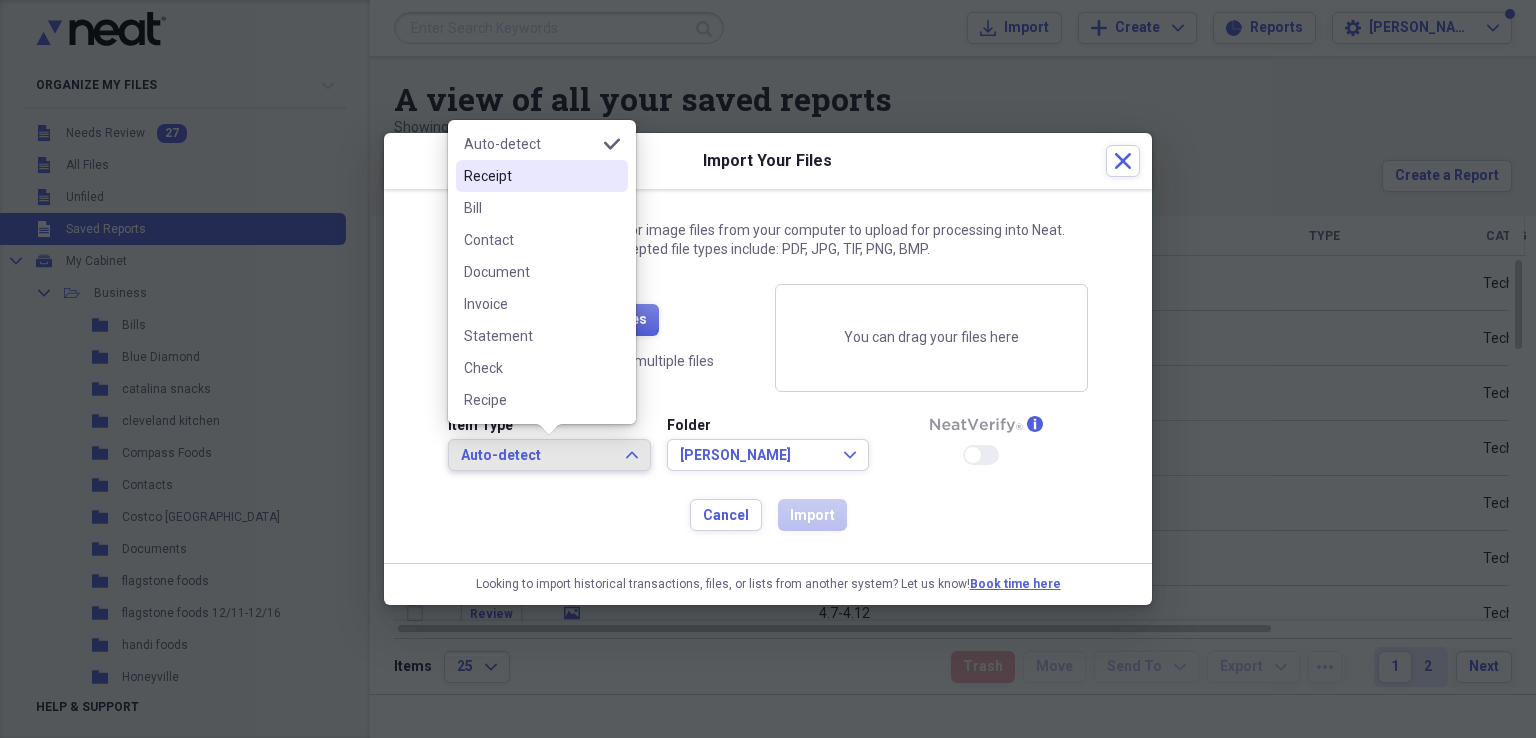 click on "Receipt" at bounding box center [530, 176] 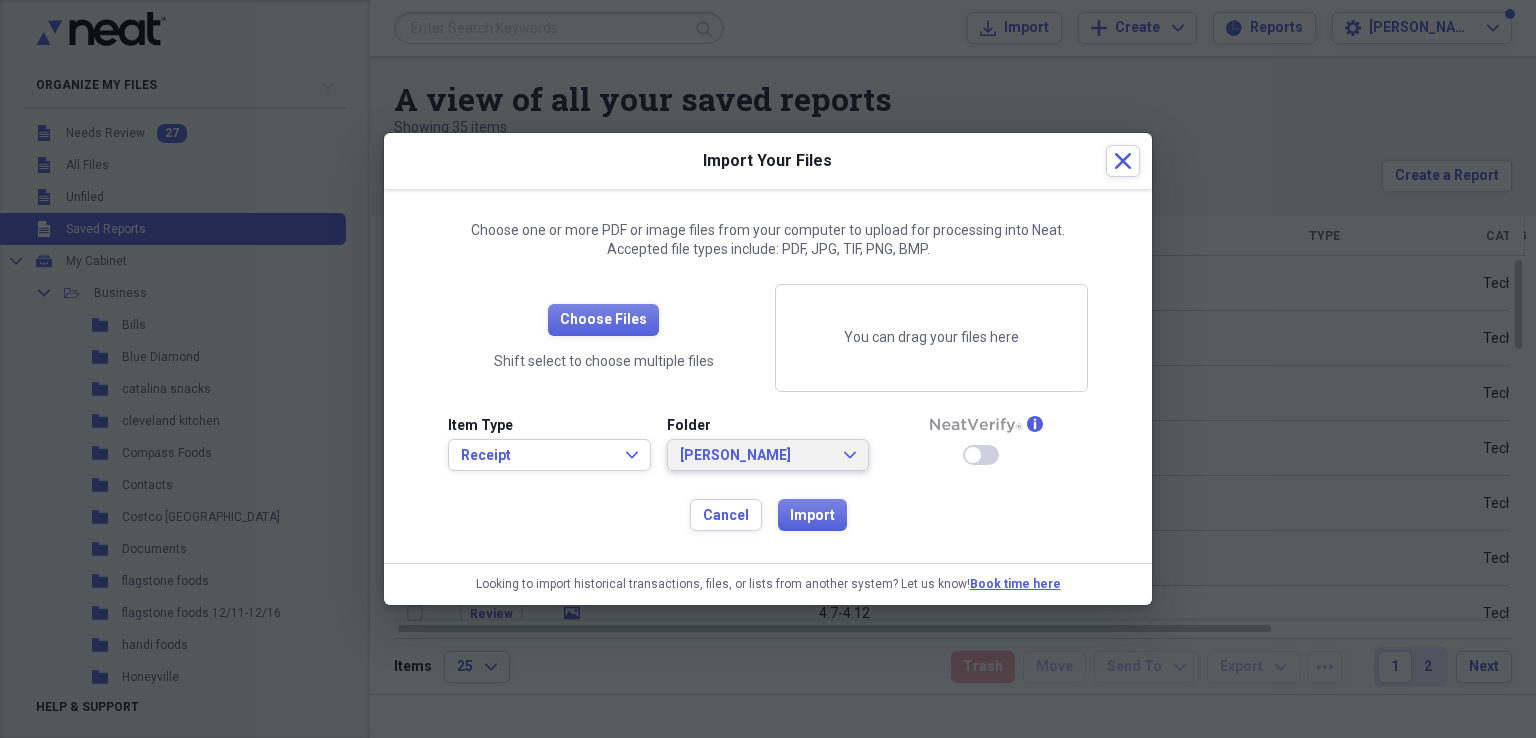 click on "Marich" at bounding box center (756, 456) 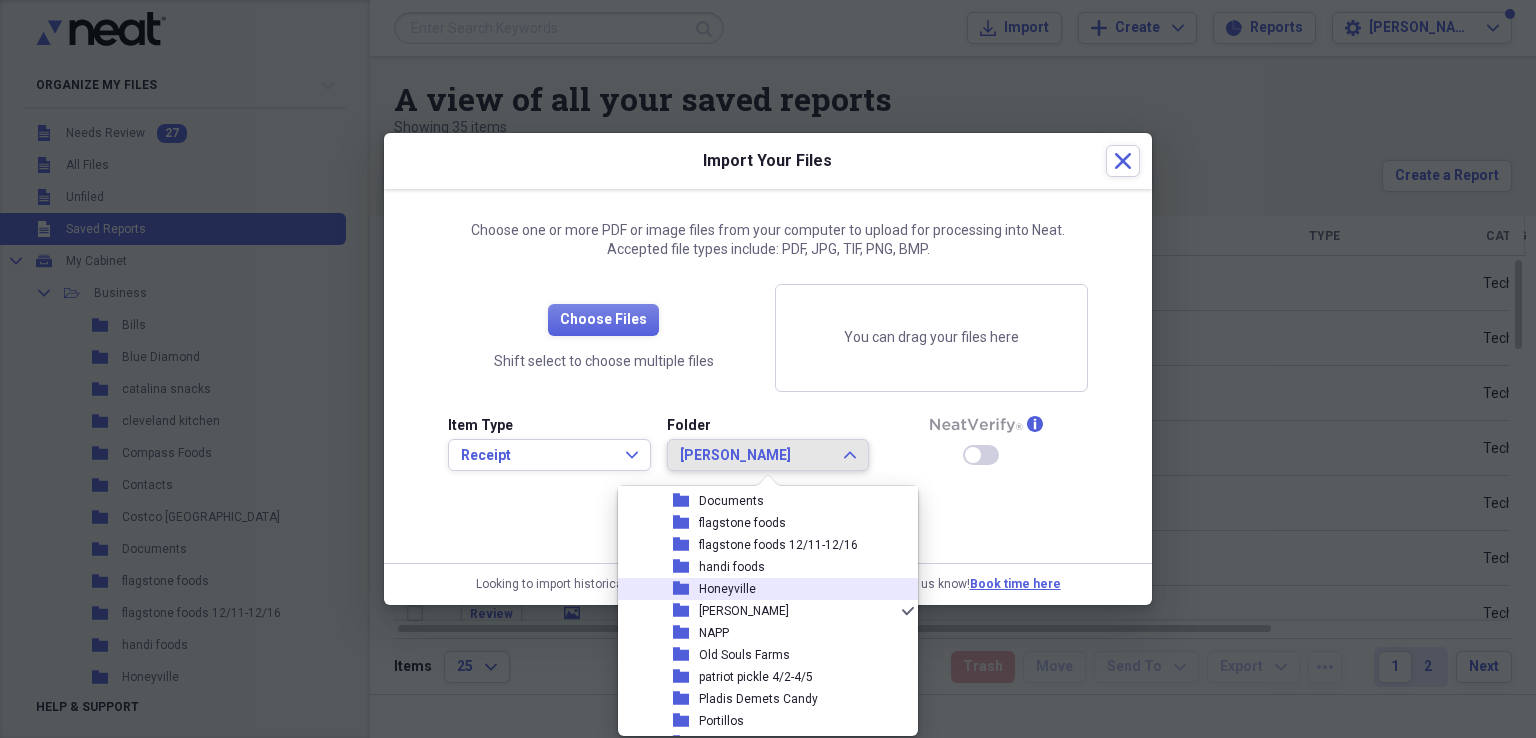 scroll, scrollTop: 233, scrollLeft: 0, axis: vertical 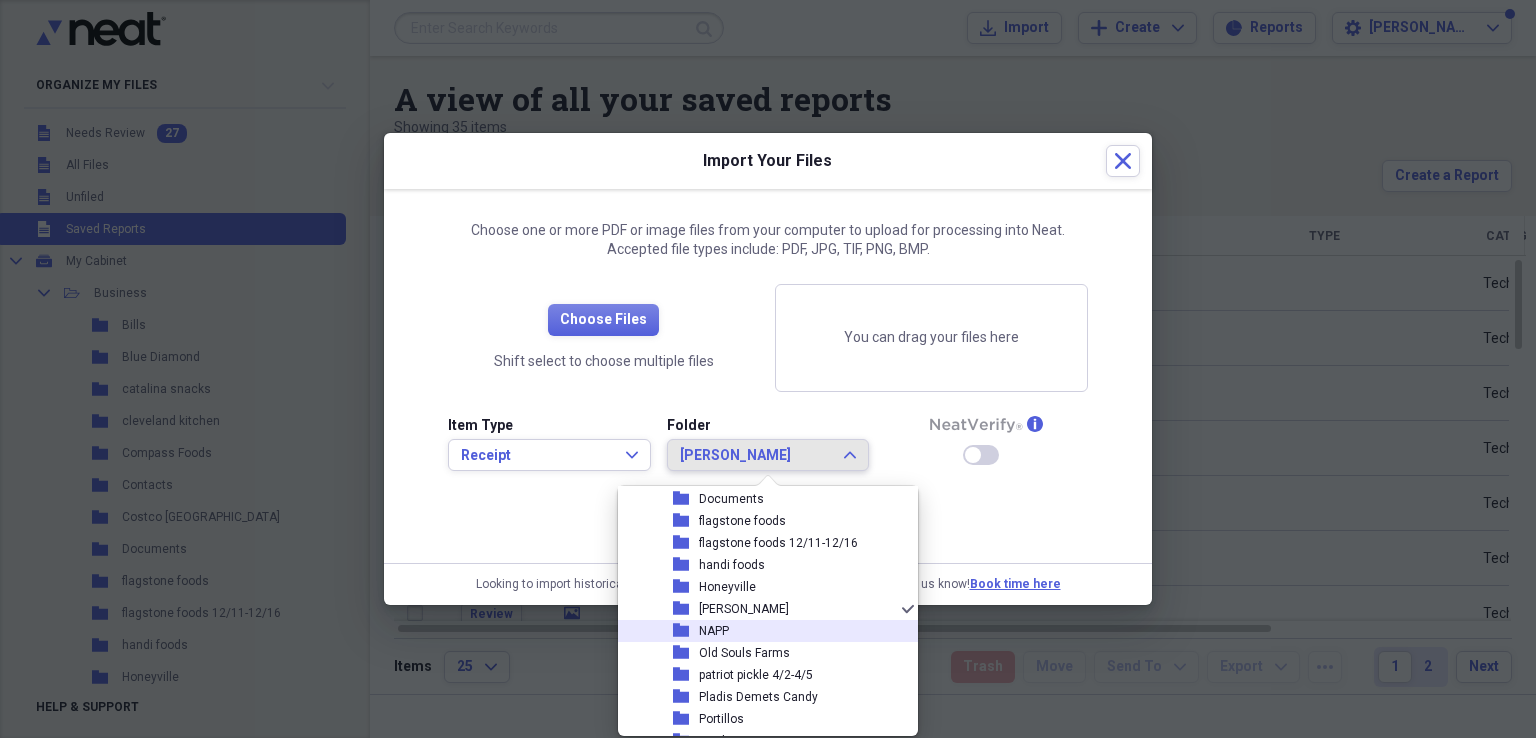 click on "NAPP" at bounding box center (714, 631) 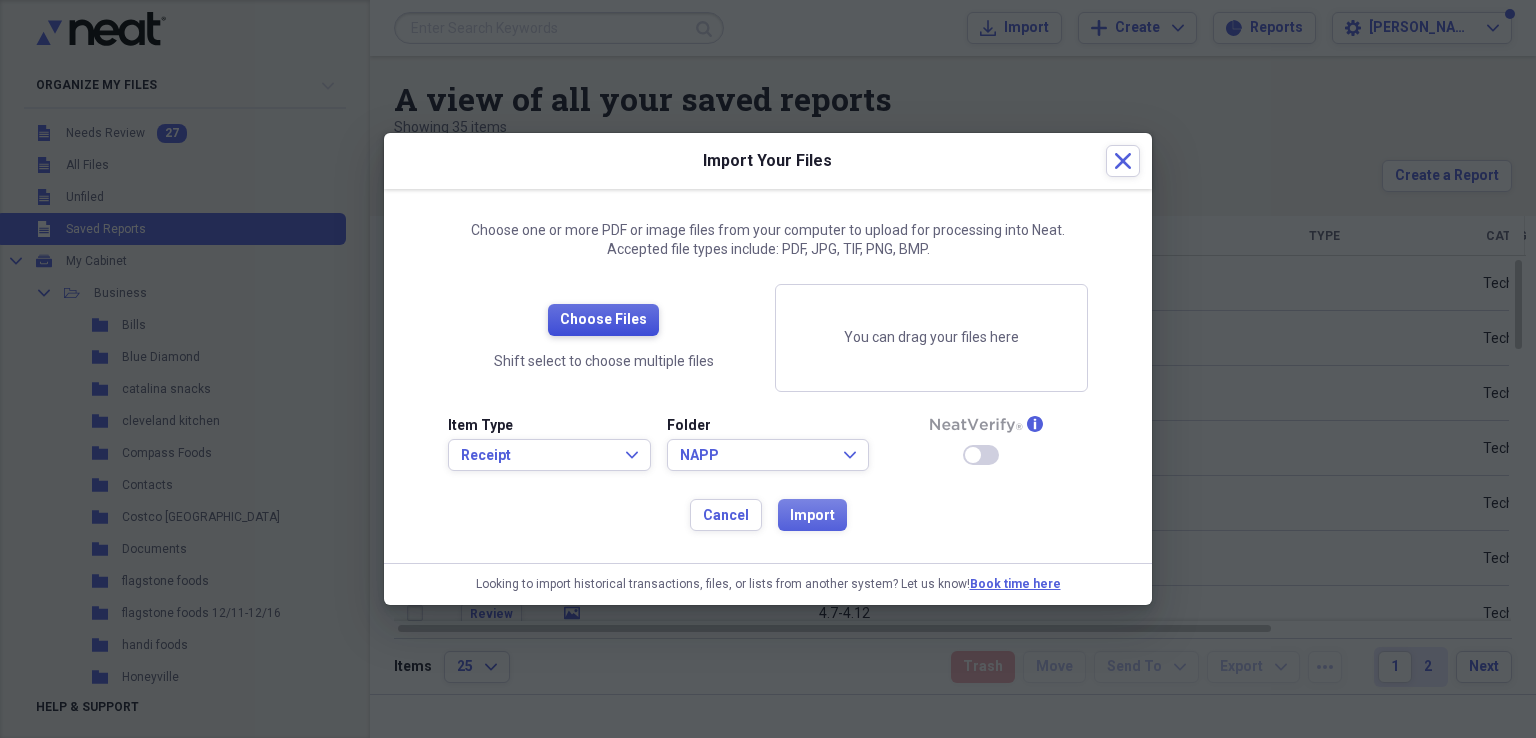 click on "Choose Files" at bounding box center (603, 320) 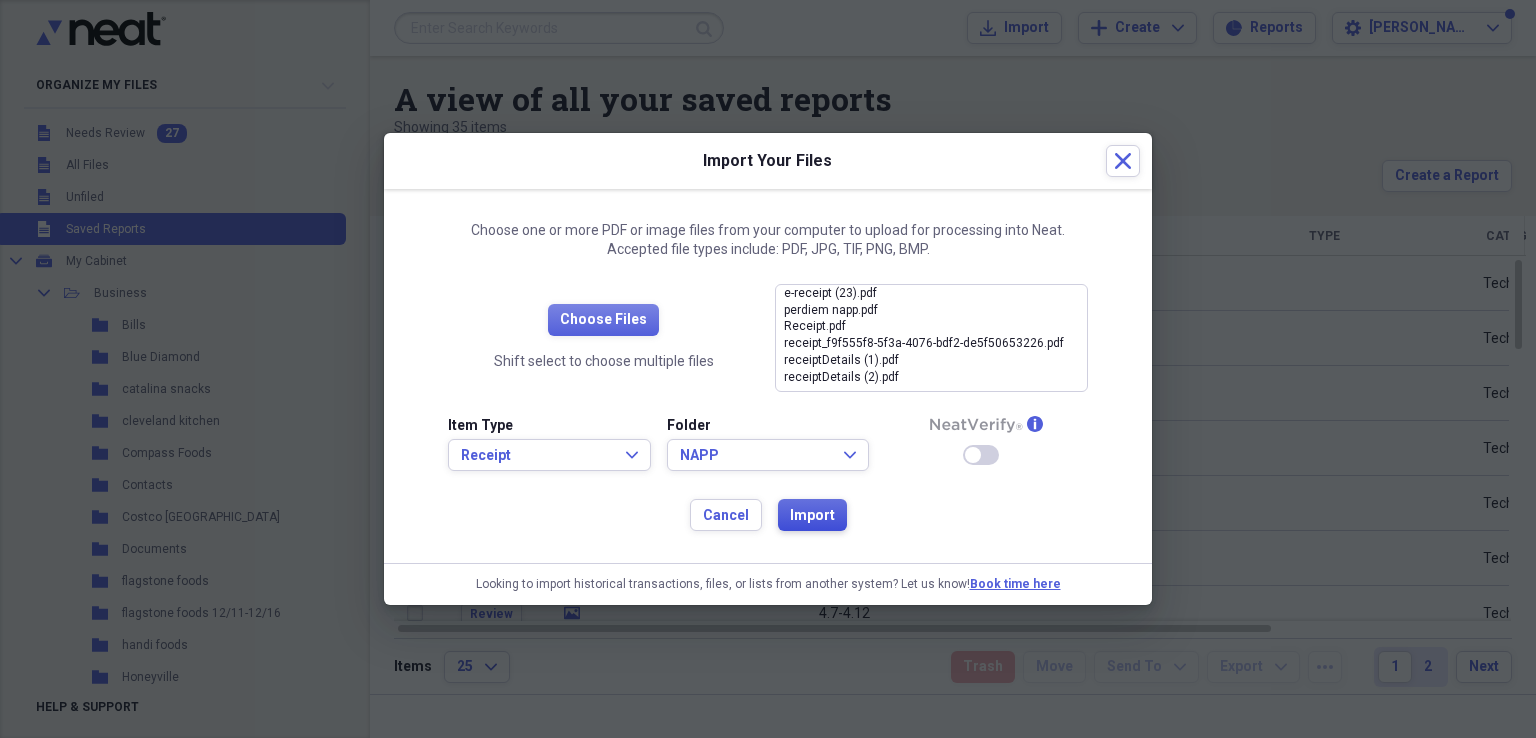 click on "Import" at bounding box center (812, 516) 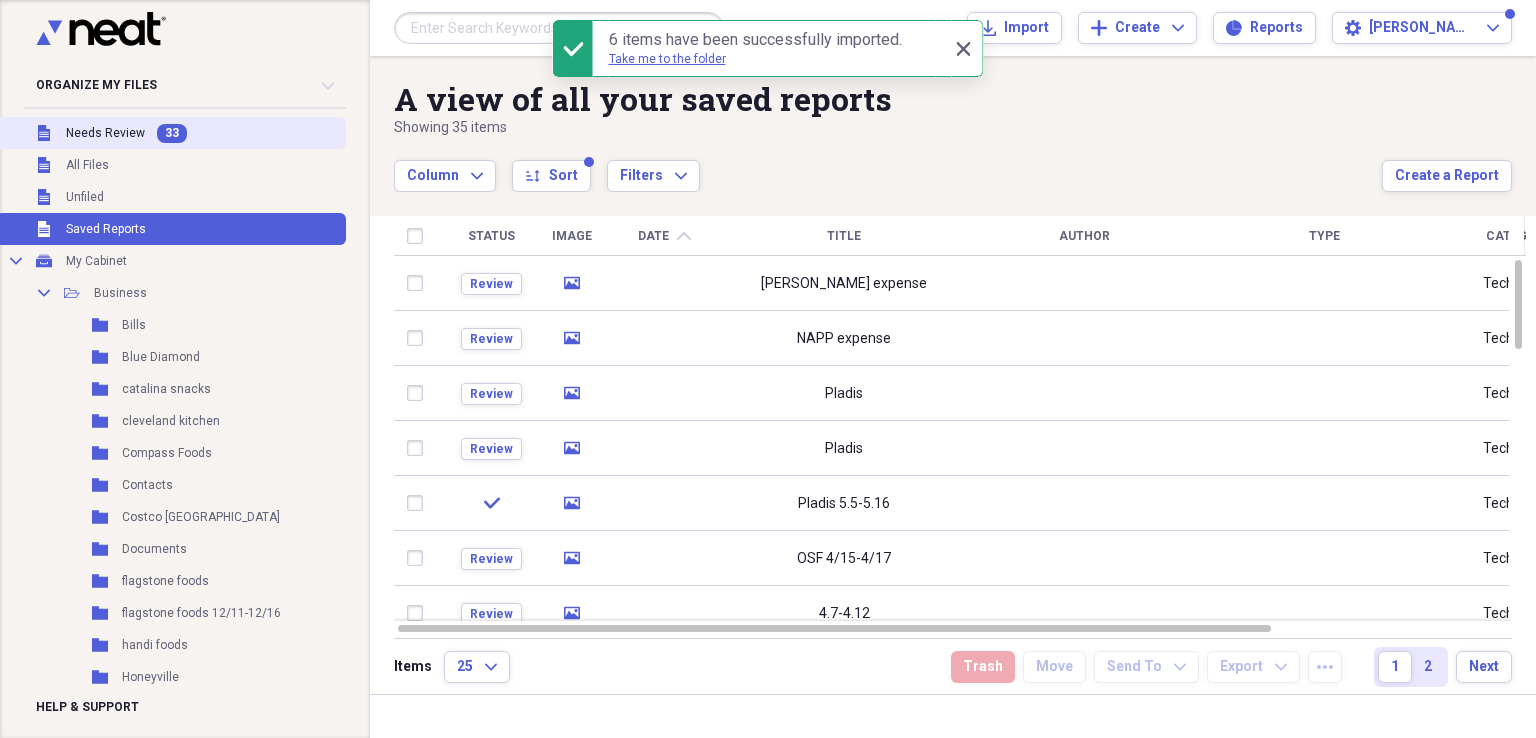 click on "Unfiled Needs Review 33" at bounding box center (171, 133) 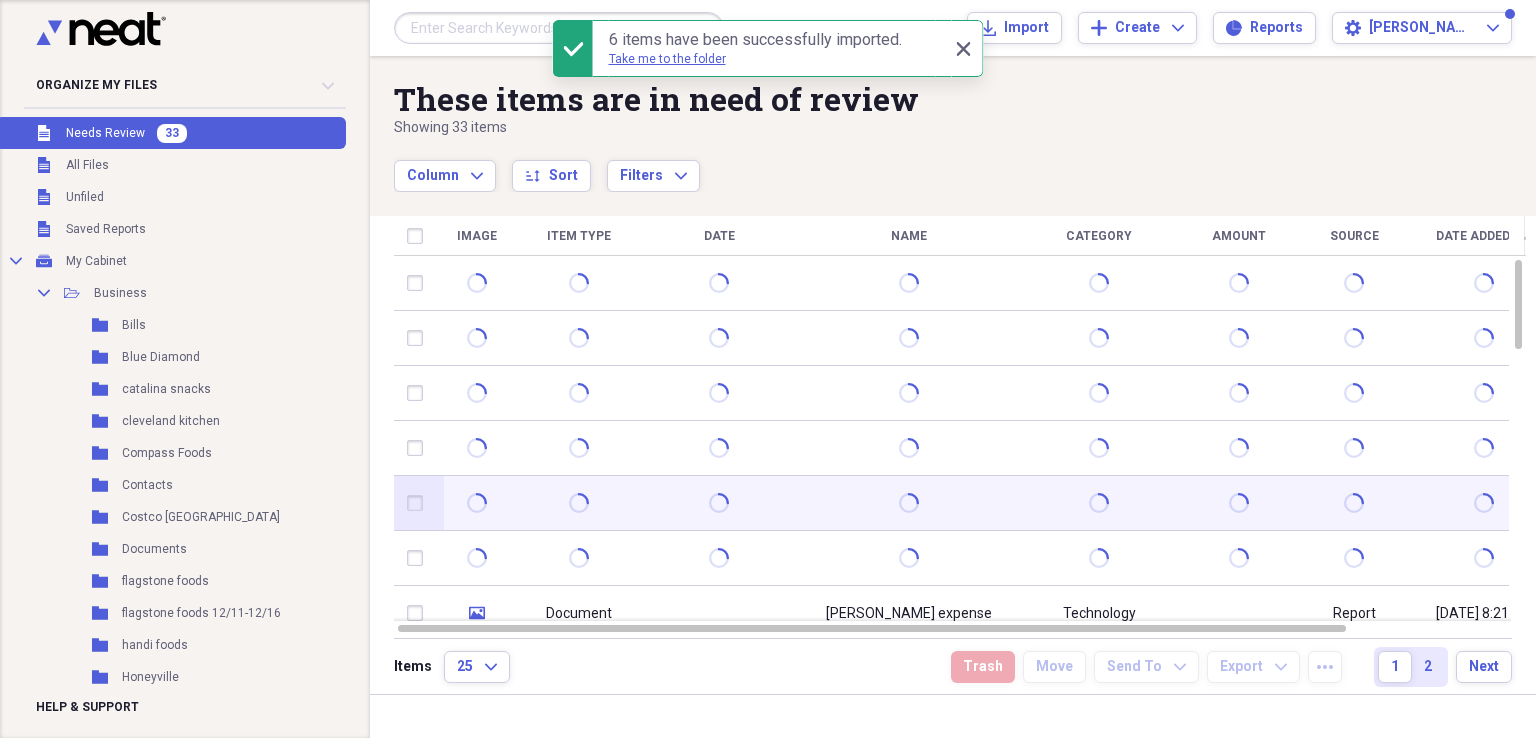click at bounding box center [476, 503] 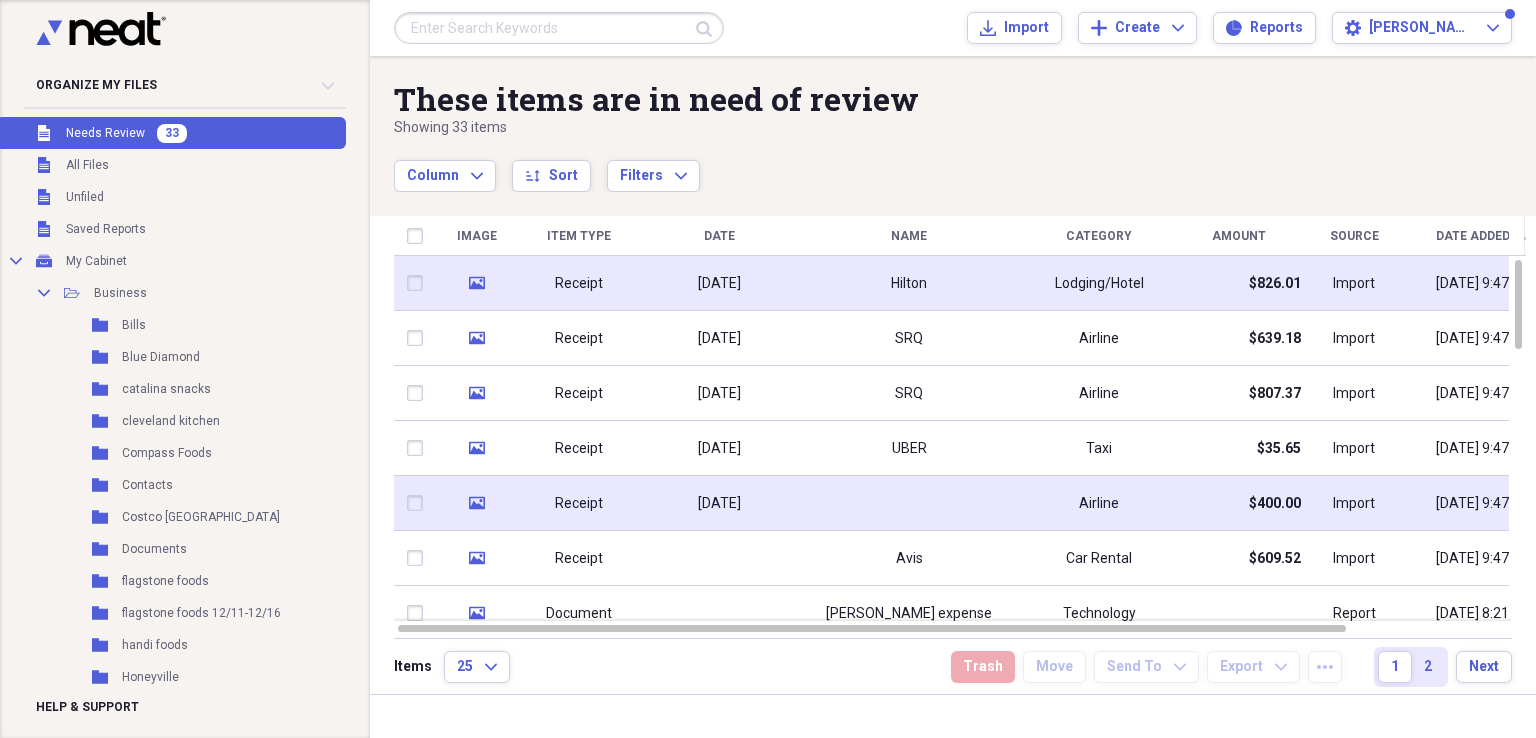 click on "Lodging/Hotel" at bounding box center (1099, 284) 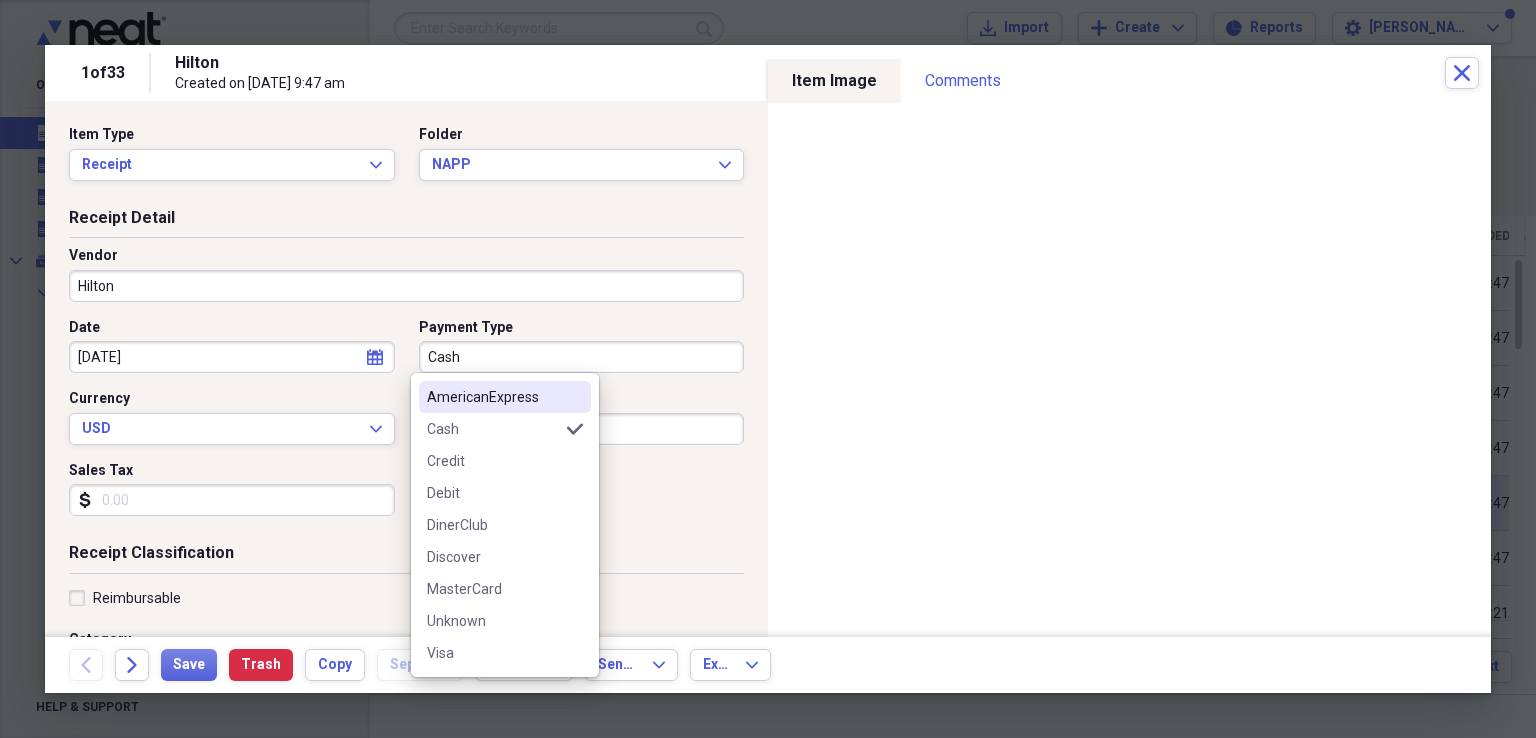click on "Cash" at bounding box center [582, 357] 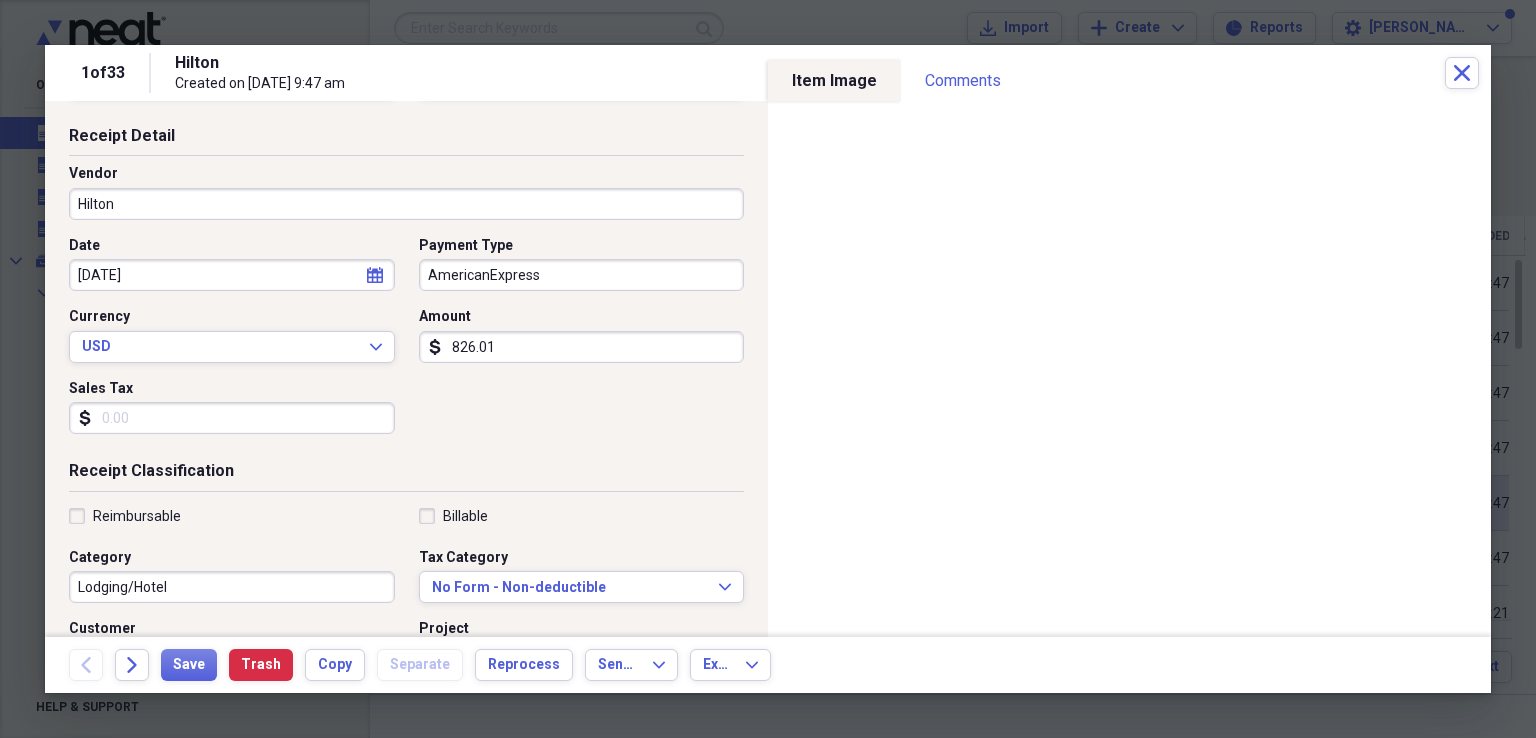 scroll, scrollTop: 83, scrollLeft: 0, axis: vertical 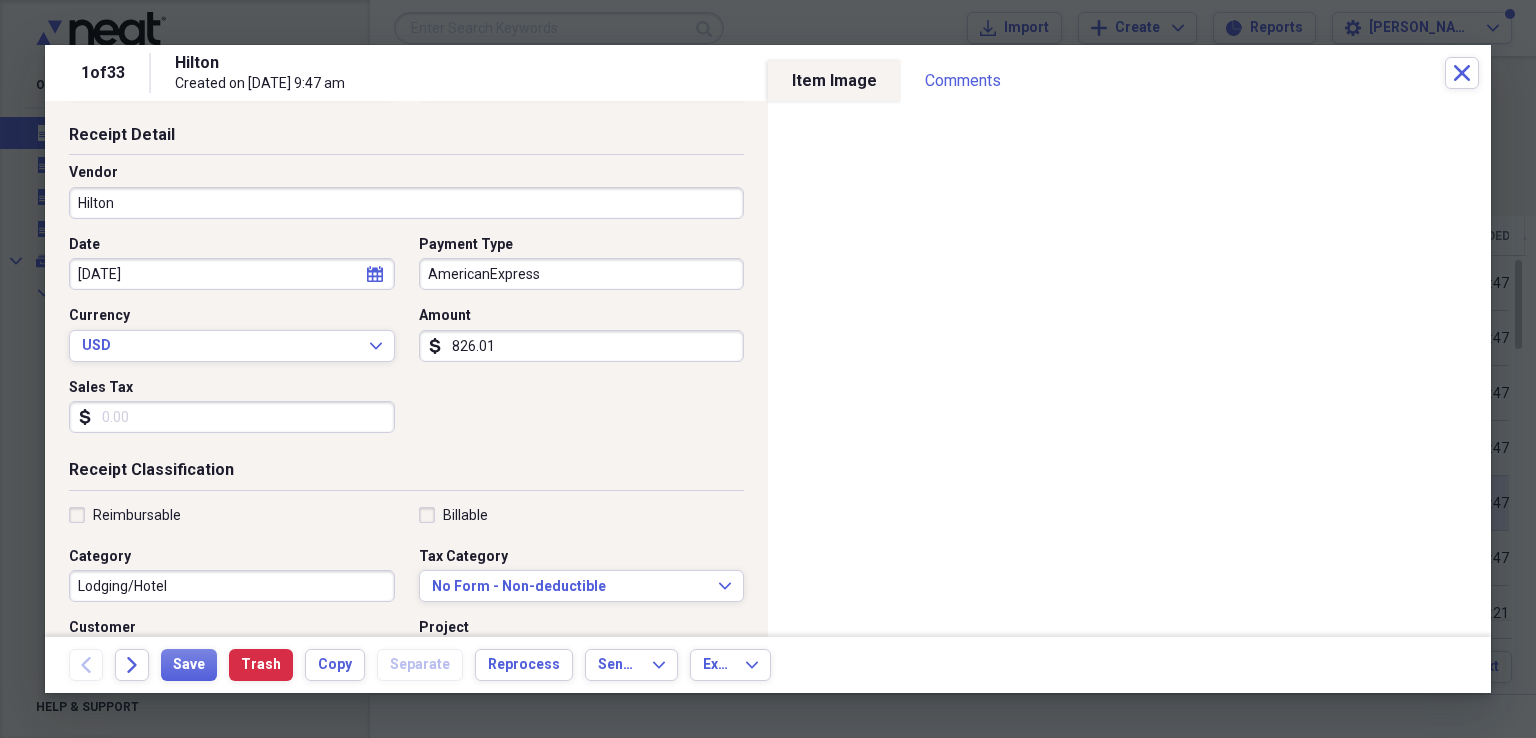 click on "Billable" at bounding box center [453, 515] 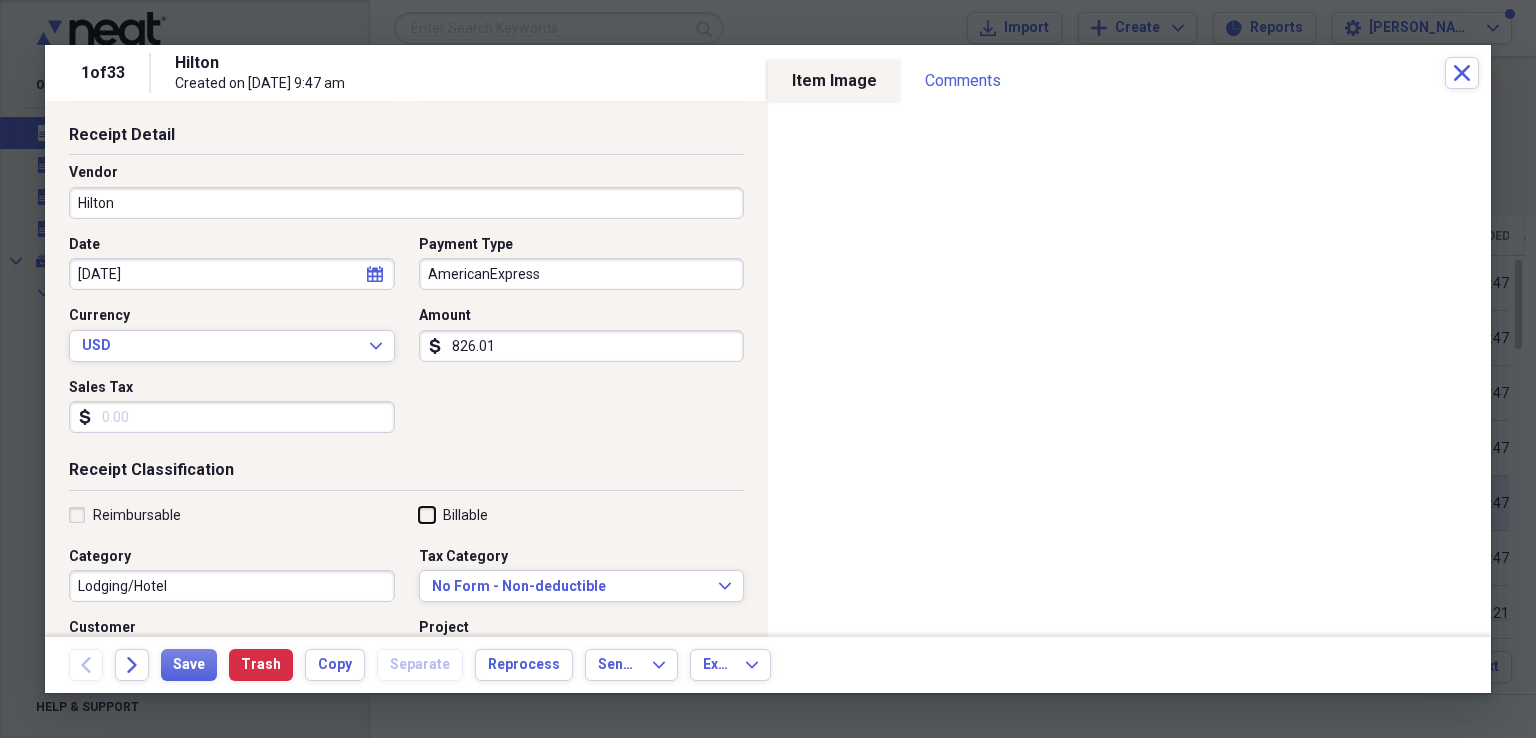 click on "Billable" at bounding box center [419, 514] 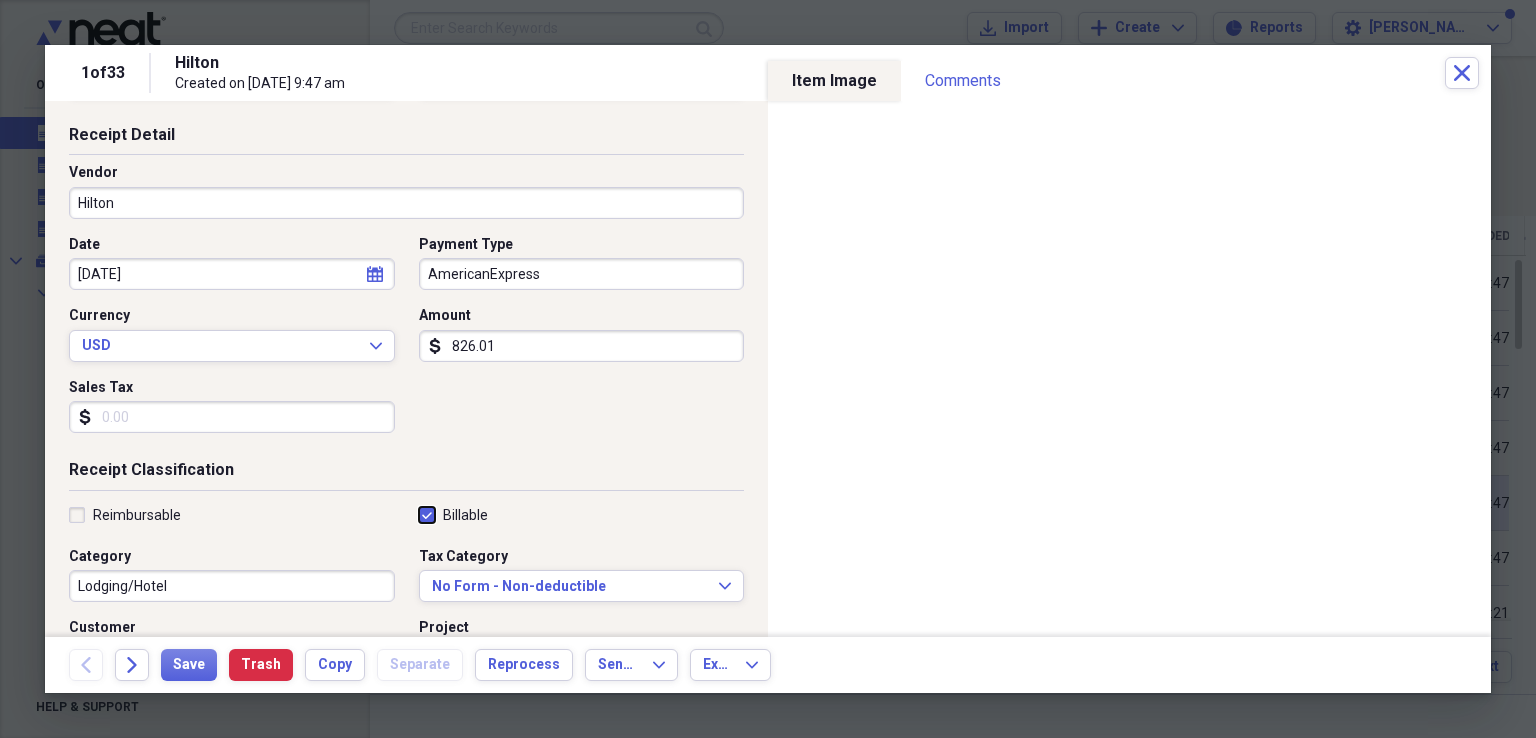 checkbox on "true" 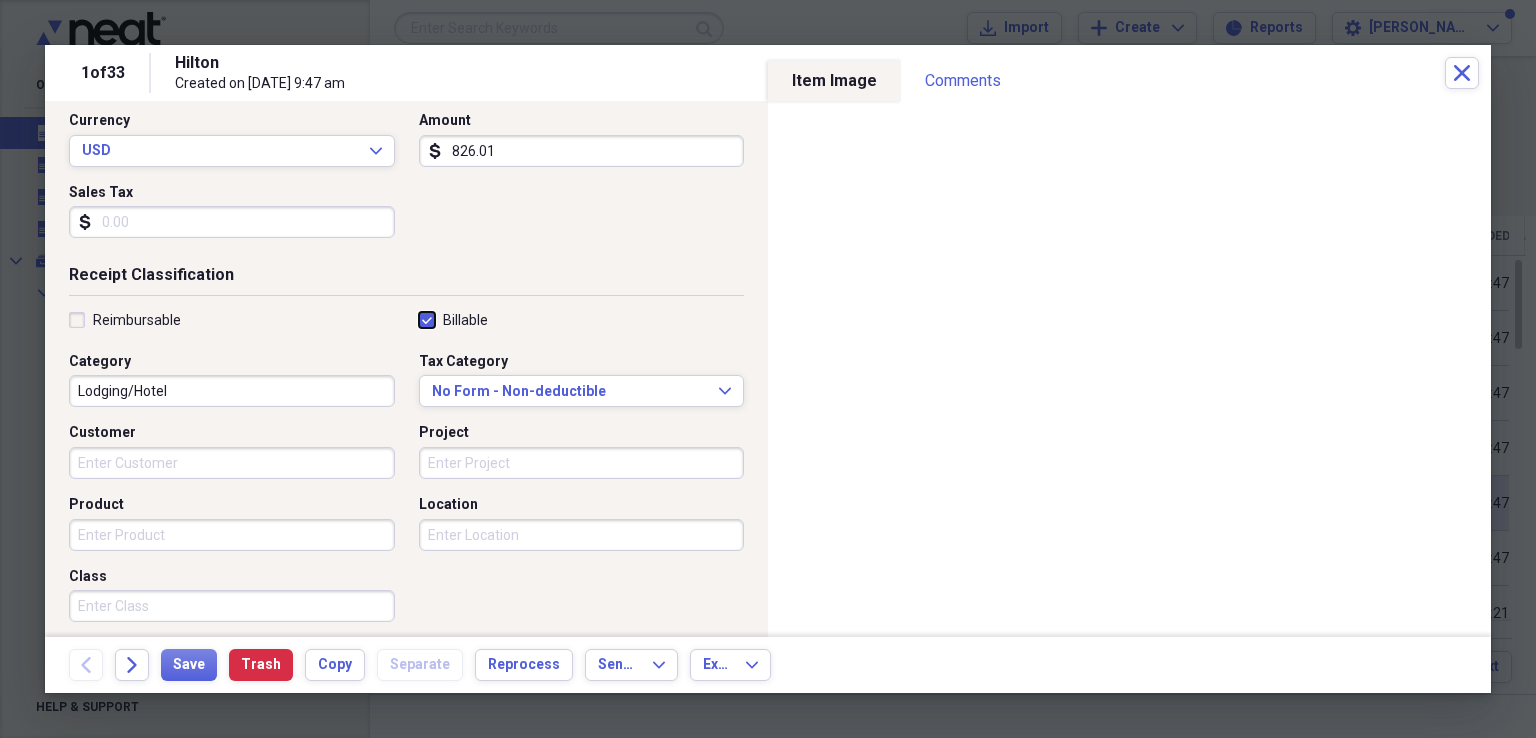 scroll, scrollTop: 279, scrollLeft: 0, axis: vertical 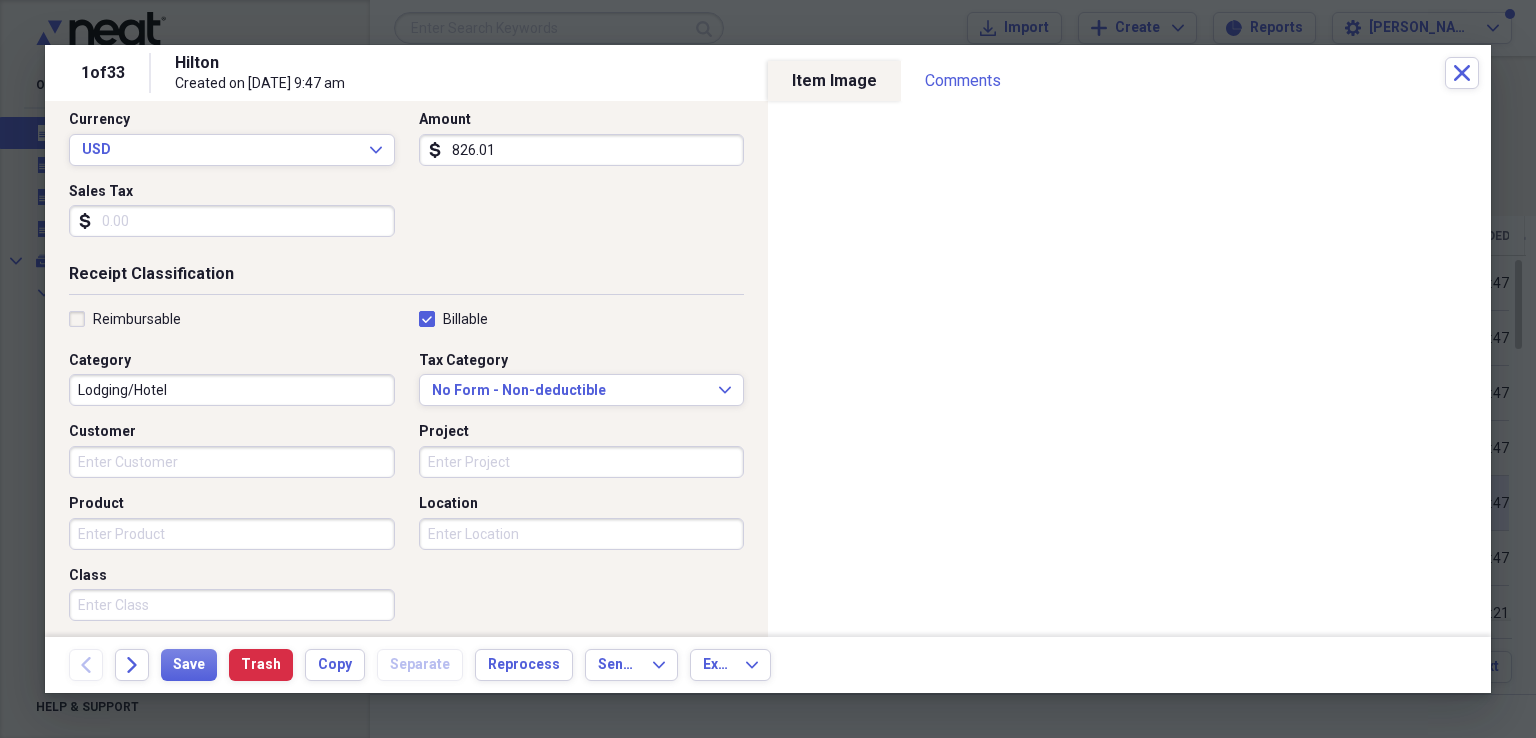 click on "Customer" at bounding box center (232, 462) 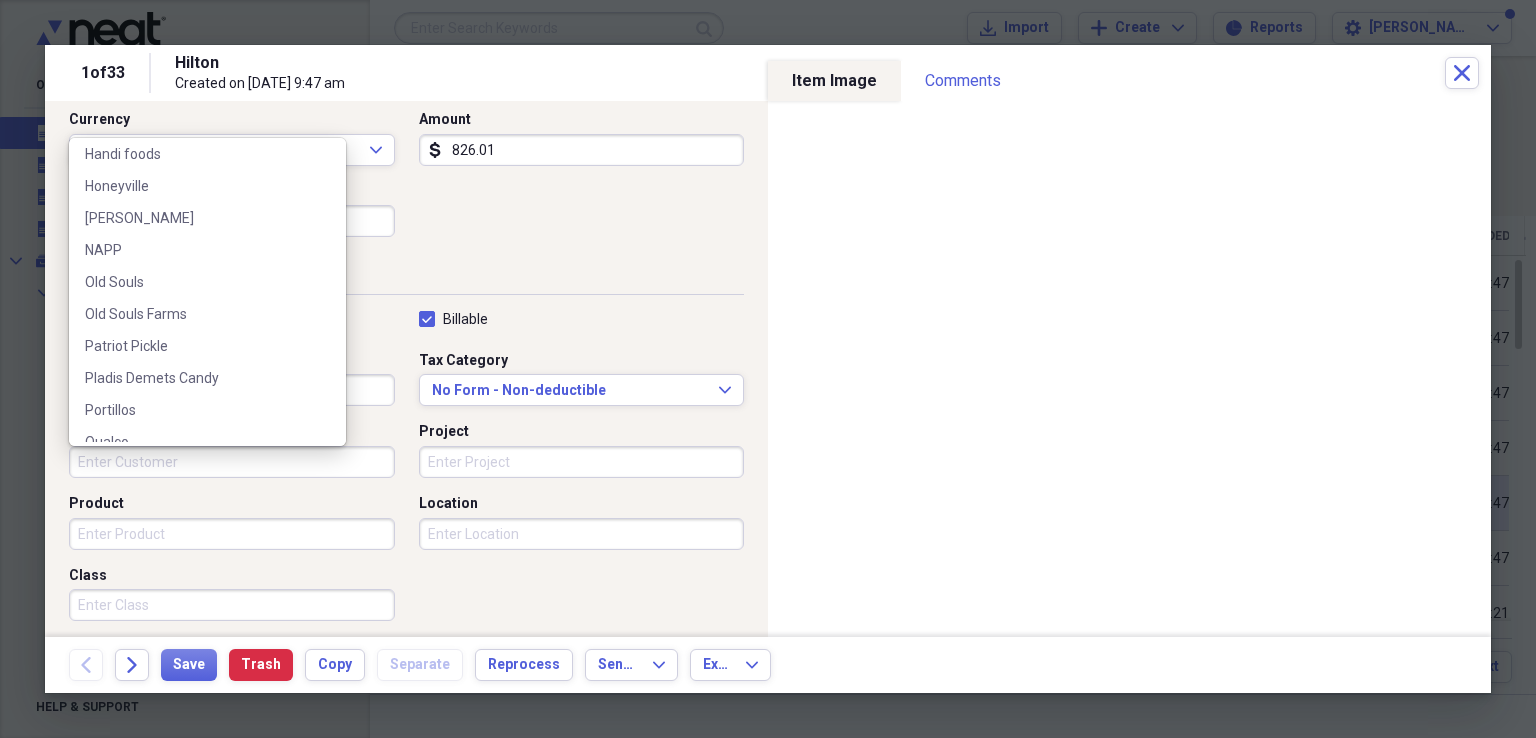 scroll, scrollTop: 266, scrollLeft: 0, axis: vertical 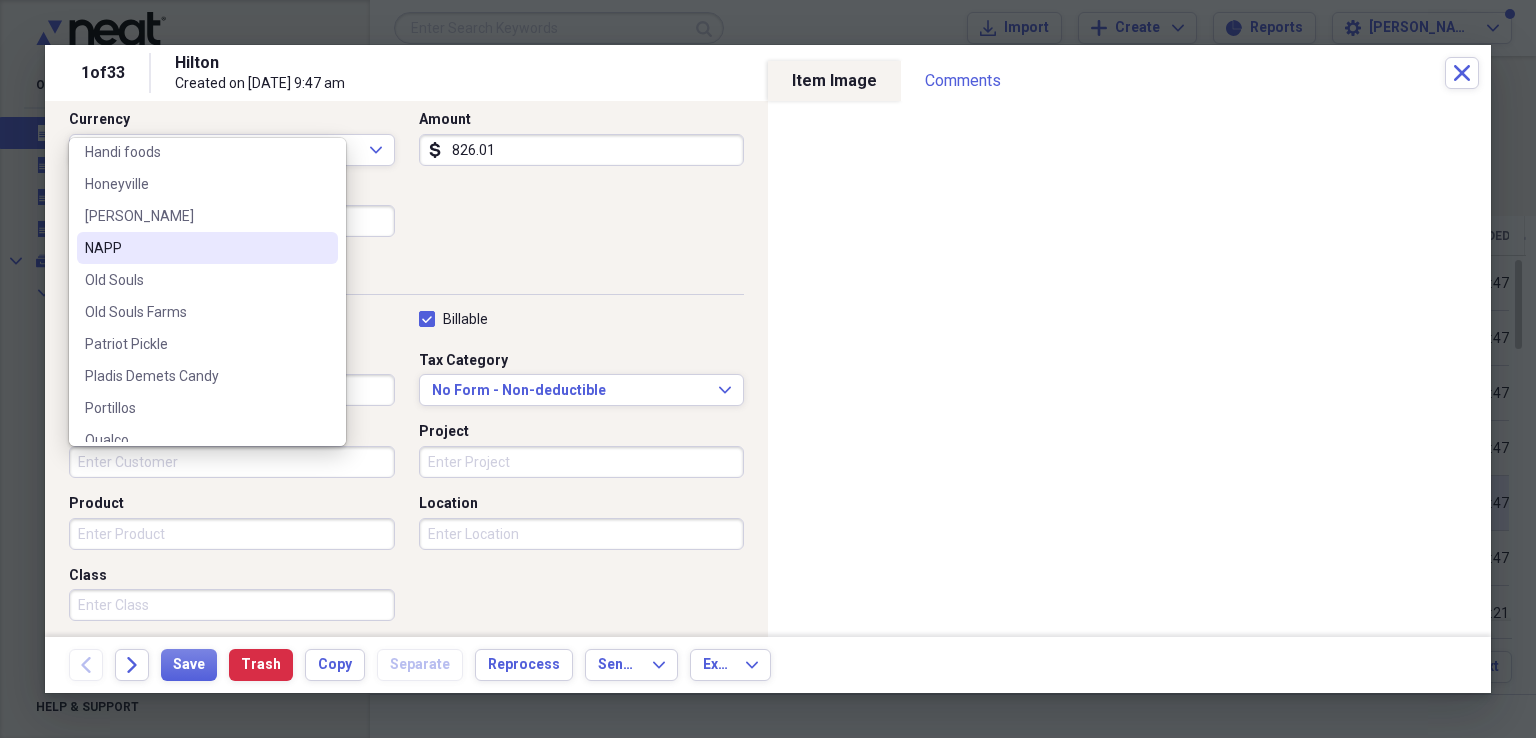 click on "NAPP" at bounding box center [195, 248] 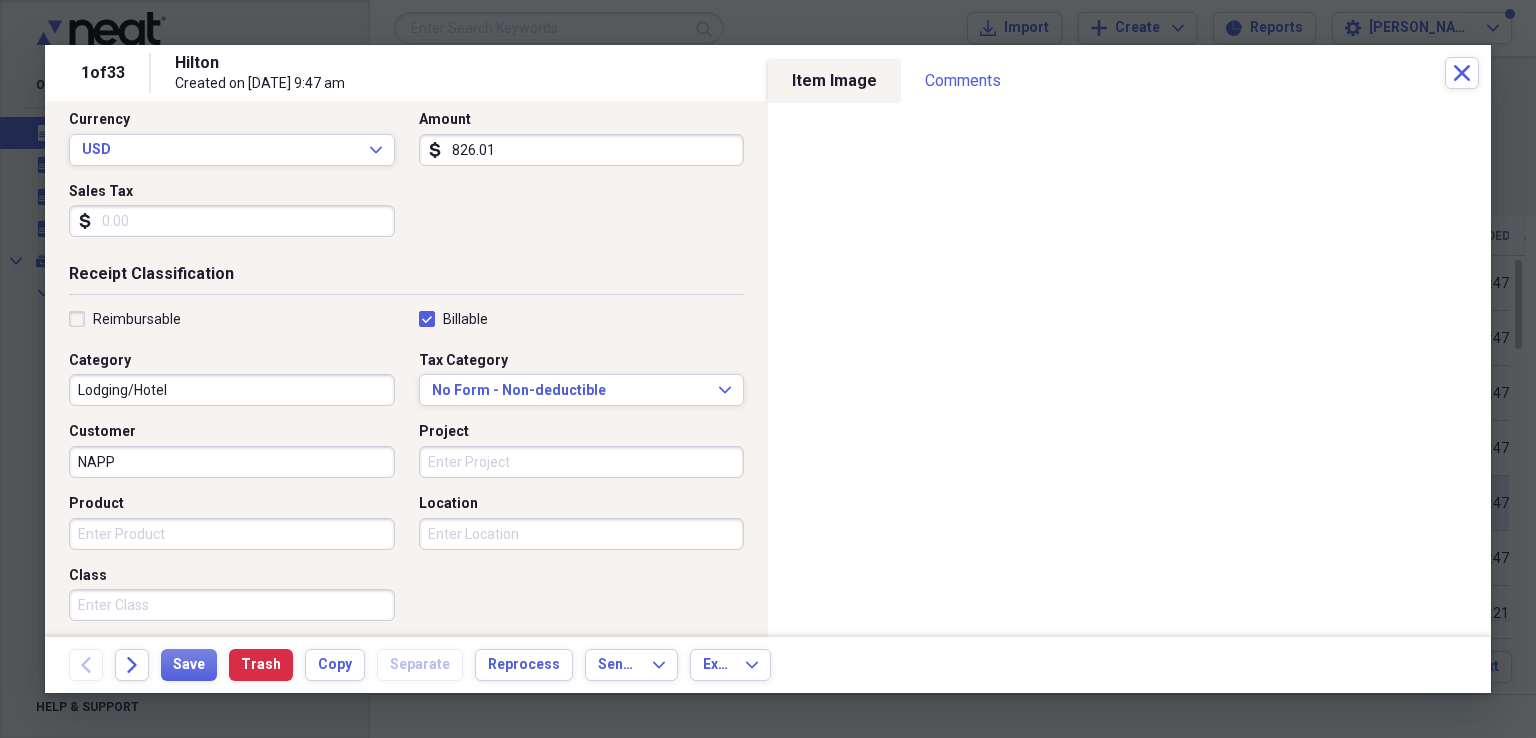 click on "Project" at bounding box center (582, 462) 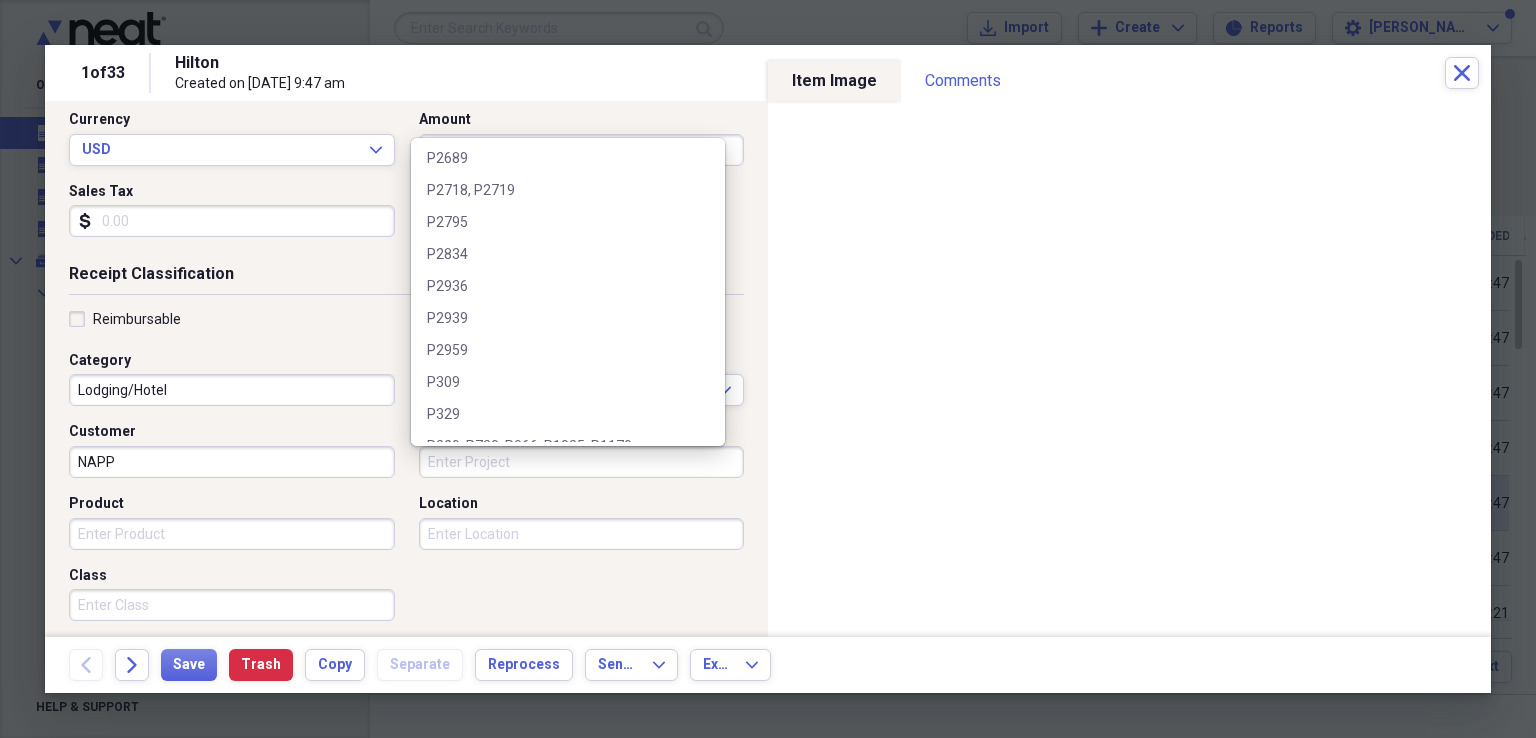 scroll, scrollTop: 390, scrollLeft: 0, axis: vertical 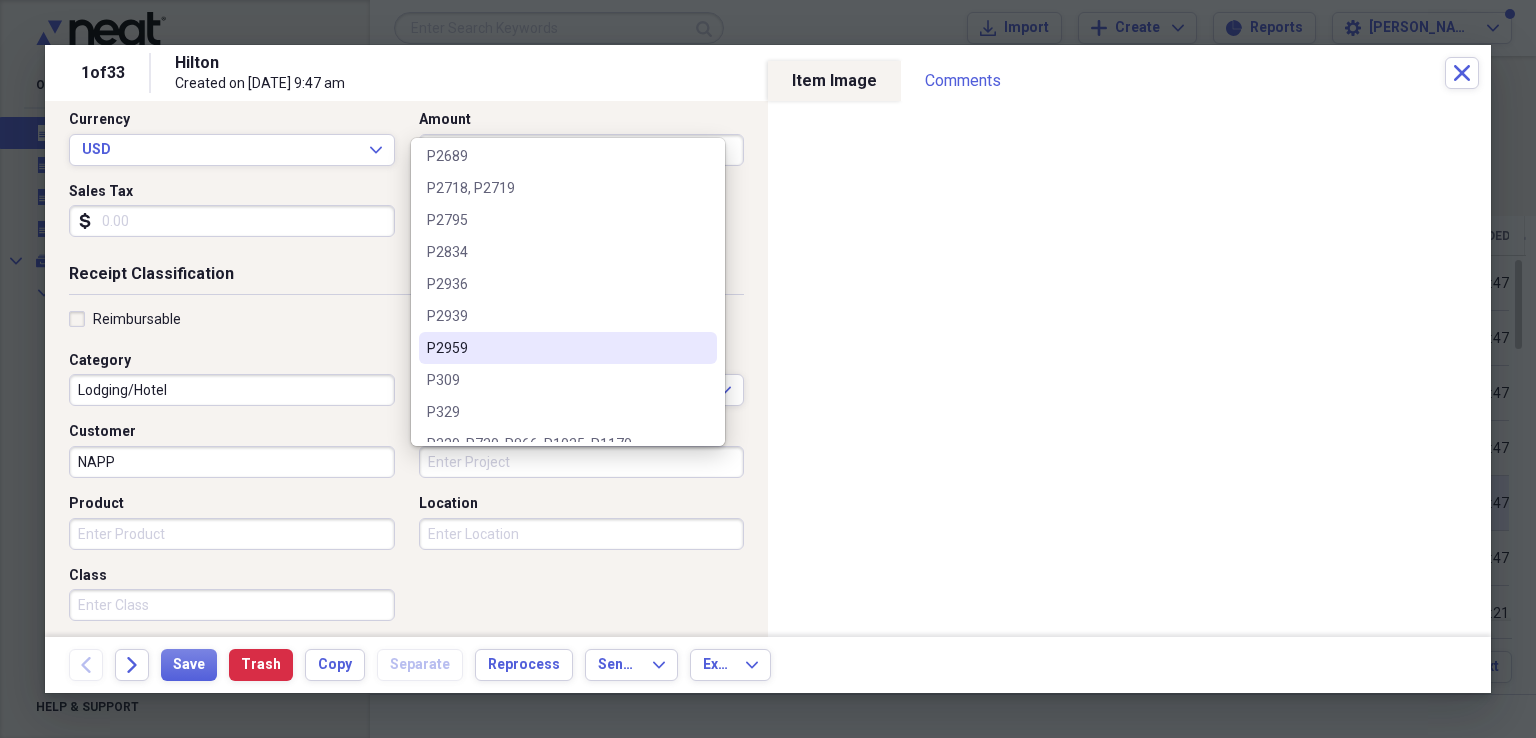 click on "P2959" at bounding box center [556, 348] 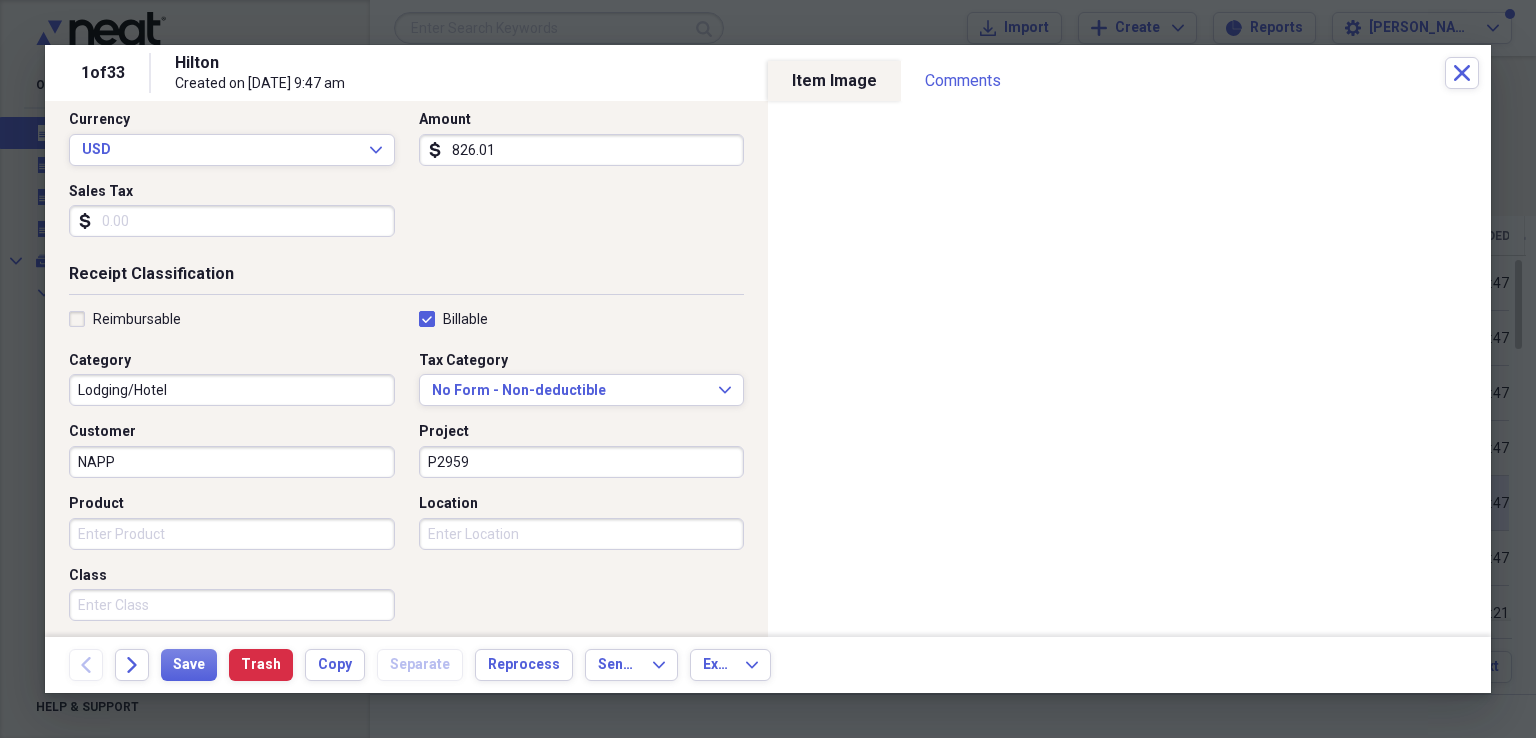 click on "Location" at bounding box center [582, 534] 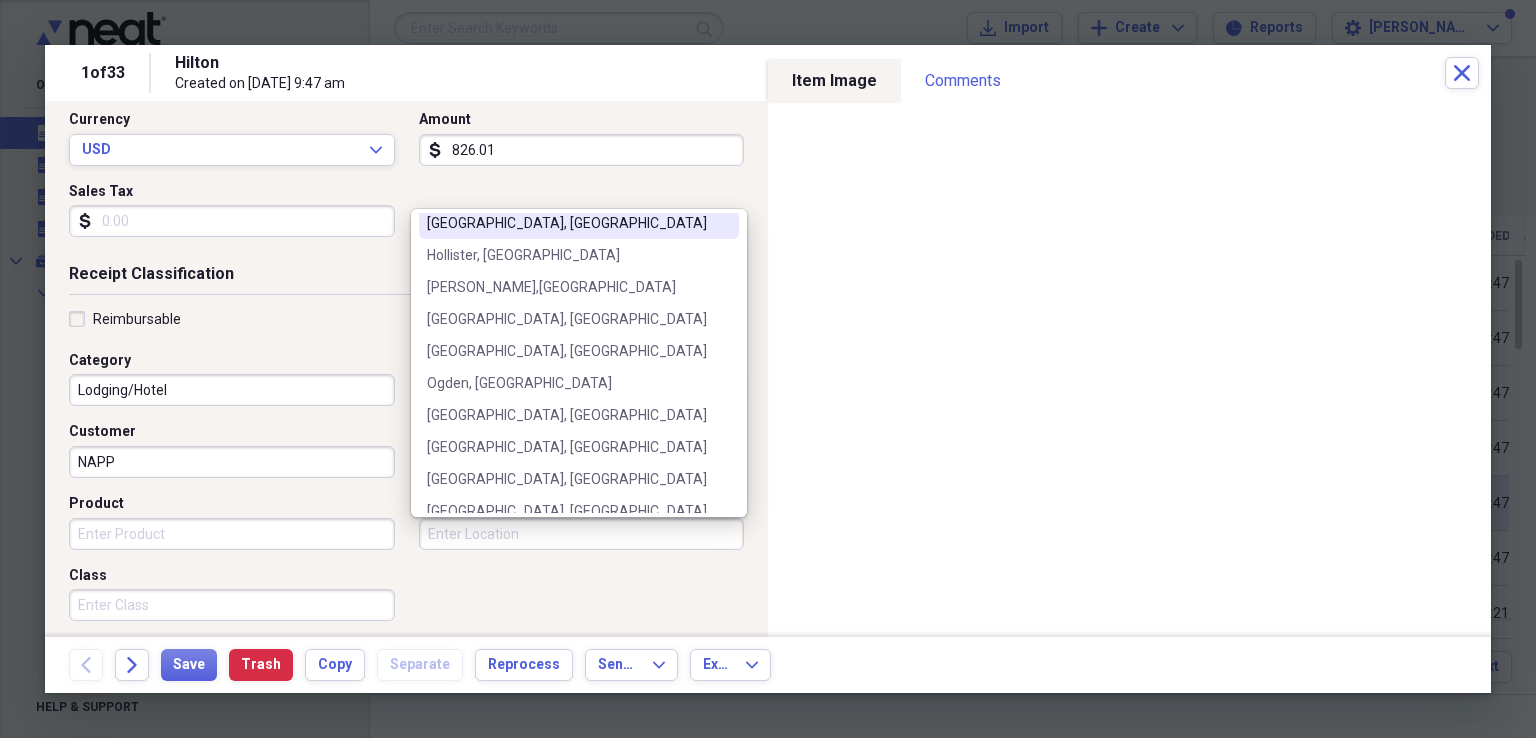 scroll, scrollTop: 171, scrollLeft: 0, axis: vertical 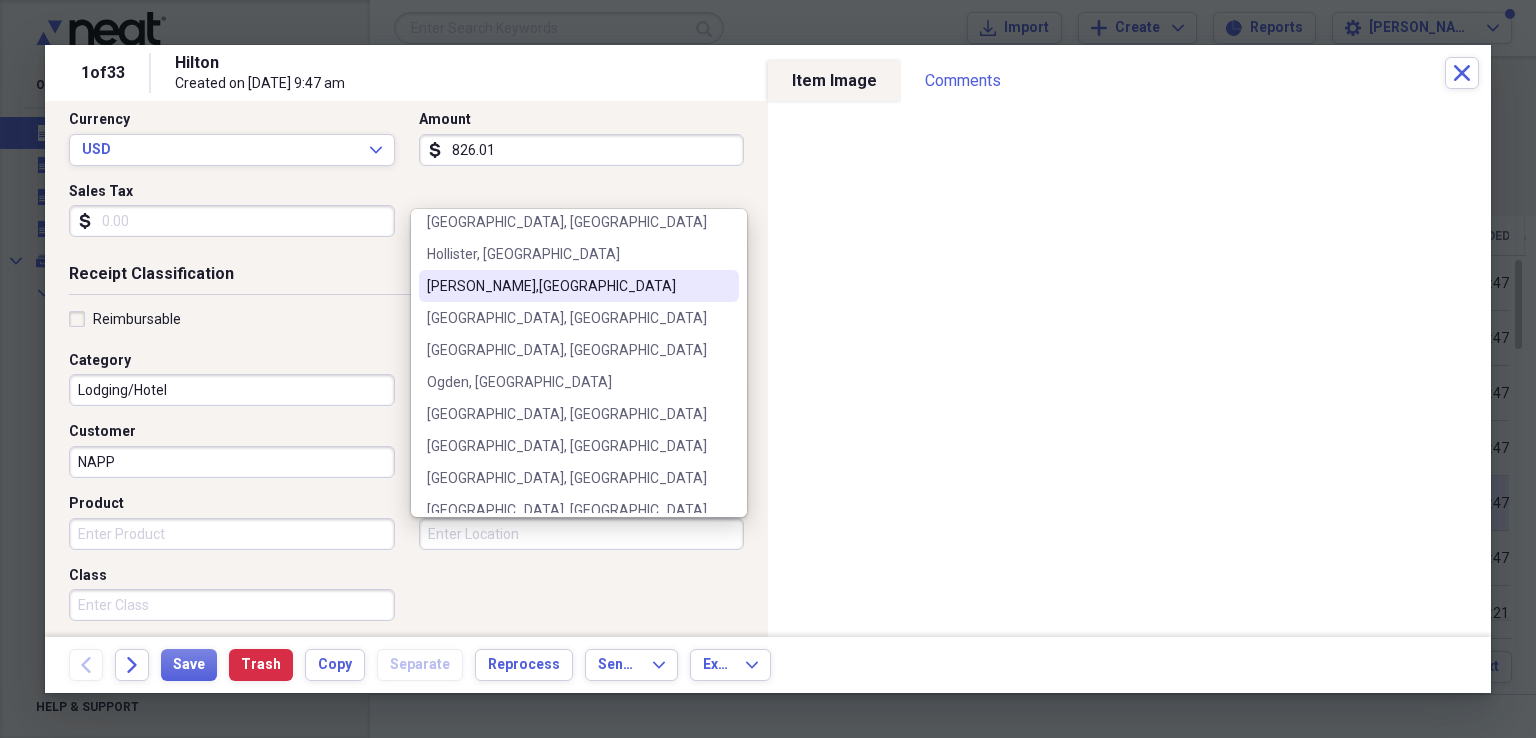 click on "Joplin,MO" at bounding box center [579, 286] 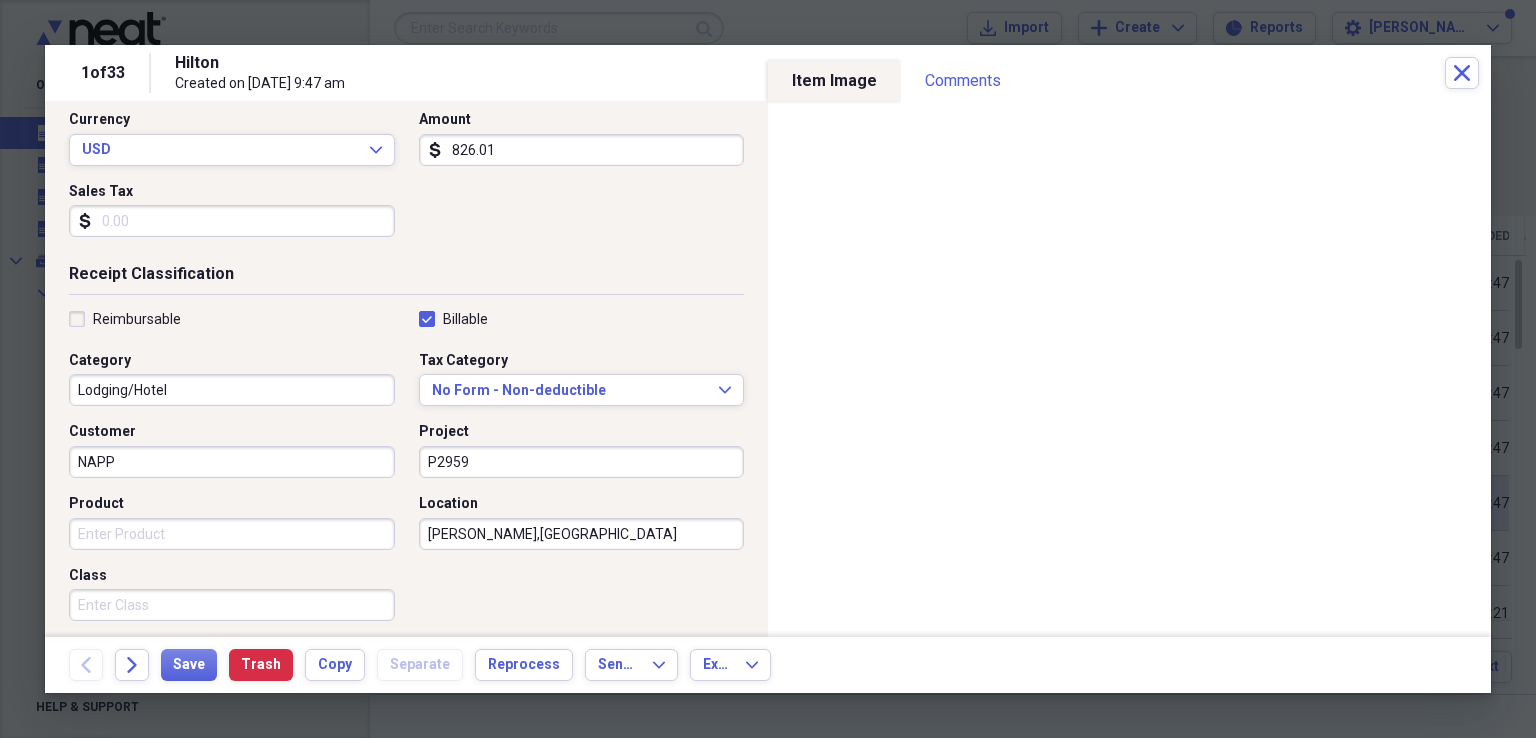 click on "Product" at bounding box center [232, 534] 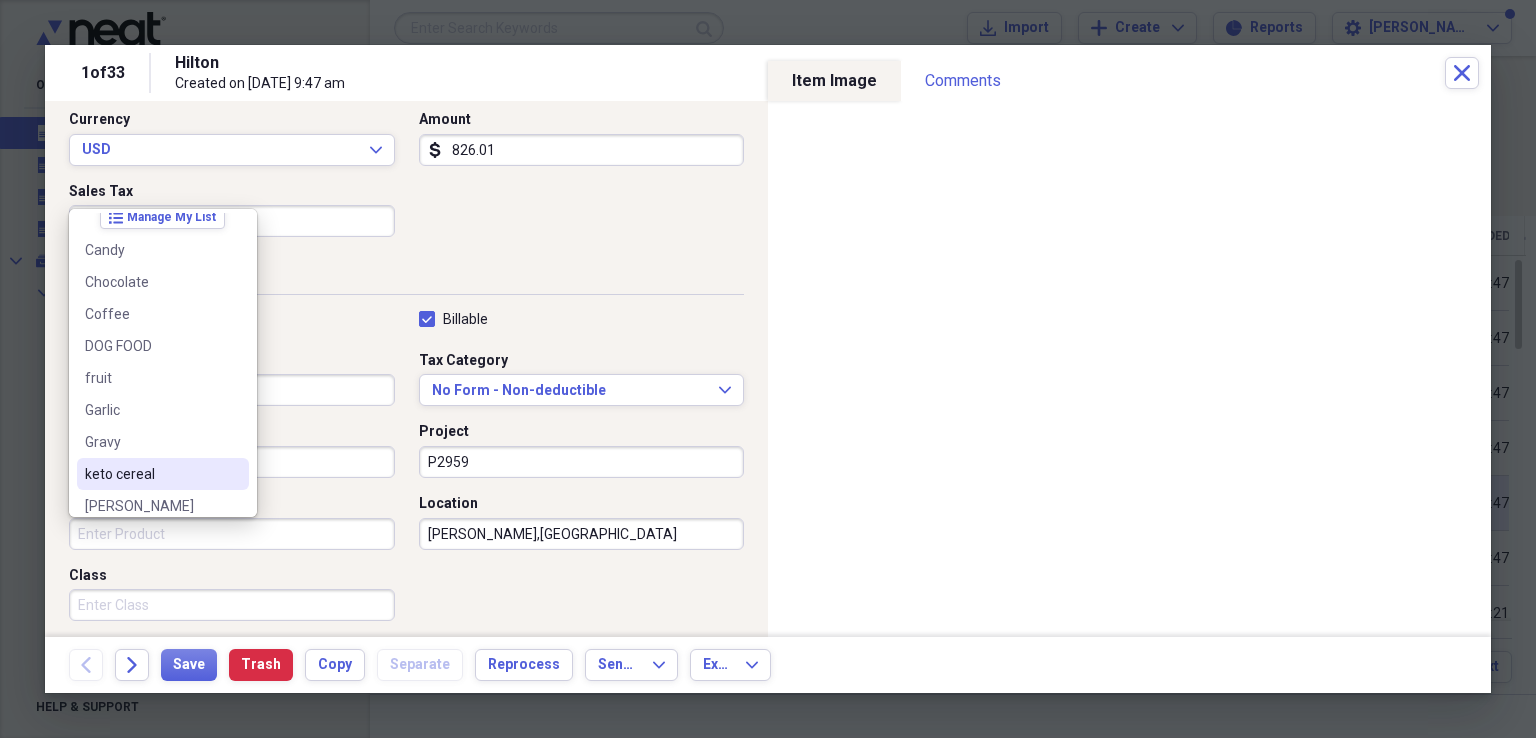 scroll, scrollTop: 16, scrollLeft: 0, axis: vertical 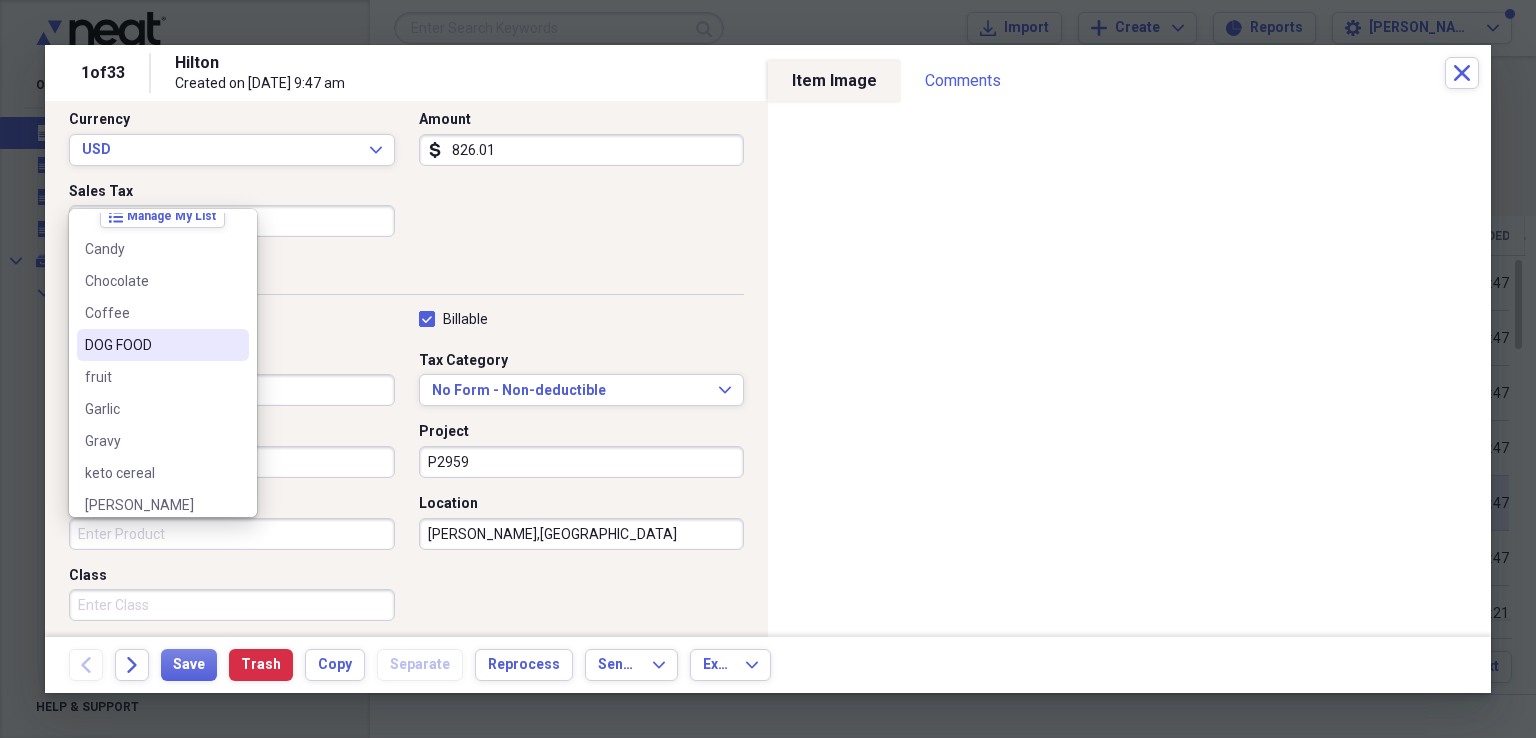 click on "DOG FOOD" at bounding box center [163, 345] 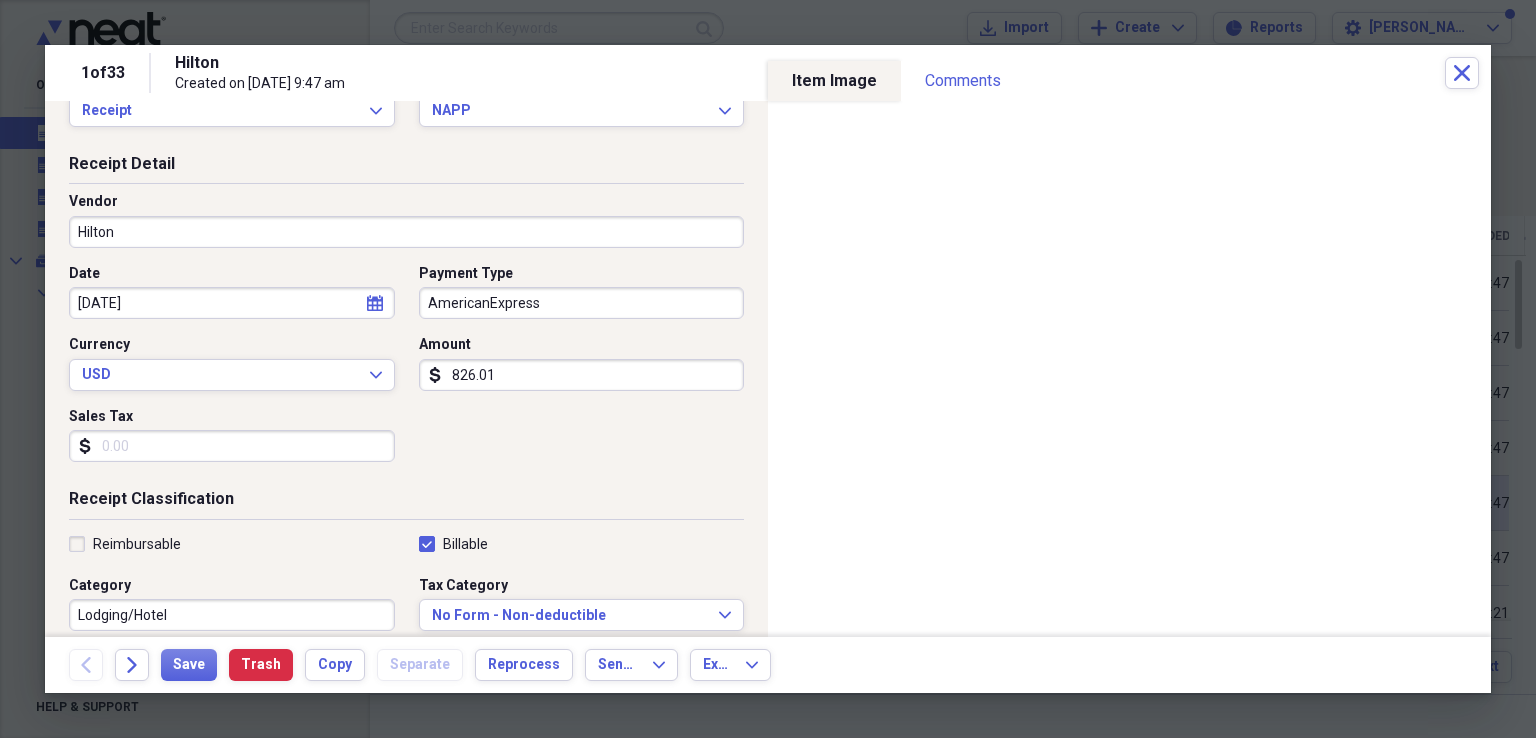 scroll, scrollTop: 52, scrollLeft: 0, axis: vertical 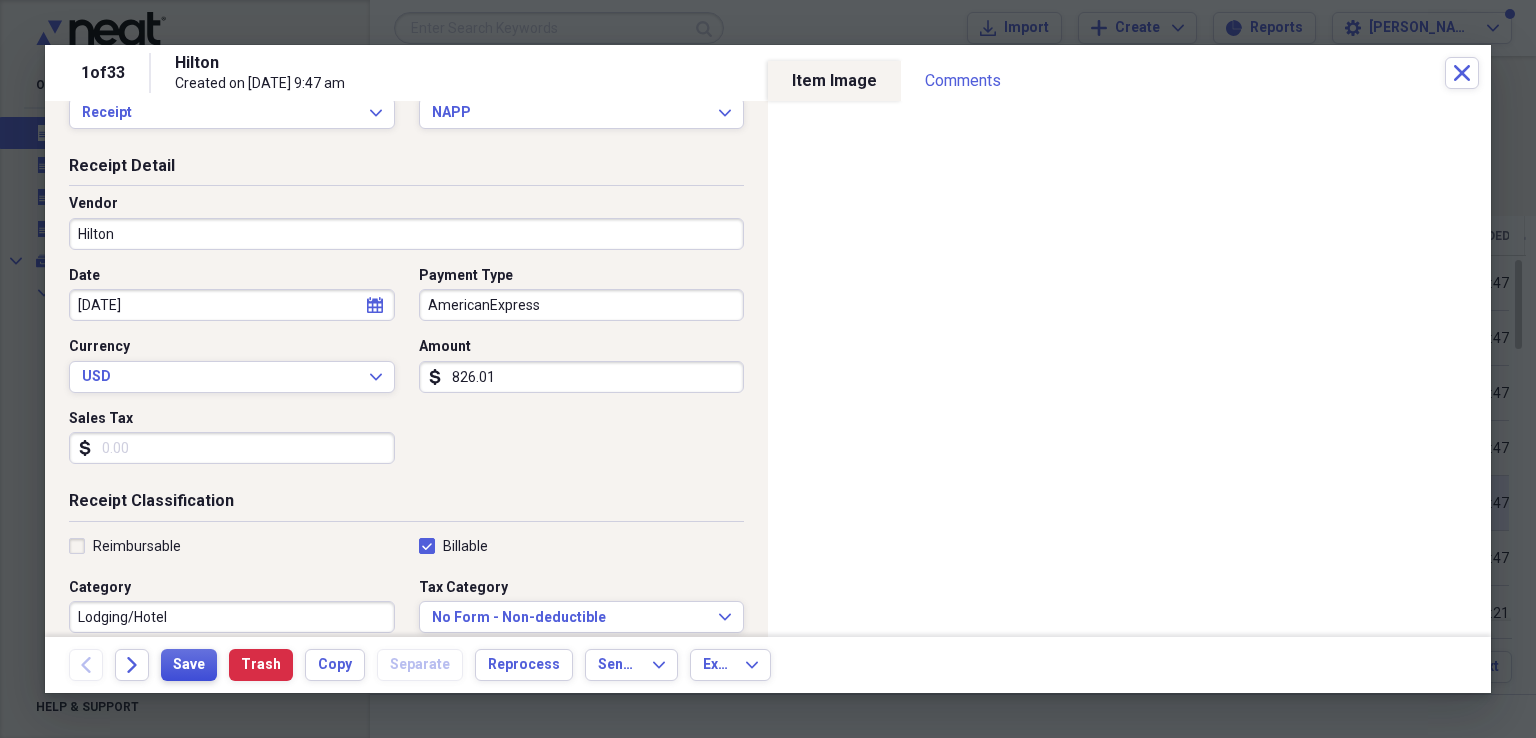click on "Save" at bounding box center (189, 665) 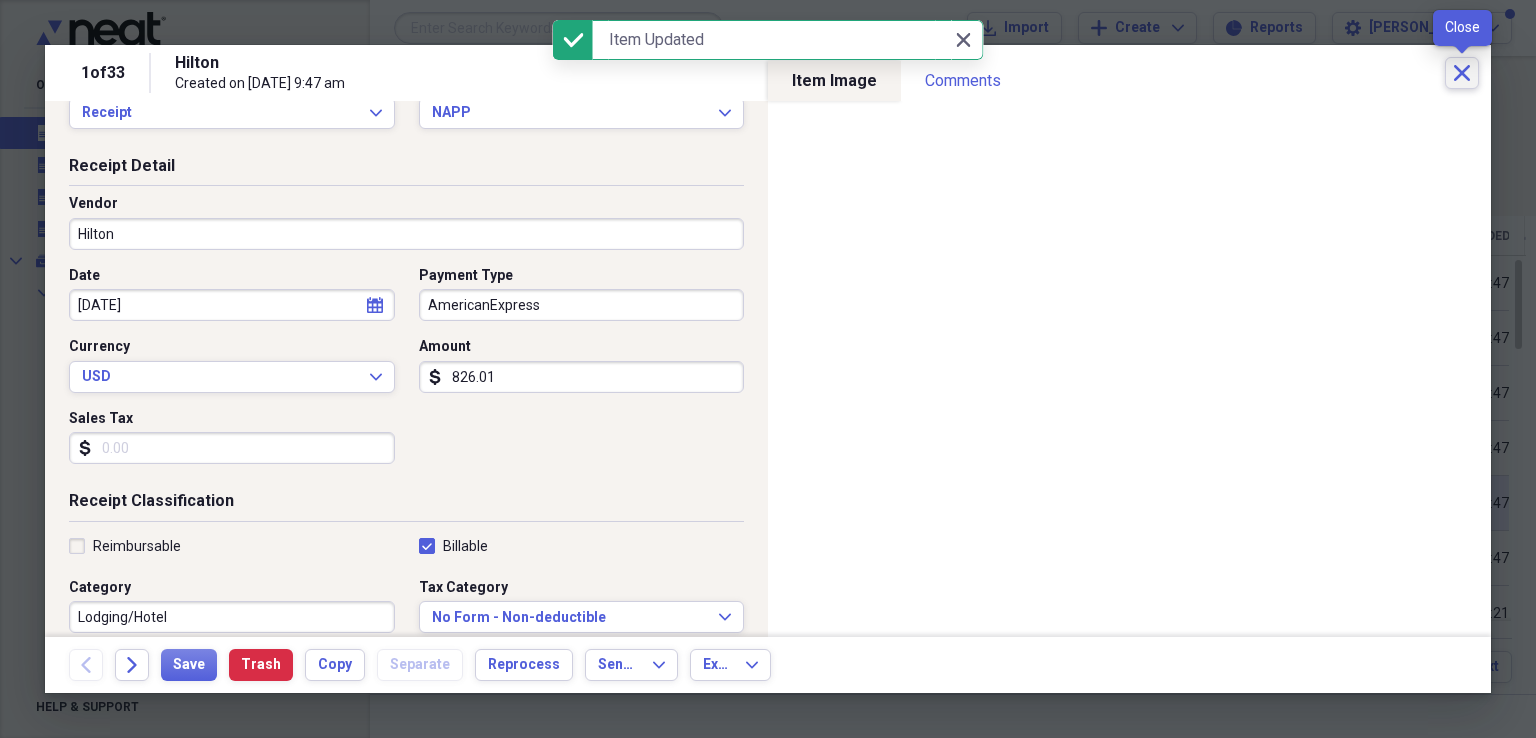 click on "Close" at bounding box center (1462, 73) 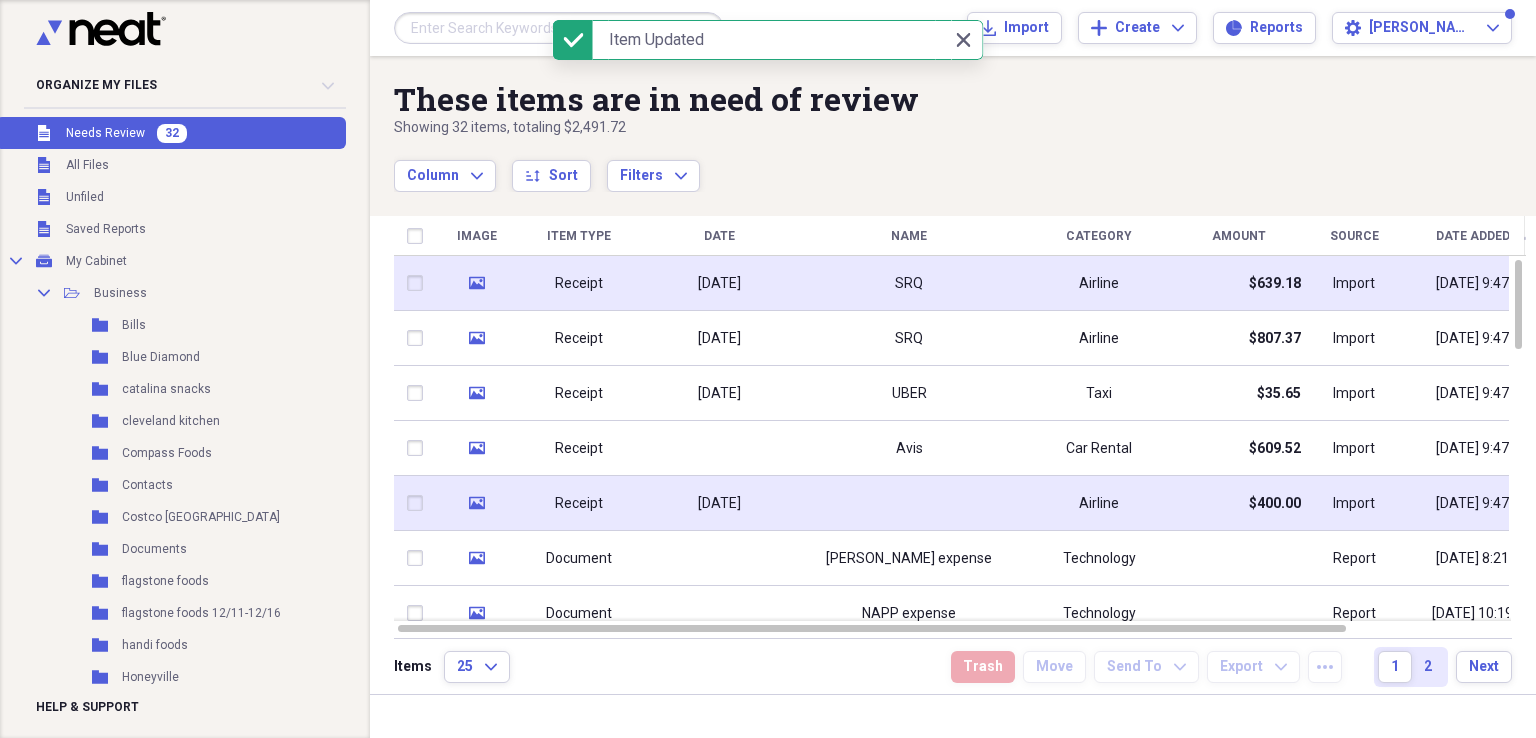 click on "SRQ" at bounding box center (909, 283) 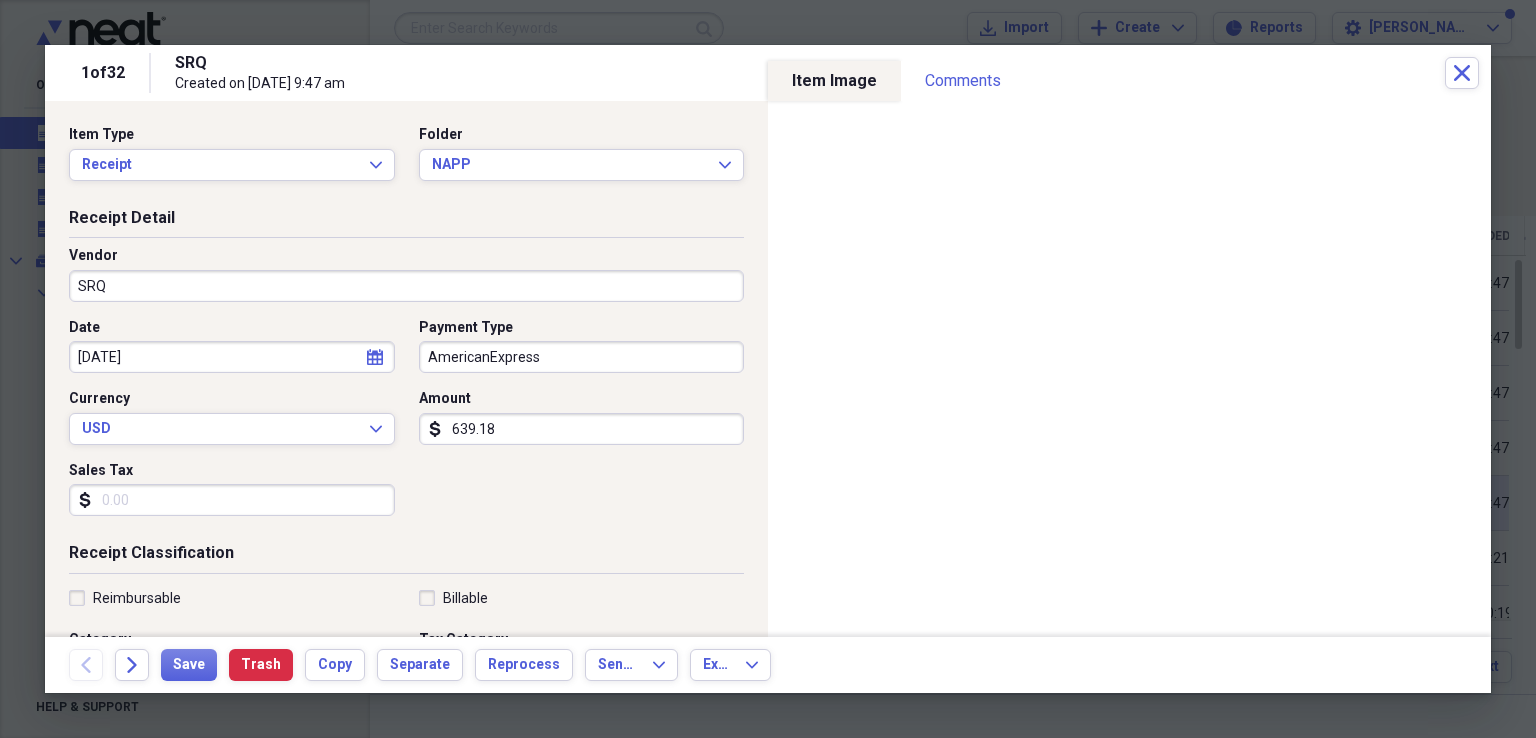 click on "calendar Calendar" at bounding box center (375, 357) 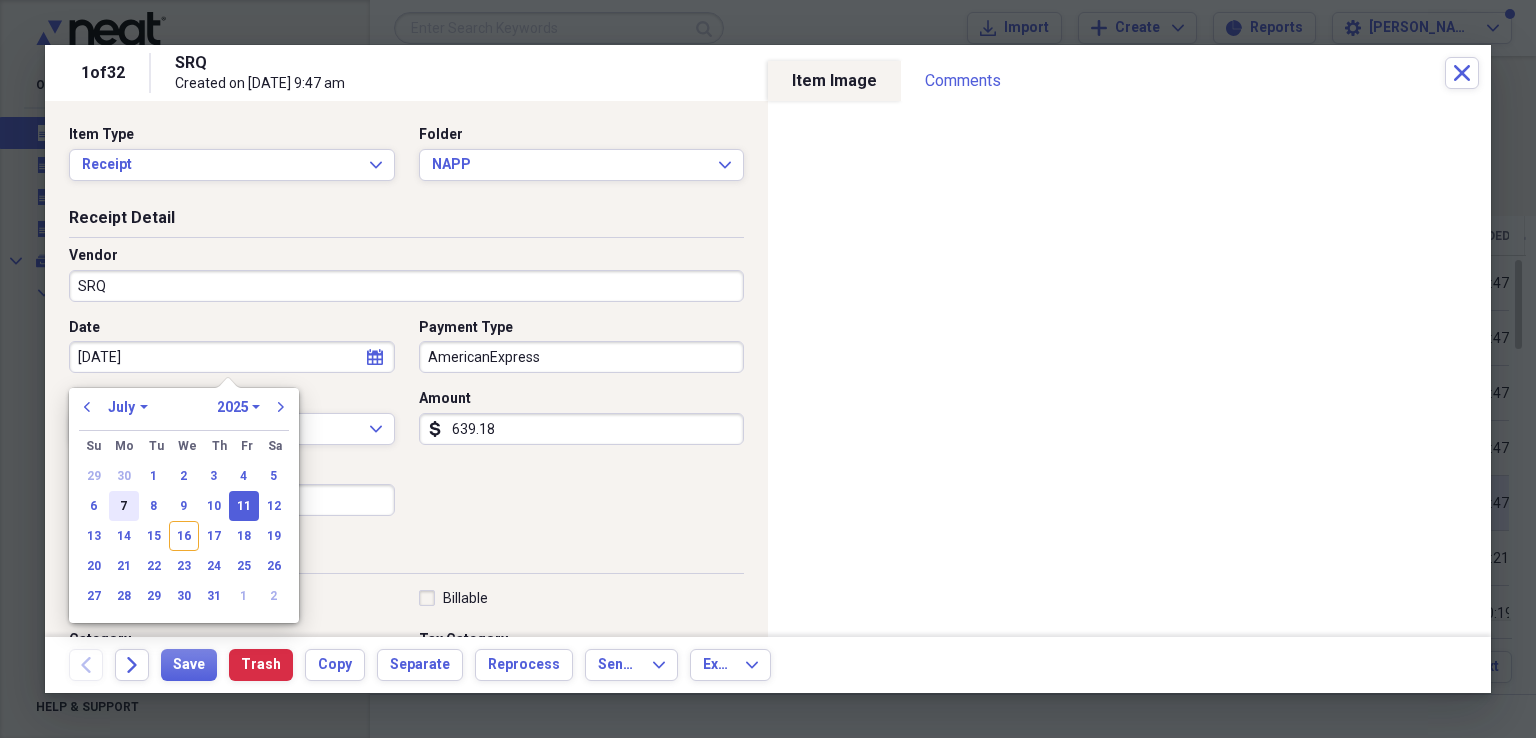 click on "7" at bounding box center (124, 506) 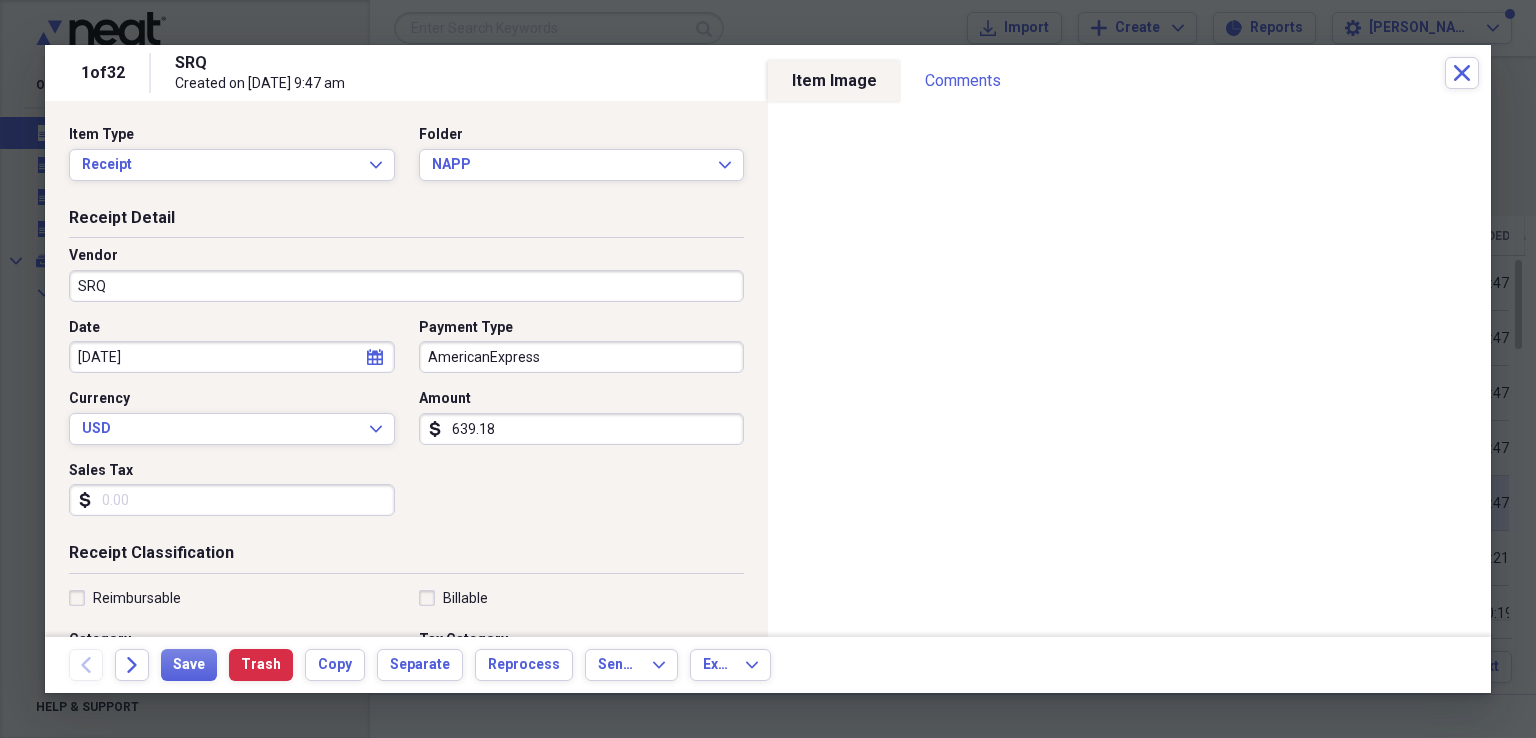 scroll, scrollTop: 36, scrollLeft: 0, axis: vertical 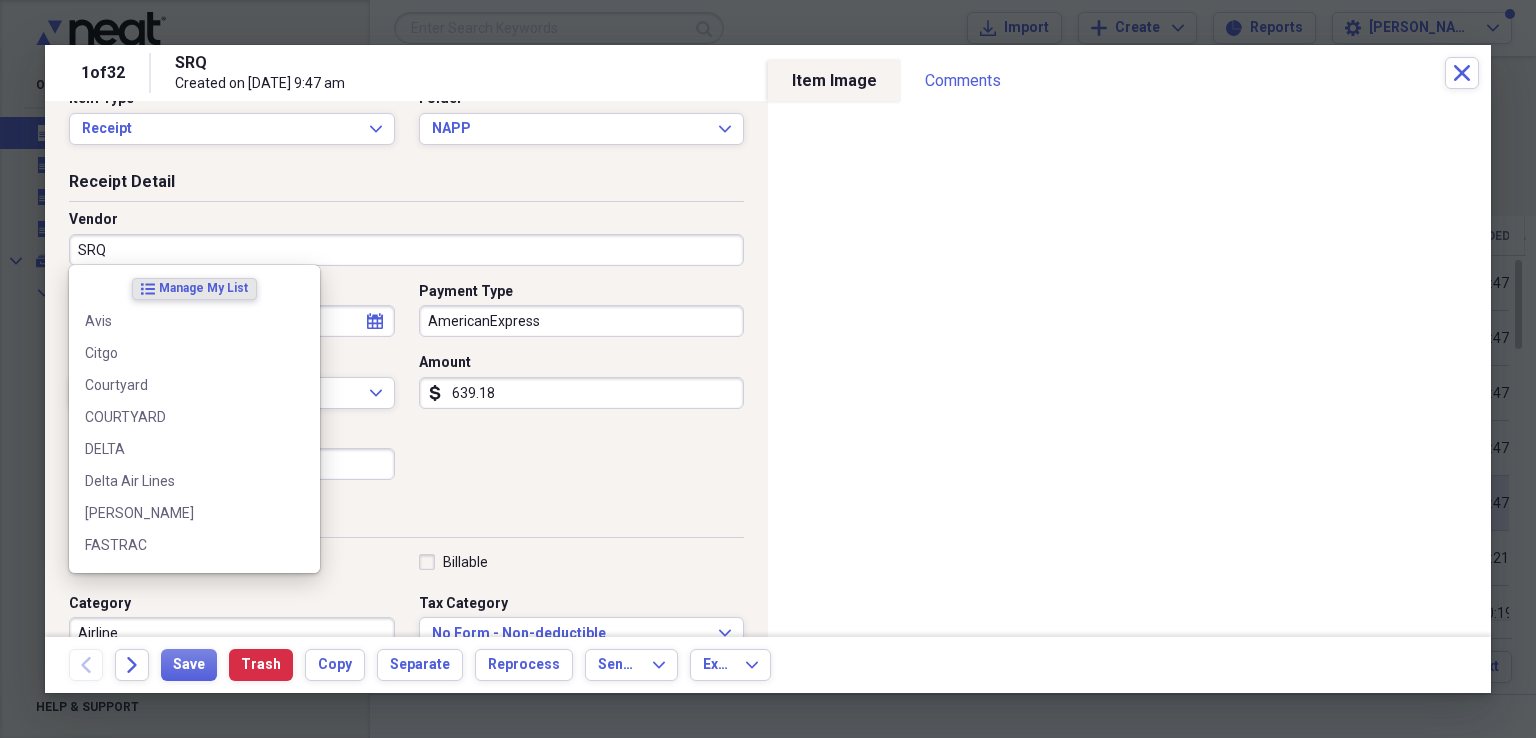 click on "SRQ" at bounding box center [406, 250] 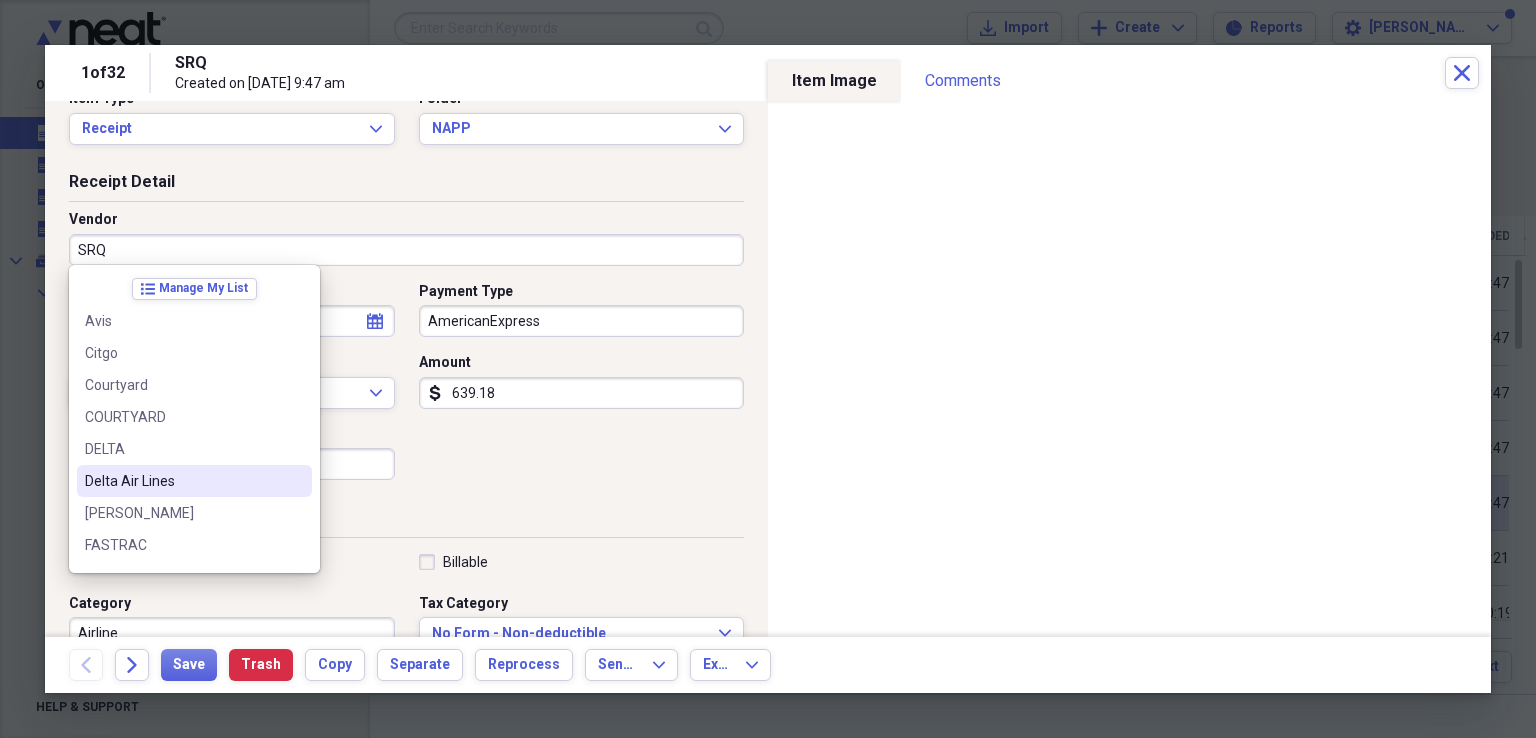 click on "Delta Air Lines" at bounding box center (182, 481) 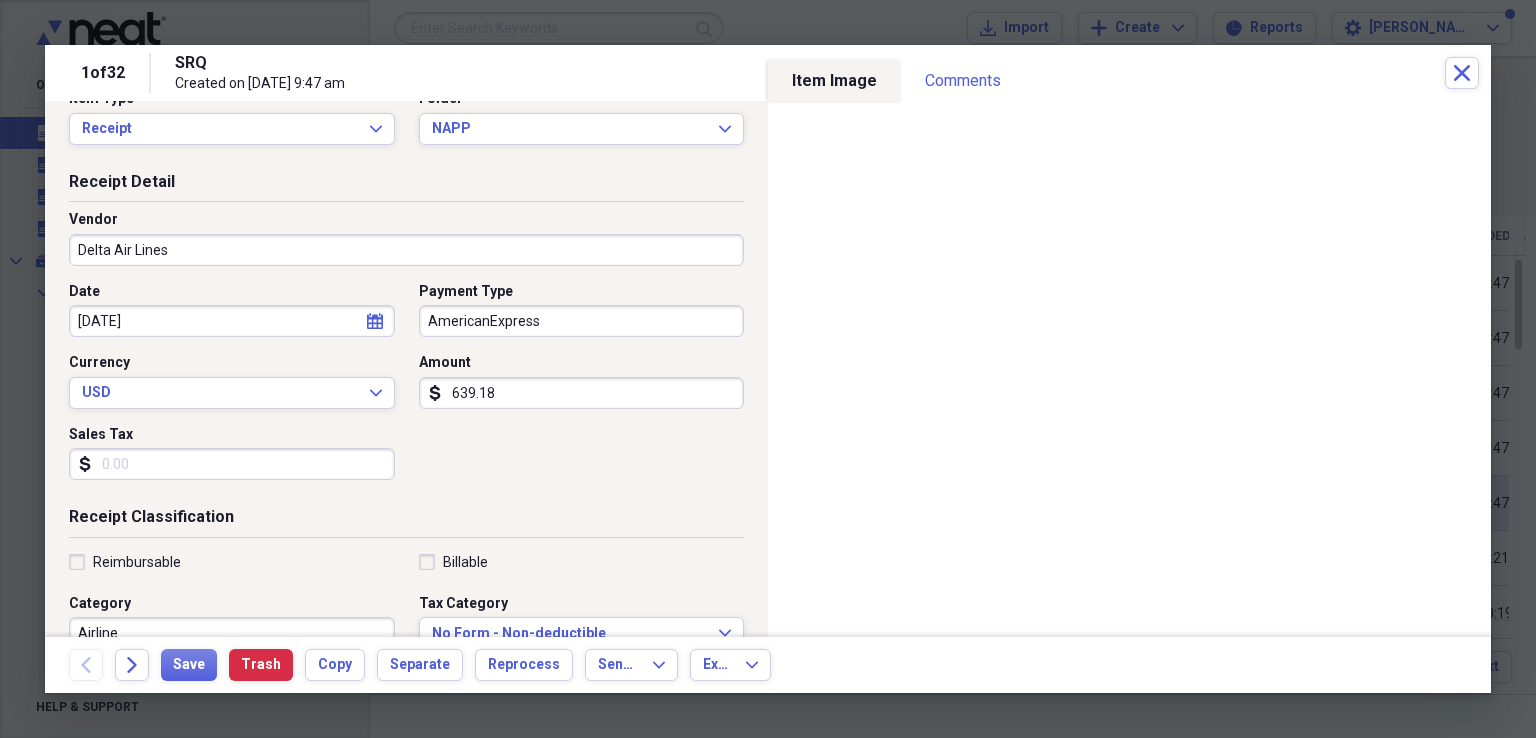 click on "Billable" at bounding box center (576, 562) 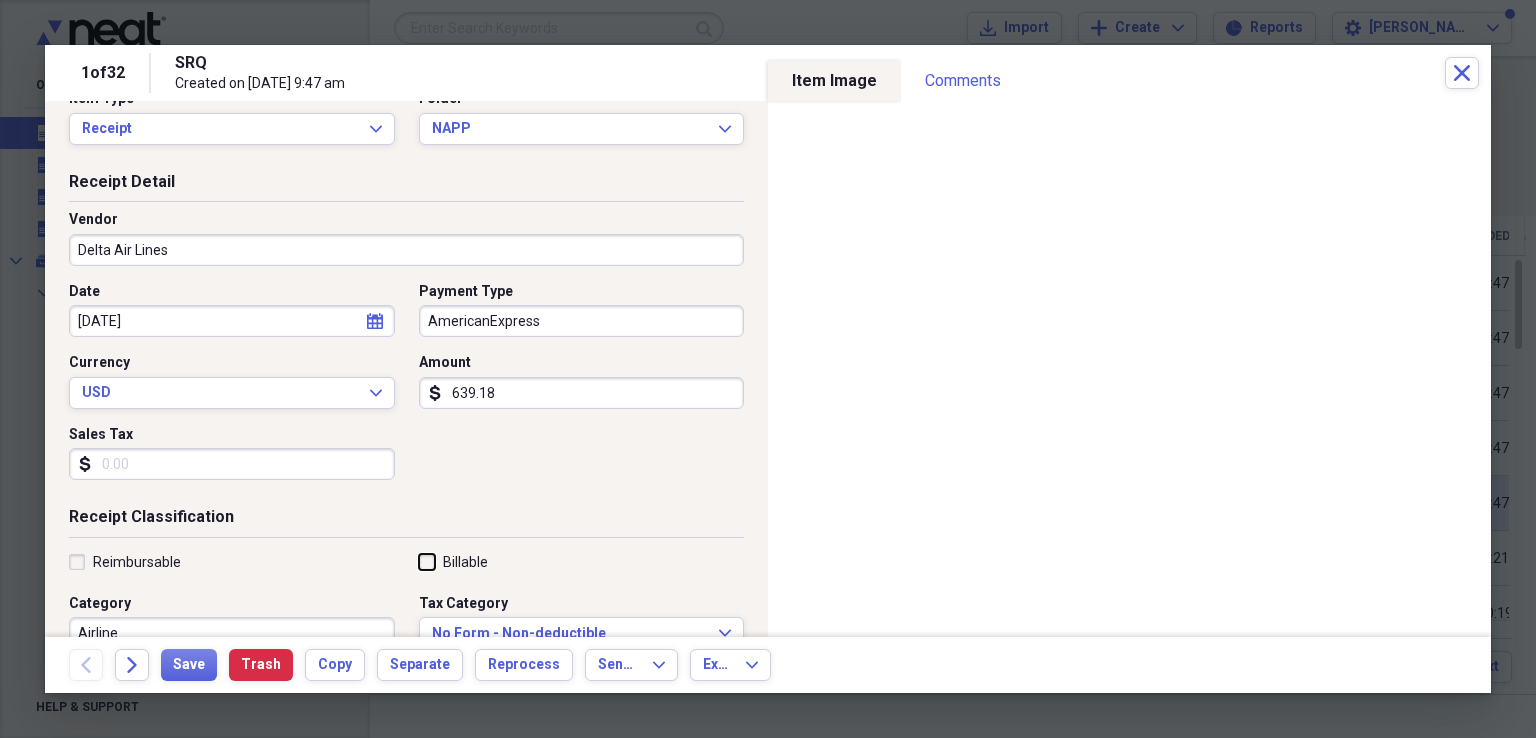 click on "Billable" at bounding box center [419, 561] 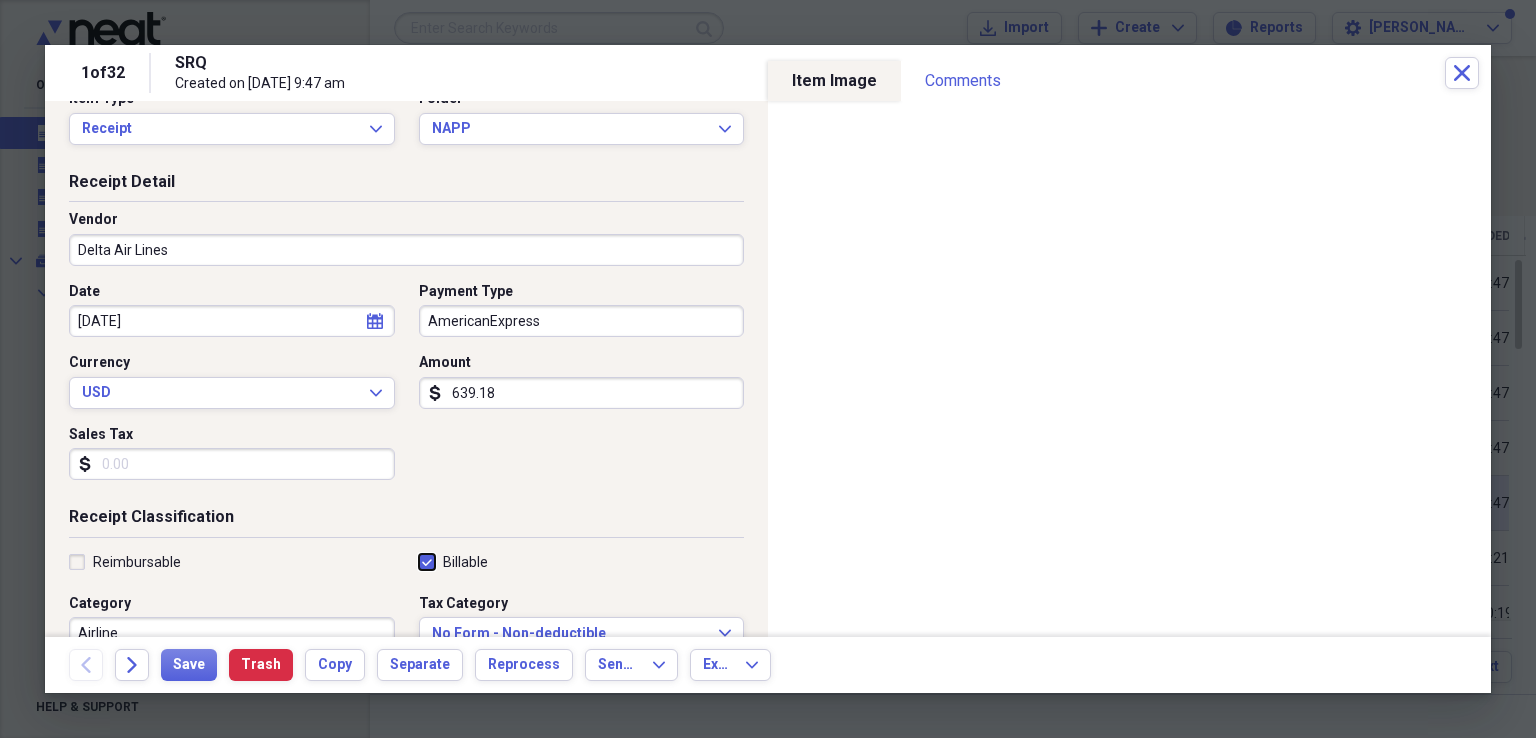 checkbox on "true" 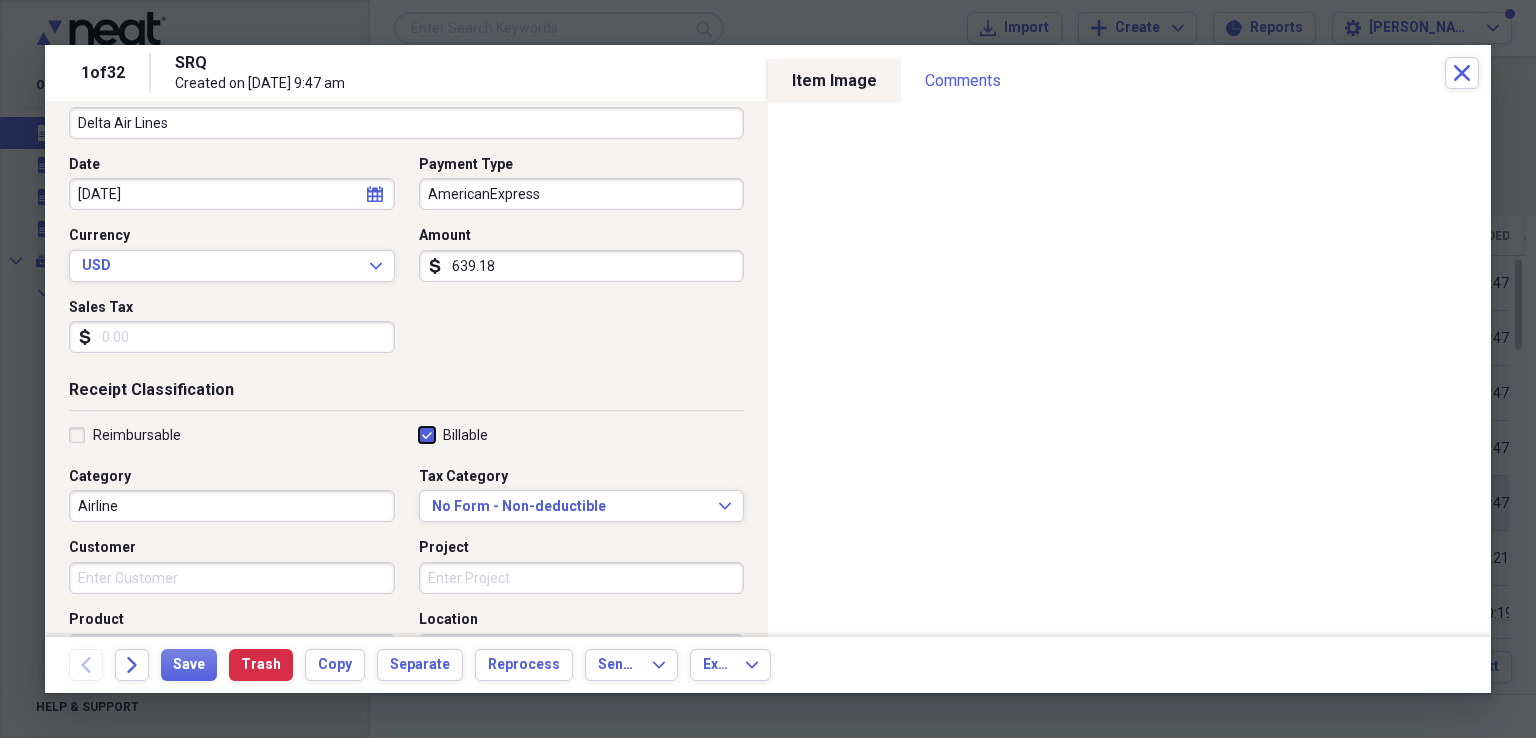 scroll, scrollTop: 223, scrollLeft: 0, axis: vertical 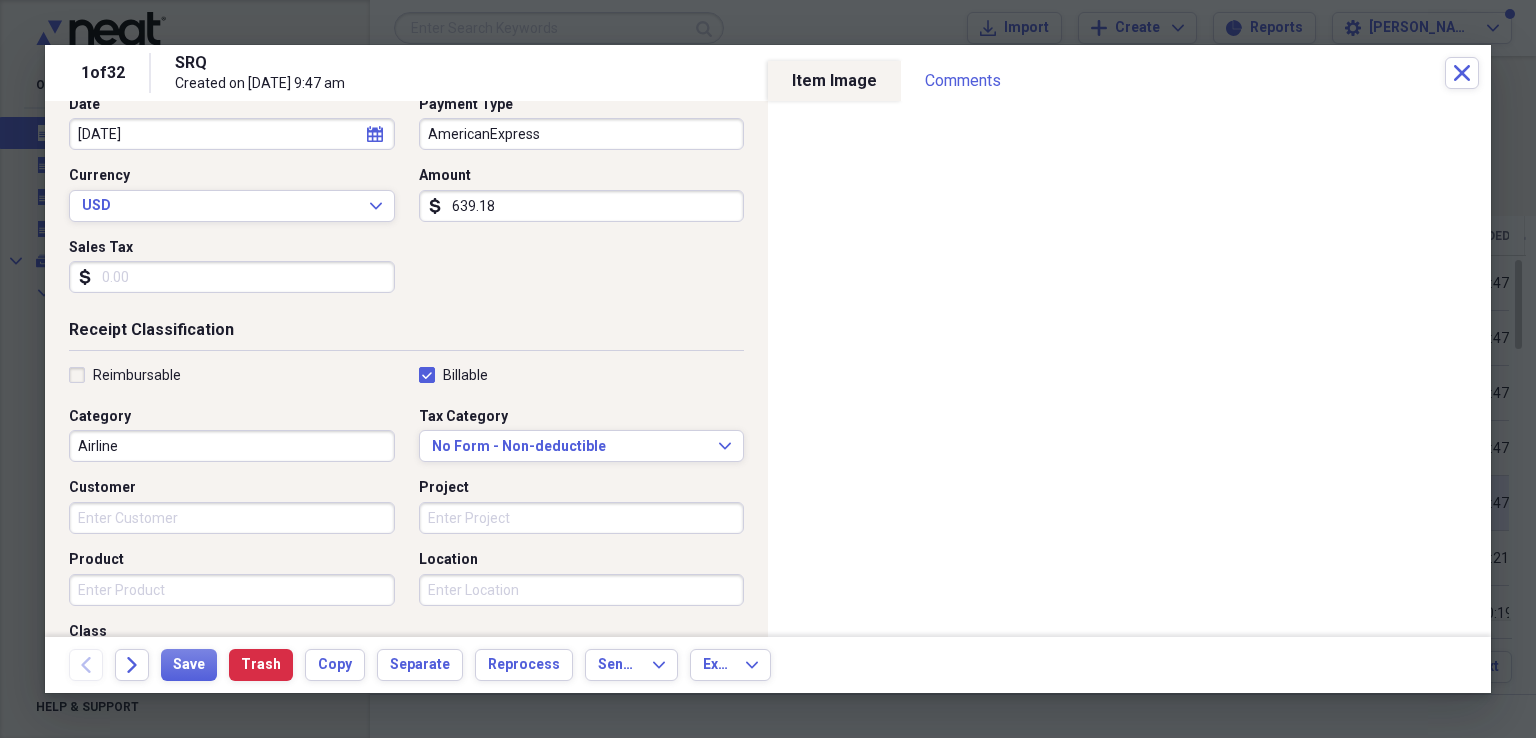 click on "Reimbursable Billable Category Airline Tax Category No Form - Non-deductible Expand Customer Project Product Location Class" at bounding box center [406, 526] 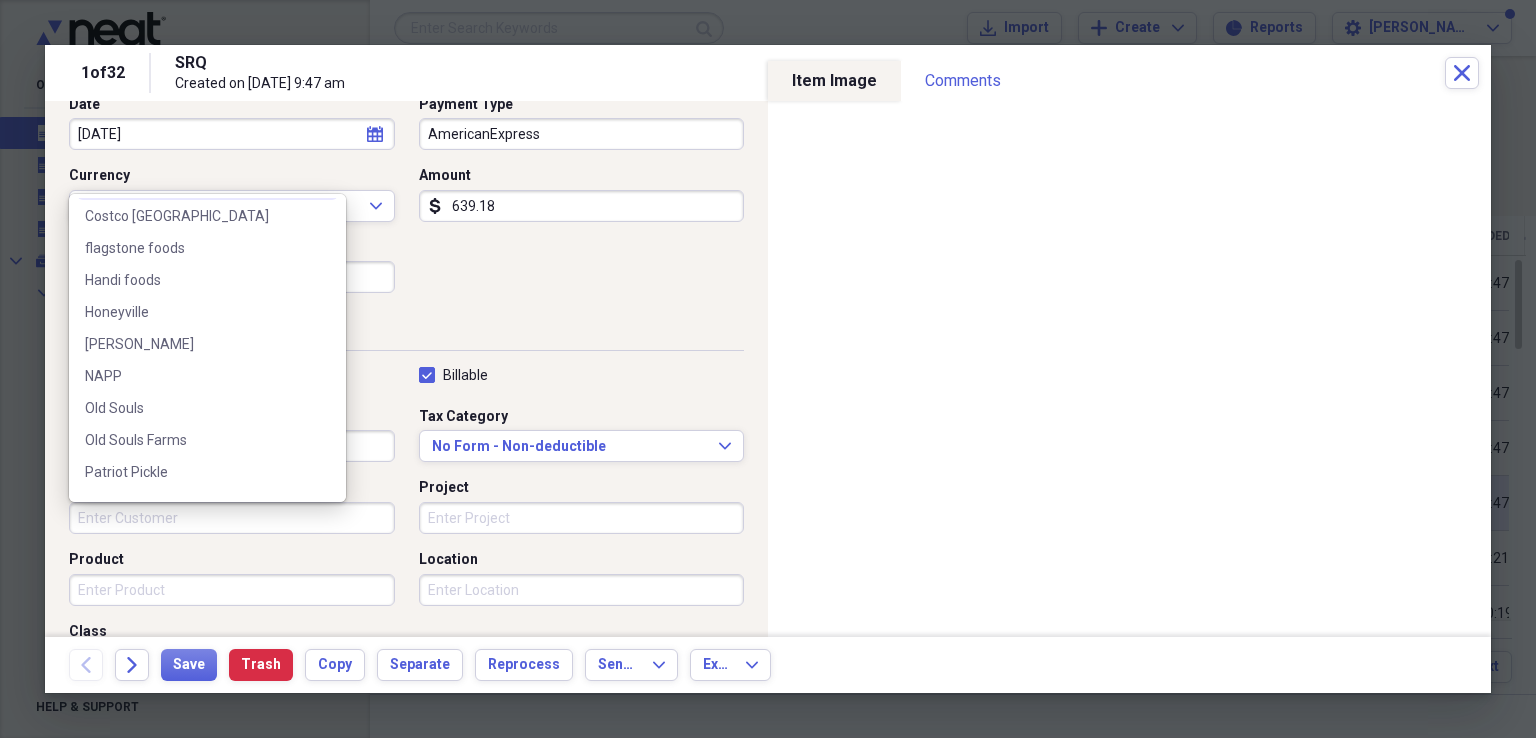 scroll, scrollTop: 195, scrollLeft: 0, axis: vertical 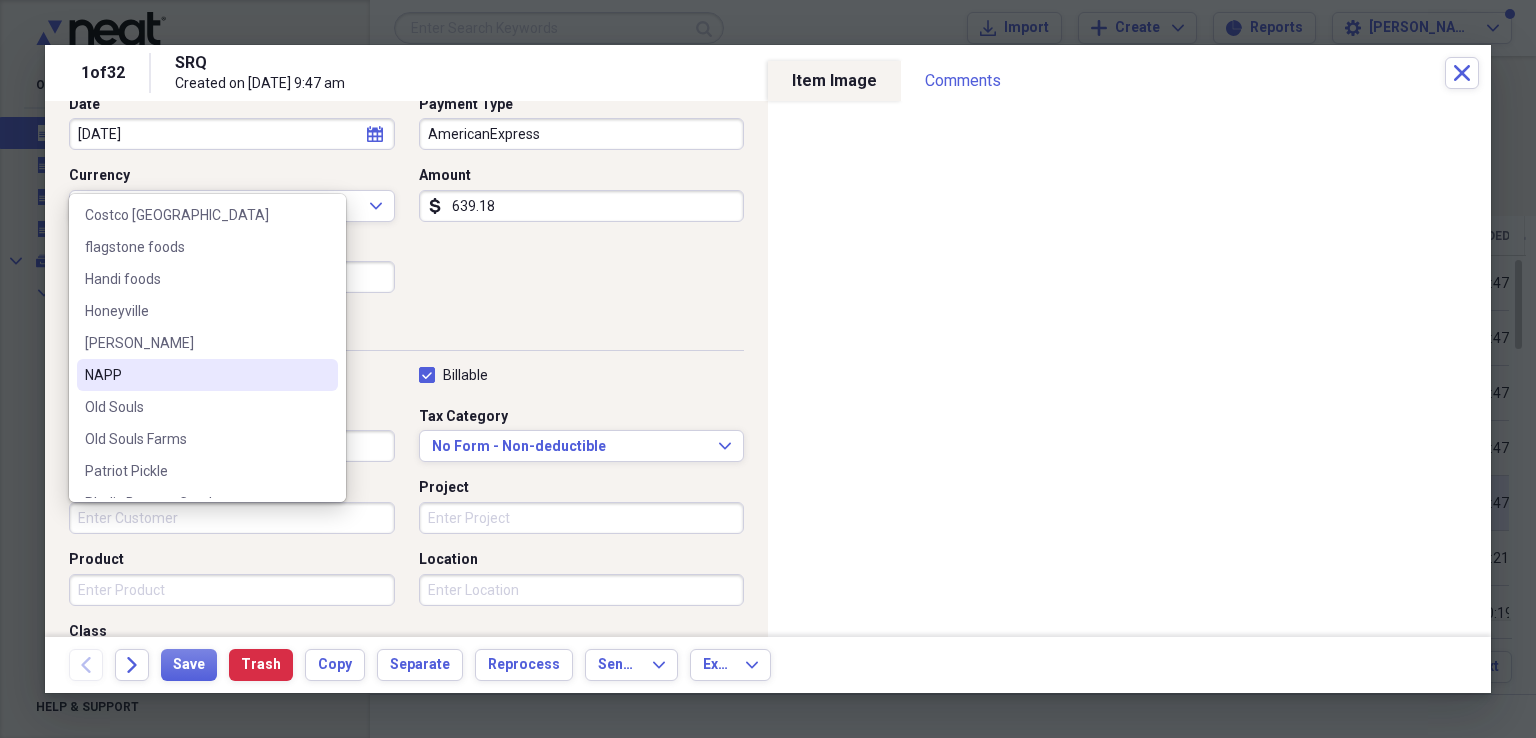 click on "NAPP" at bounding box center [195, 375] 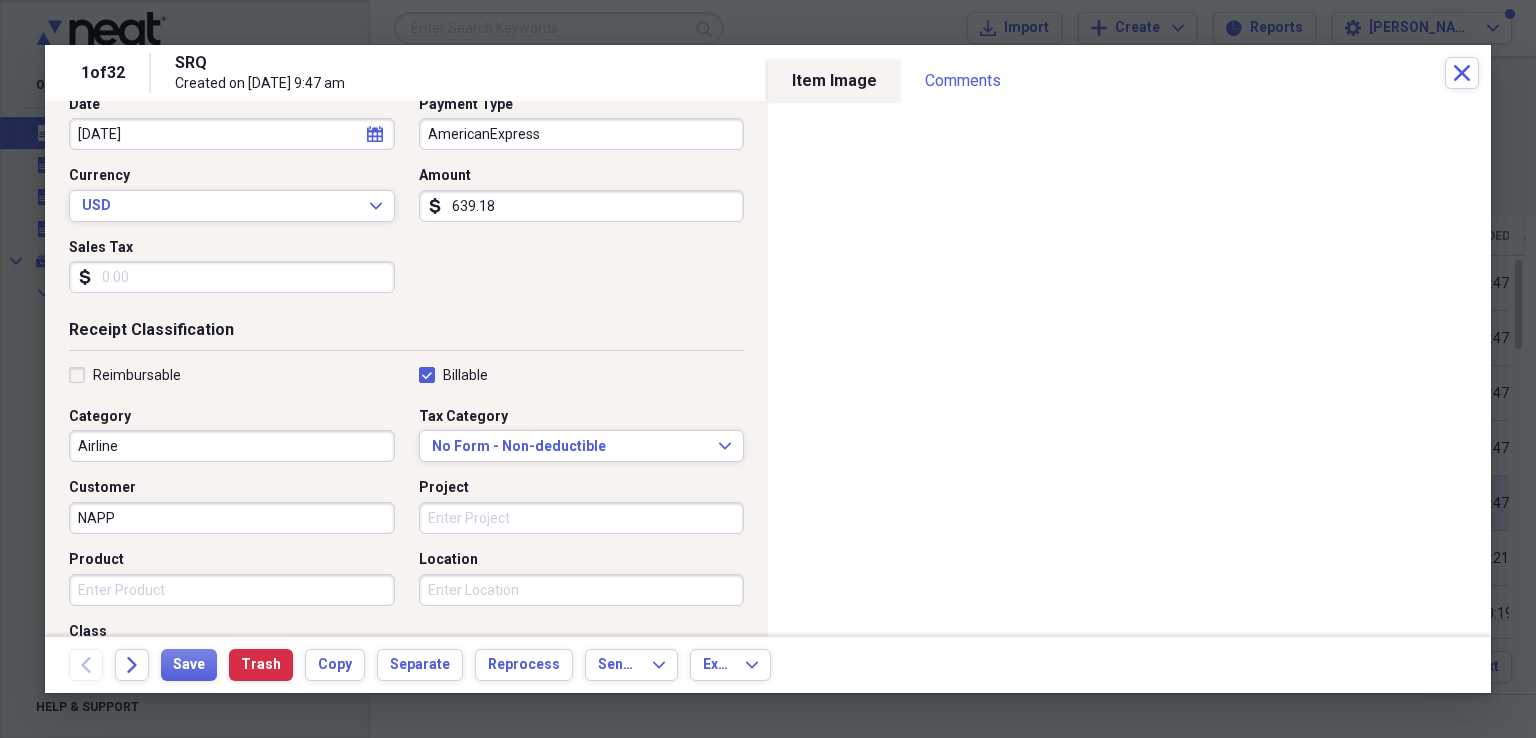 click on "Project" at bounding box center (582, 518) 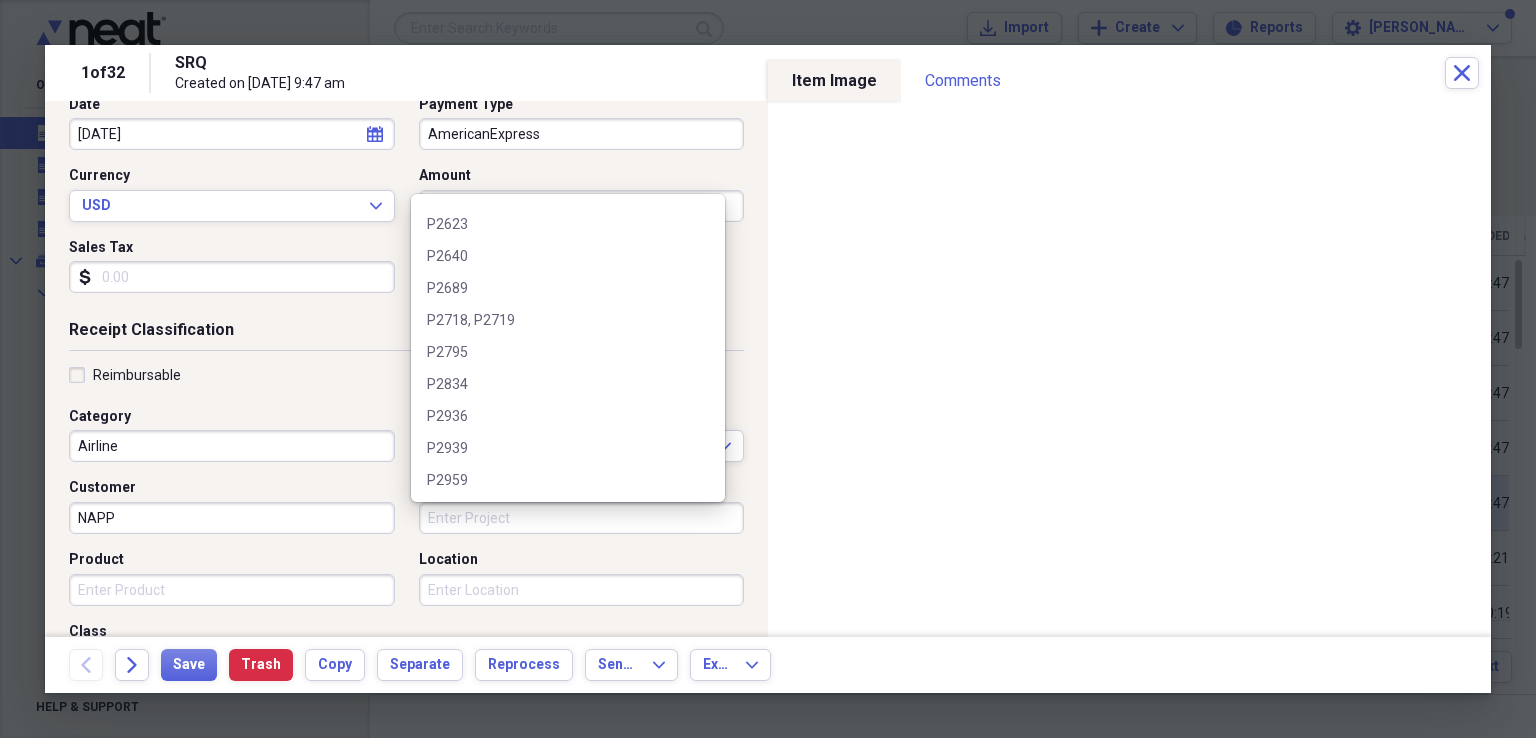 scroll, scrollTop: 384, scrollLeft: 0, axis: vertical 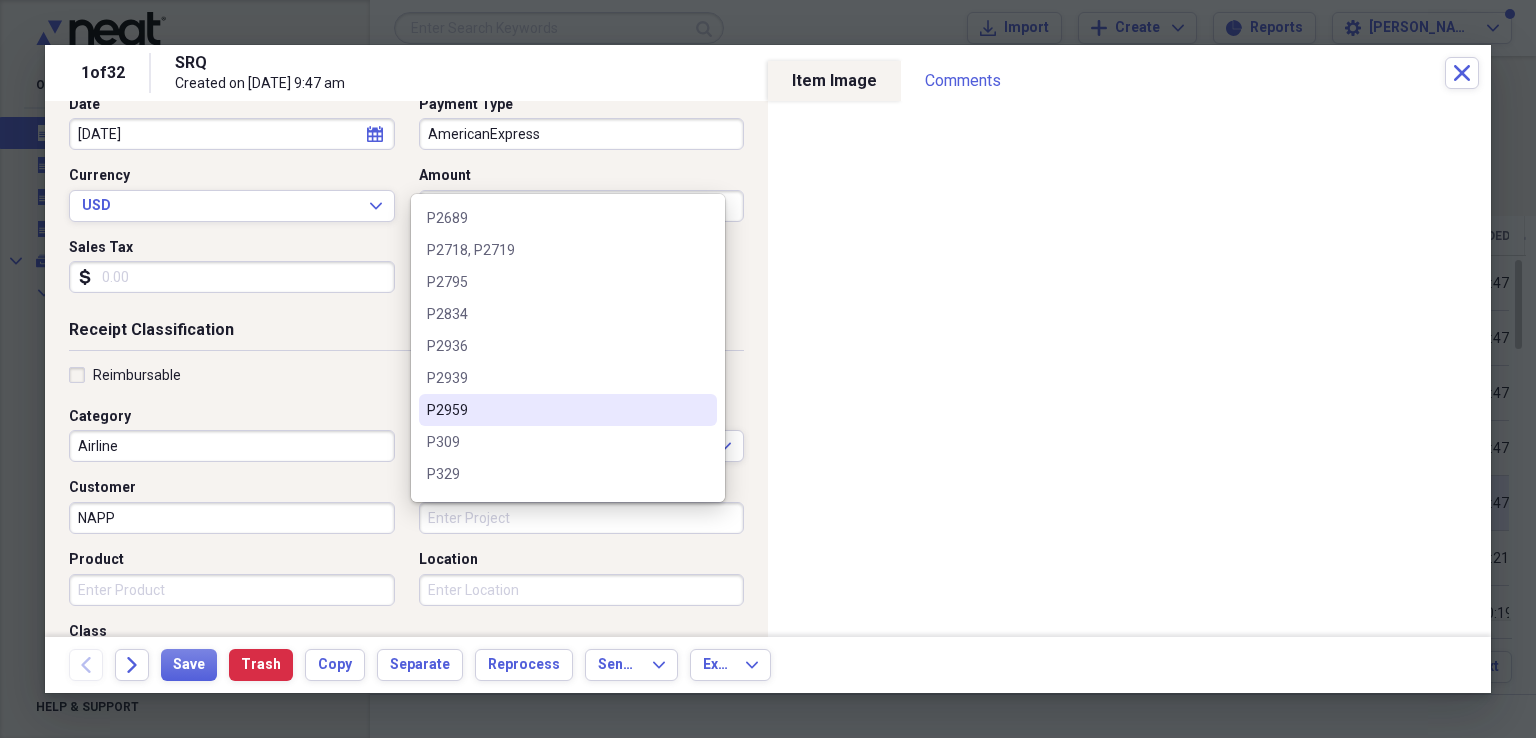 click on "P2959" at bounding box center (556, 410) 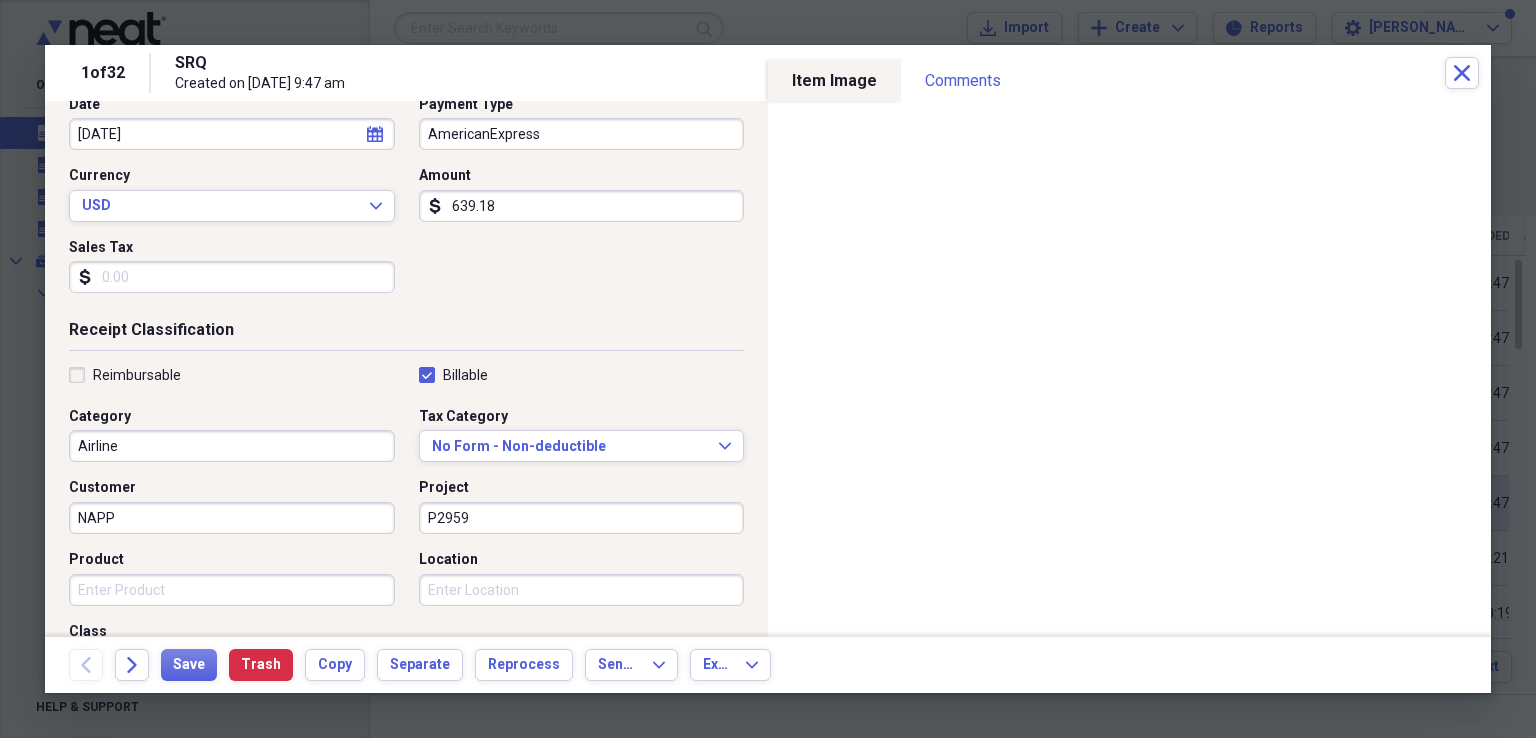 click on "Product" at bounding box center (232, 590) 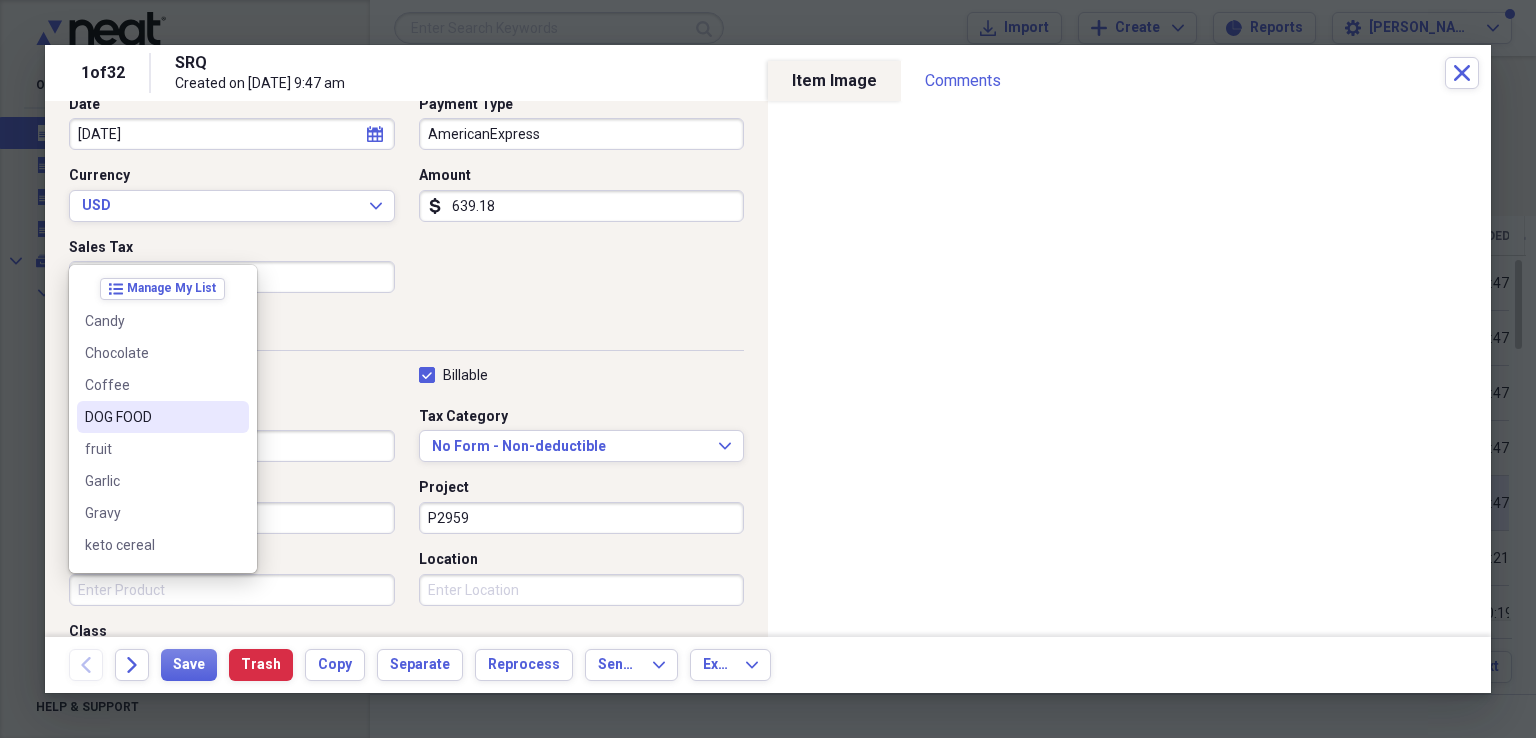 click on "DOG FOOD" at bounding box center (151, 417) 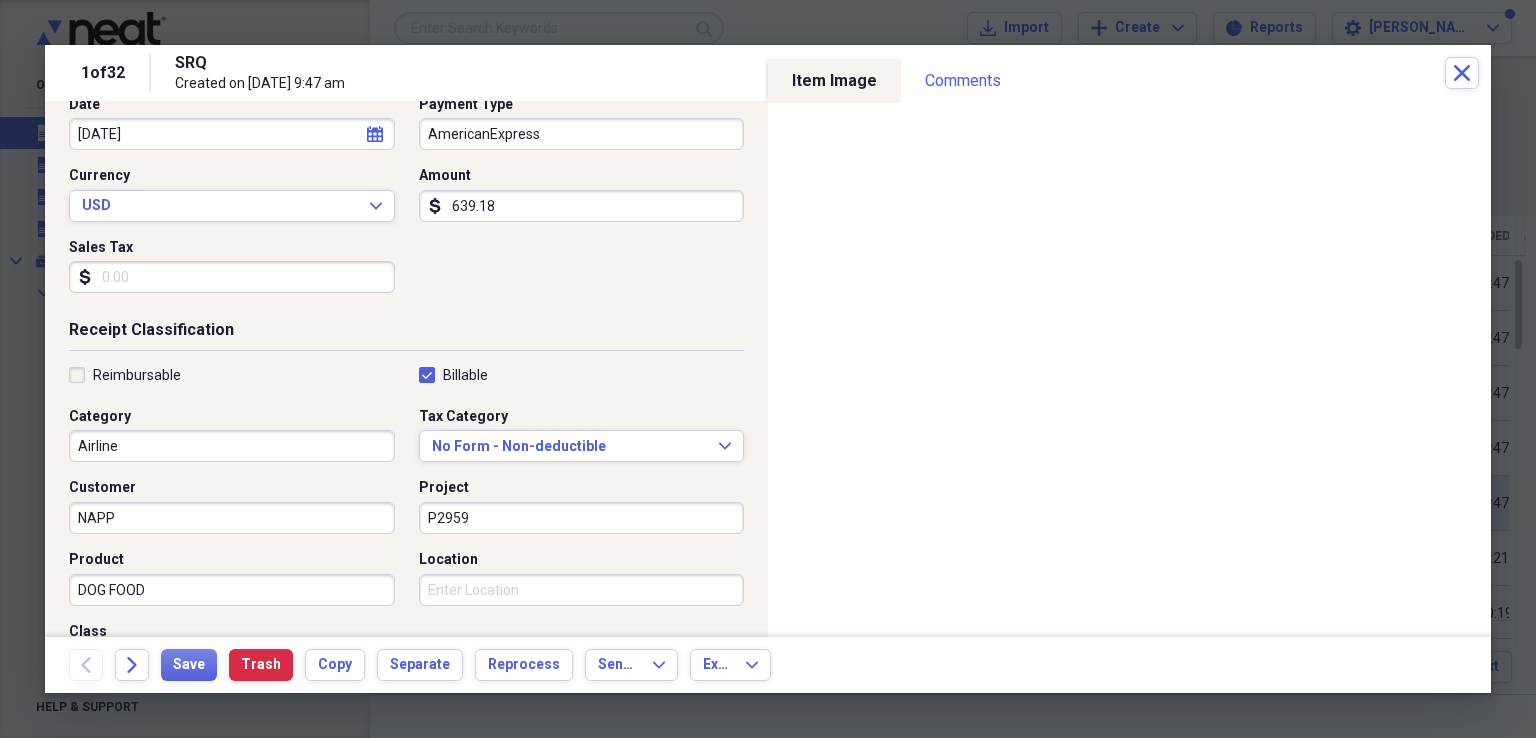 click on "Location" at bounding box center [582, 590] 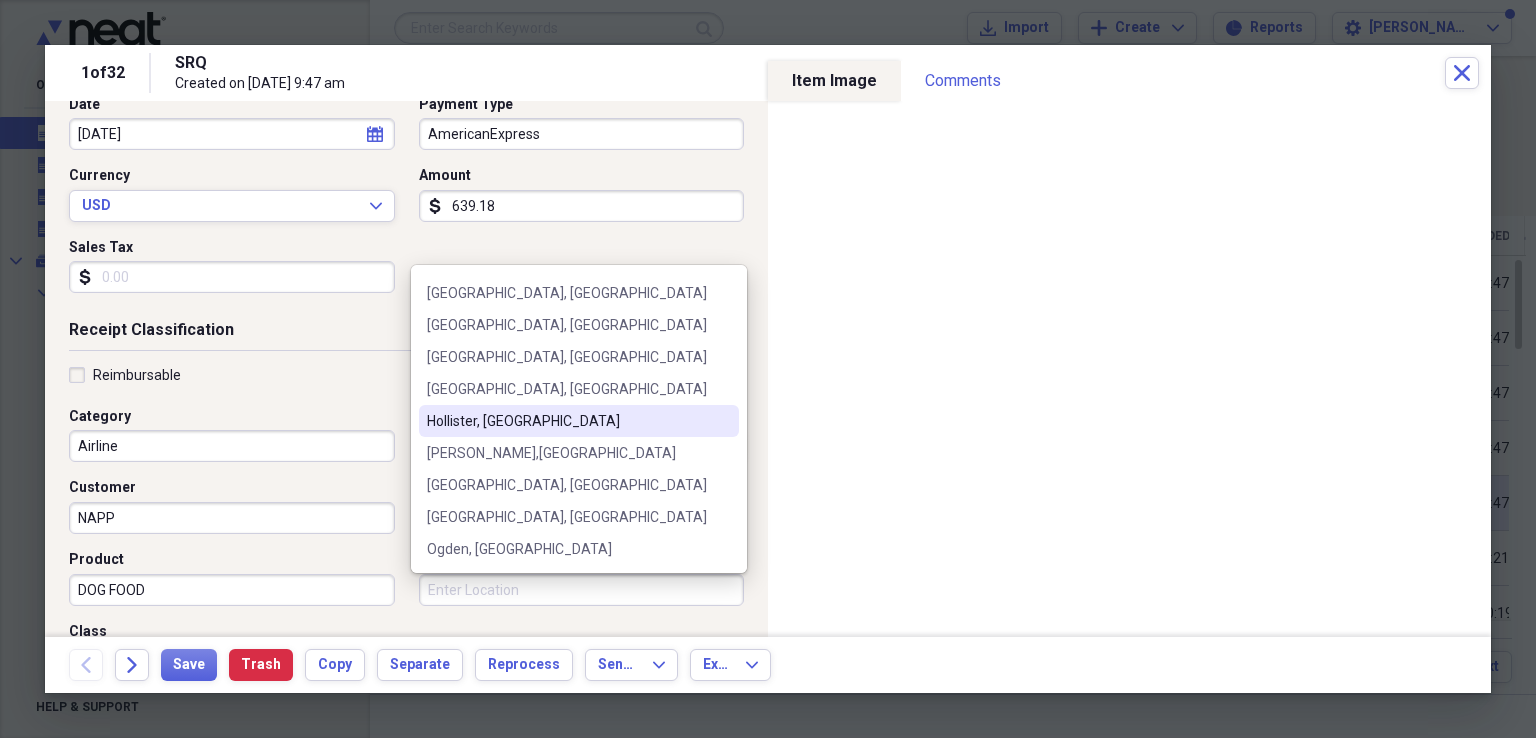 scroll, scrollTop: 60, scrollLeft: 0, axis: vertical 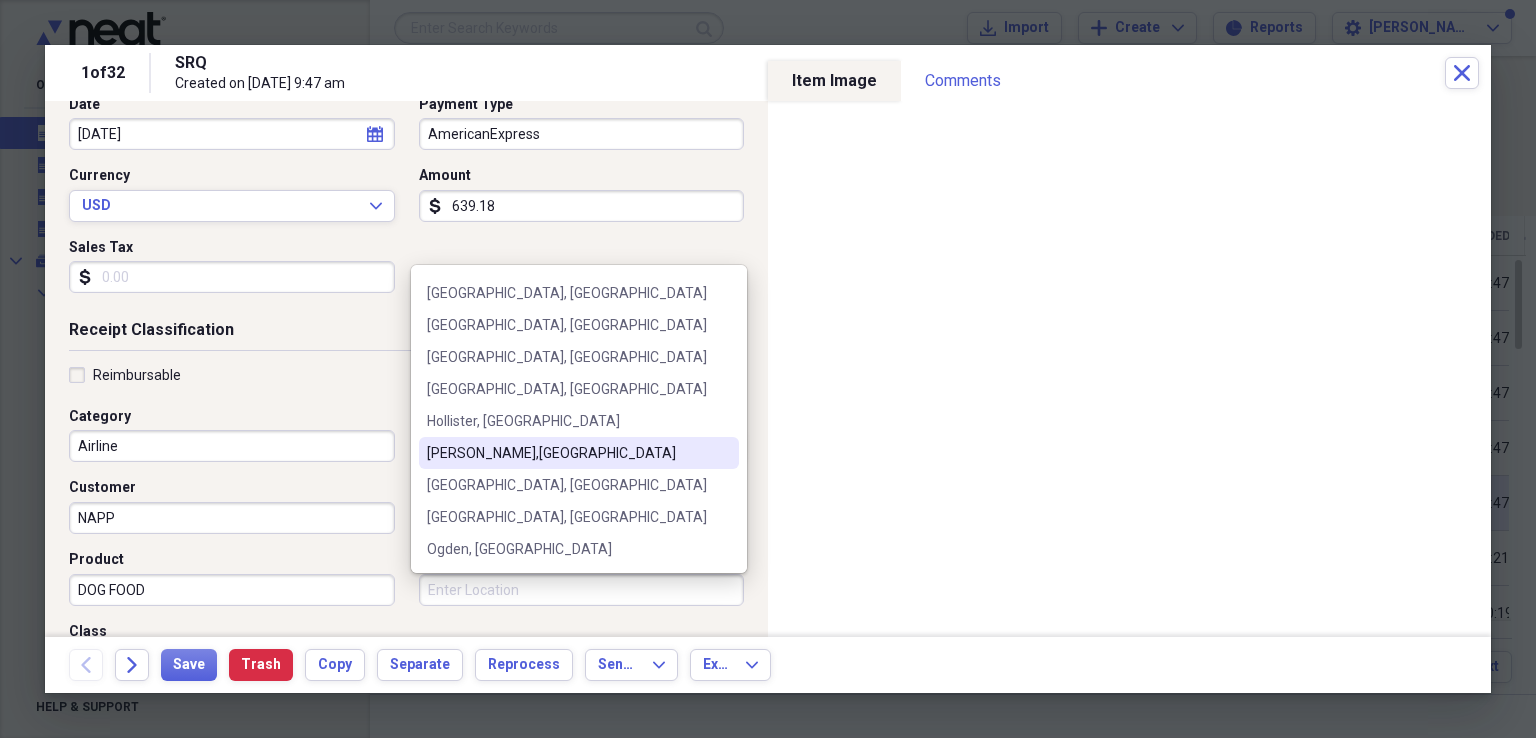 click on "Joplin,MO" at bounding box center (567, 453) 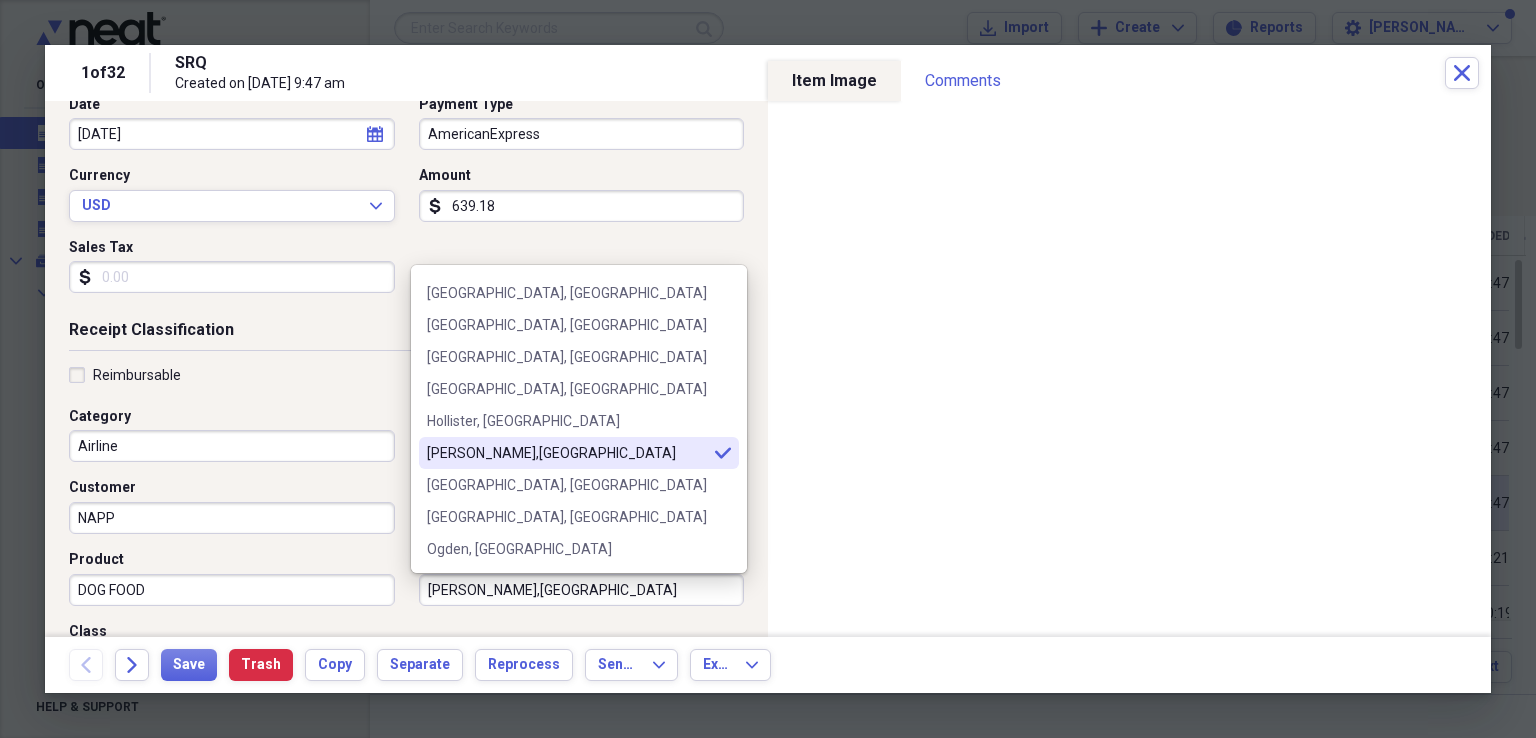 type on "Joplin,MO" 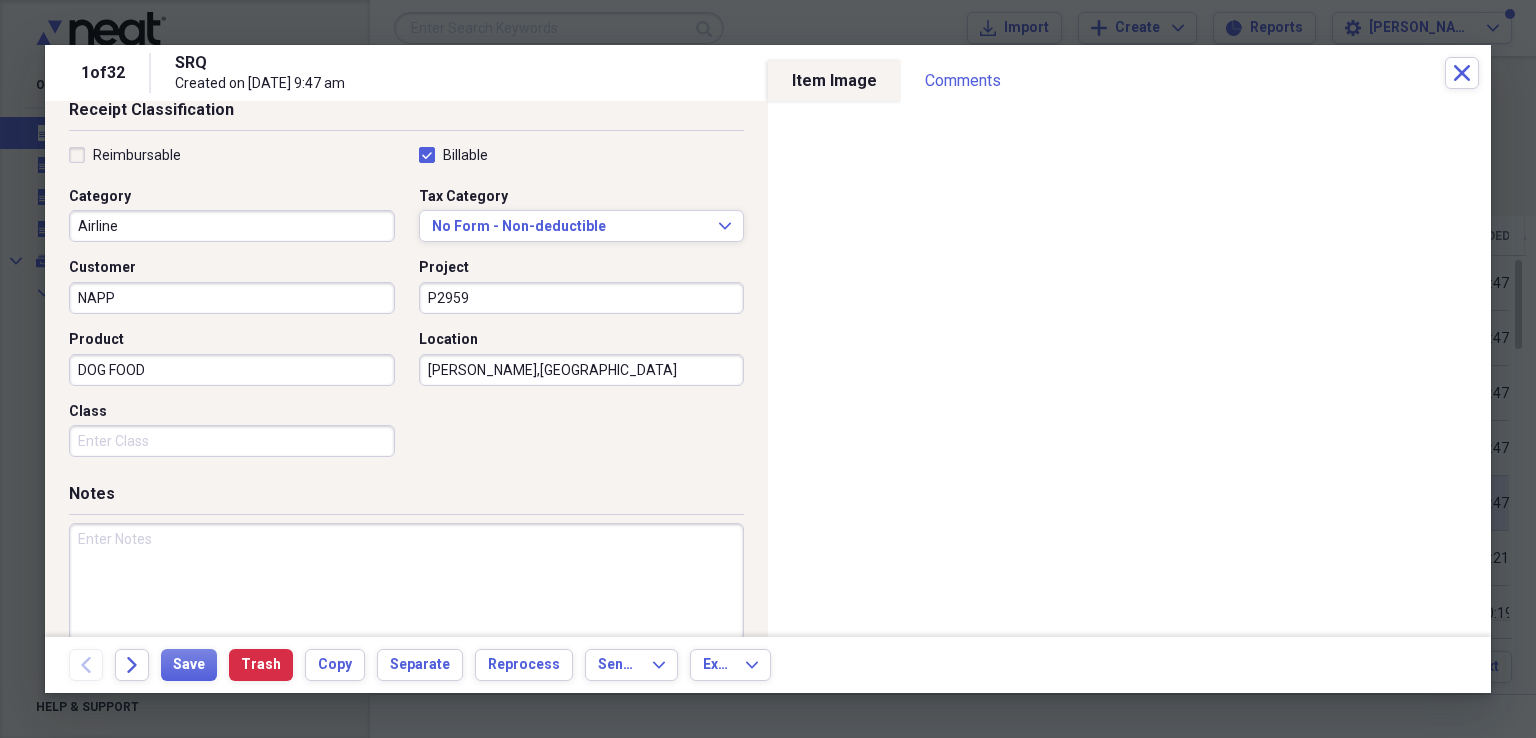 scroll, scrollTop: 444, scrollLeft: 0, axis: vertical 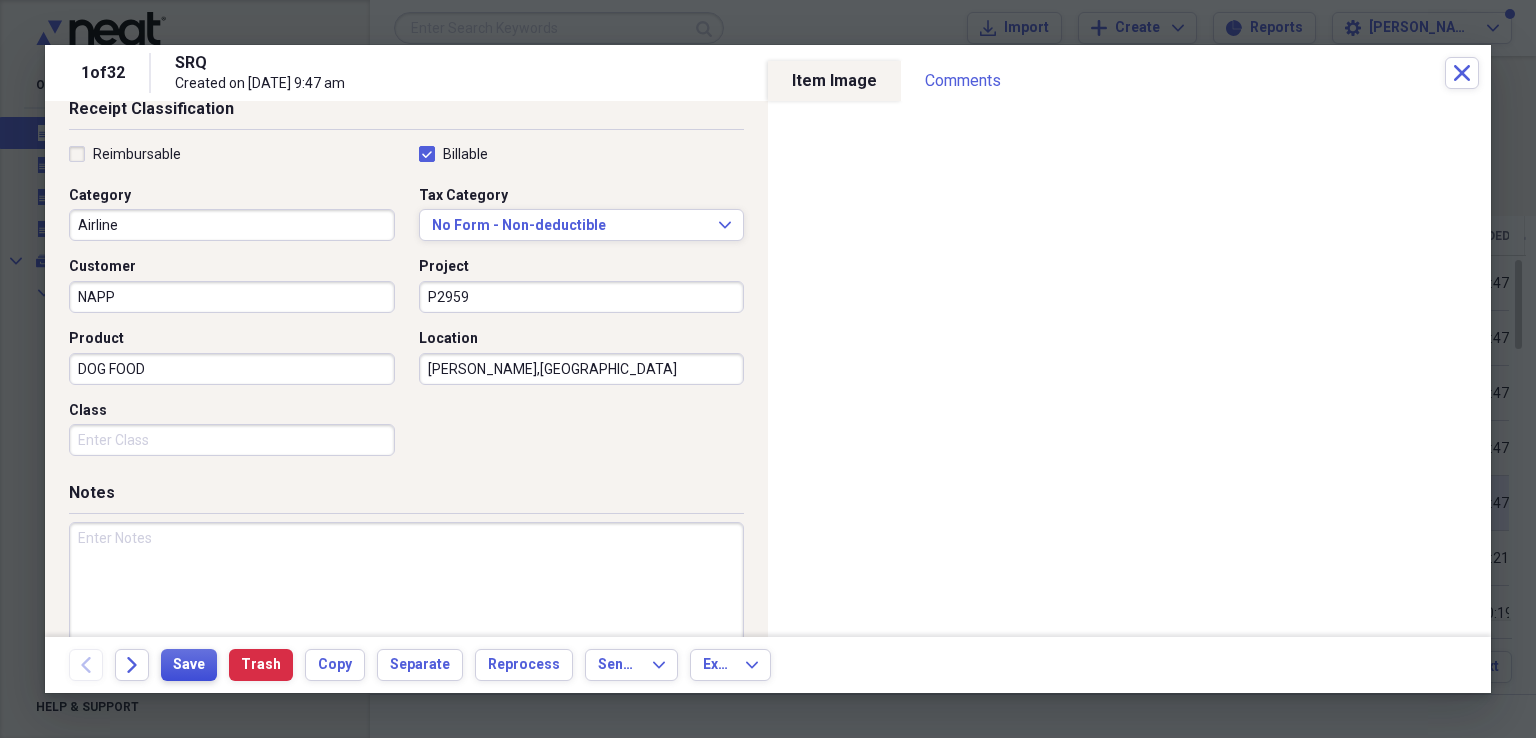 click on "Save" at bounding box center (189, 665) 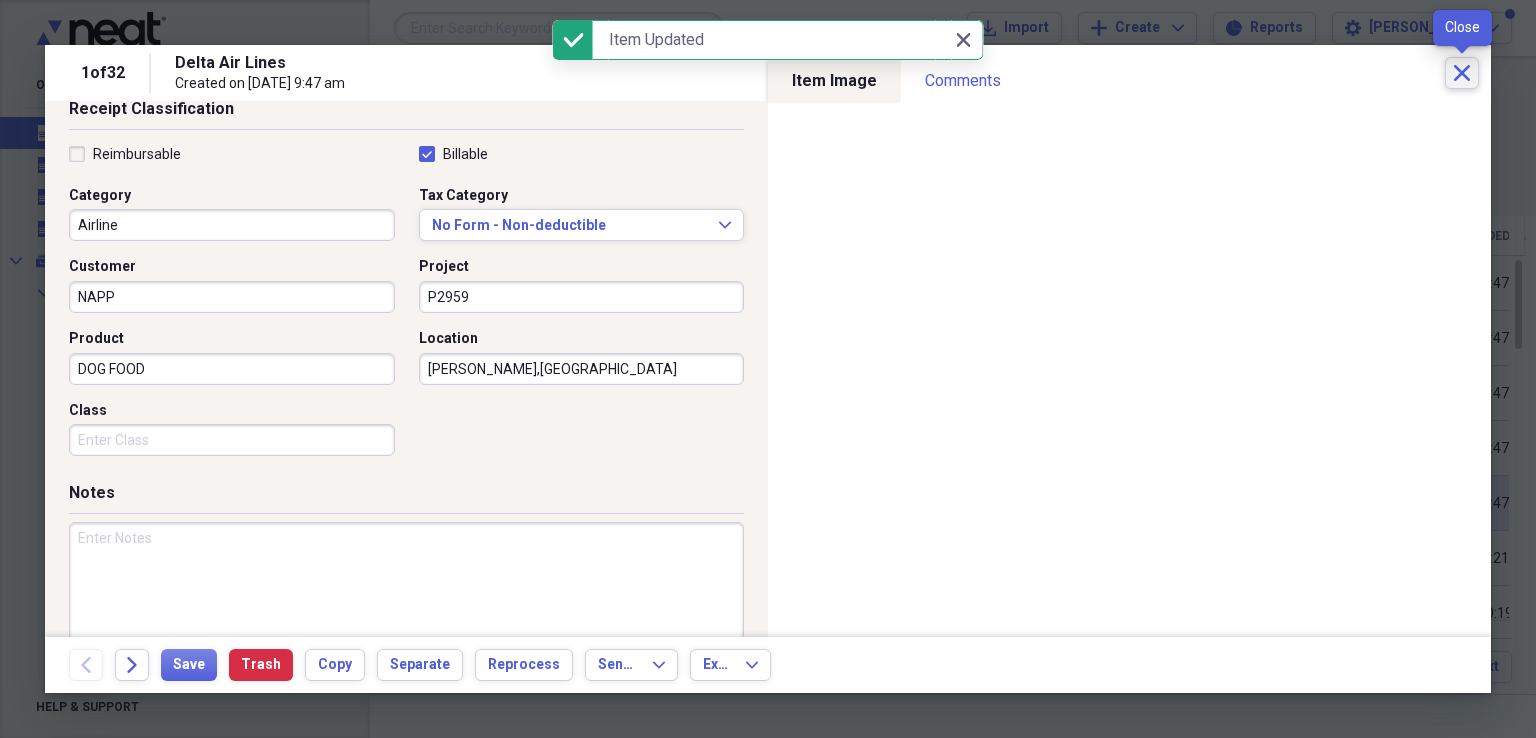 click on "Close" 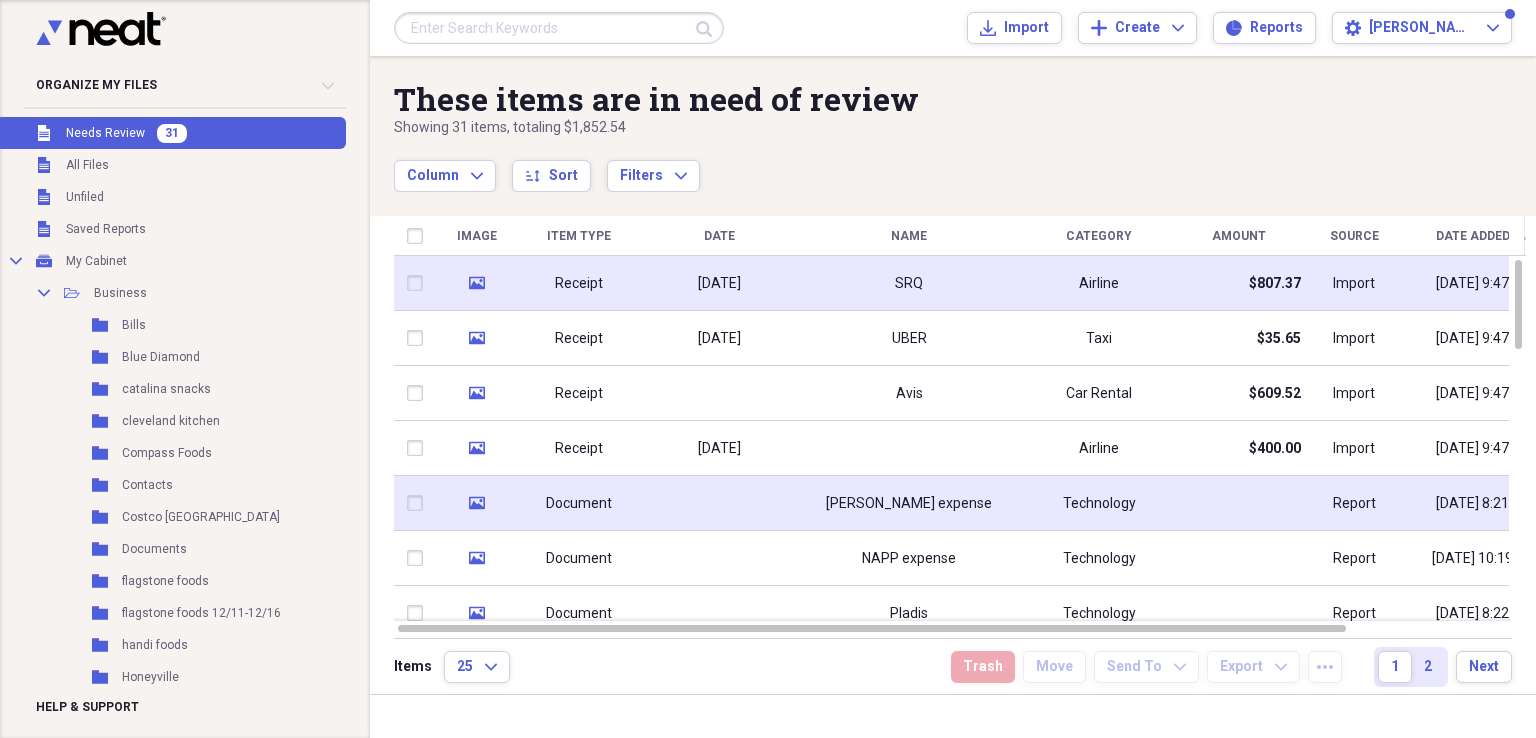 click on "SRQ" at bounding box center [909, 283] 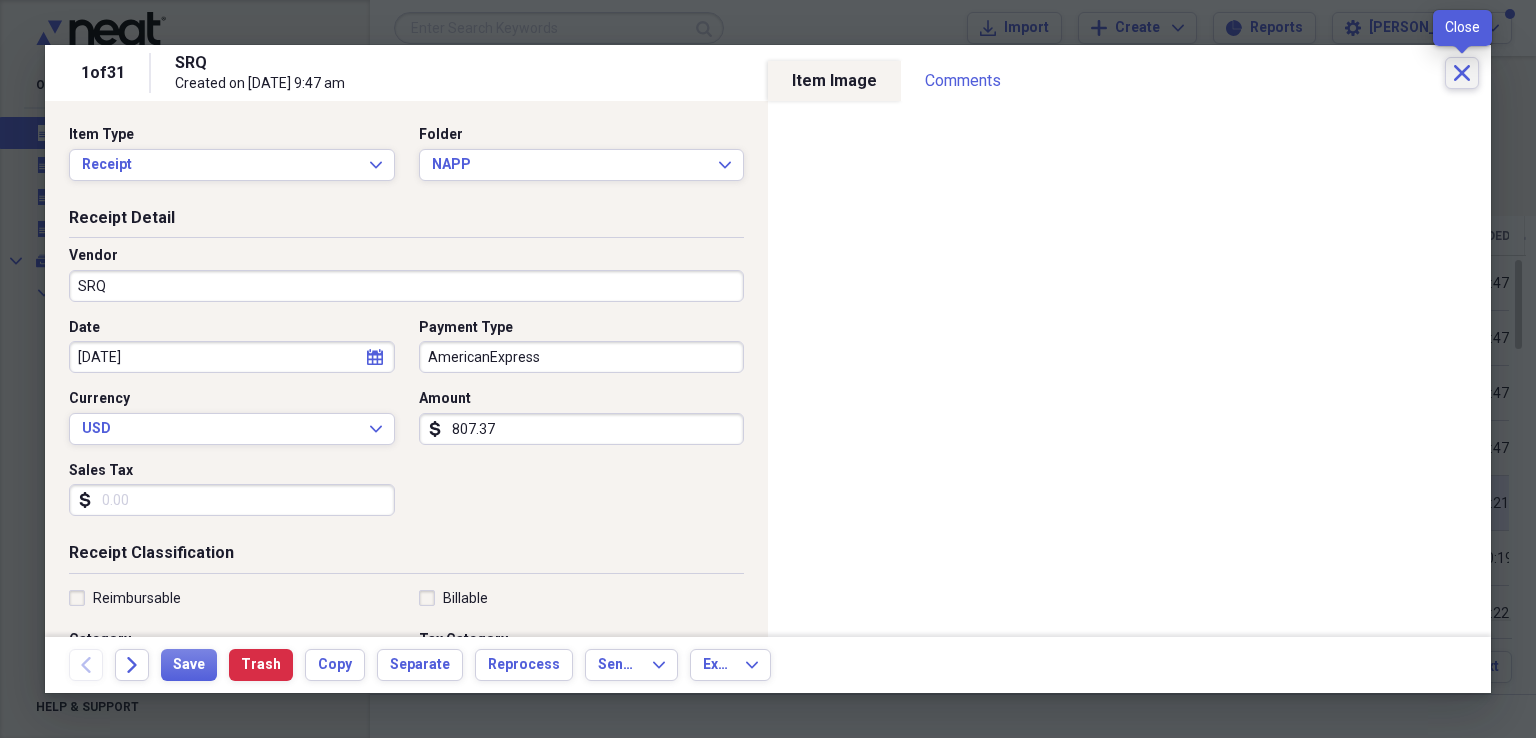 click 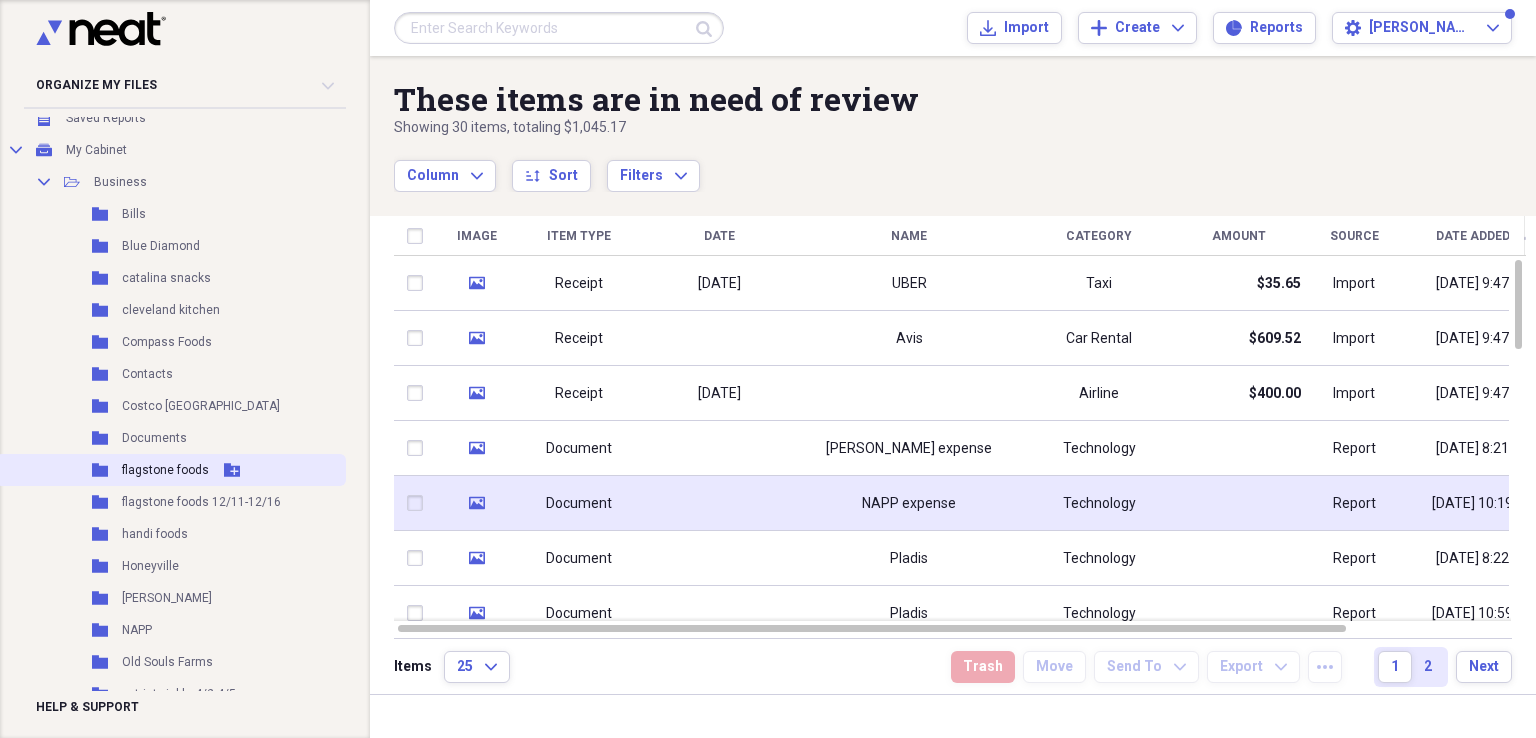 scroll, scrollTop: 112, scrollLeft: 0, axis: vertical 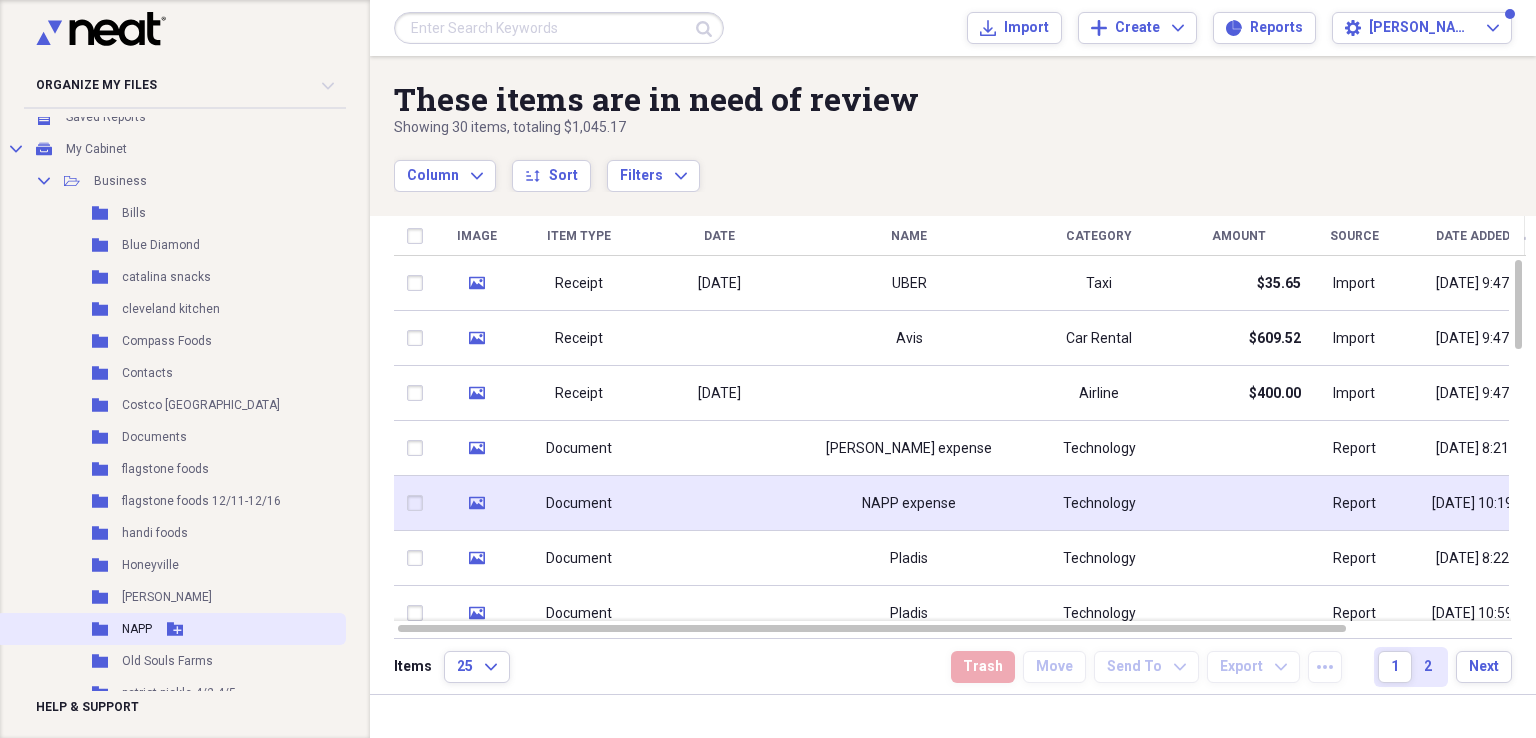 click on "NAPP" at bounding box center (137, 629) 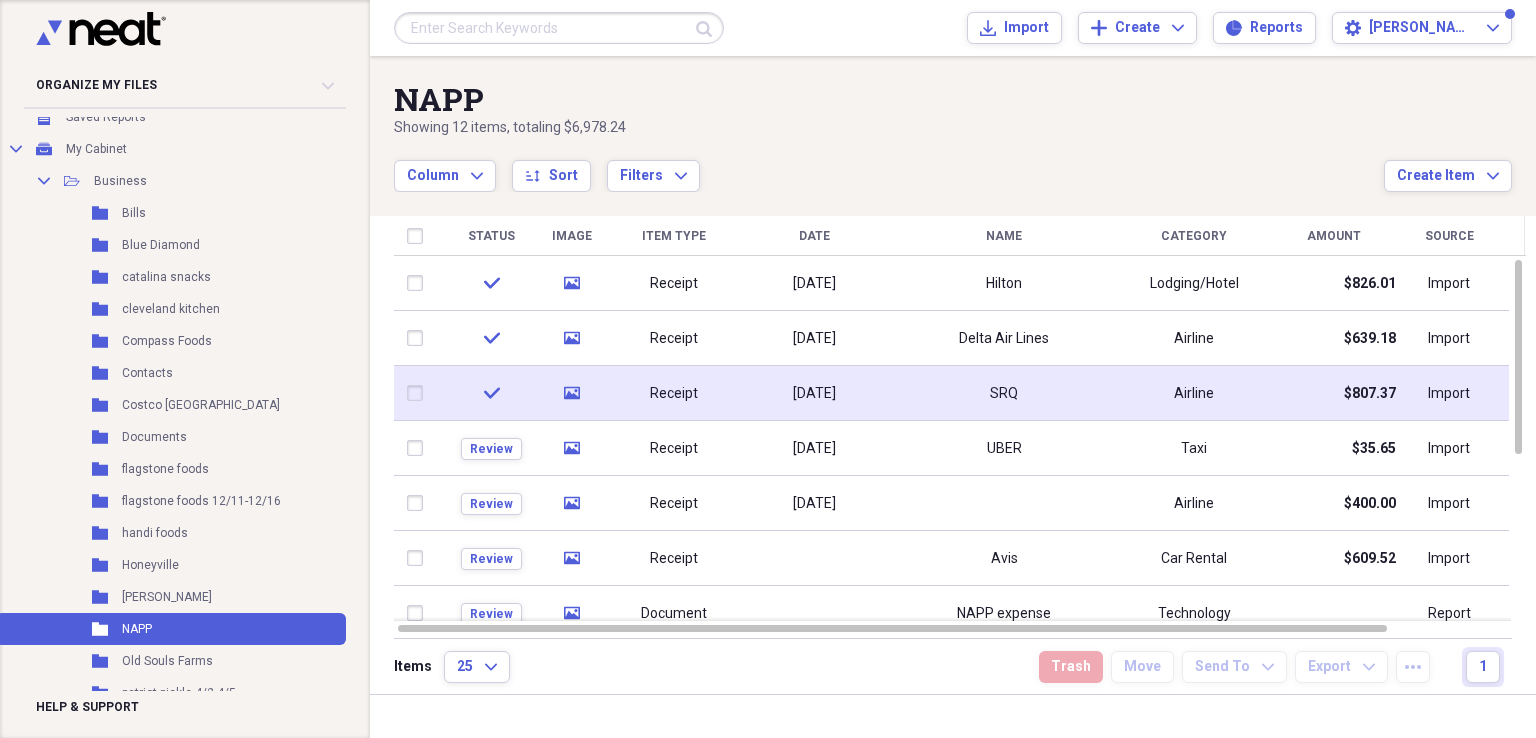 click at bounding box center [419, 393] 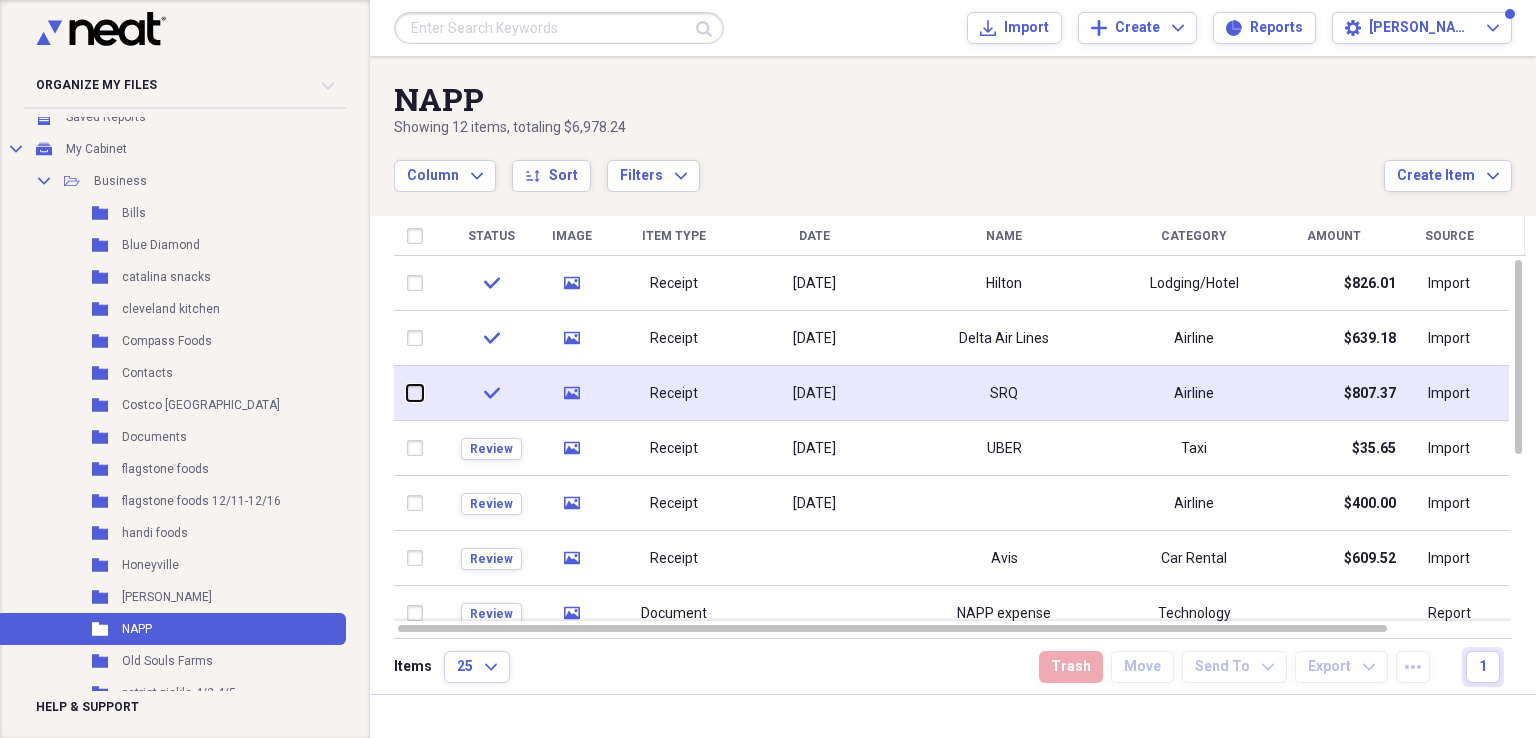 click at bounding box center [407, 393] 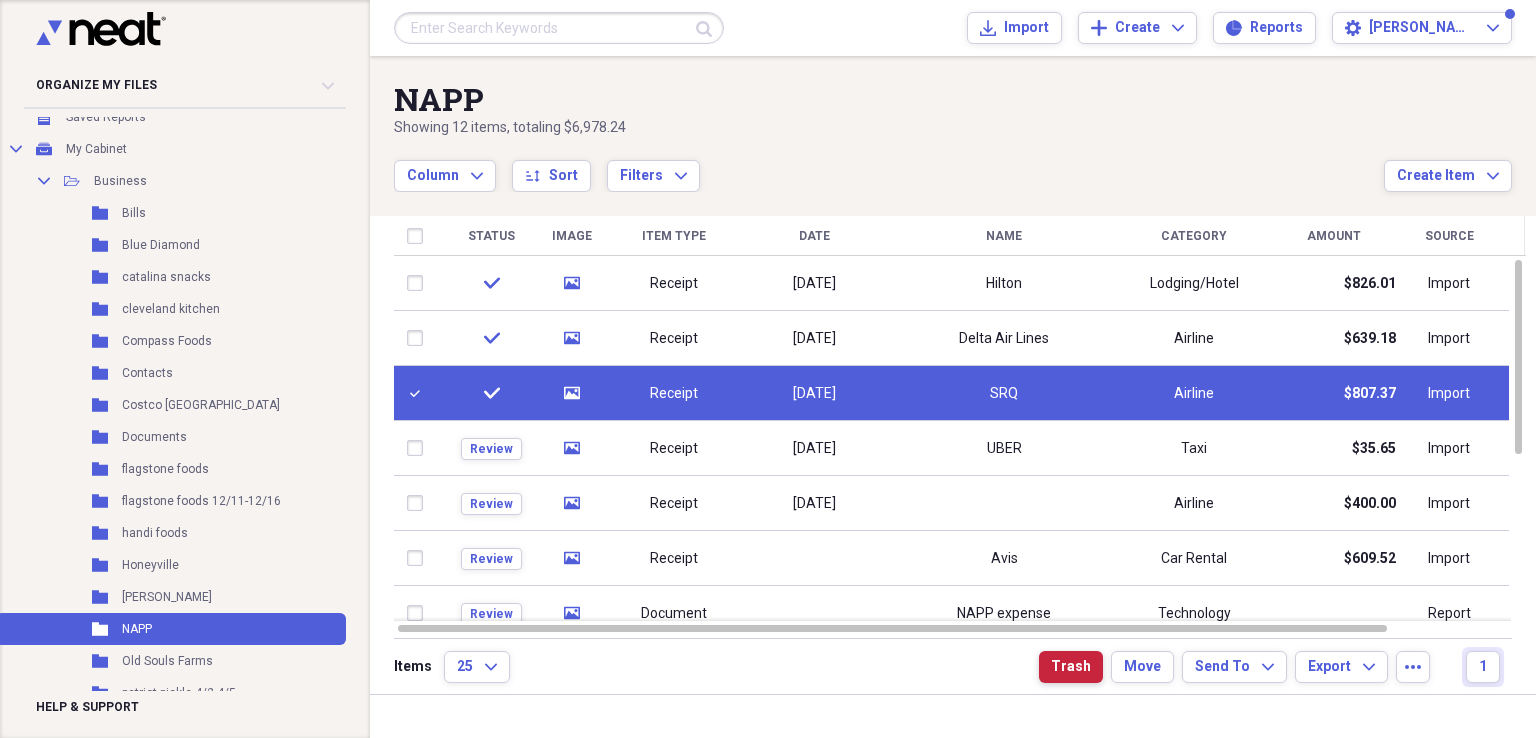 click on "Trash" at bounding box center (1071, 667) 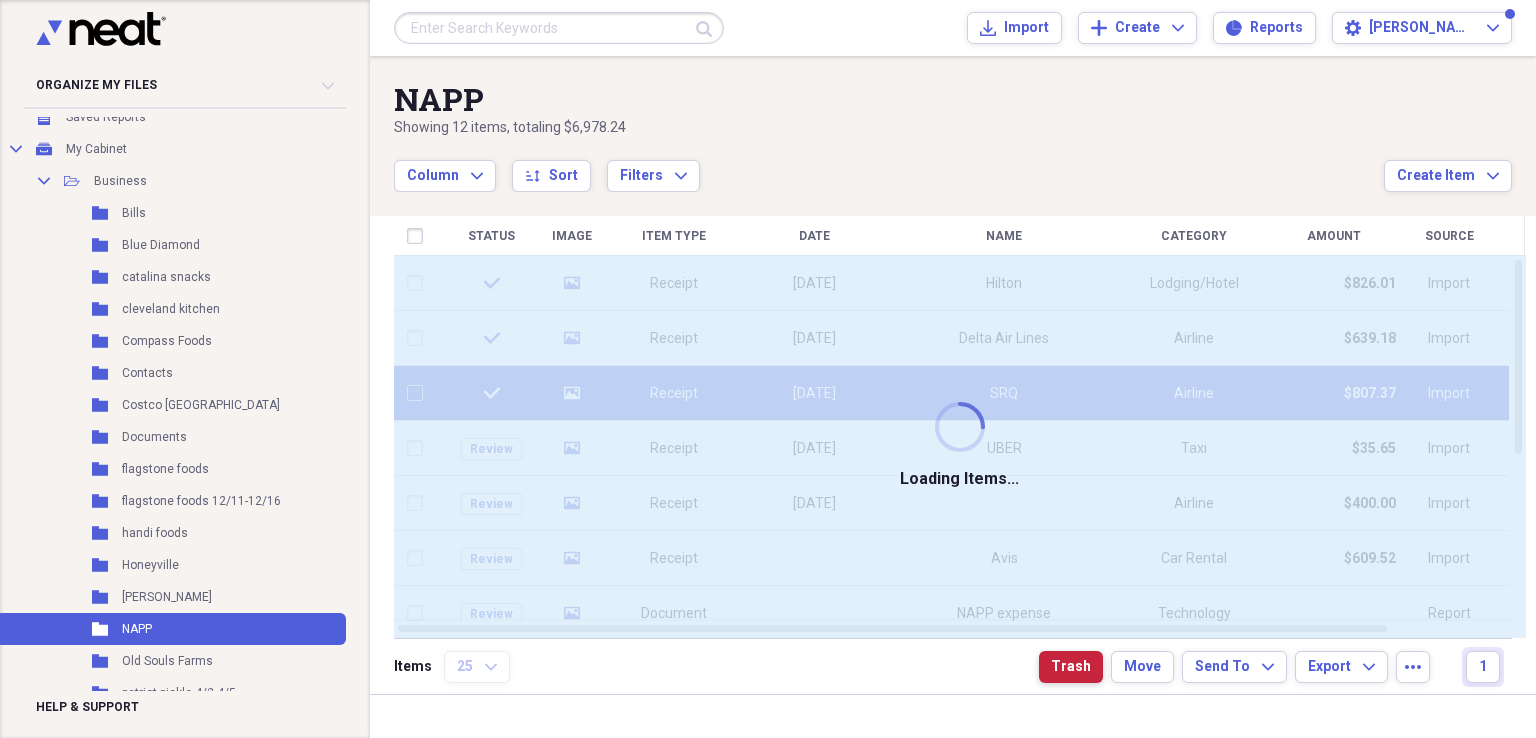 checkbox on "false" 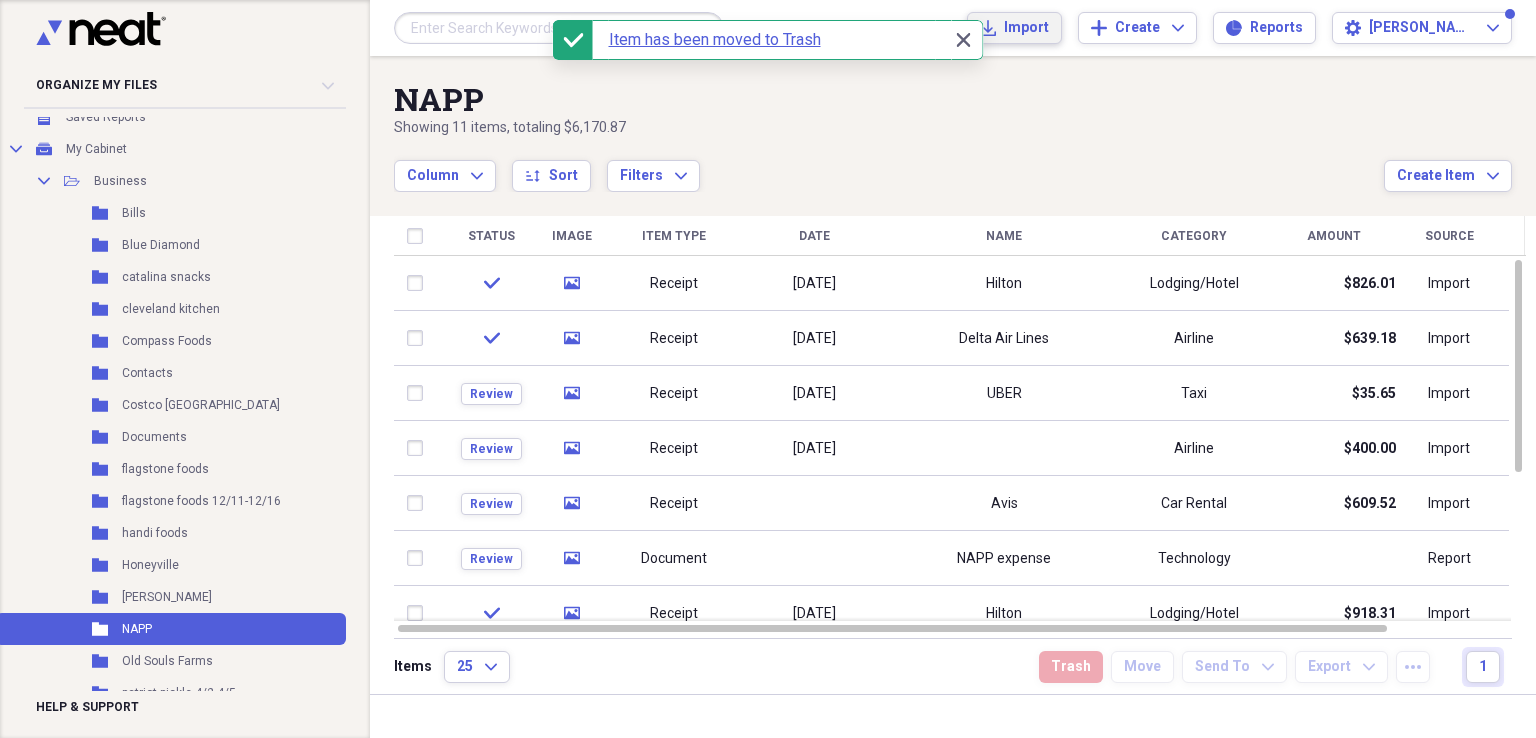 click on "Import" at bounding box center (1026, 28) 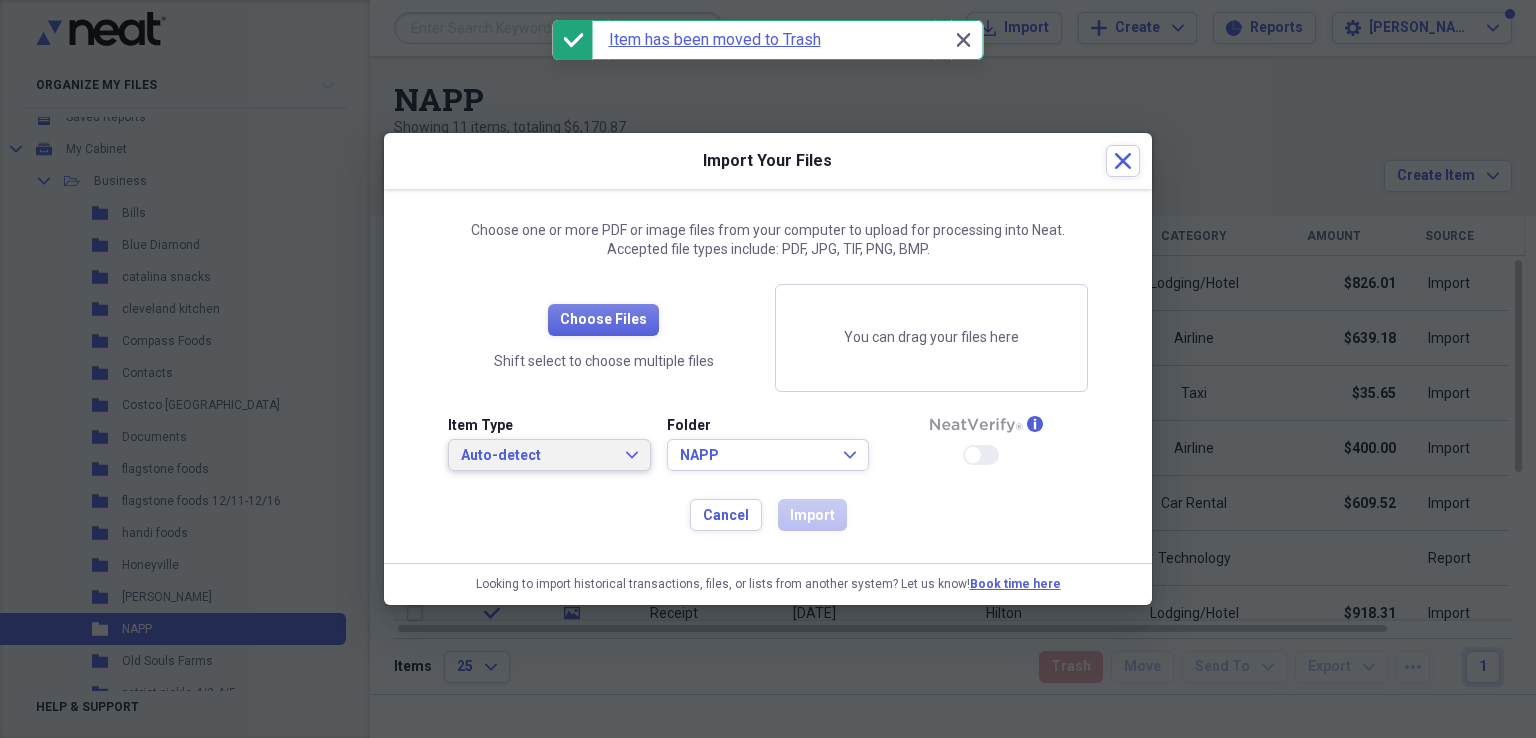 click on "Auto-detect Expand" at bounding box center (549, 455) 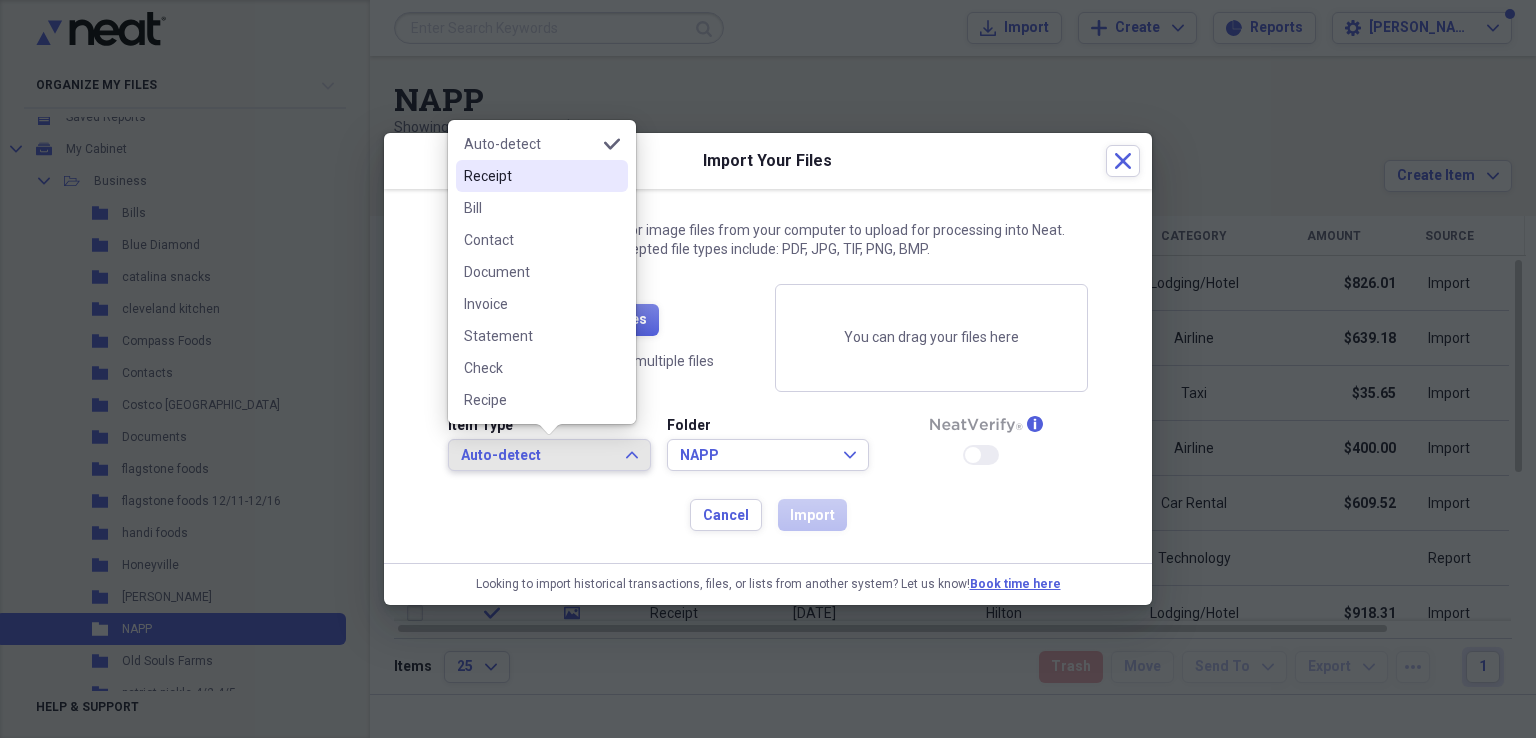 click on "Receipt" at bounding box center (530, 176) 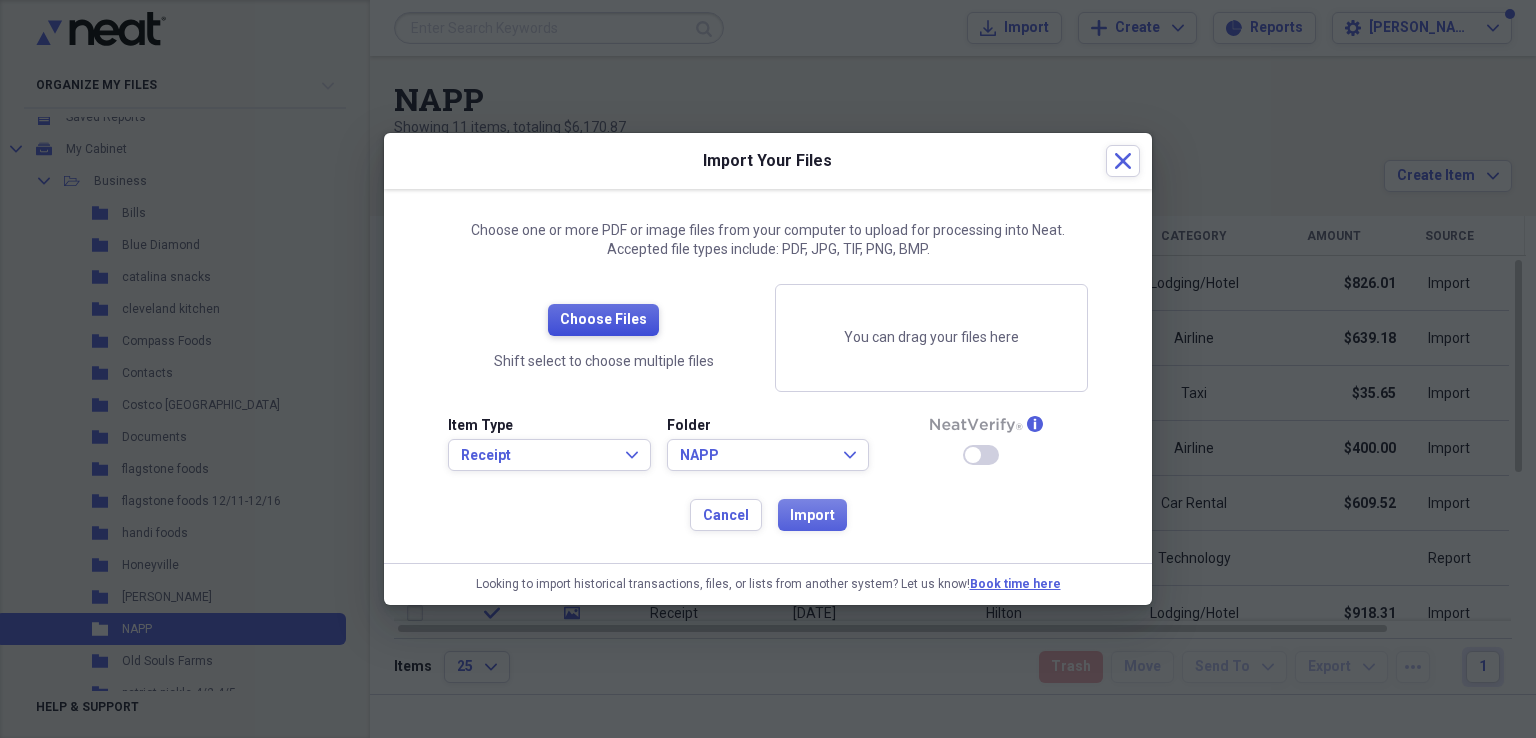 click on "Choose Files" at bounding box center [603, 320] 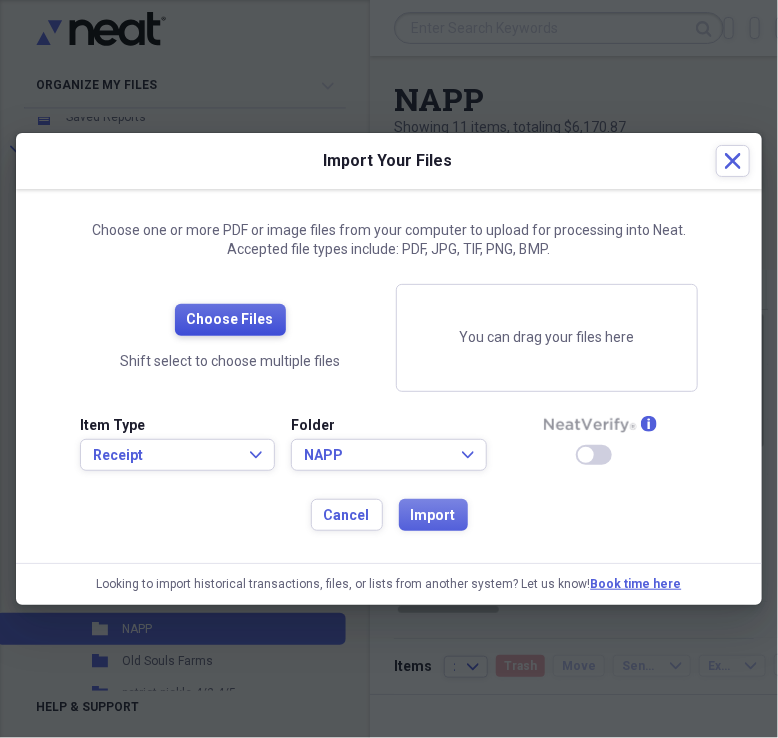 click on "Choose Files" at bounding box center [230, 320] 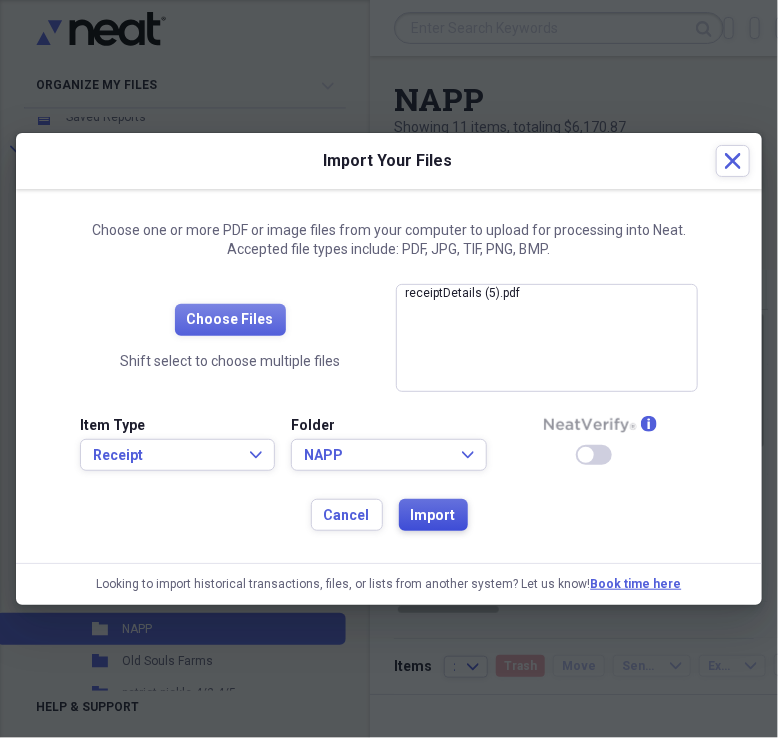 click on "Import" at bounding box center (433, 516) 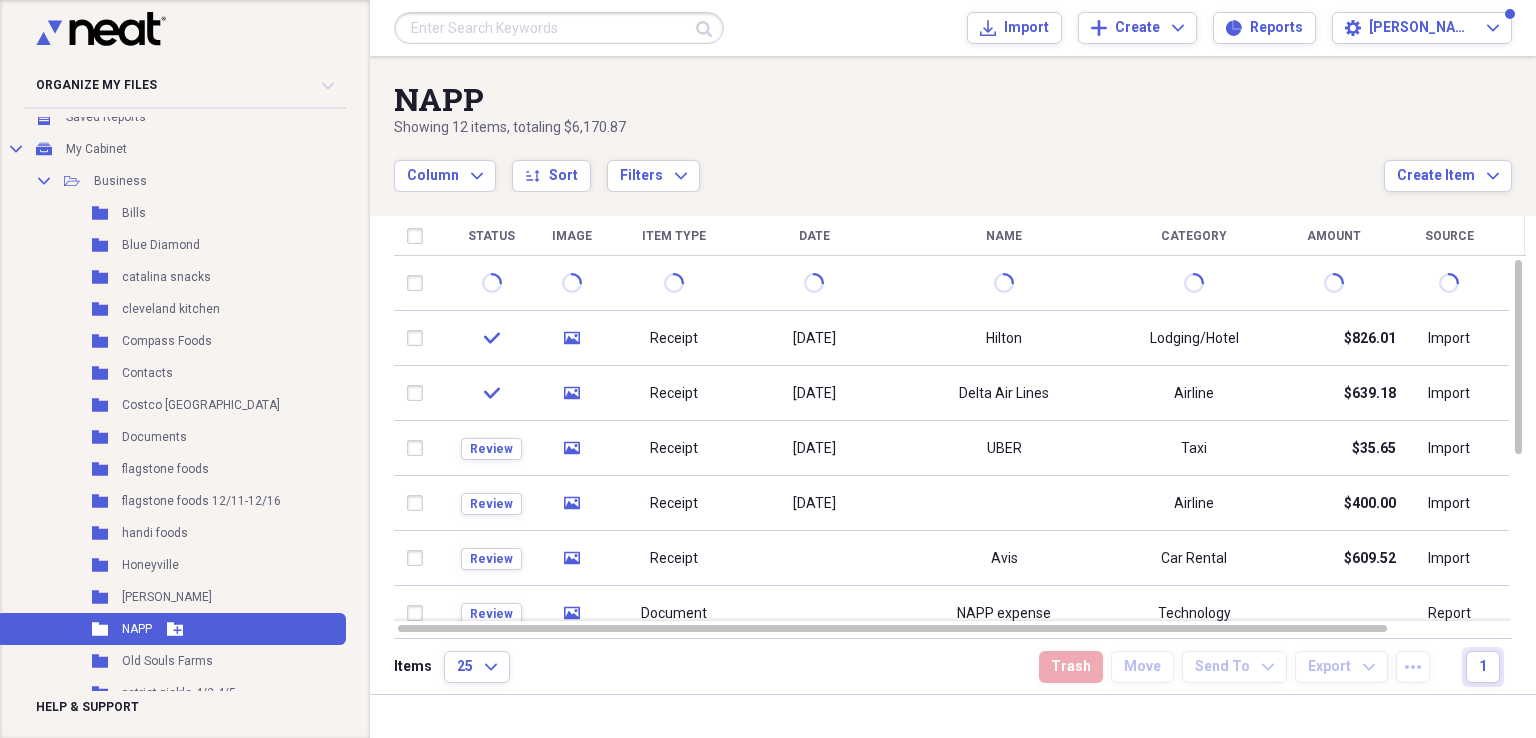 click on "Folder NAPP Add Folder" at bounding box center (171, 629) 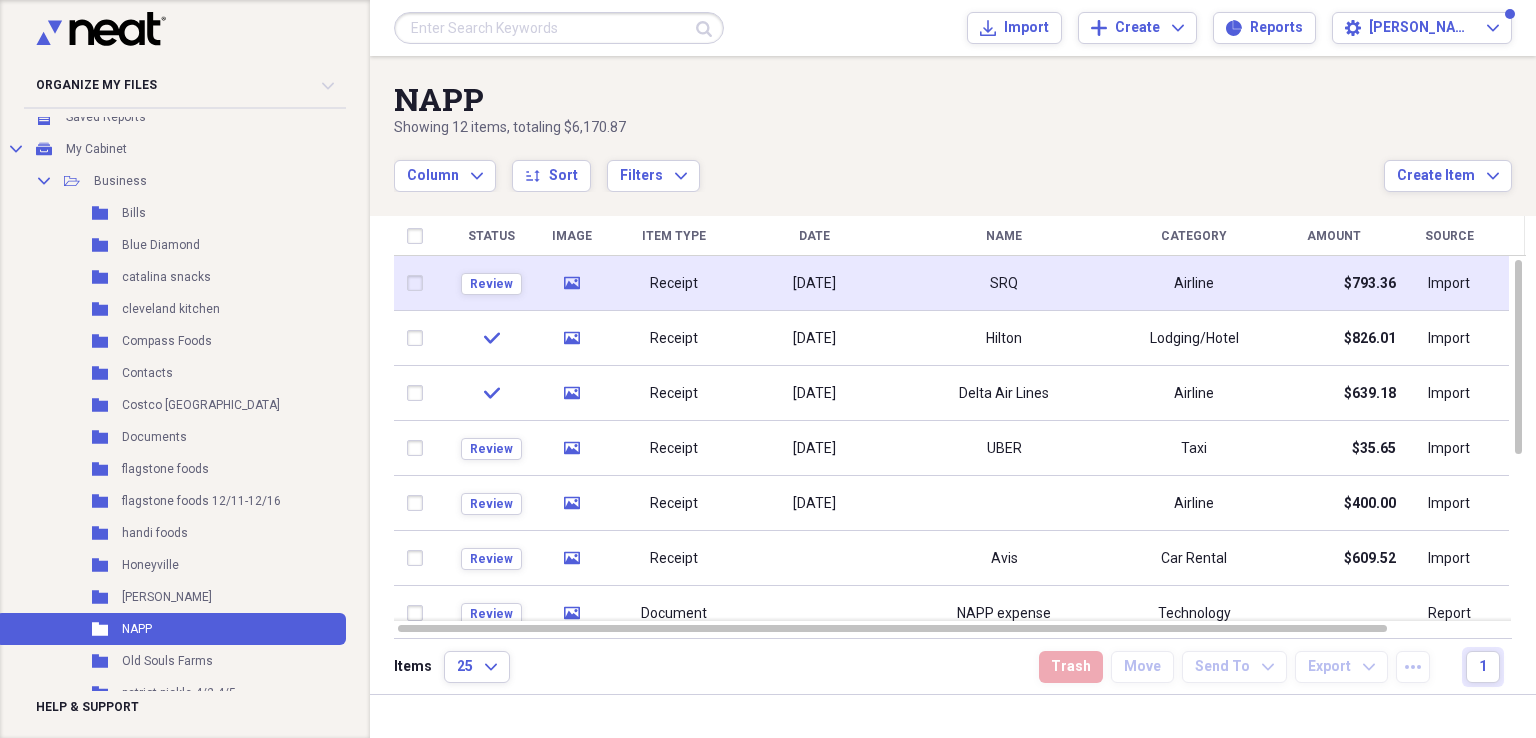 click on "06/30/2025" at bounding box center [814, 284] 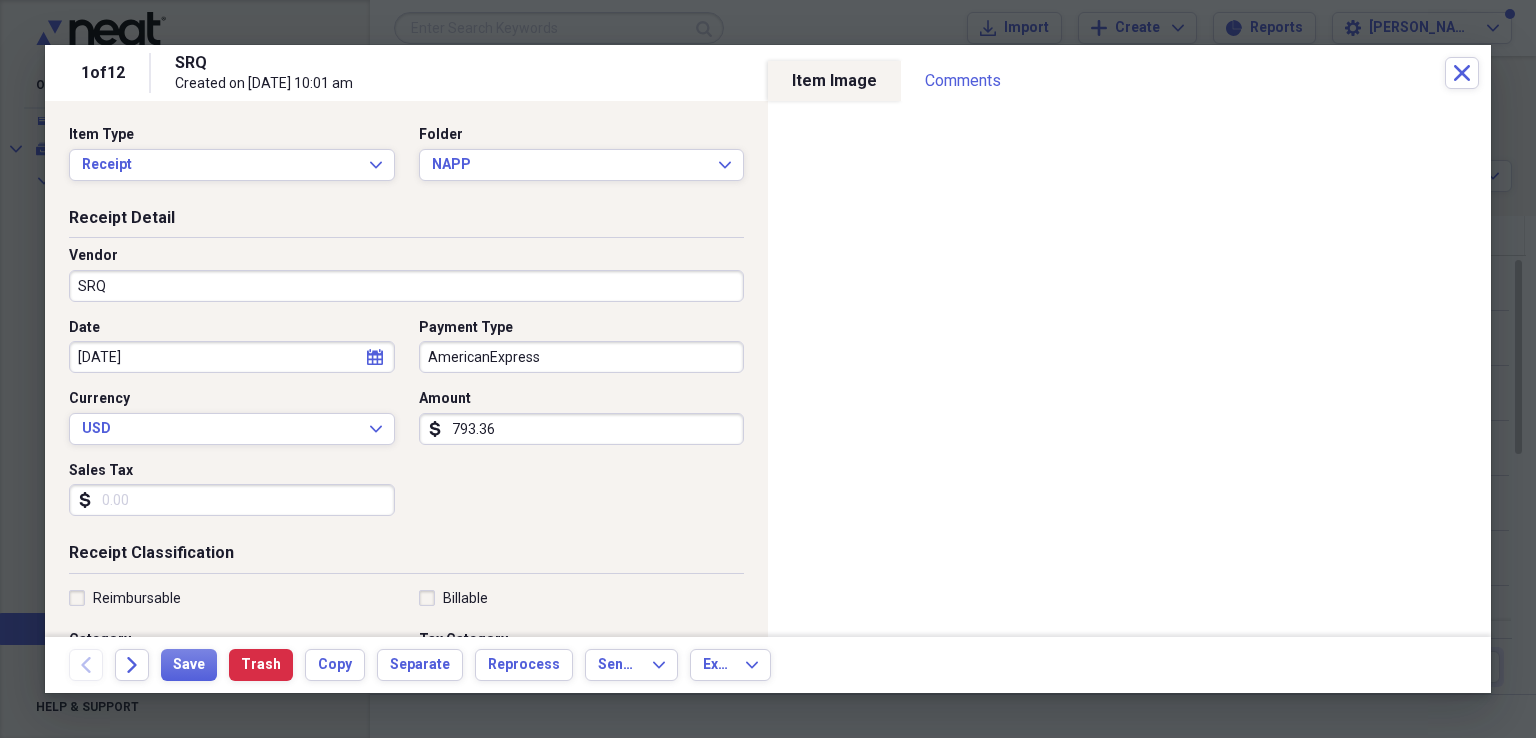 click on "SRQ" at bounding box center [406, 286] 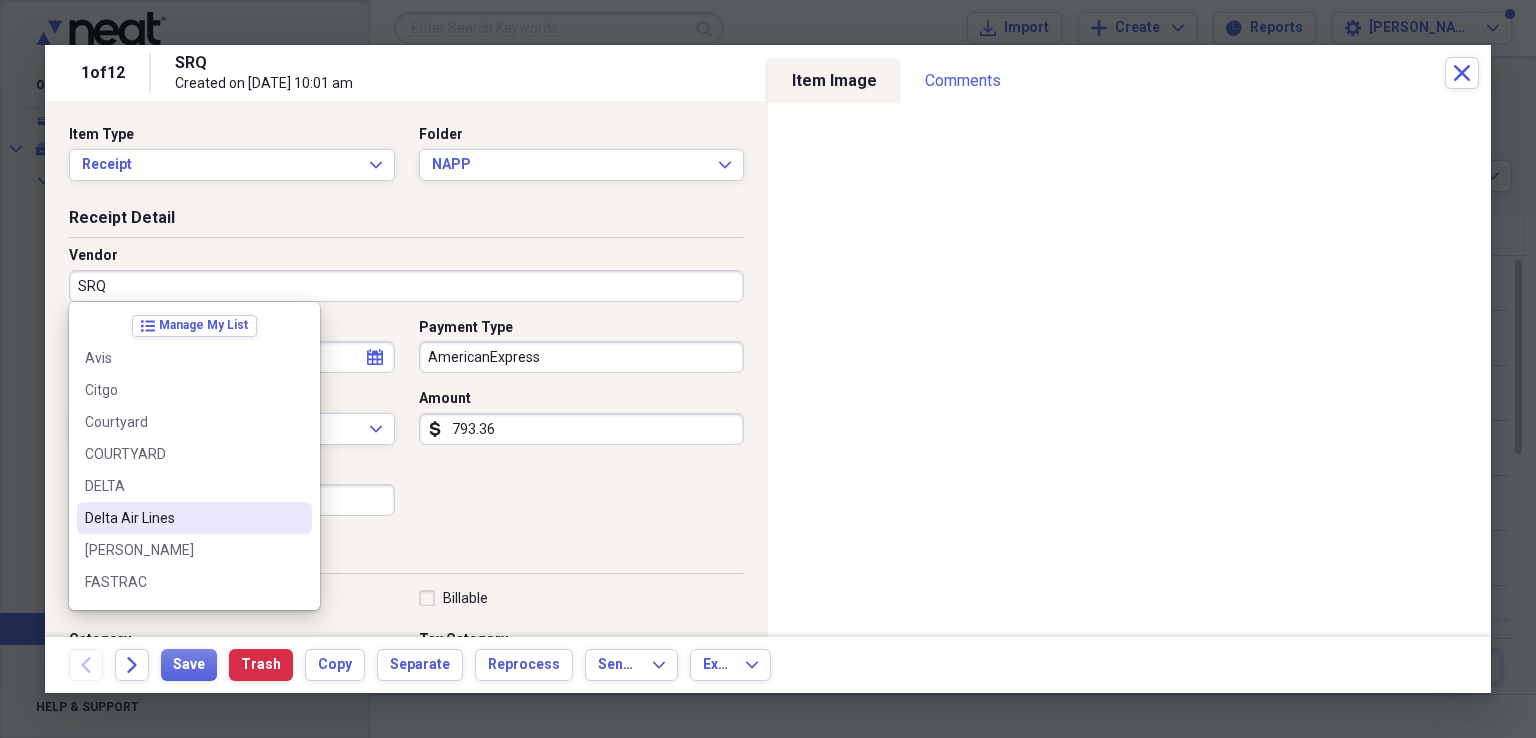 click on "Delta Air Lines" at bounding box center [182, 518] 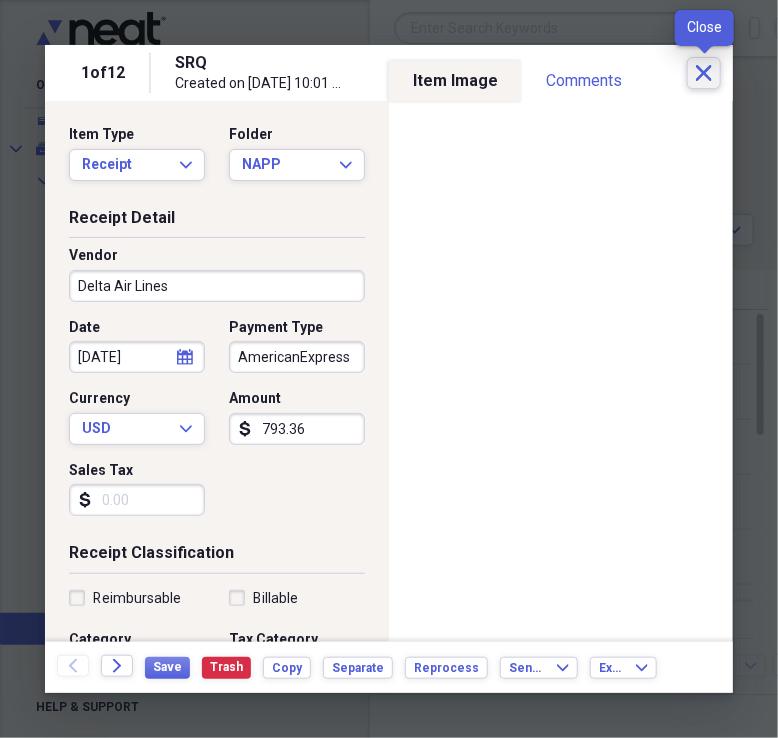click on "Close" at bounding box center (704, 73) 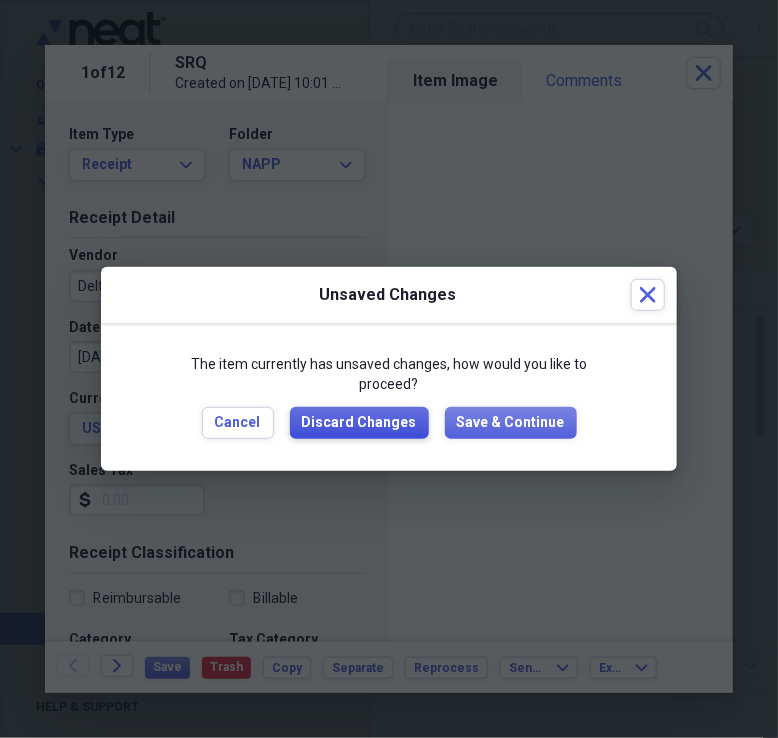 click on "Discard Changes" at bounding box center [359, 423] 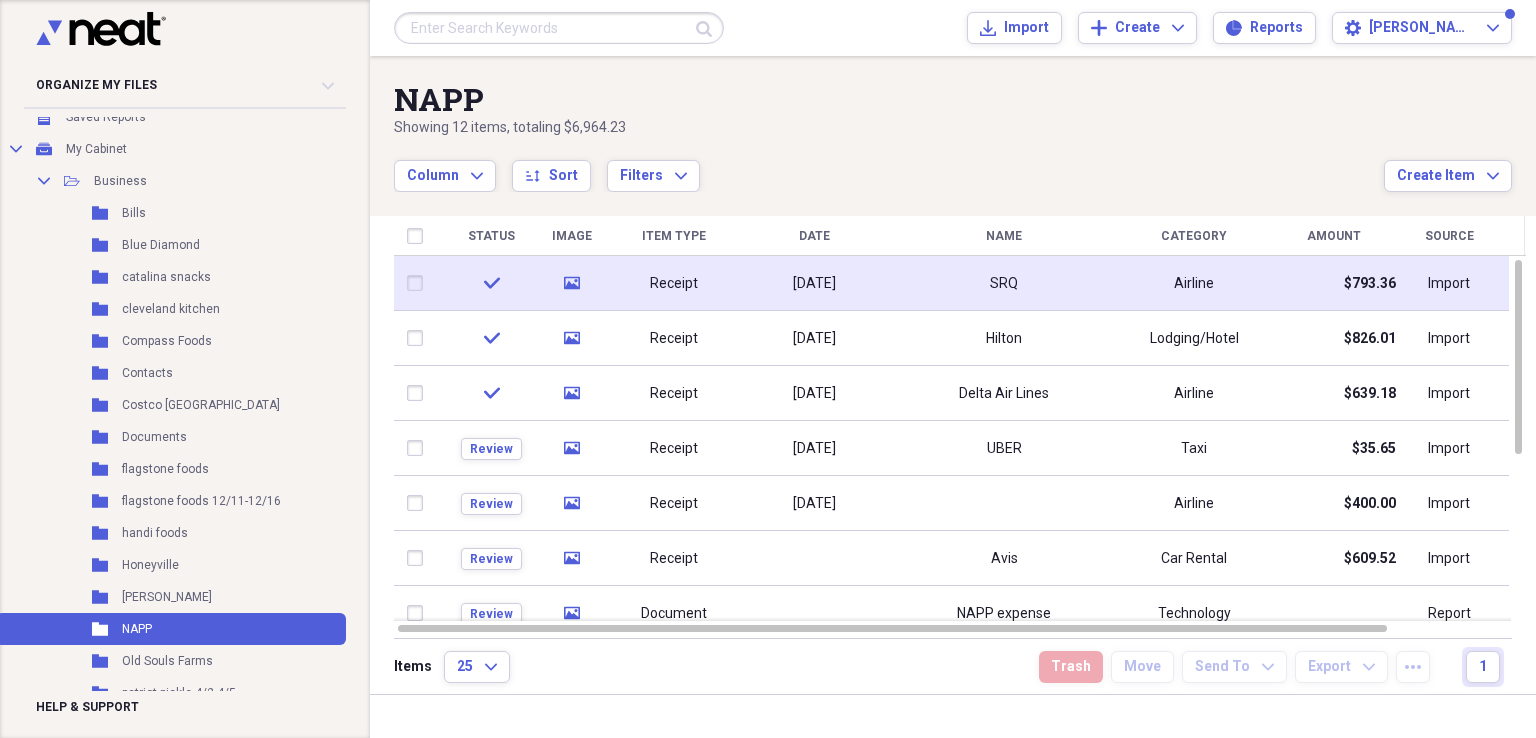 click at bounding box center (419, 283) 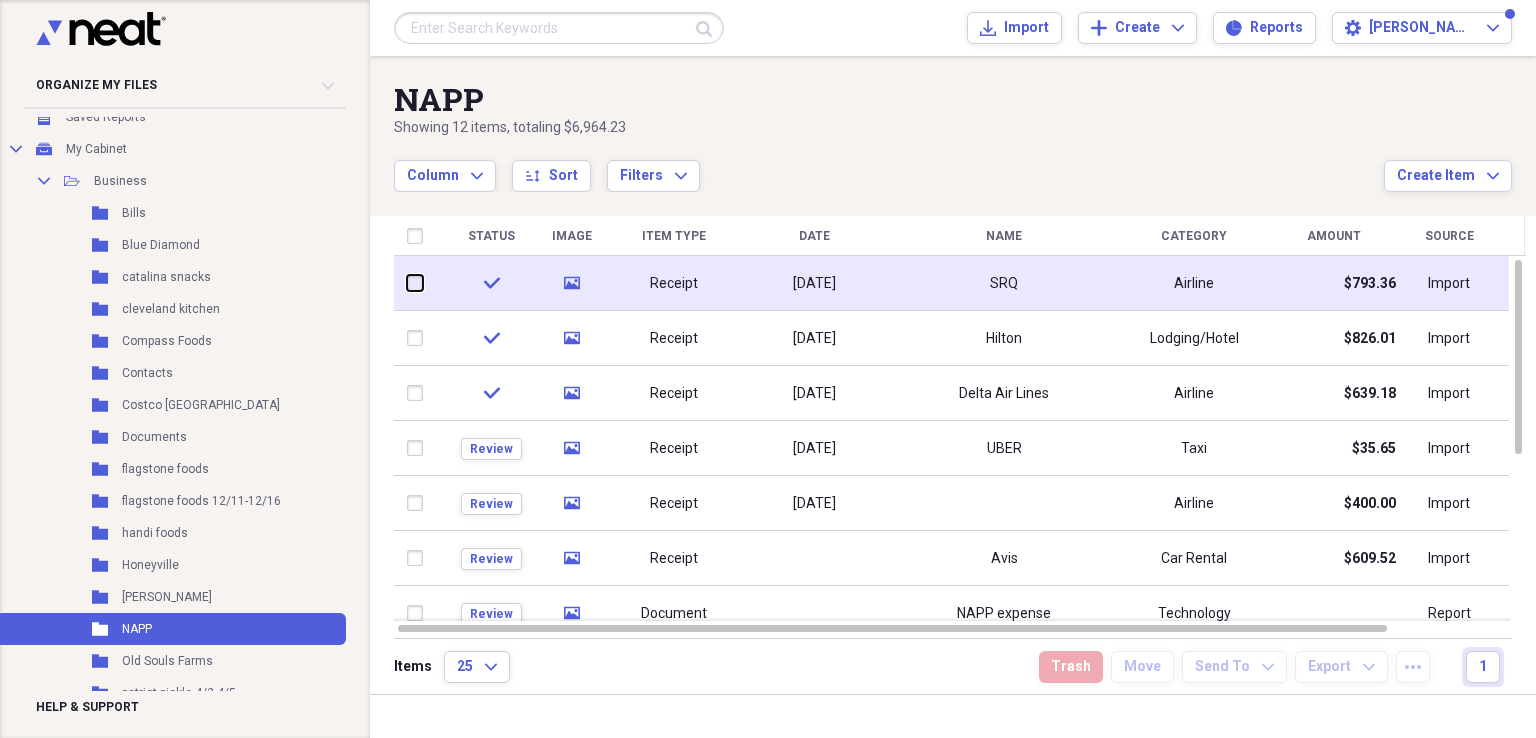 click at bounding box center (407, 283) 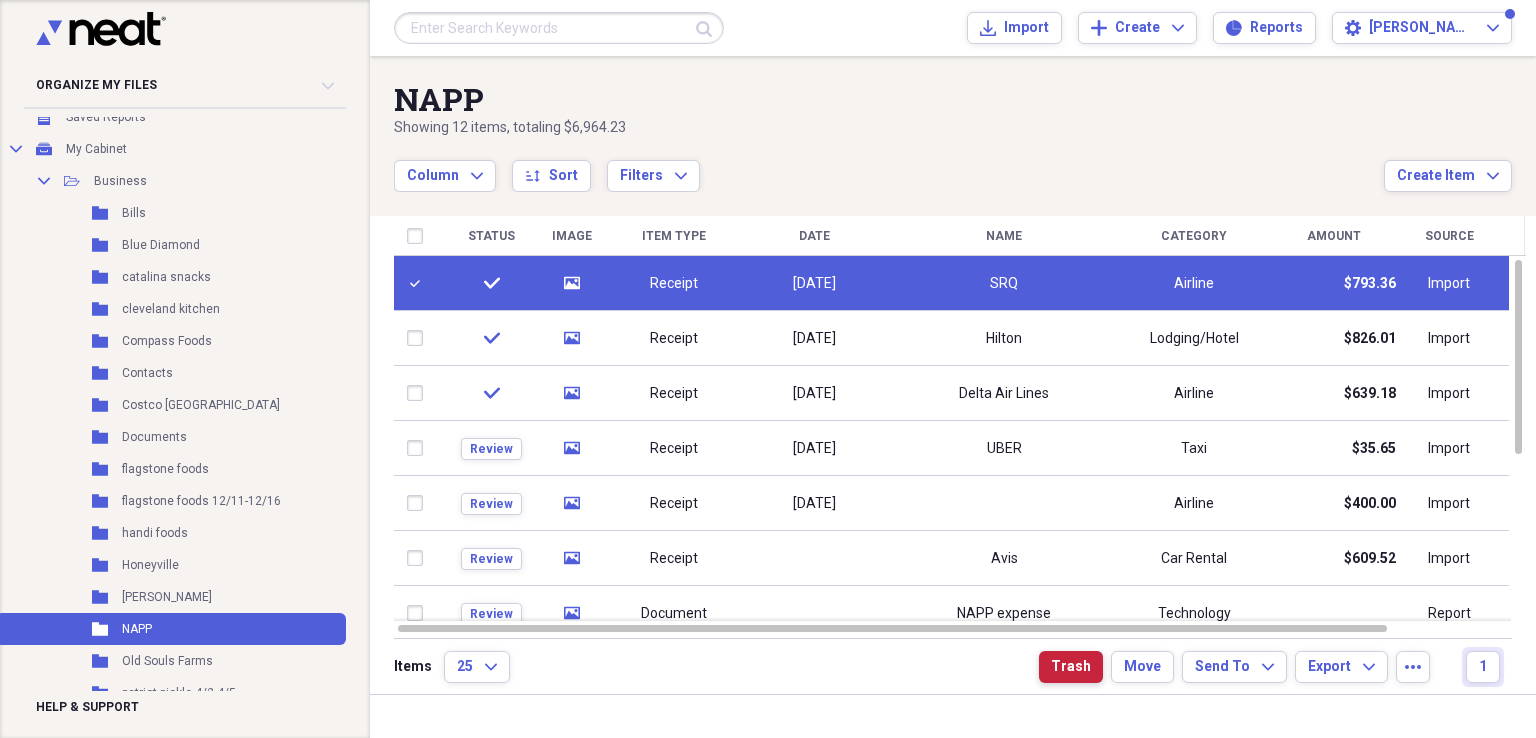 click on "Trash" at bounding box center (1071, 667) 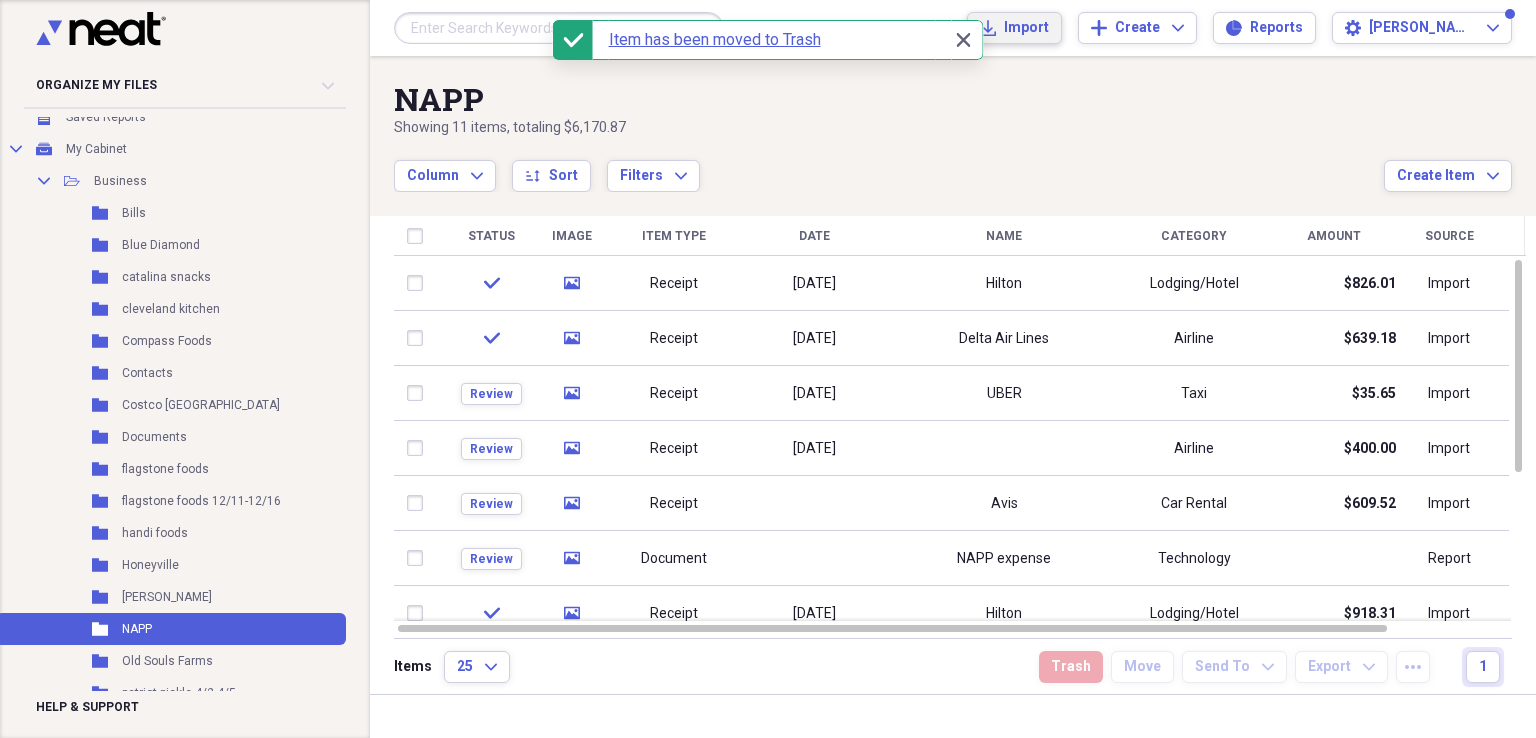 click on "Import" at bounding box center (1026, 28) 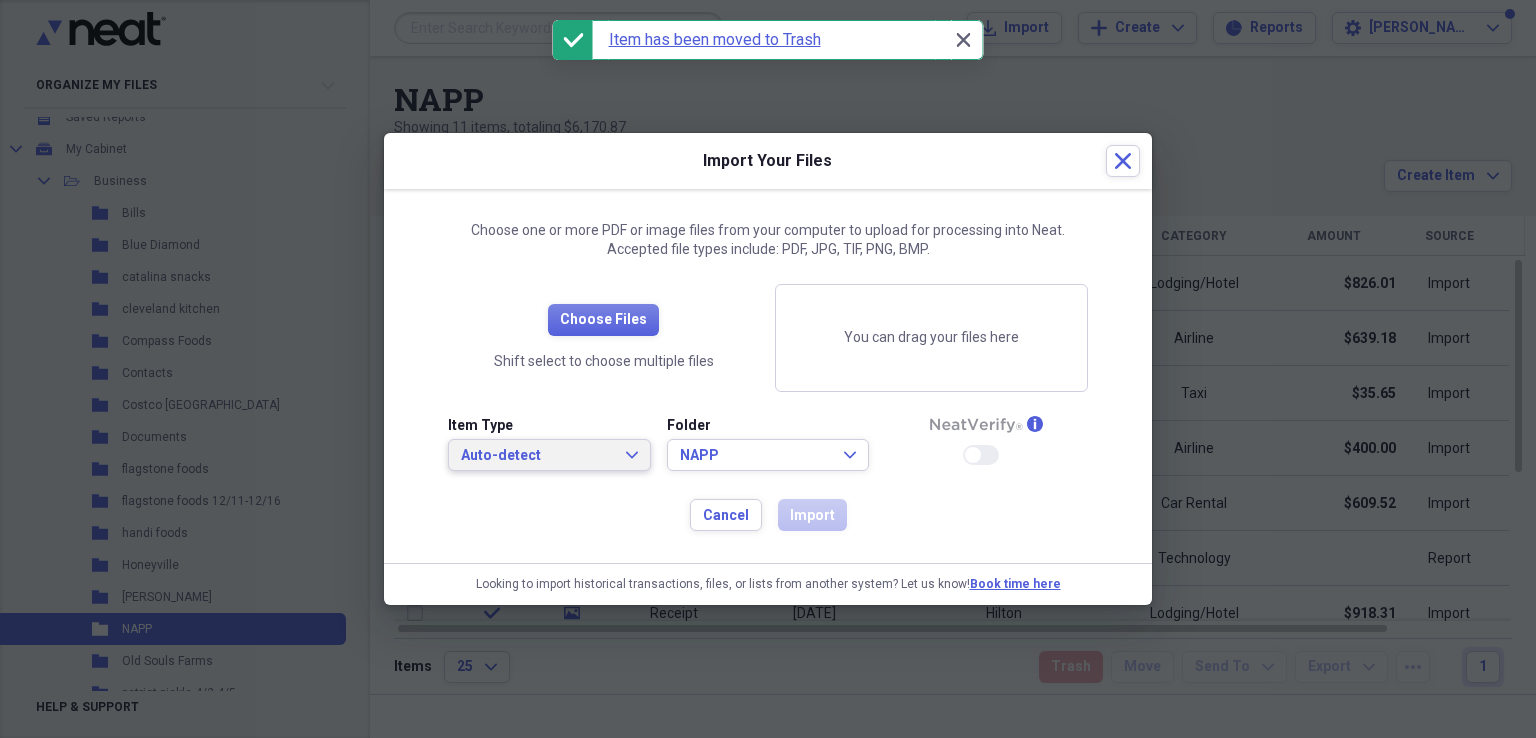 click on "Auto-detect Expand" at bounding box center (549, 455) 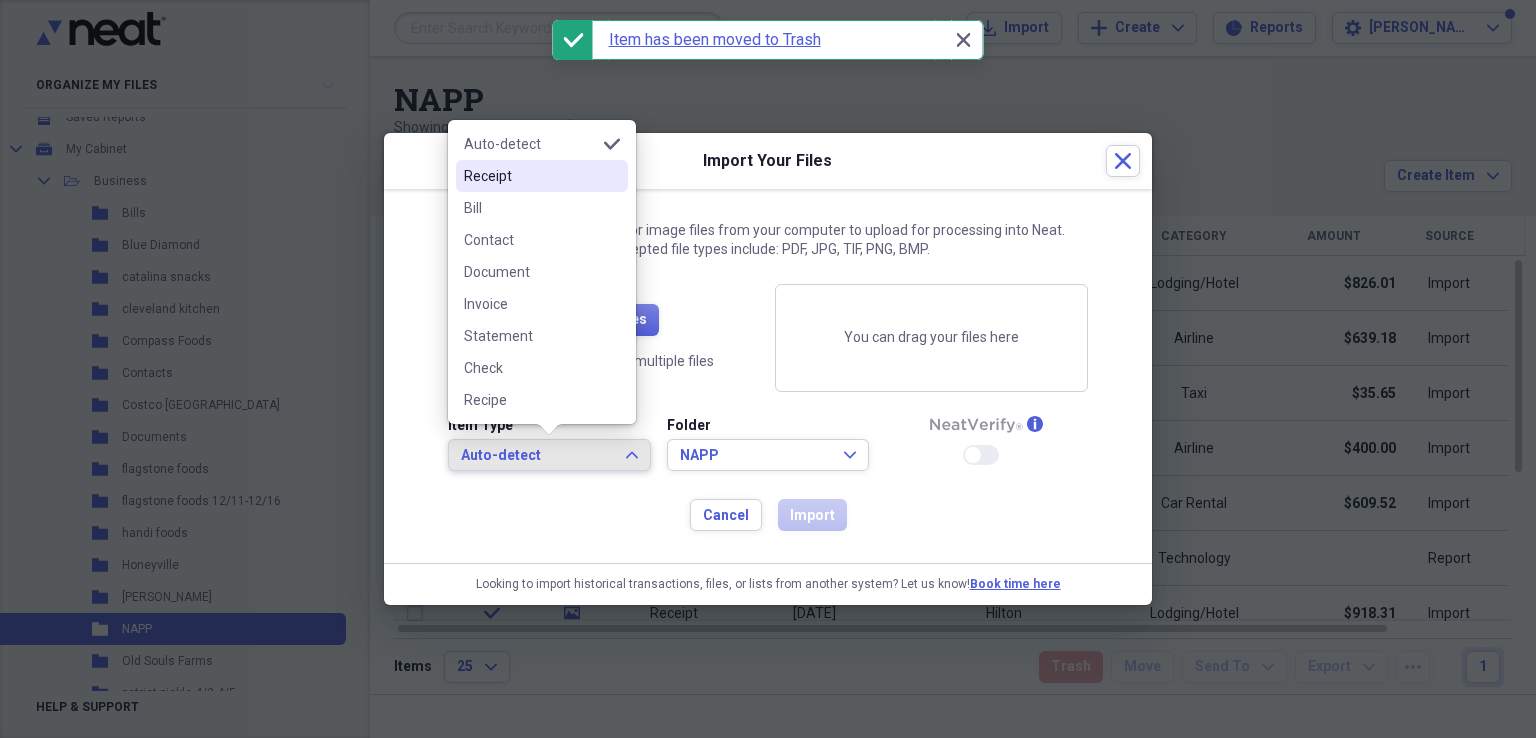 click on "Receipt" at bounding box center [530, 176] 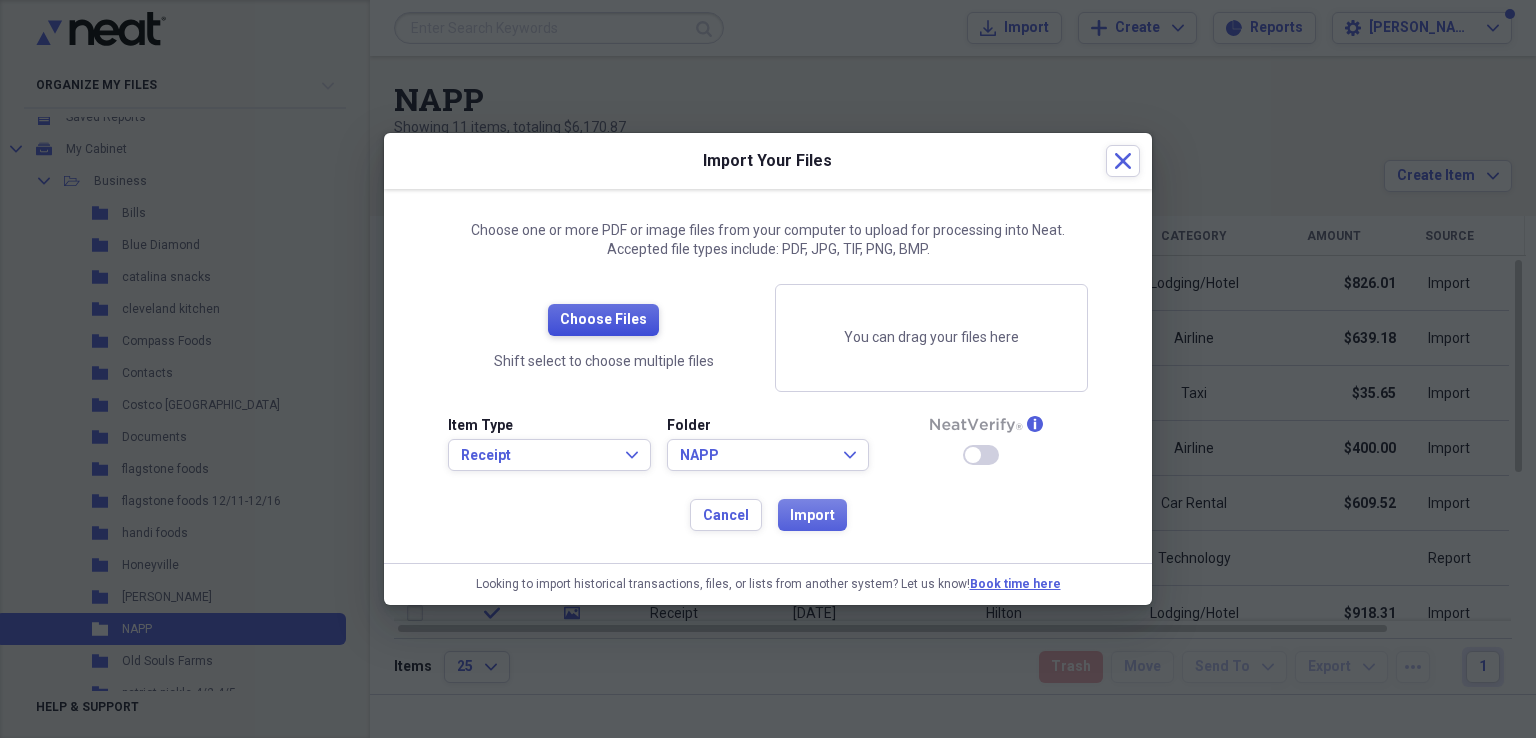 click on "Choose Files" at bounding box center [603, 320] 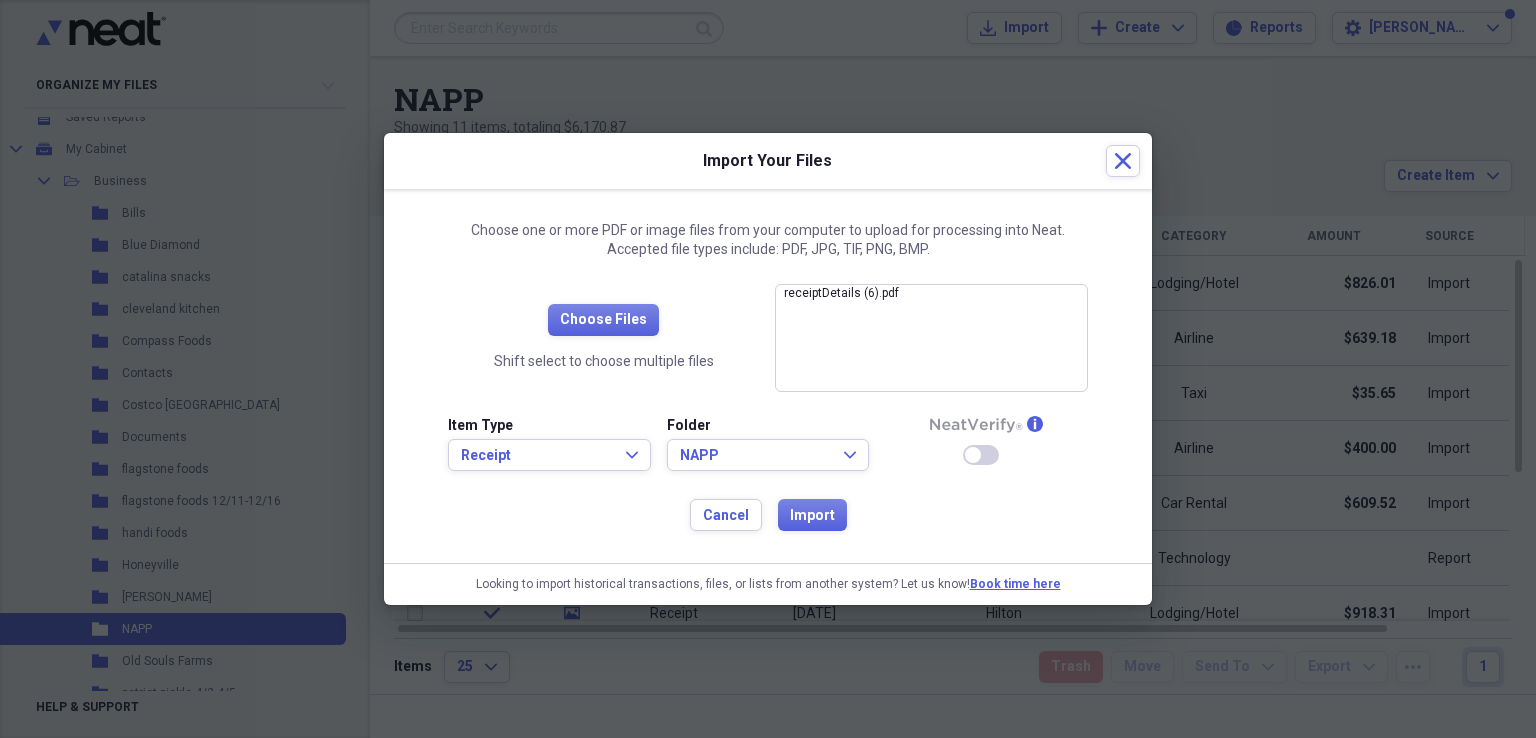 click on "Choose one or more PDF or image files from your computer to upload for processing into Neat. Accepted file types include: PDF, JPG, TIF, PNG, BMP. Choose Files Shift select to choose multiple files receiptDetails (6).pdf close Item Type Receipt Expand Folder NAPP Expand info Enable Neat Verify Cancel Import" at bounding box center (768, 376) 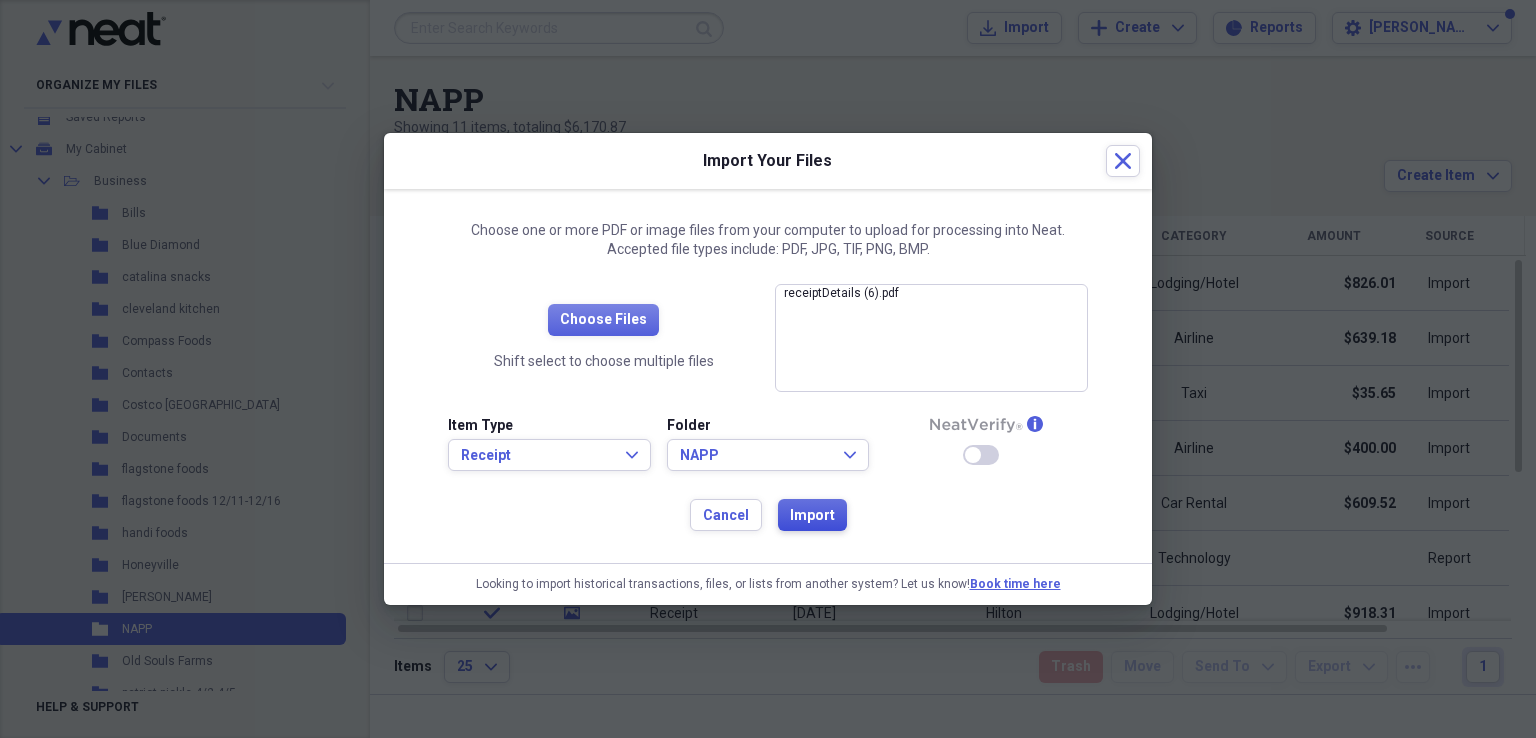 click on "Import" at bounding box center (812, 516) 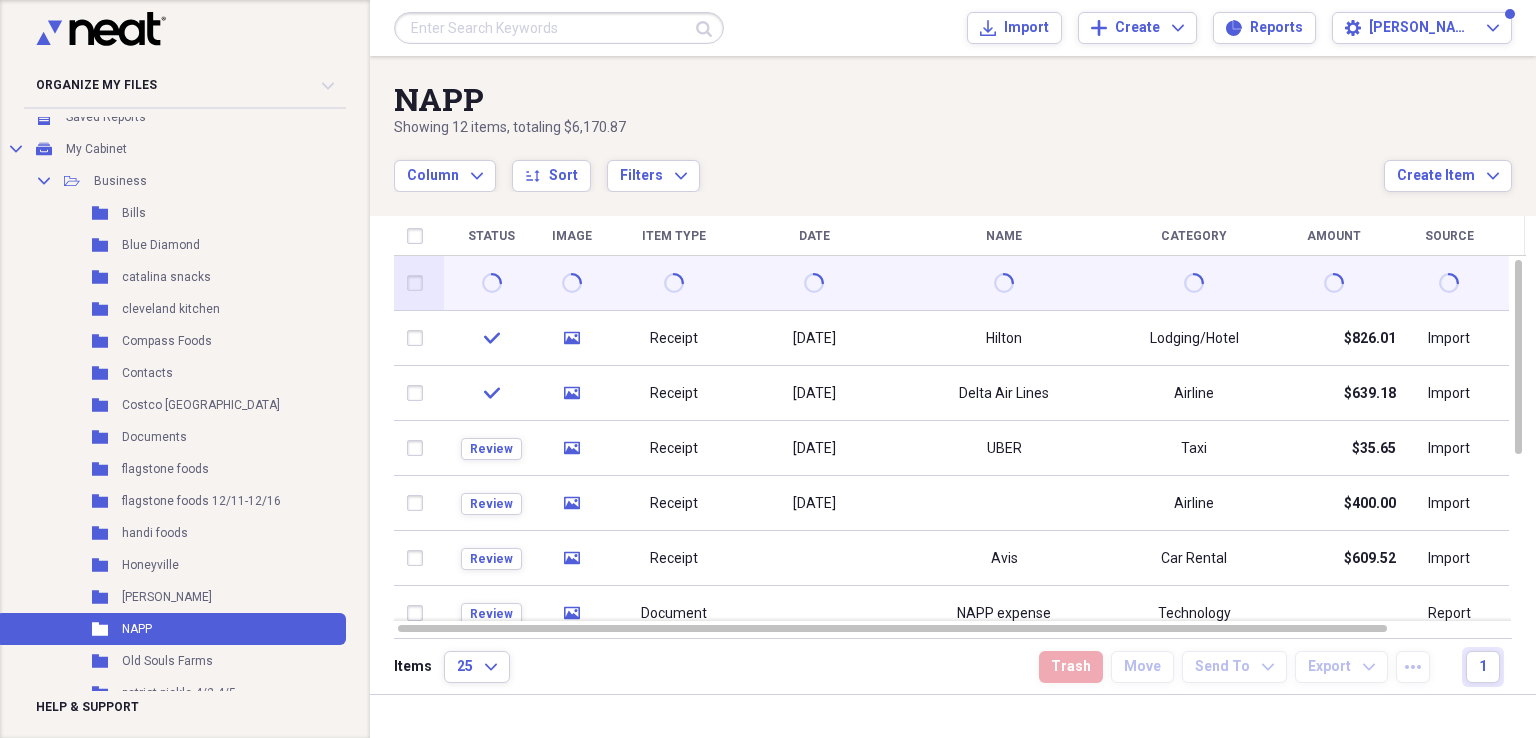 click at bounding box center [674, 283] 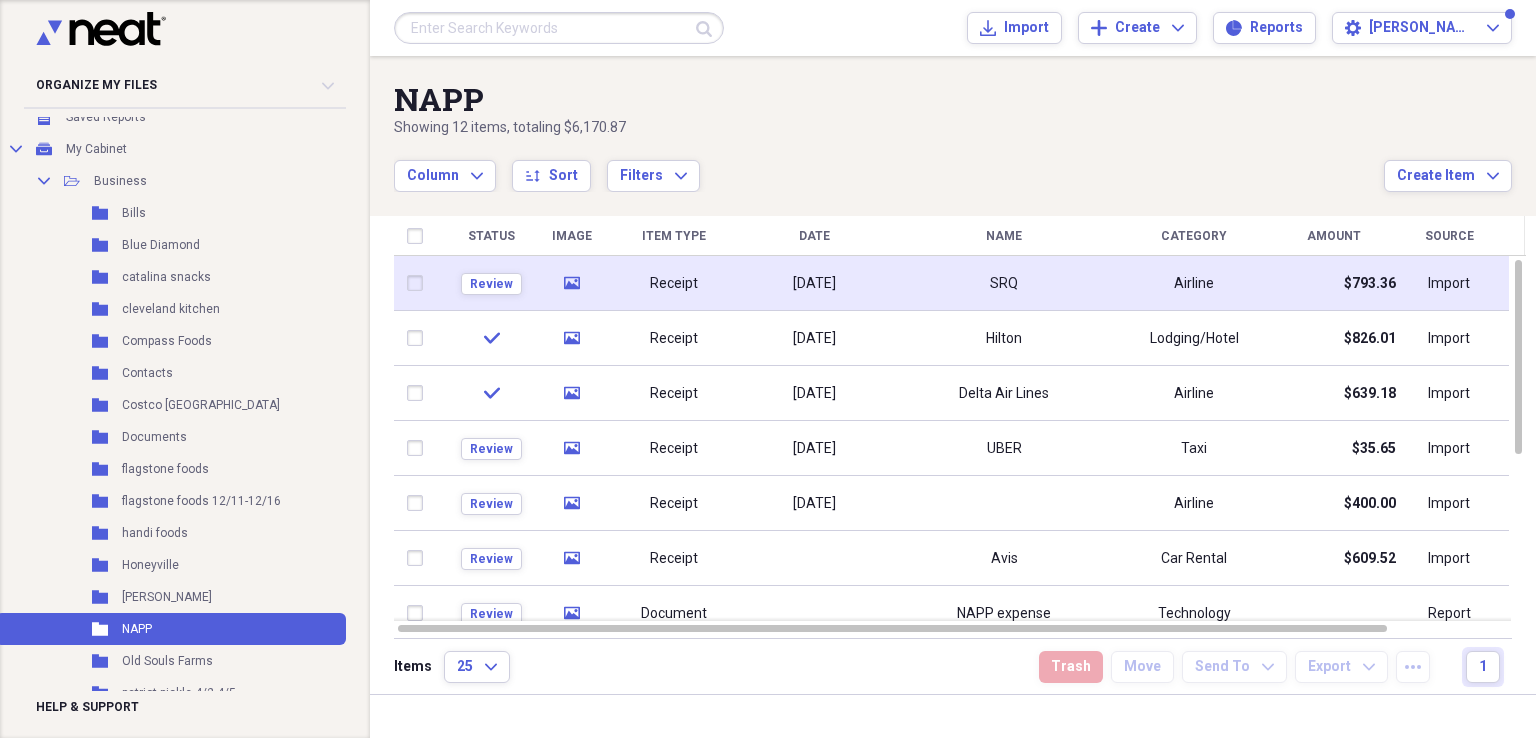 click on "SRQ" at bounding box center [1004, 283] 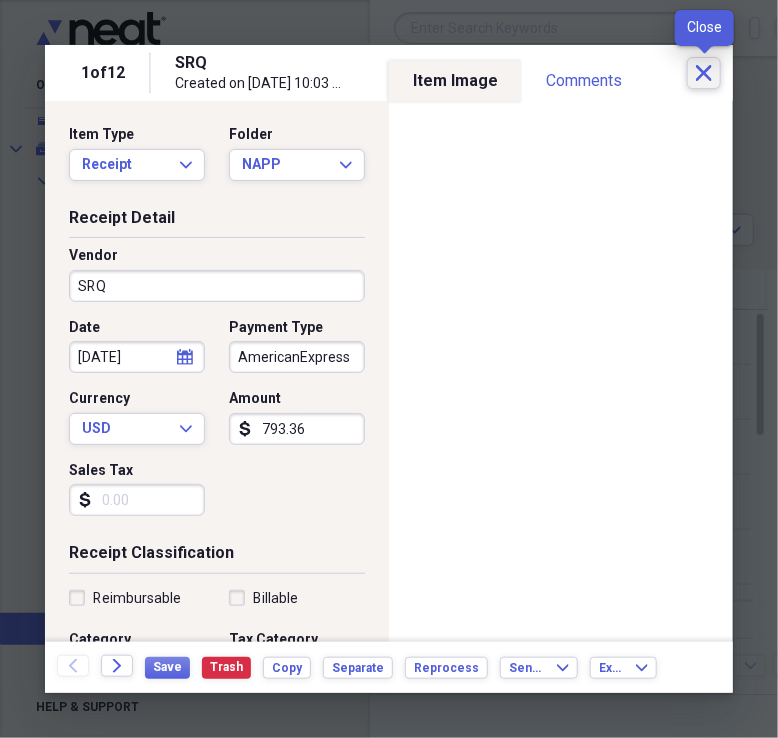 click on "Close" at bounding box center (704, 73) 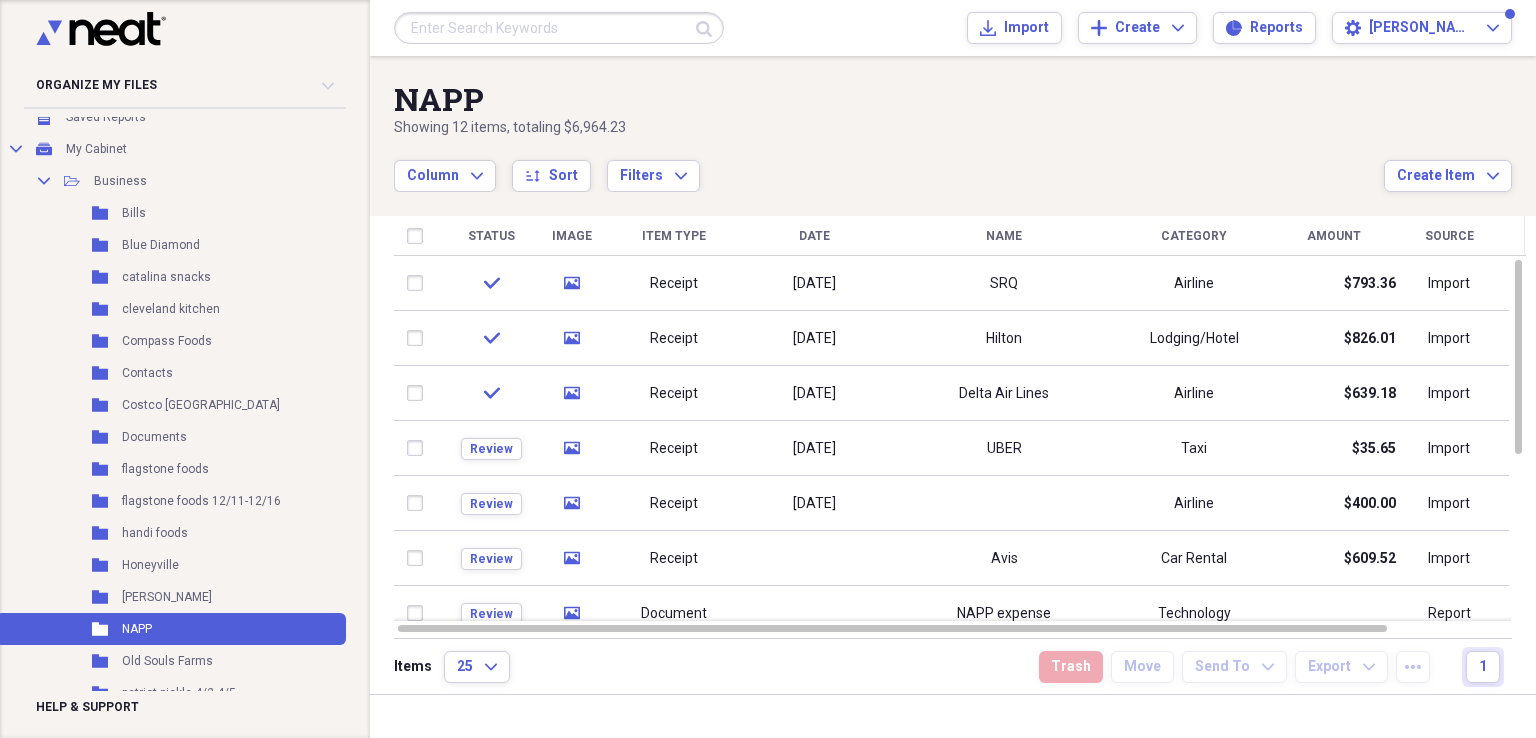 click at bounding box center [419, 283] 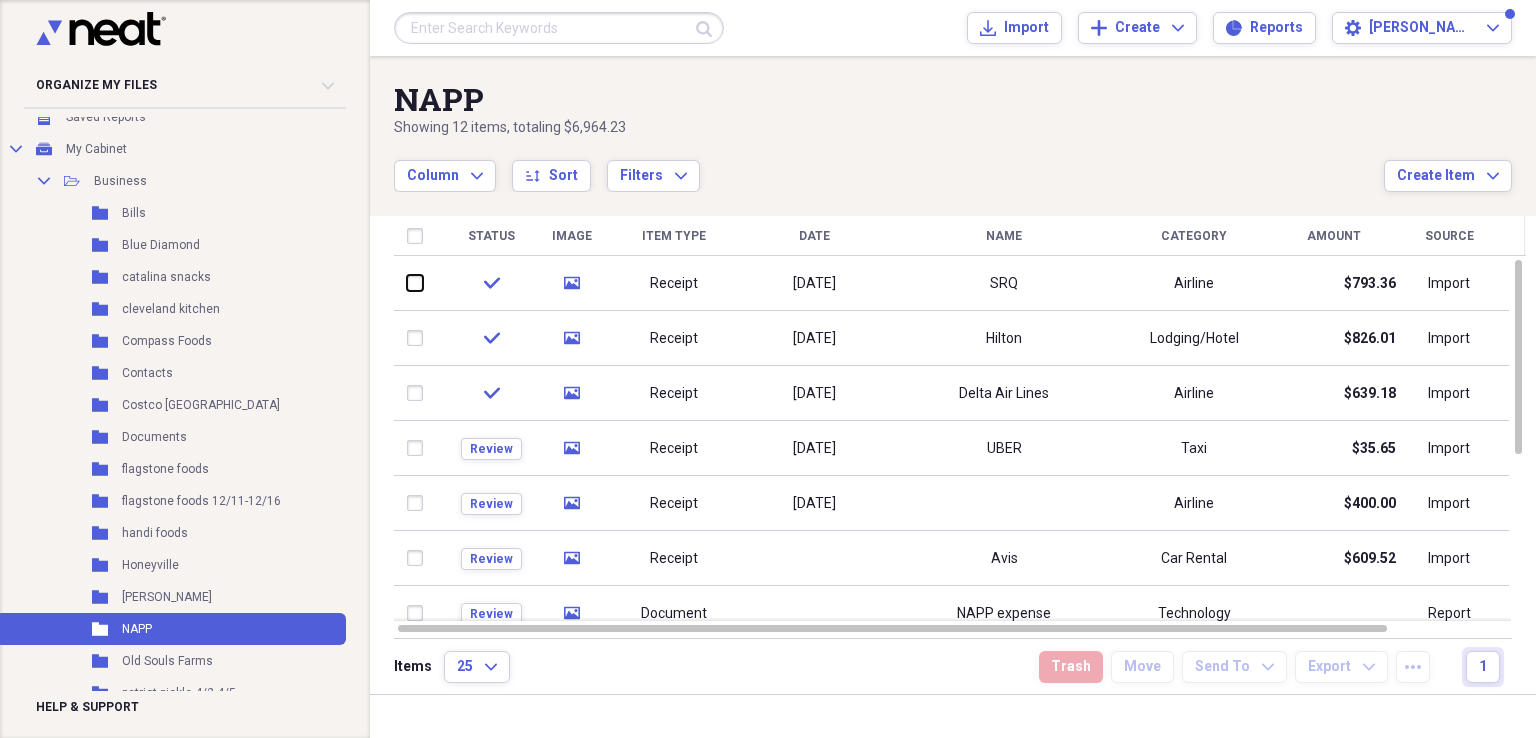 click at bounding box center [407, 283] 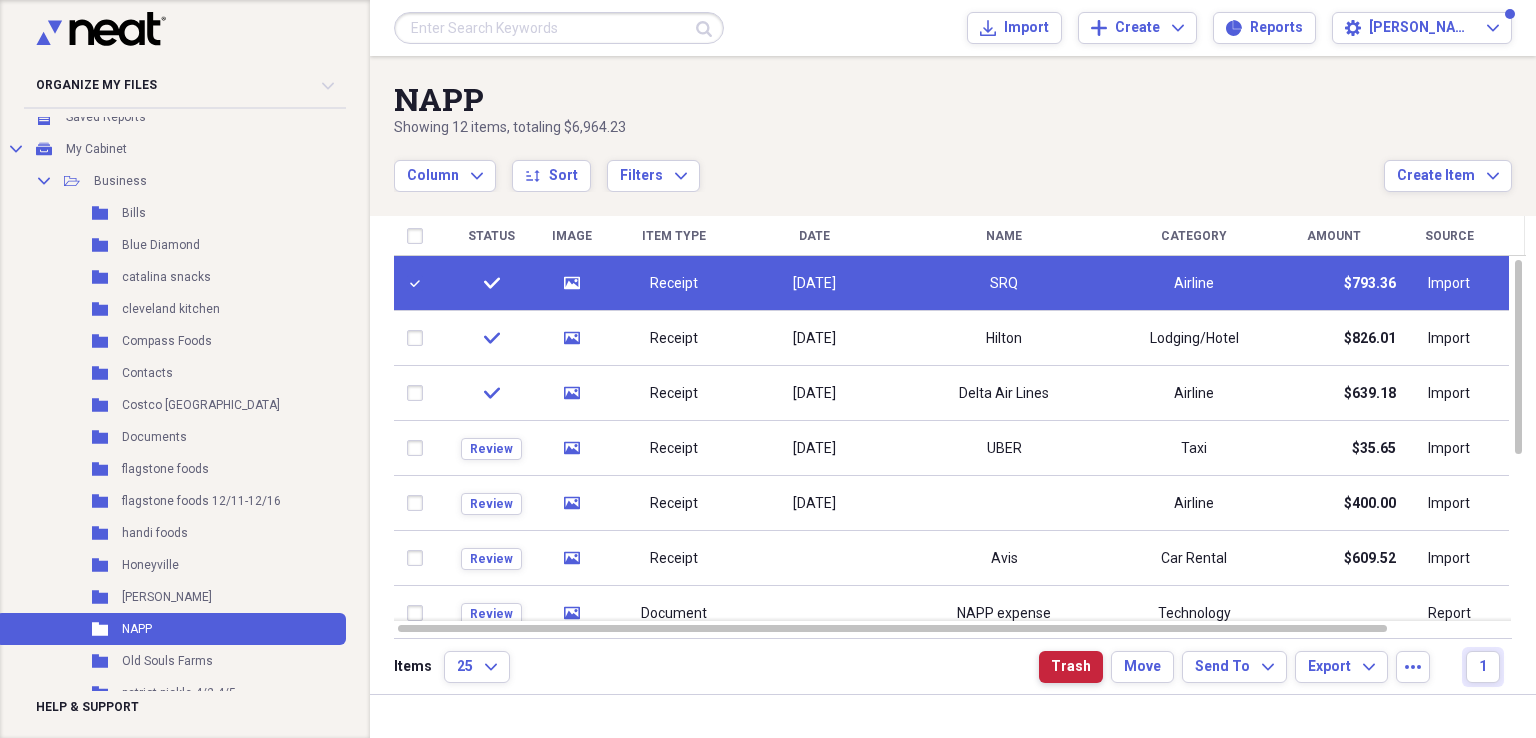click on "Trash" at bounding box center [1071, 667] 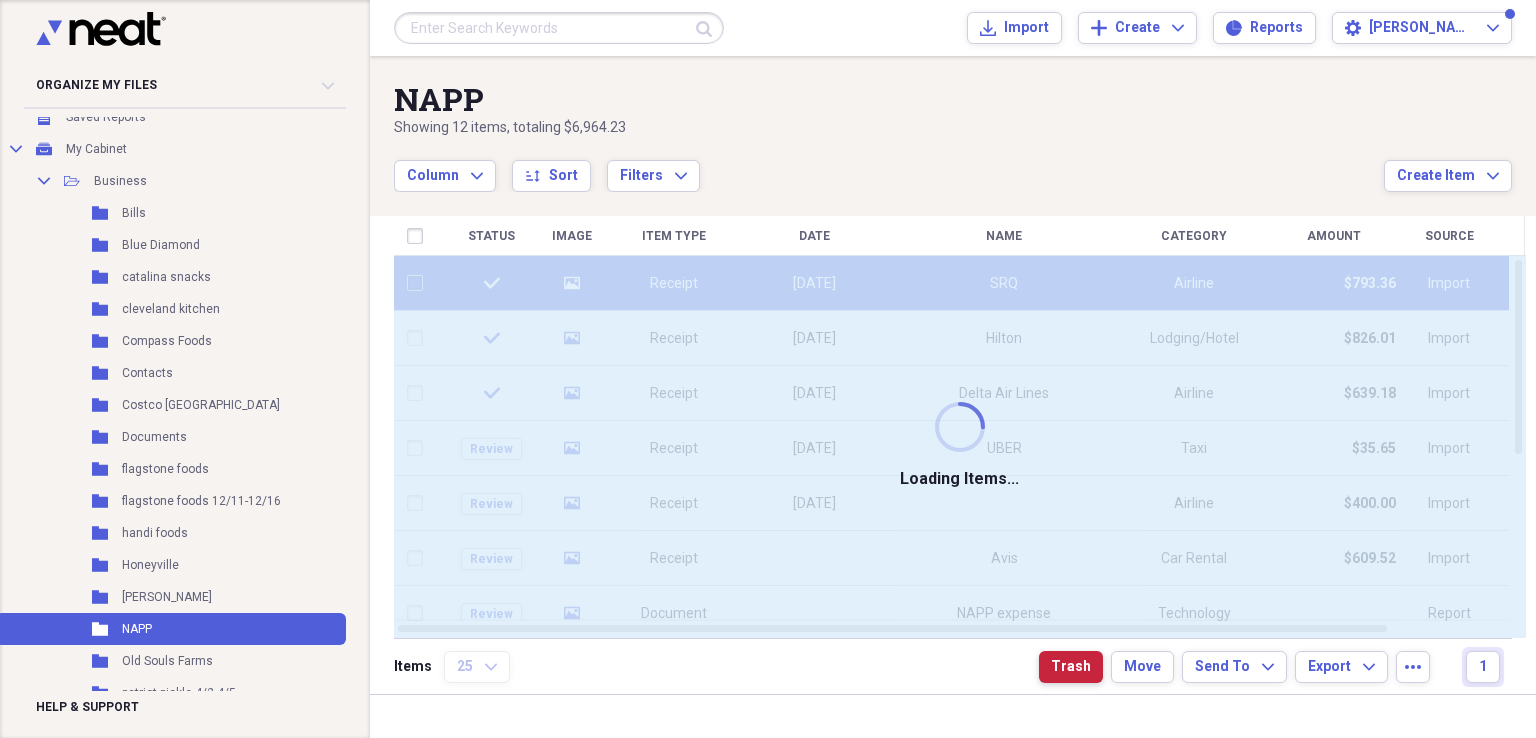 checkbox on "false" 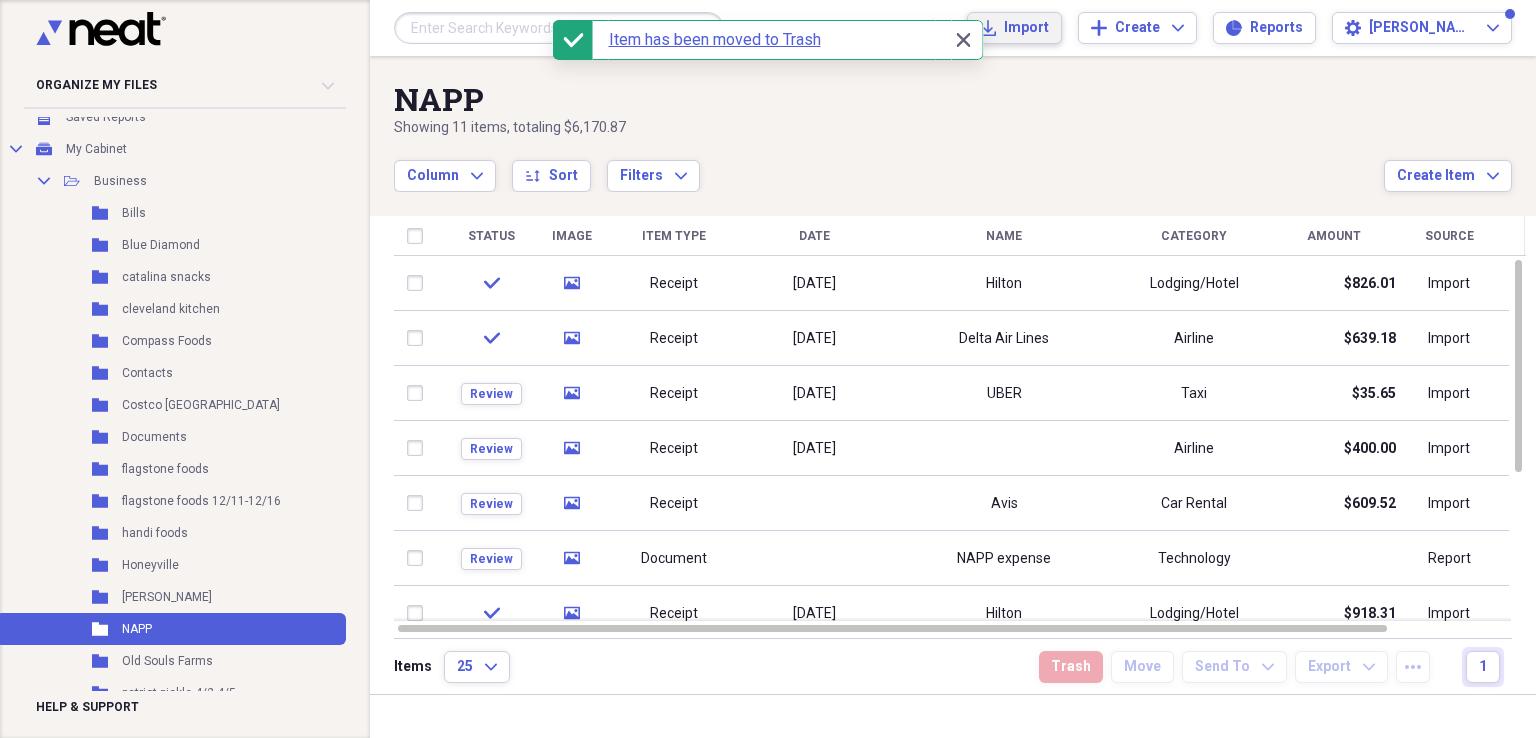click on "Import" at bounding box center [1026, 28] 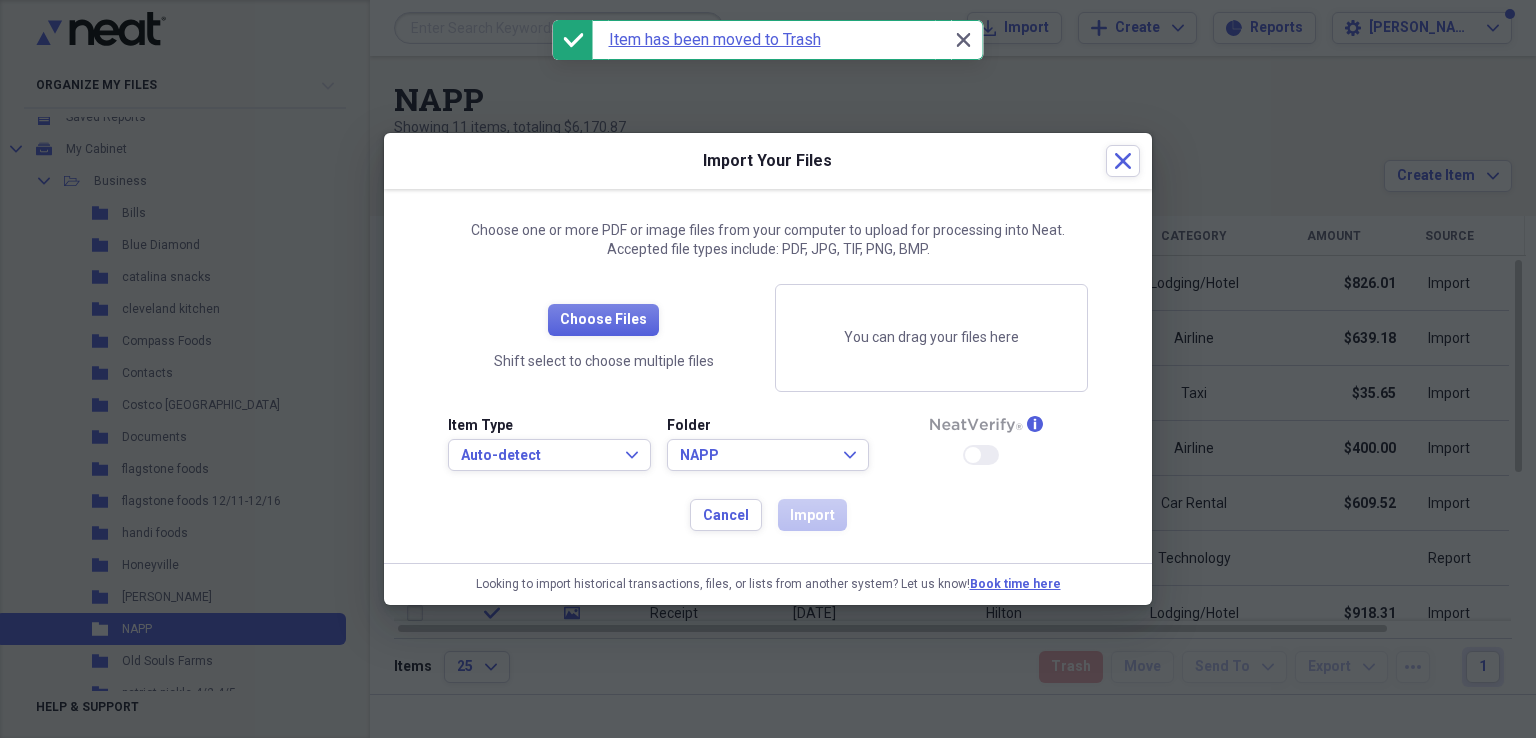 click on "Choose Files Shift select to choose multiple files You can drag your files here Item Type Auto-detect Expand Folder NAPP Expand info Enable Neat Verify Cancel Import" at bounding box center [768, 408] 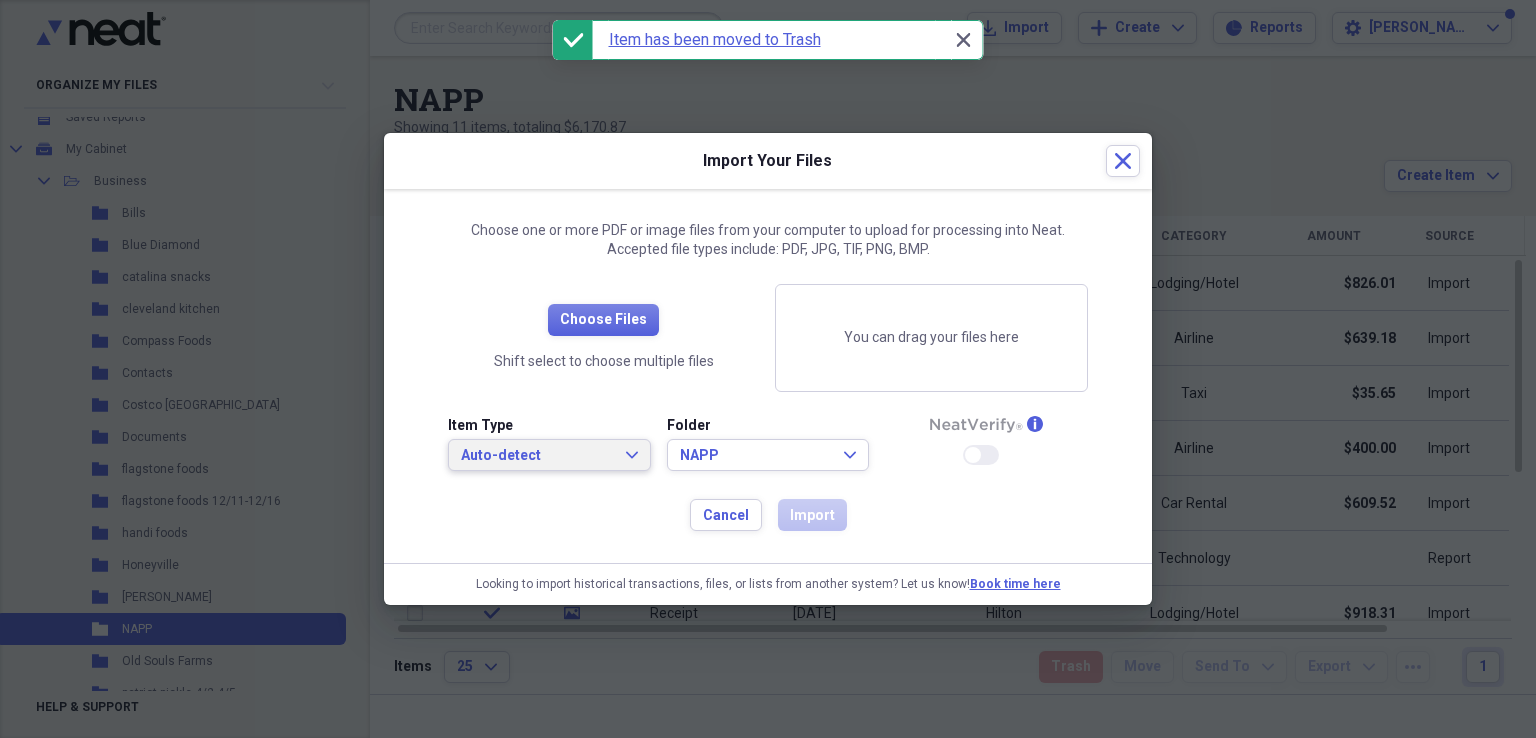 click on "Auto-detect Expand" at bounding box center [549, 455] 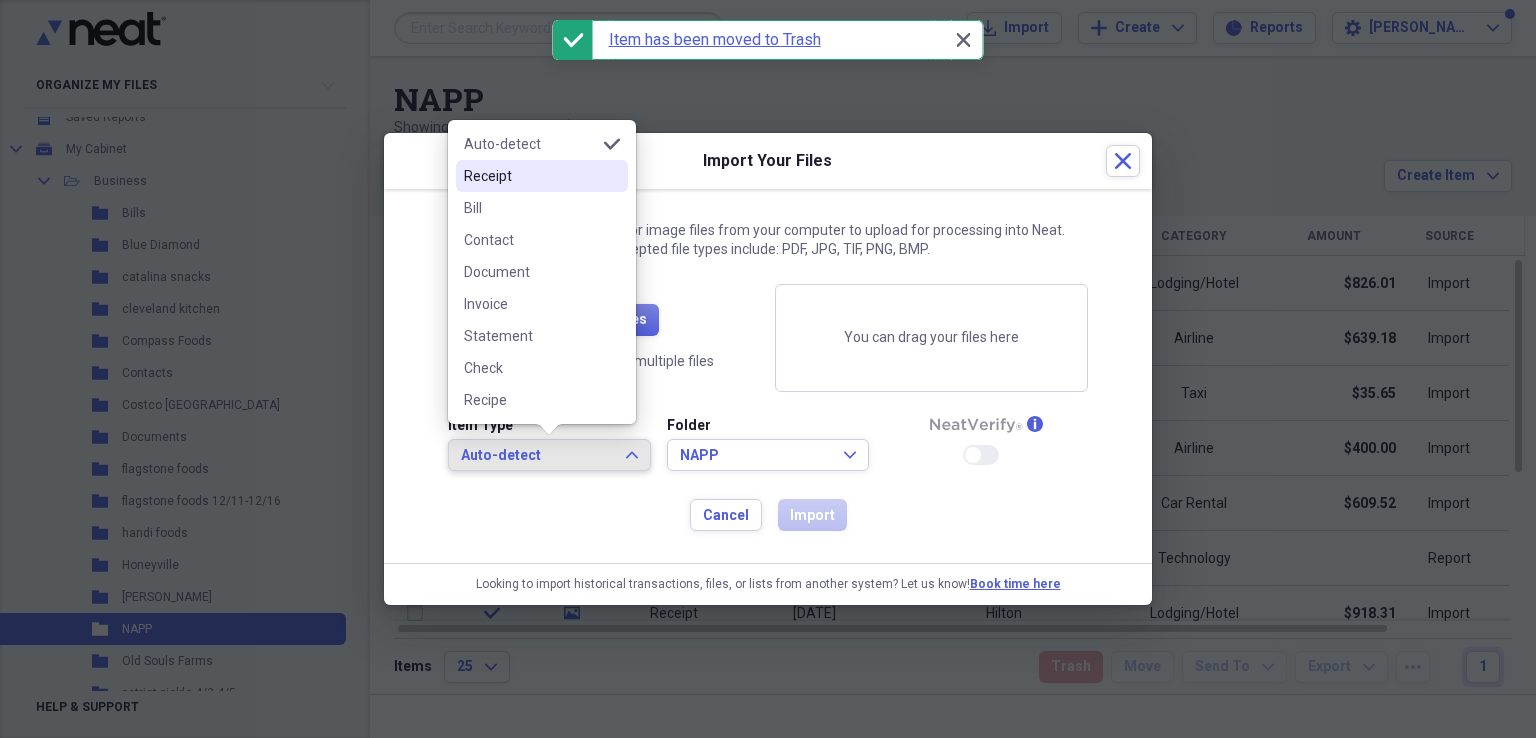 click on "Receipt" at bounding box center (530, 176) 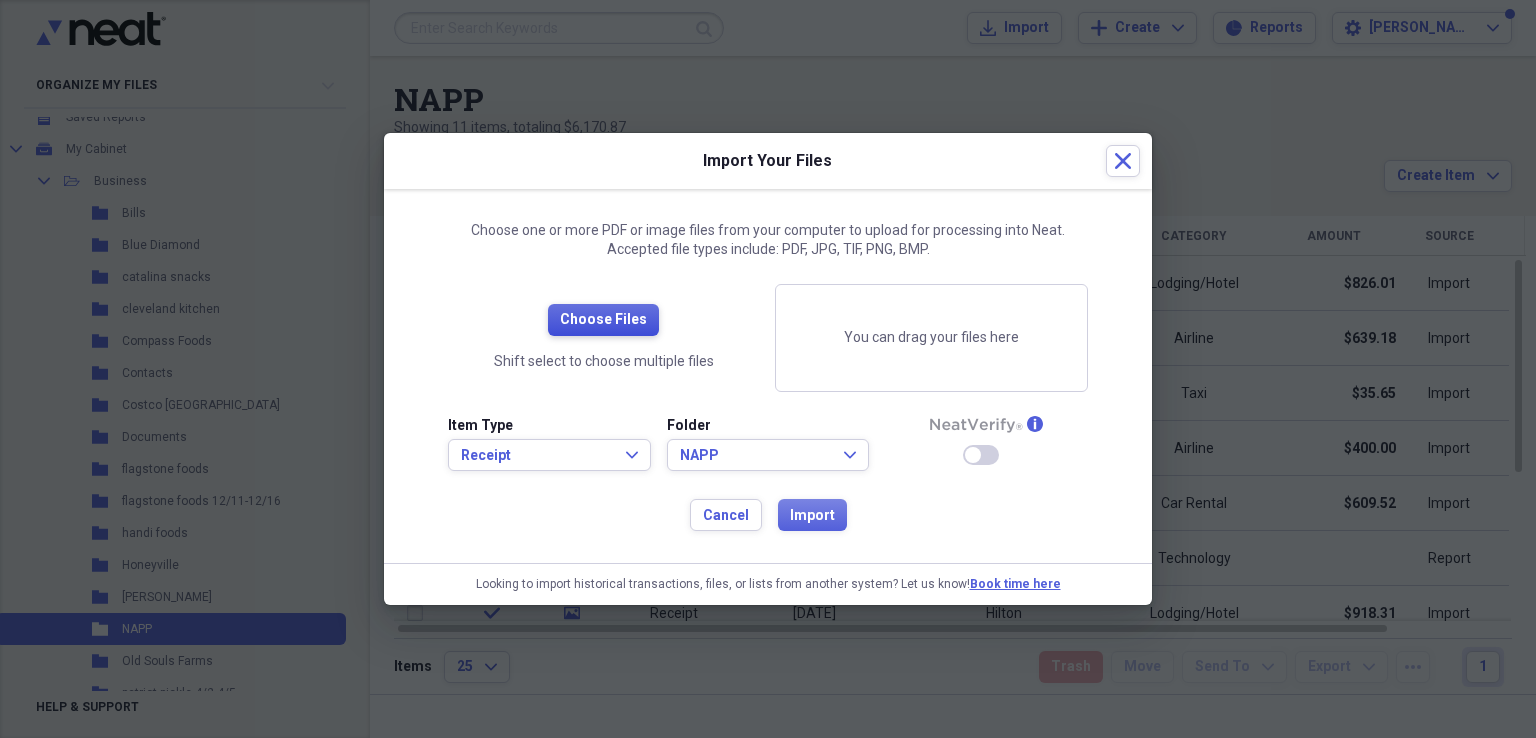 click on "Choose Files" at bounding box center (603, 320) 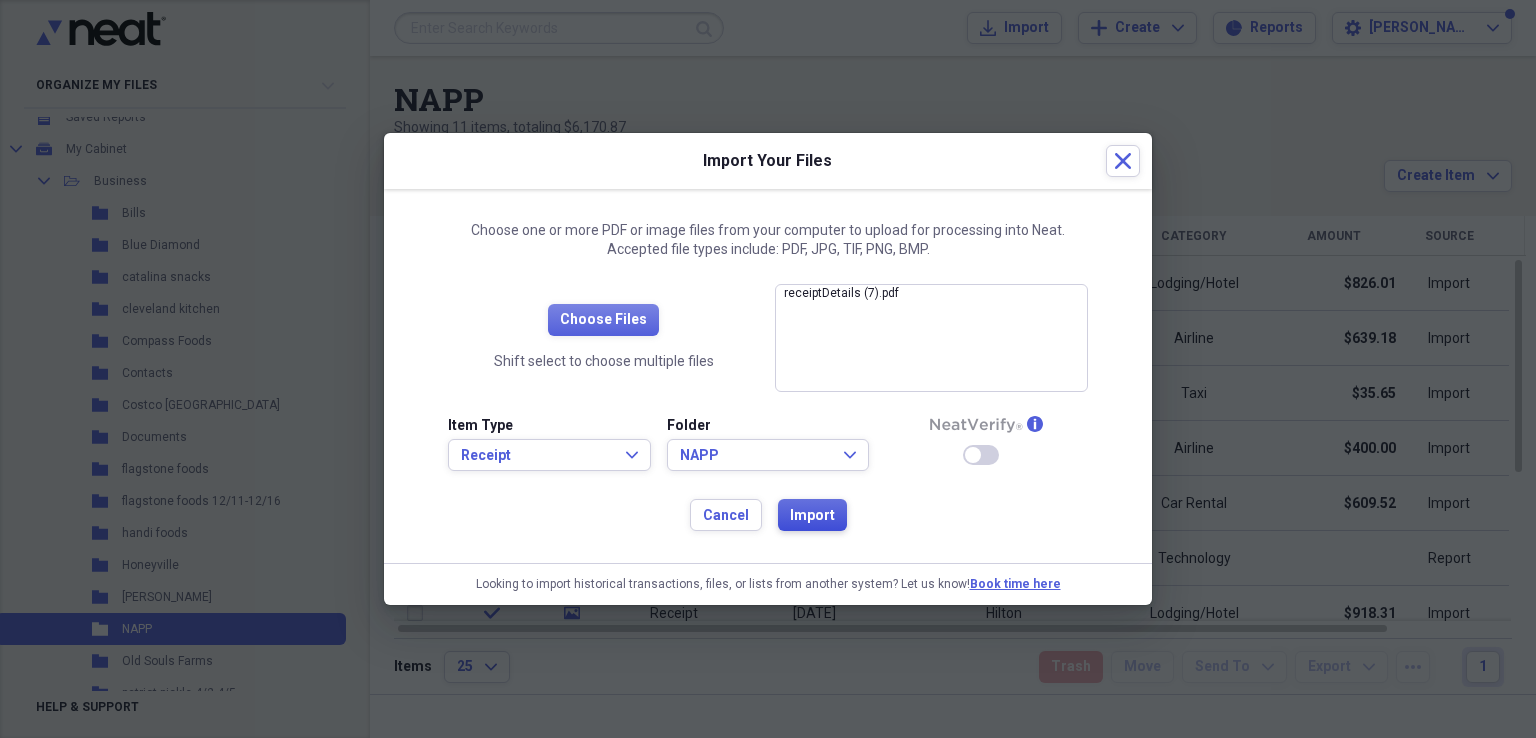 click on "Import" at bounding box center [812, 516] 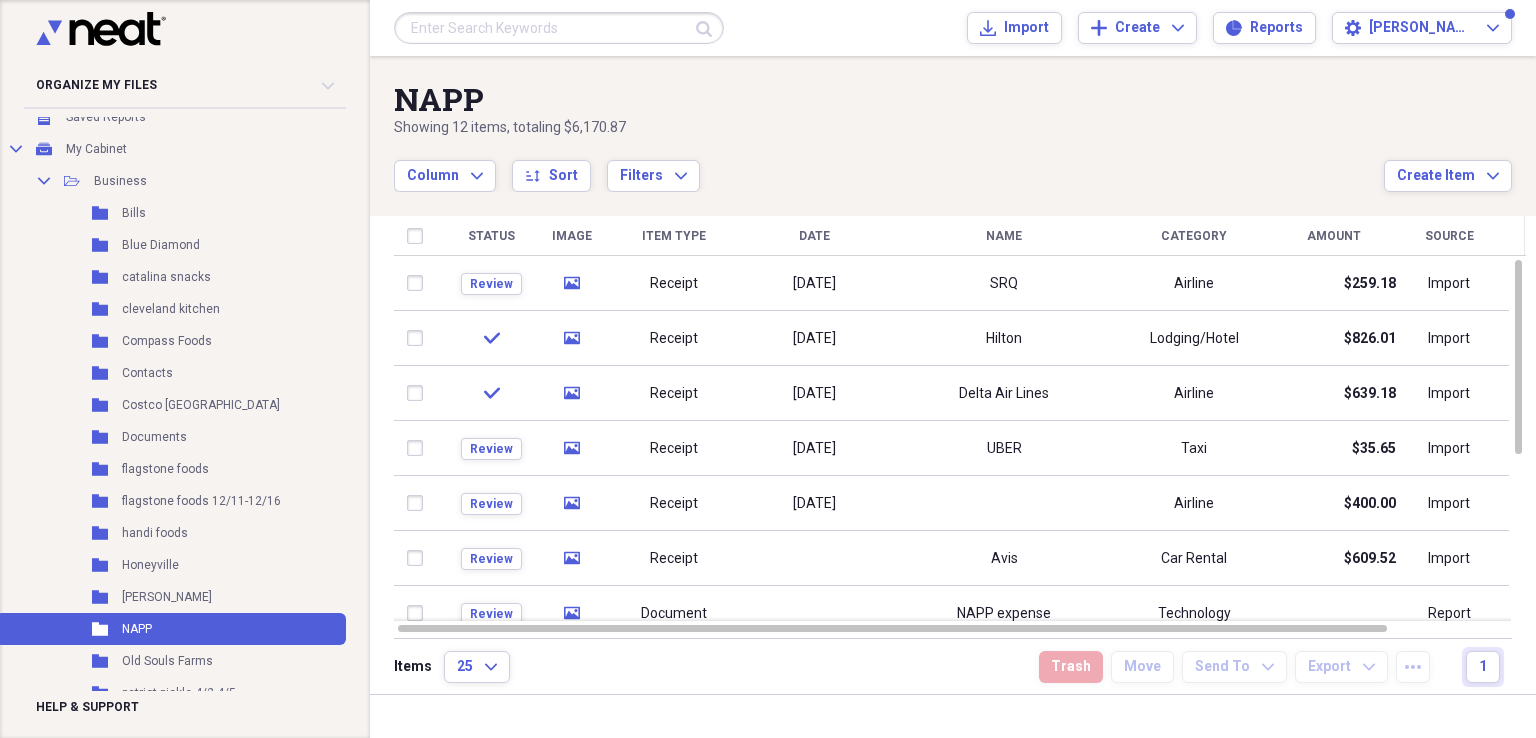 click on "Organize My Files 31 Collapse Unfiled Needs Review 31 Unfiled All Files Unfiled Unfiled Unfiled Saved Reports Collapse My Cabinet My Cabinet Add Folder Collapse Open Folder Business Add Folder Folder Bills Add Folder Folder Blue Diamond Add Folder Folder catalina snacks Add Folder Folder cleveland kitchen Add Folder Folder Compass Foods Add Folder Folder Contacts Add Folder Folder Costco NJ Add Folder Folder Documents Add Folder Folder flagstone foods Add Folder Folder flagstone foods 12/11-12/16 Add Folder Folder handi foods Add Folder Folder Honeyville Add Folder Folder Marich Add Folder Folder NAPP Add Folder Folder Old Souls Farms Add Folder Folder patriot pickle 4/2-4/5 Add Folder Folder Pladis Demets Candy Add Folder Folder Portillos Add Folder Folder Qualco Add Folder Folder Receipts Add Folder Folder Statements Add Folder Folder Superior Nut Add Folder Folder sweet candy 3.23.24 Add Folder Folder The Garlic Company Add Folder Folder tropical fruit&nut Add Folder Collapse Open Folder Personal Folder 25" at bounding box center [768, 369] 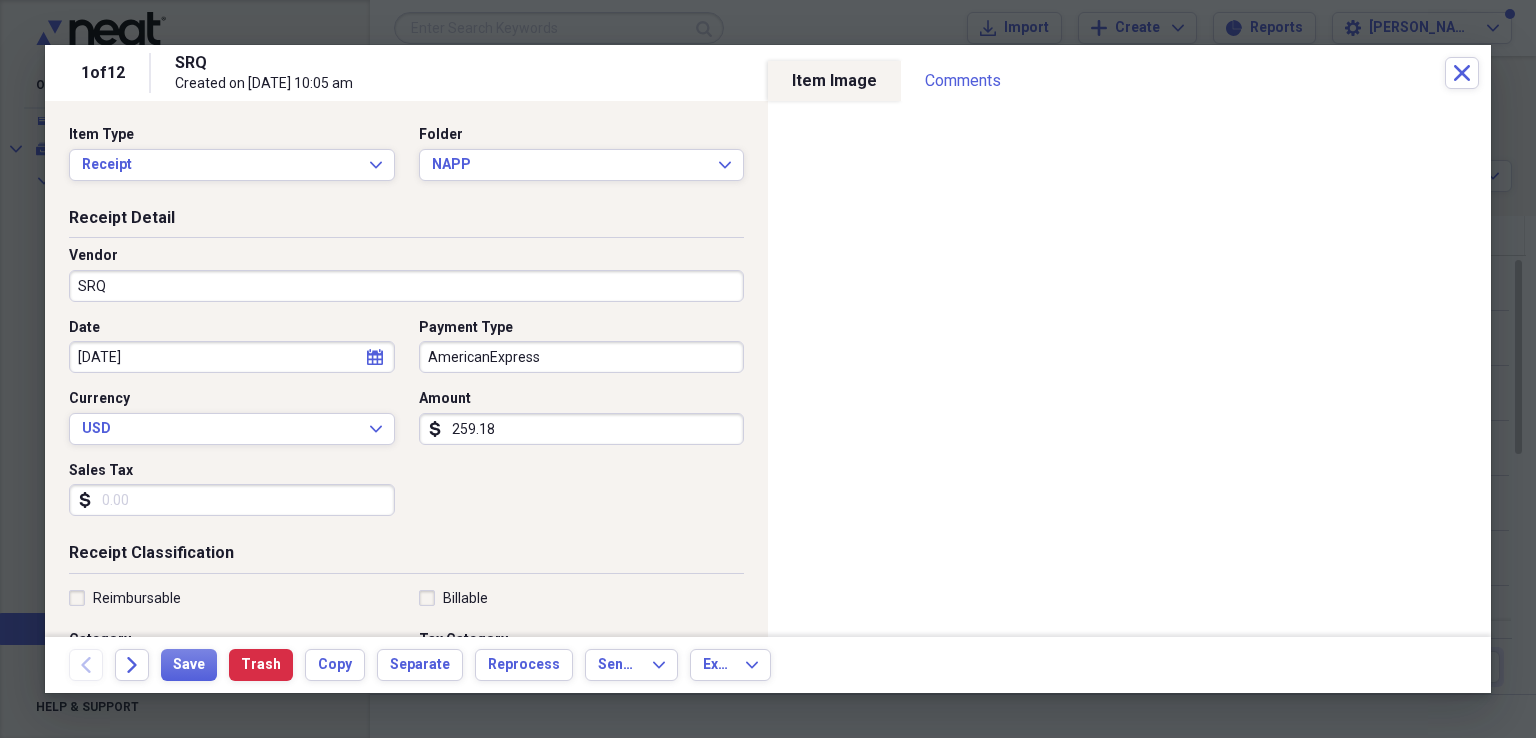 click on "SRQ" at bounding box center [406, 286] 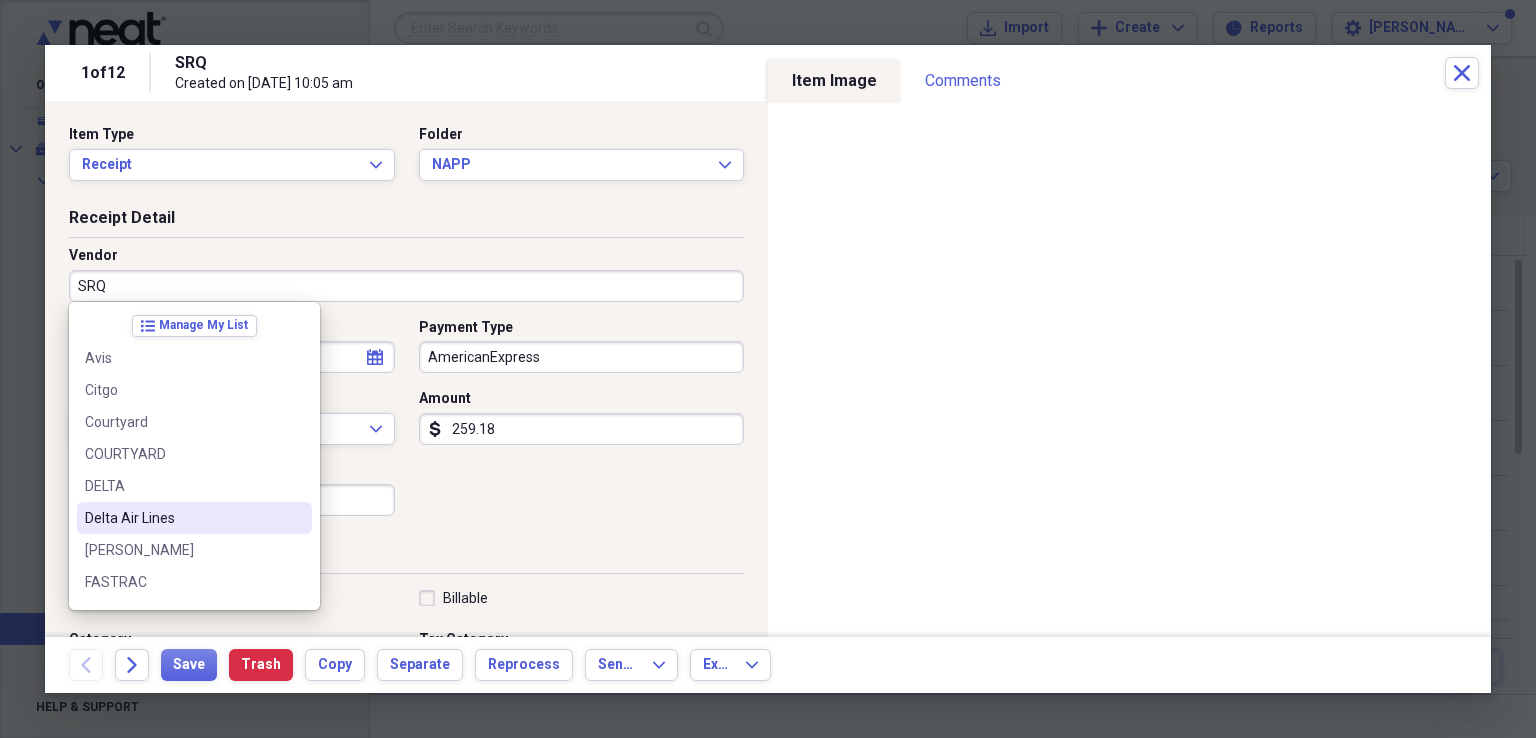 click on "Delta Air Lines" at bounding box center [182, 518] 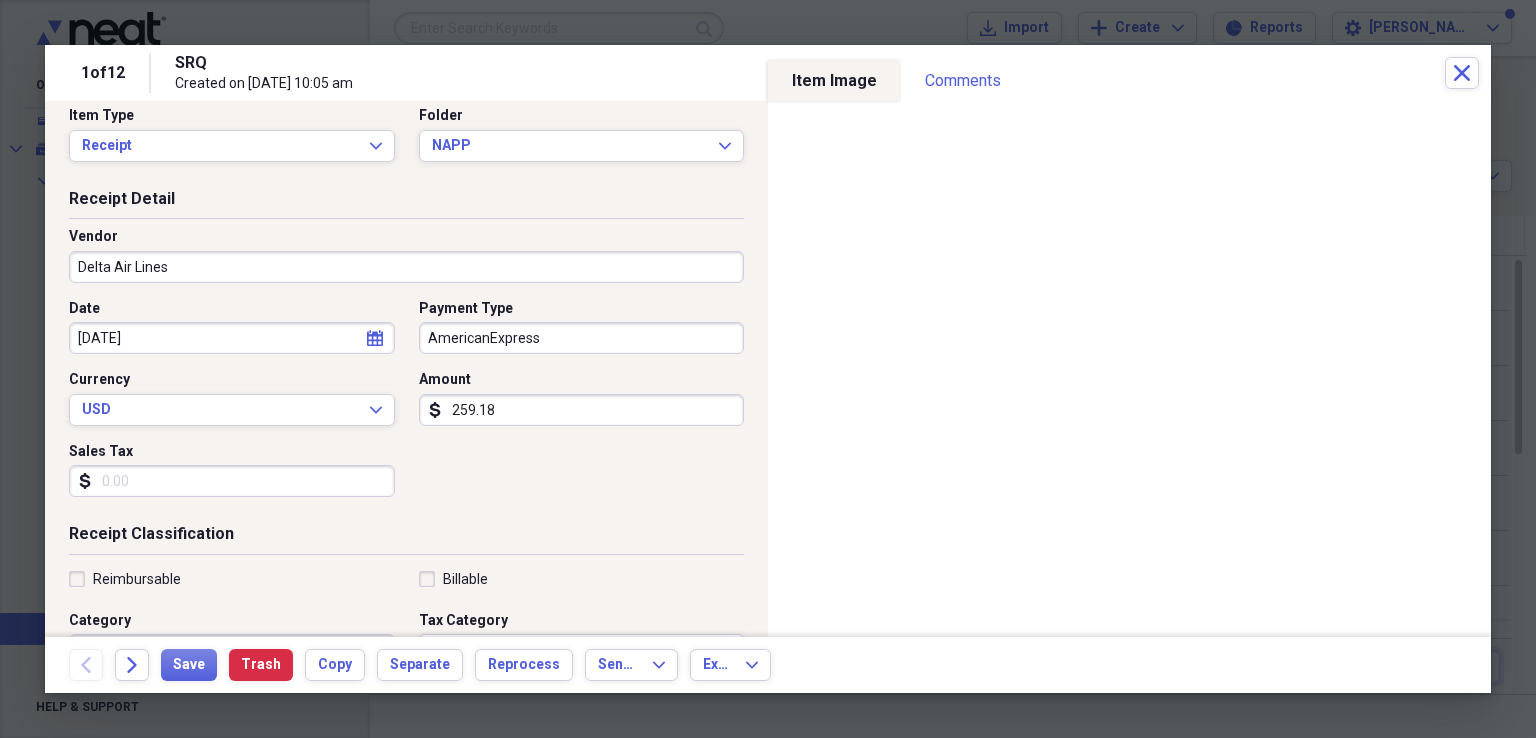 click on "Billable" at bounding box center (453, 579) 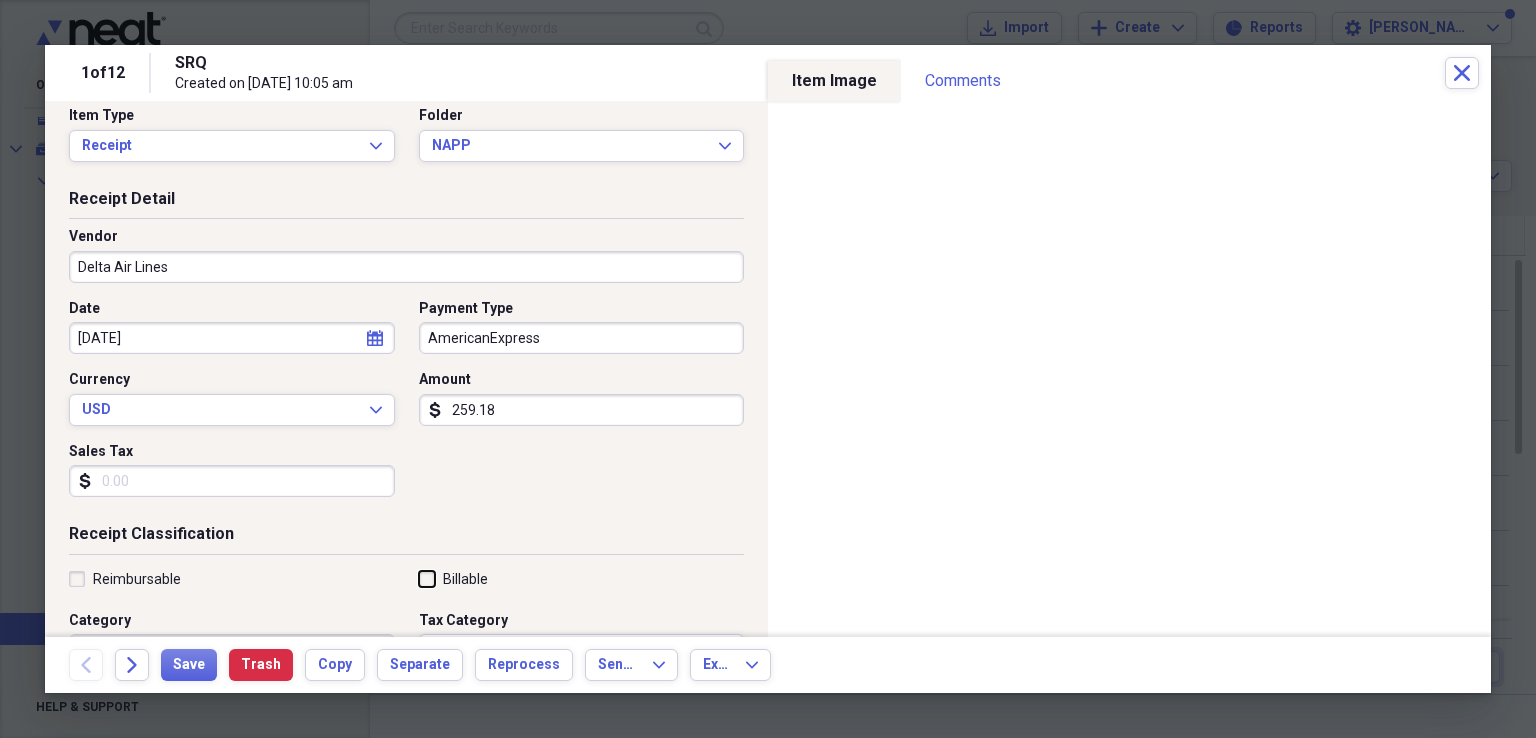 click on "Billable" at bounding box center (419, 578) 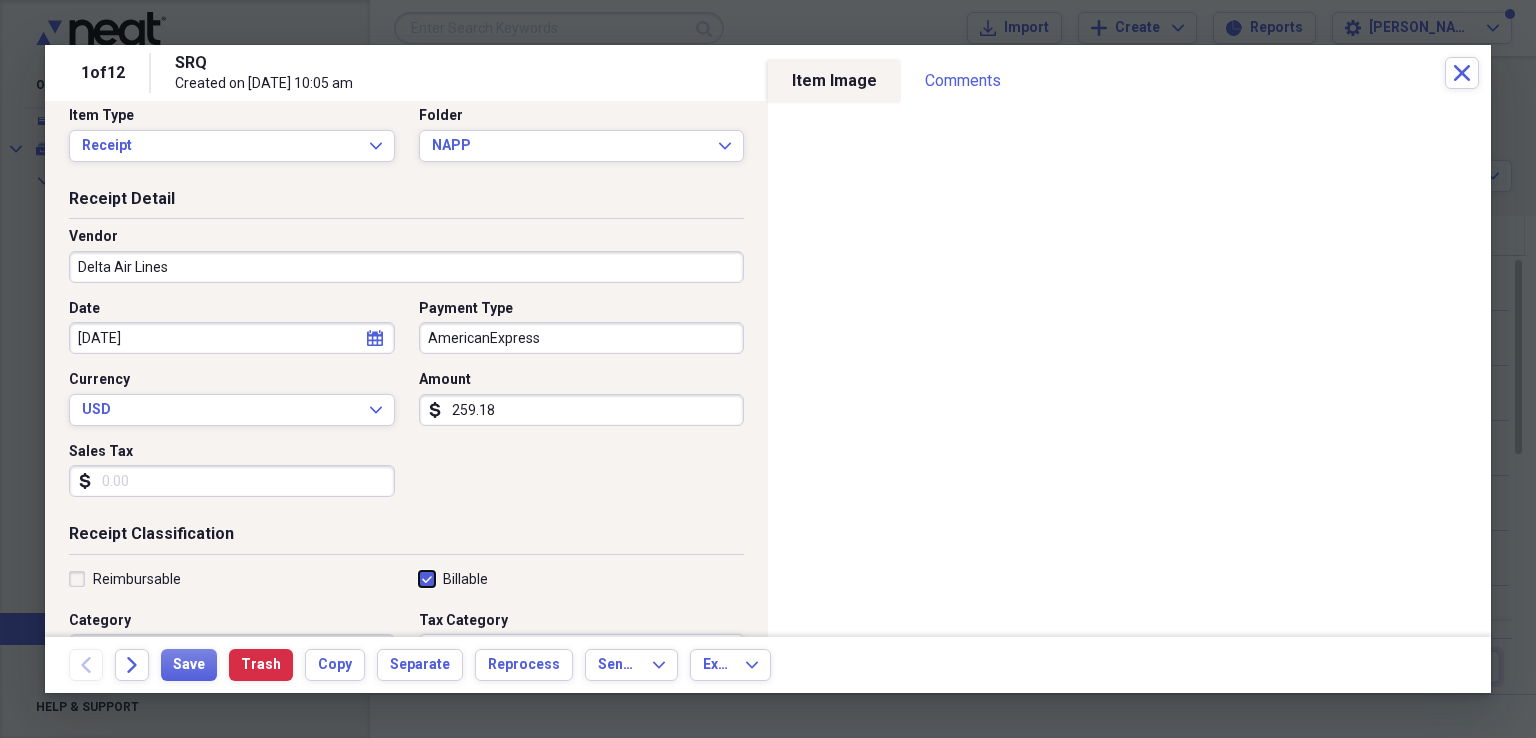 checkbox on "true" 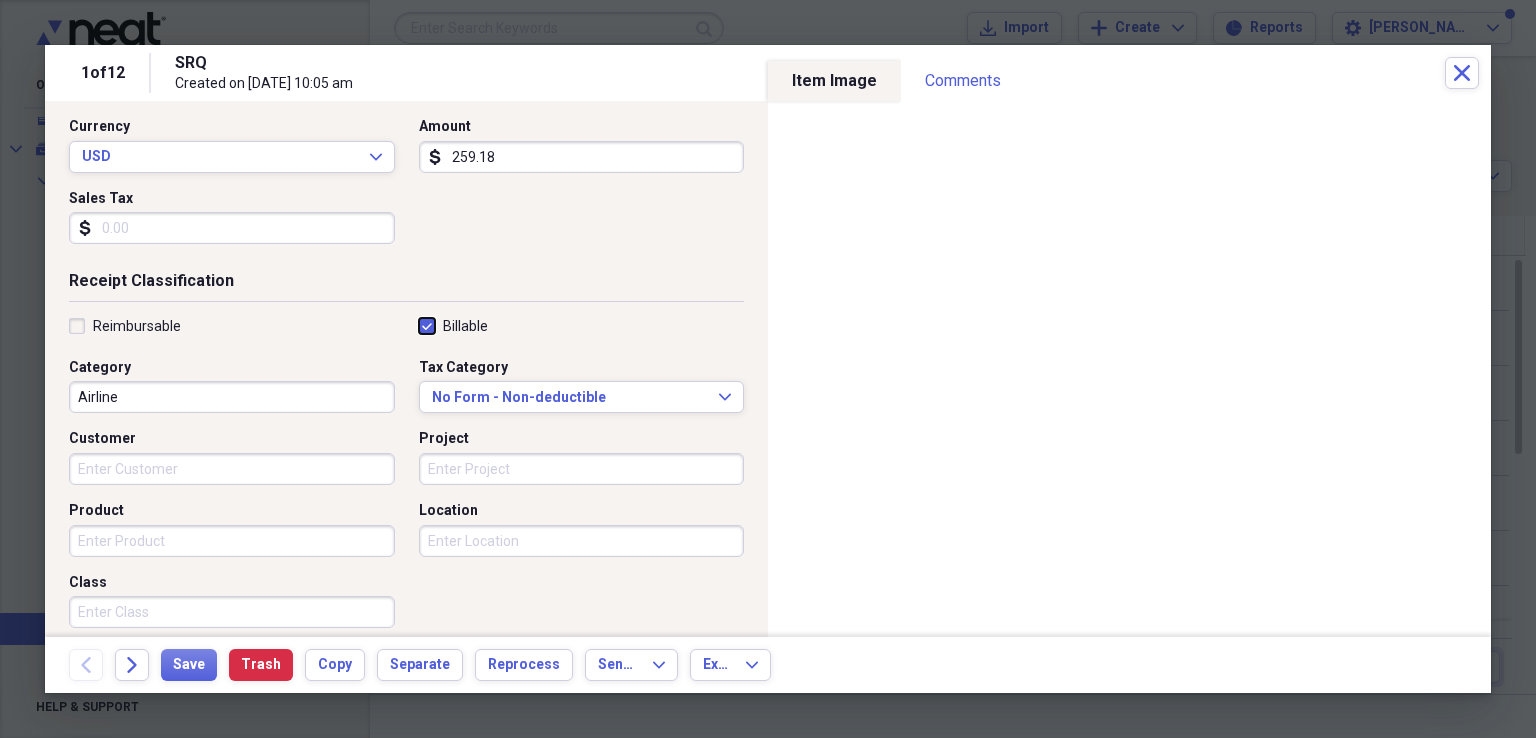 scroll, scrollTop: 274, scrollLeft: 0, axis: vertical 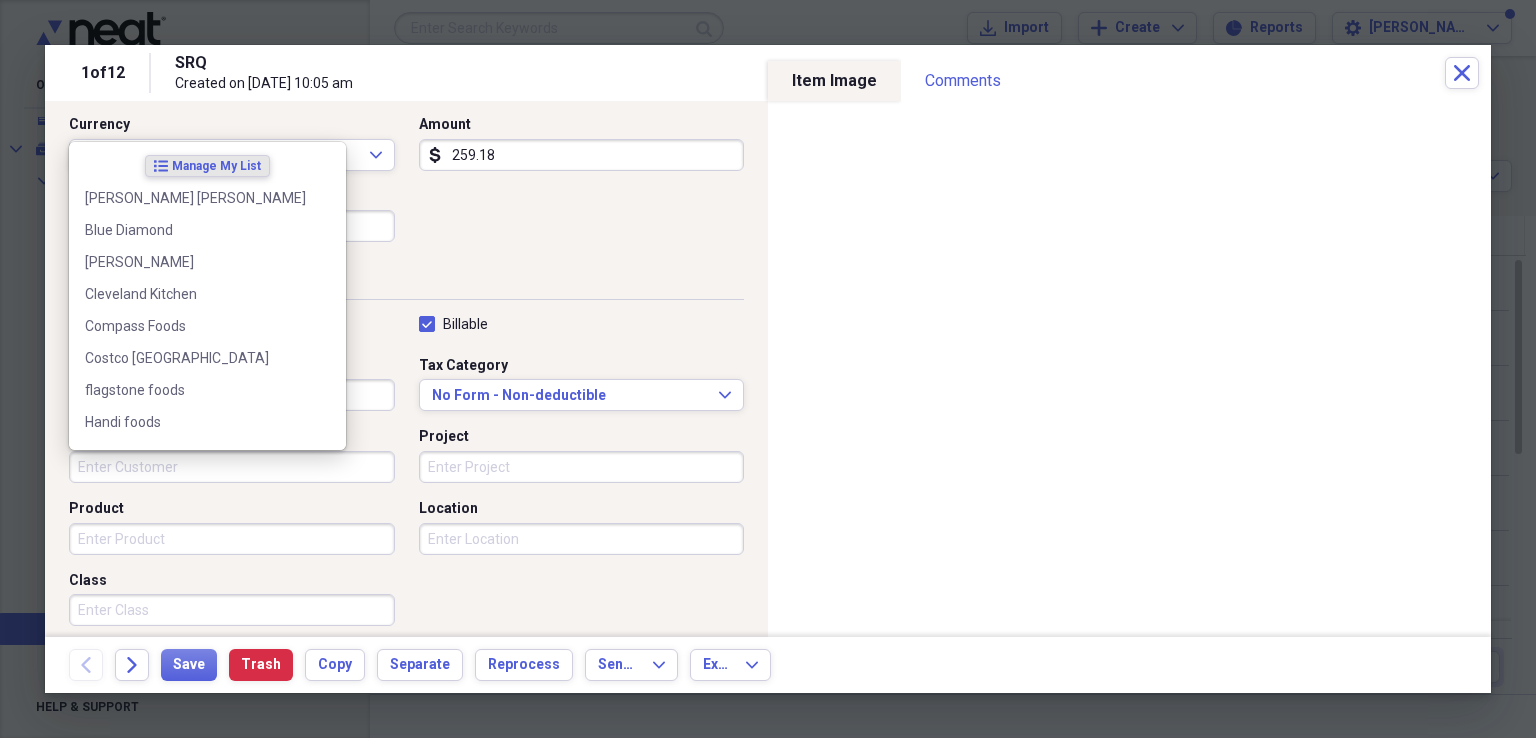 click on "Customer" at bounding box center [232, 467] 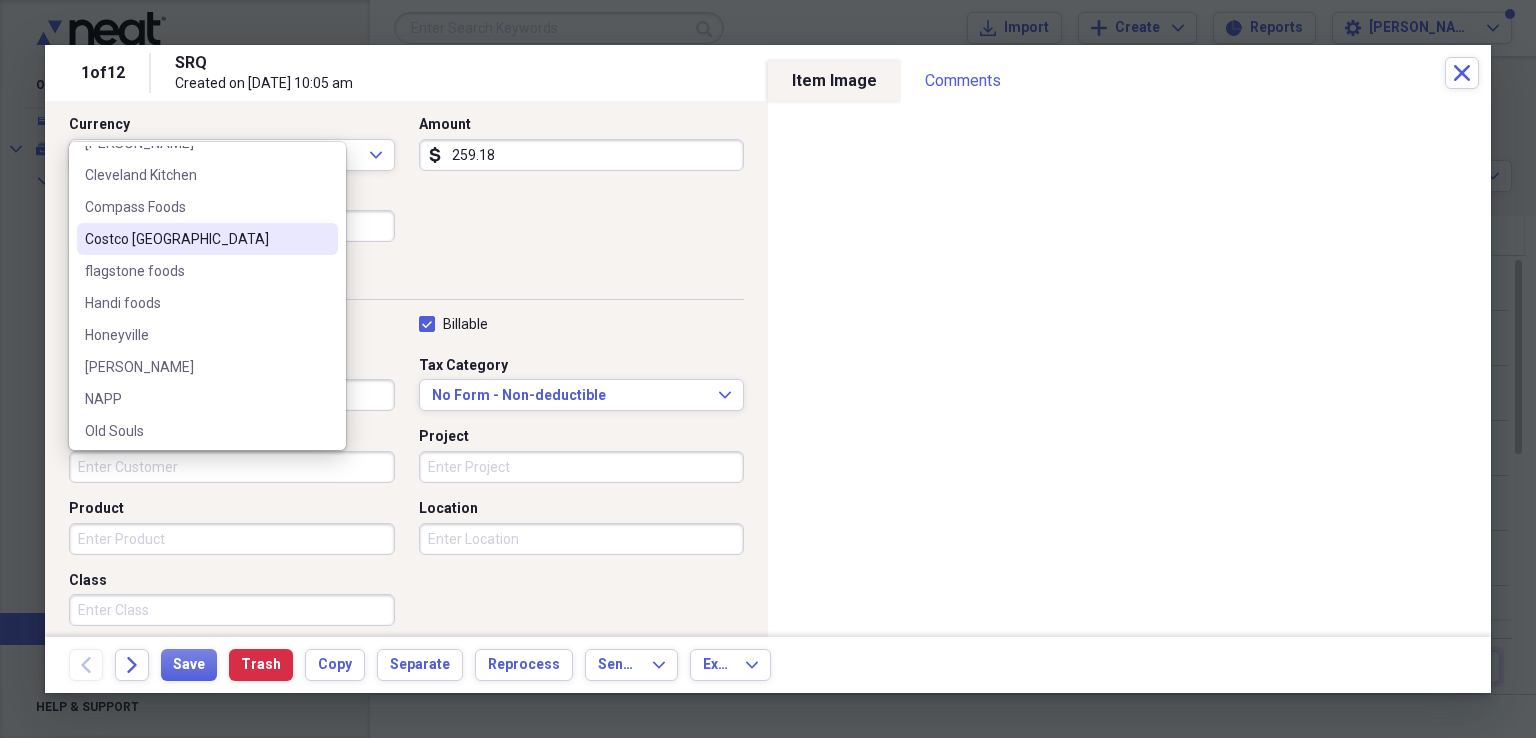 scroll, scrollTop: 120, scrollLeft: 0, axis: vertical 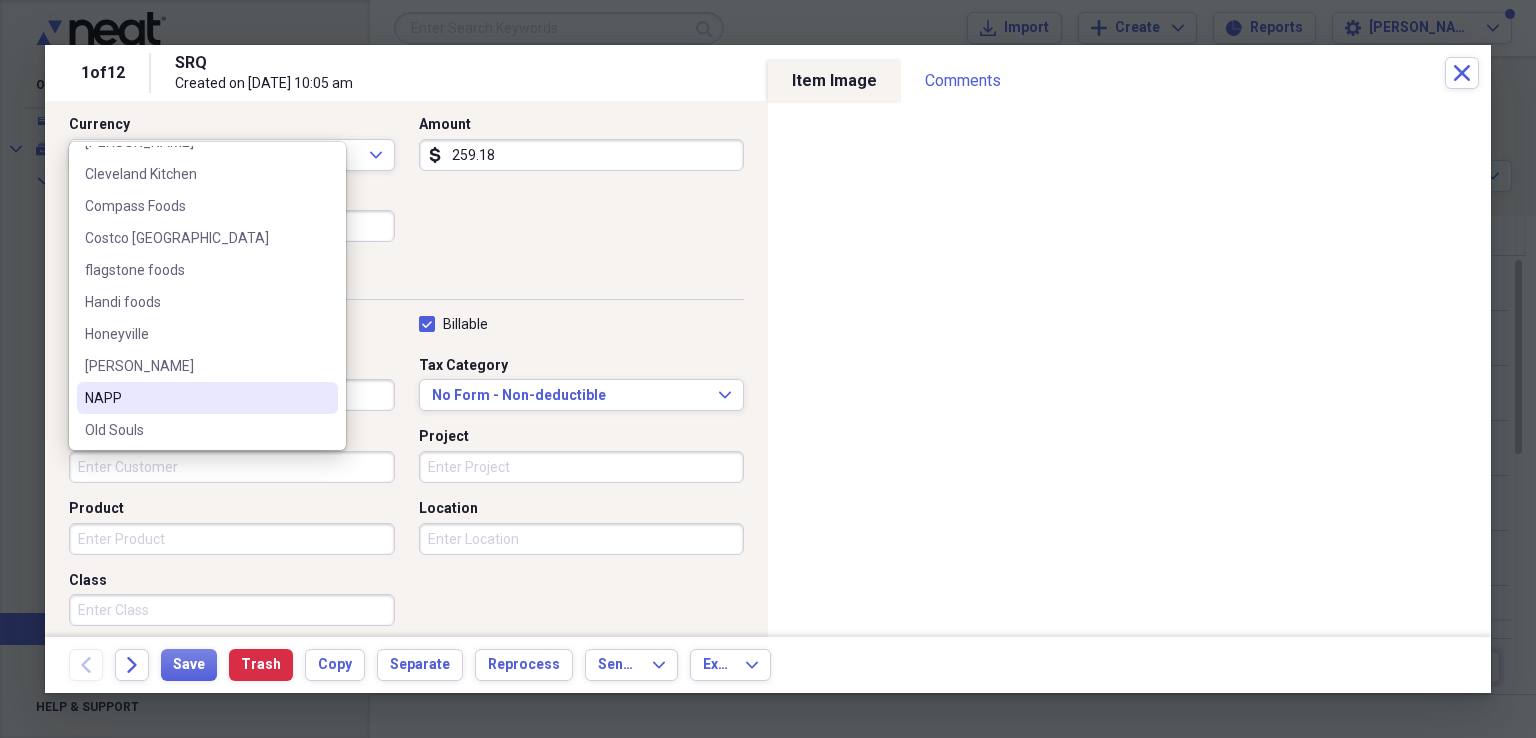 click on "NAPP" at bounding box center [195, 398] 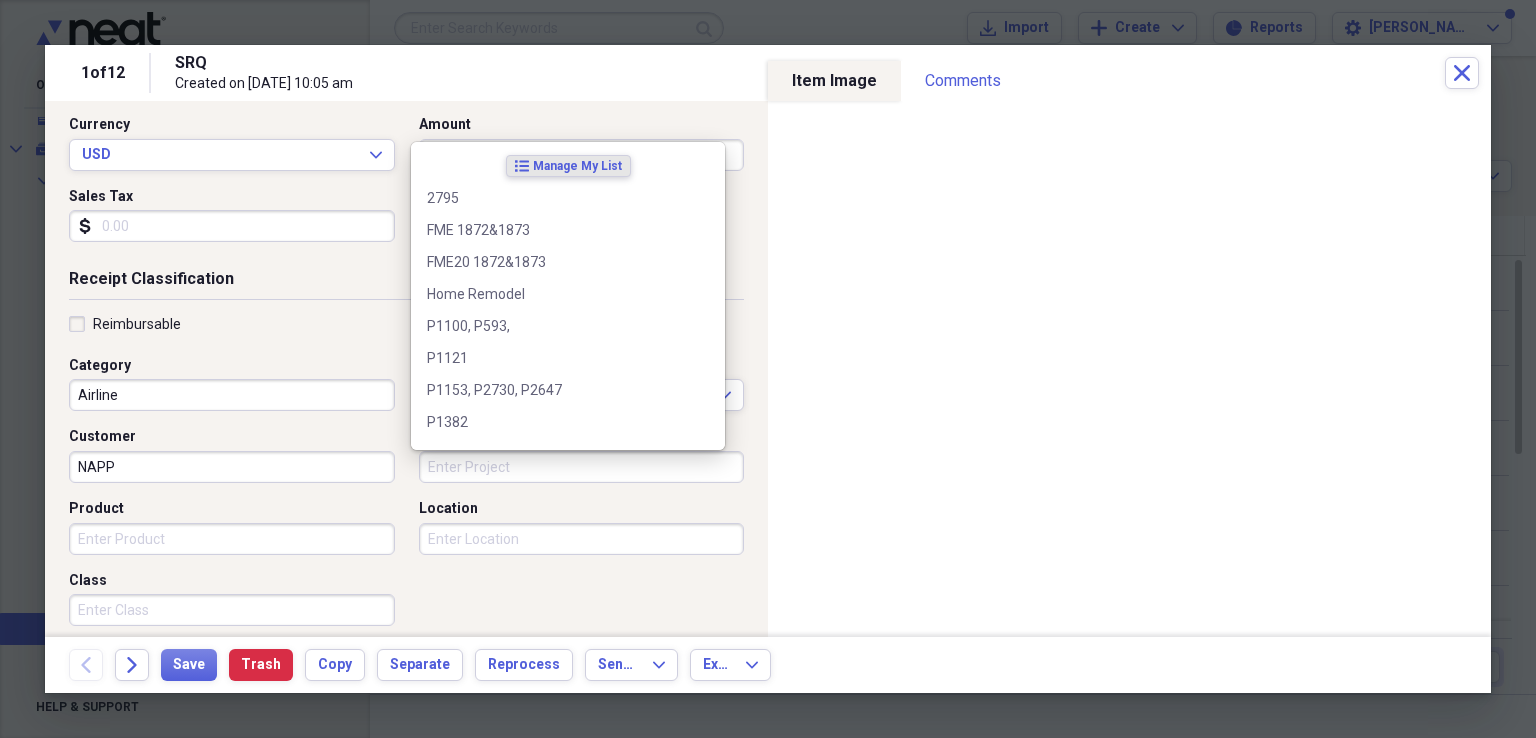 click on "Project" at bounding box center (582, 467) 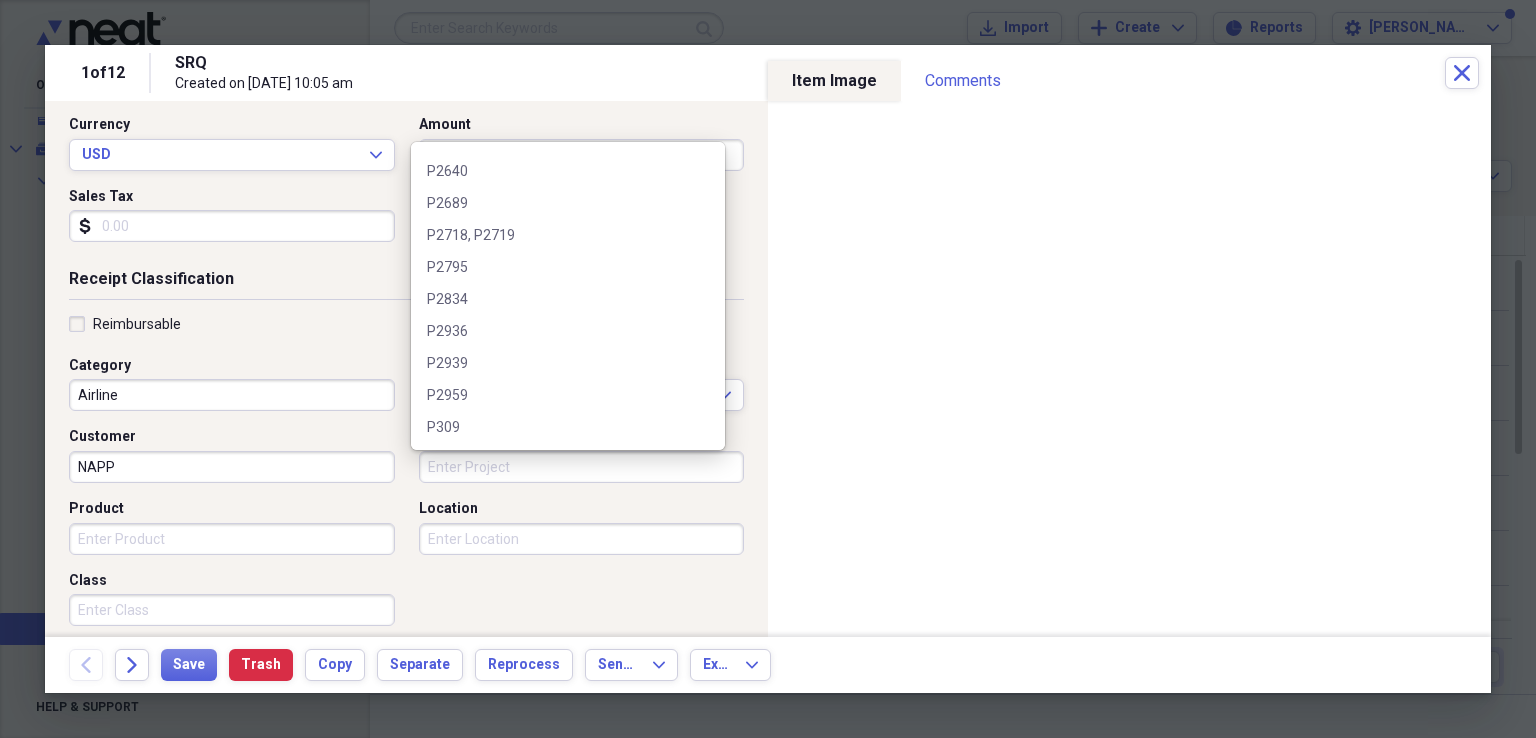 scroll, scrollTop: 344, scrollLeft: 0, axis: vertical 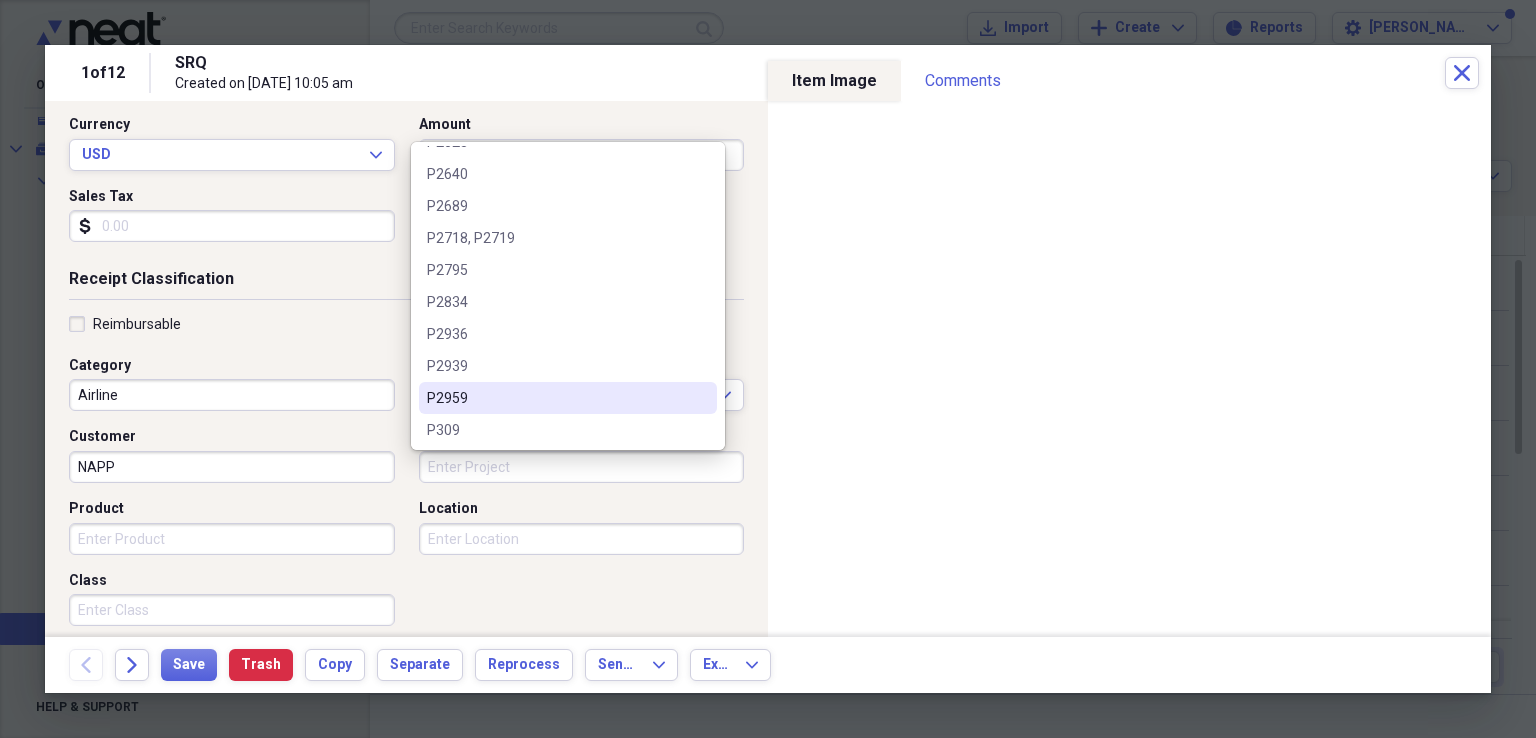 click on "P2959" at bounding box center [556, 398] 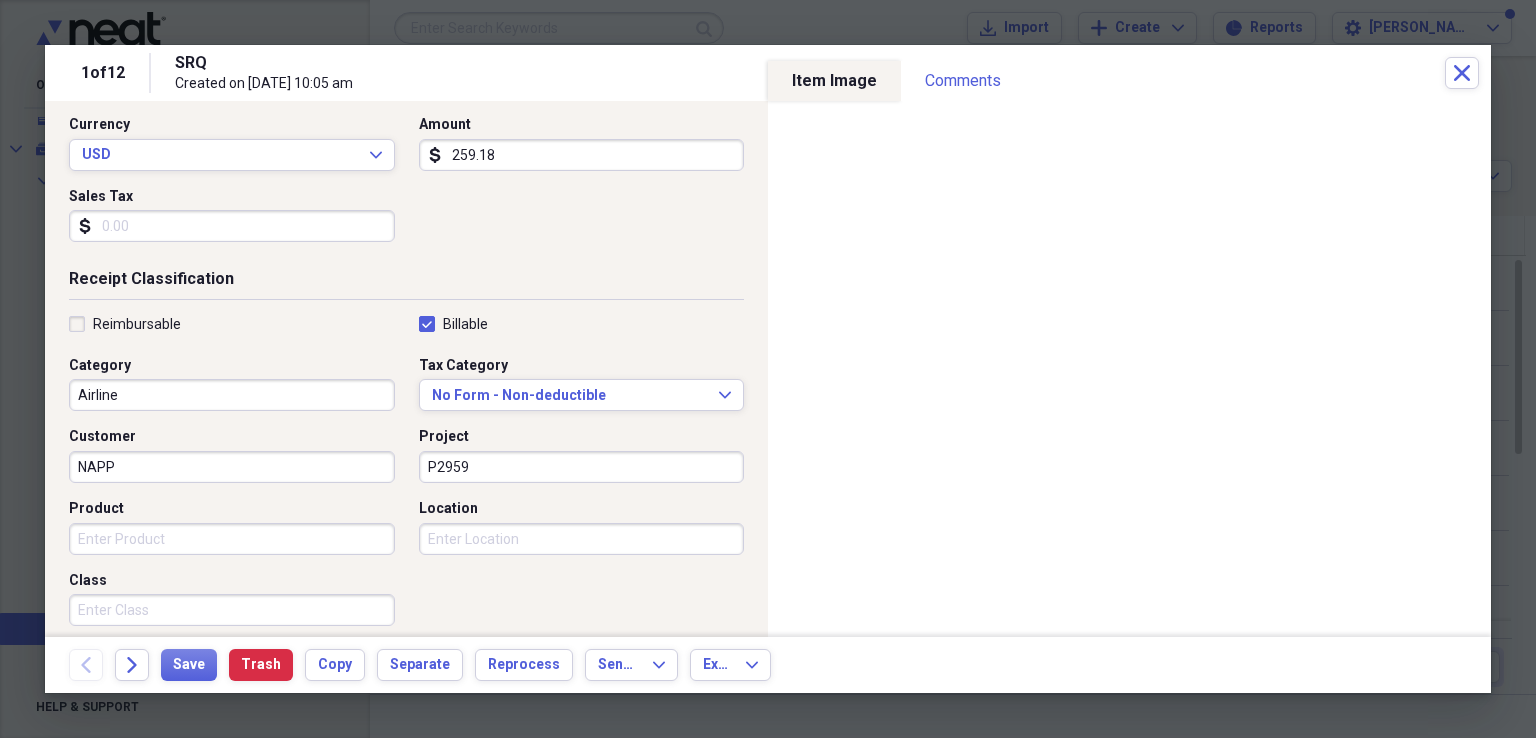 click on "Product" at bounding box center [232, 539] 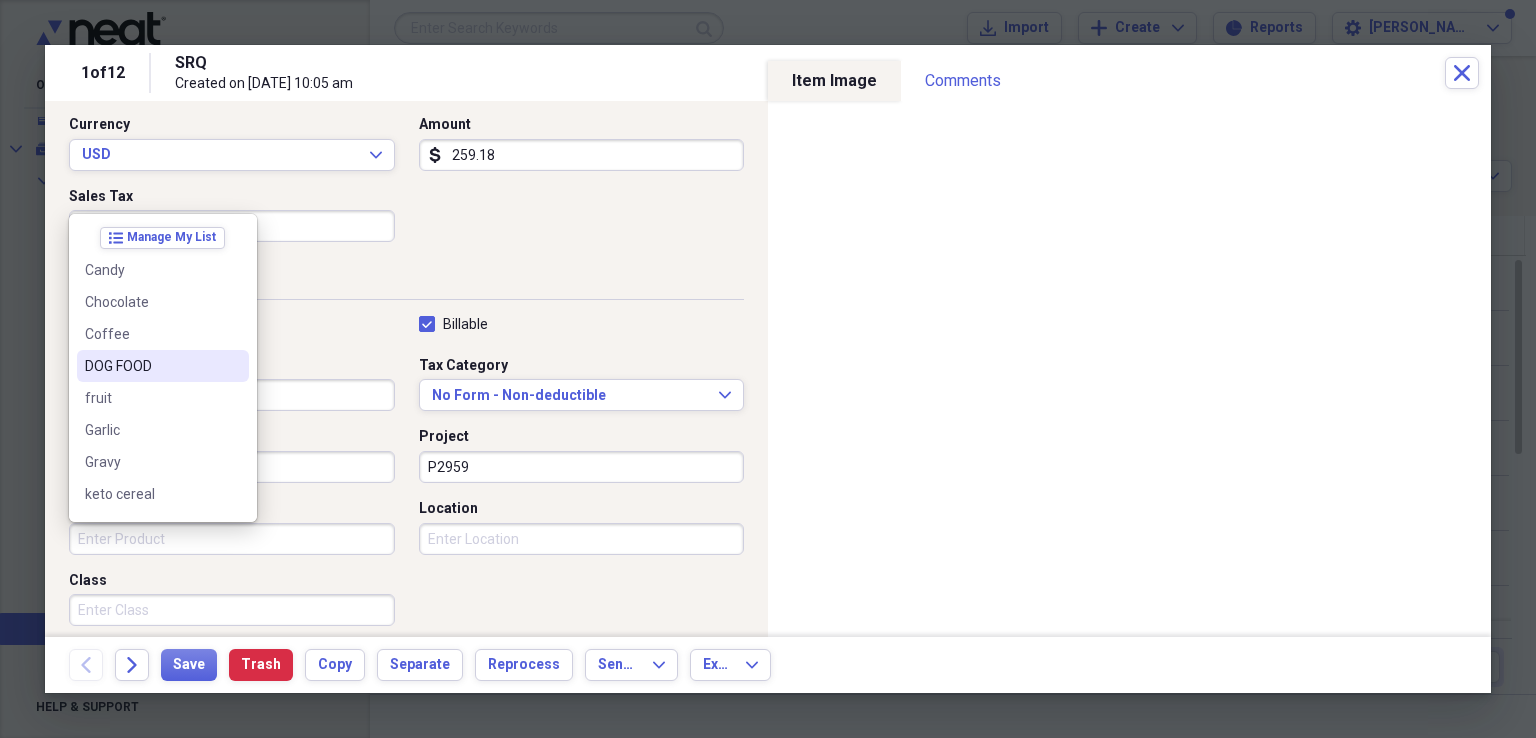 click on "DOG FOOD" at bounding box center (151, 366) 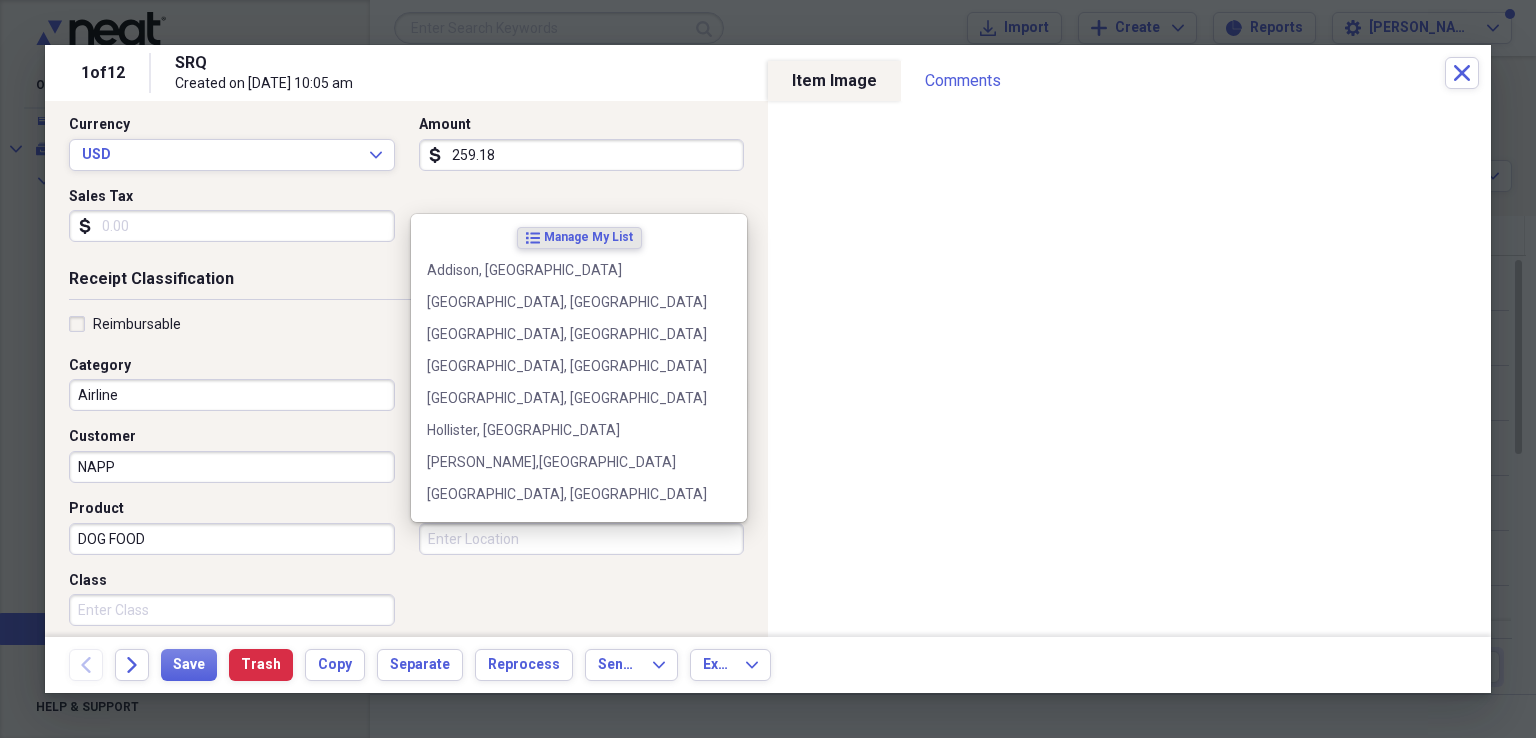 click on "Location" at bounding box center (582, 539) 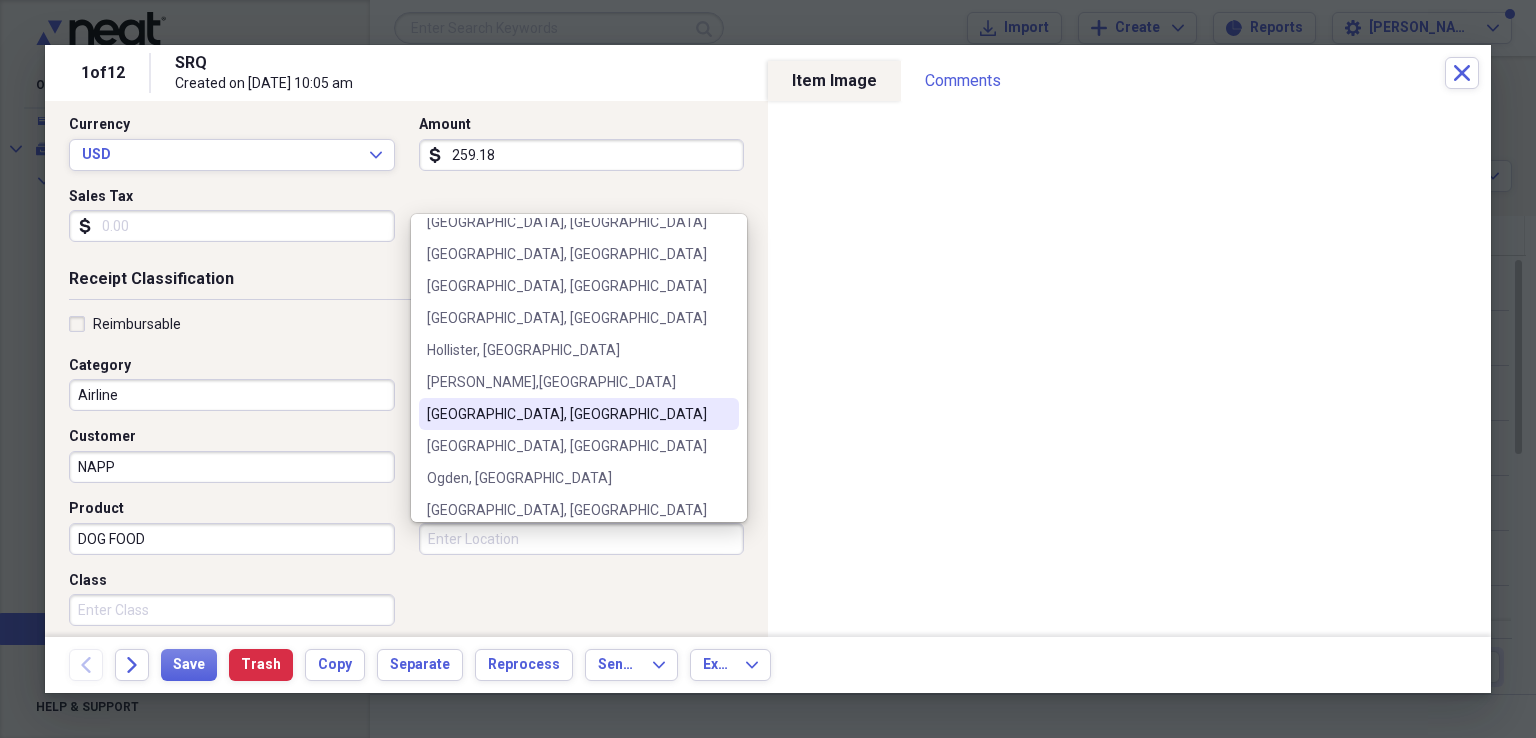 scroll, scrollTop: 82, scrollLeft: 0, axis: vertical 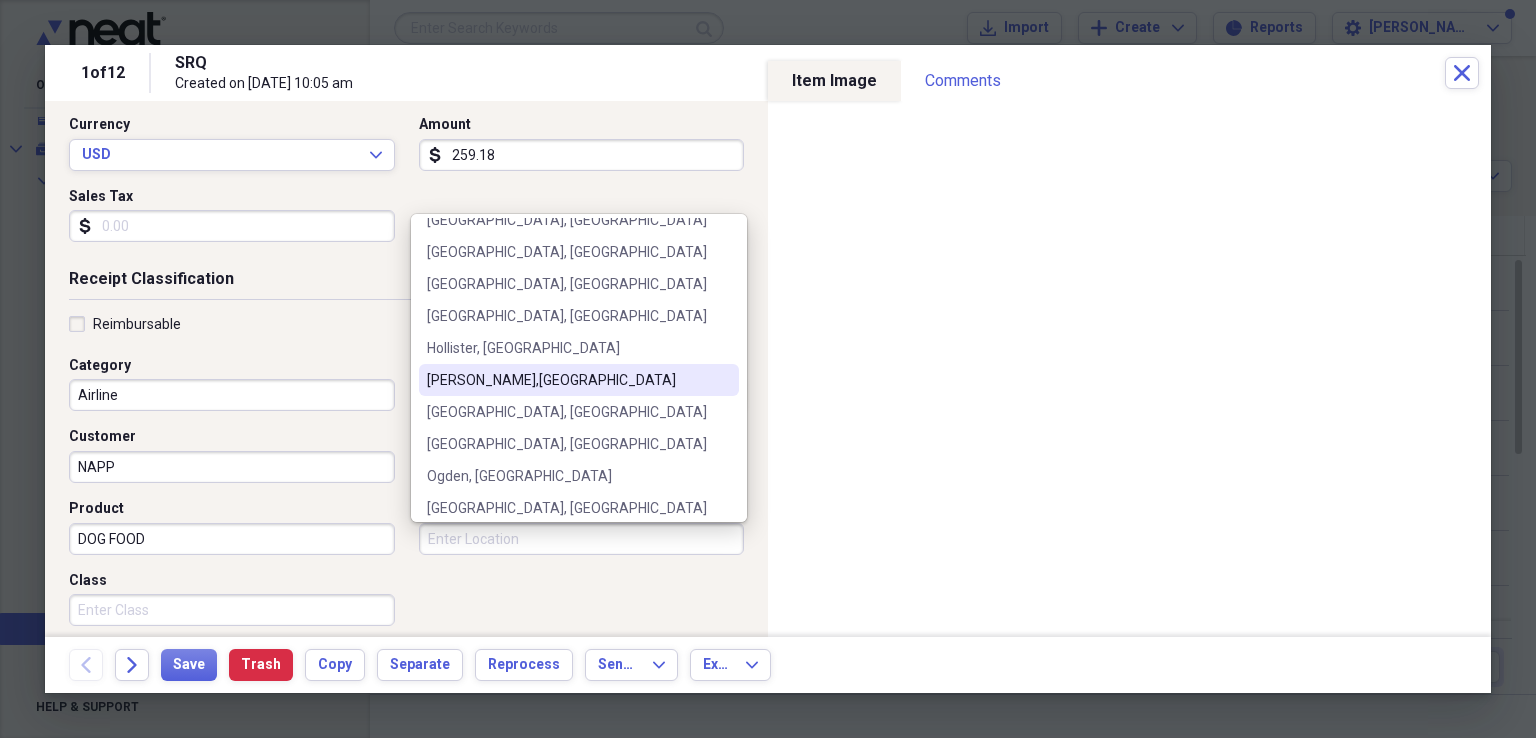 click on "Joplin,MO" at bounding box center [579, 380] 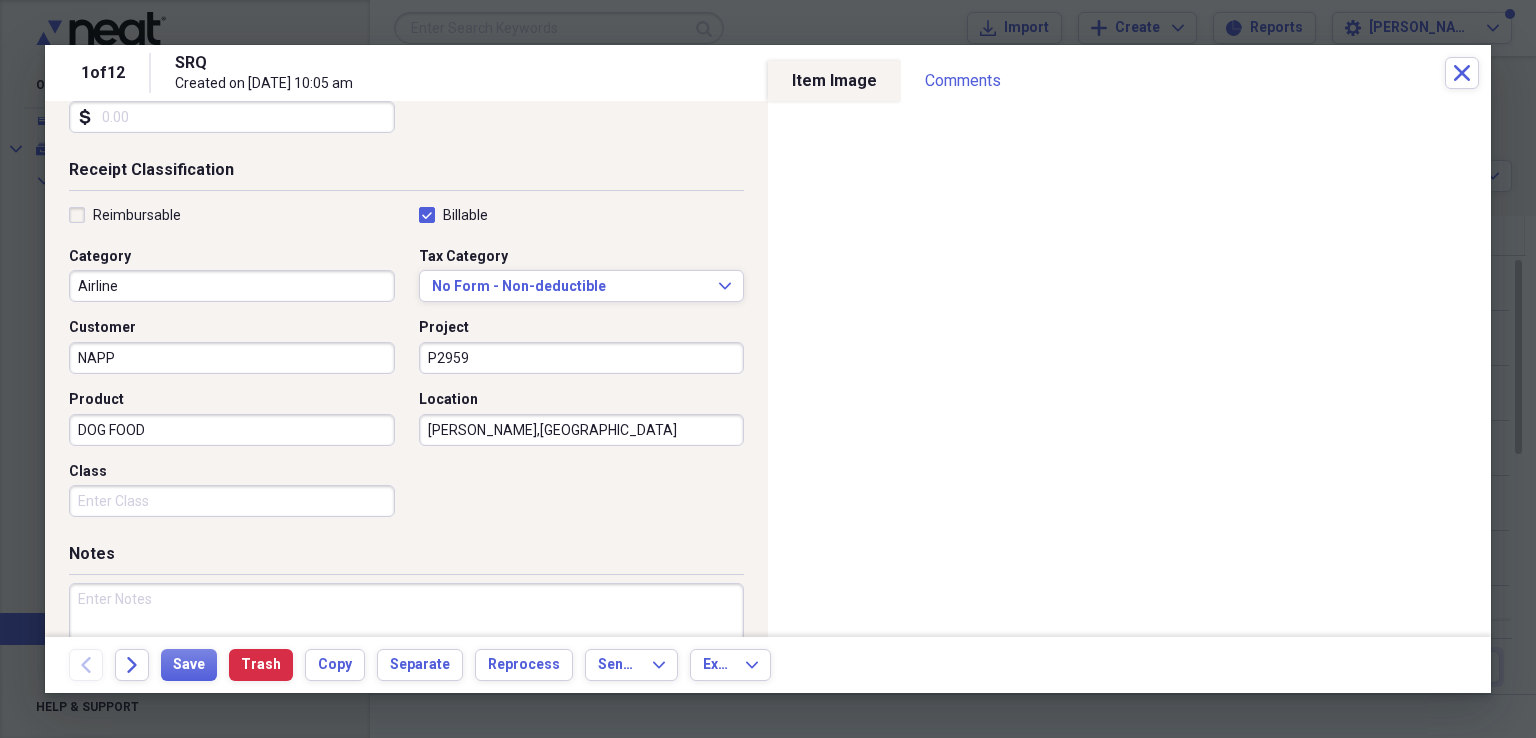 scroll, scrollTop: 380, scrollLeft: 0, axis: vertical 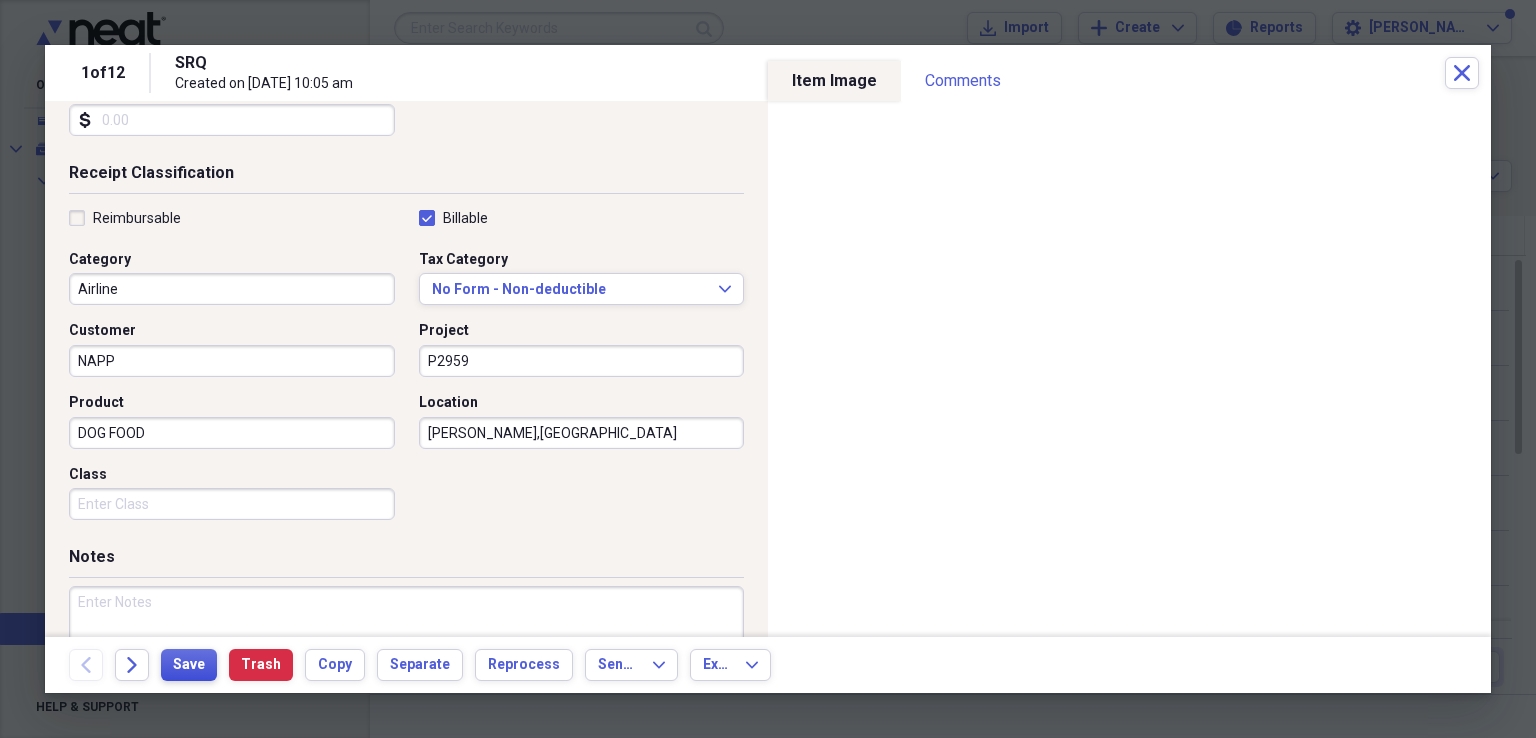 click on "Save" at bounding box center (189, 665) 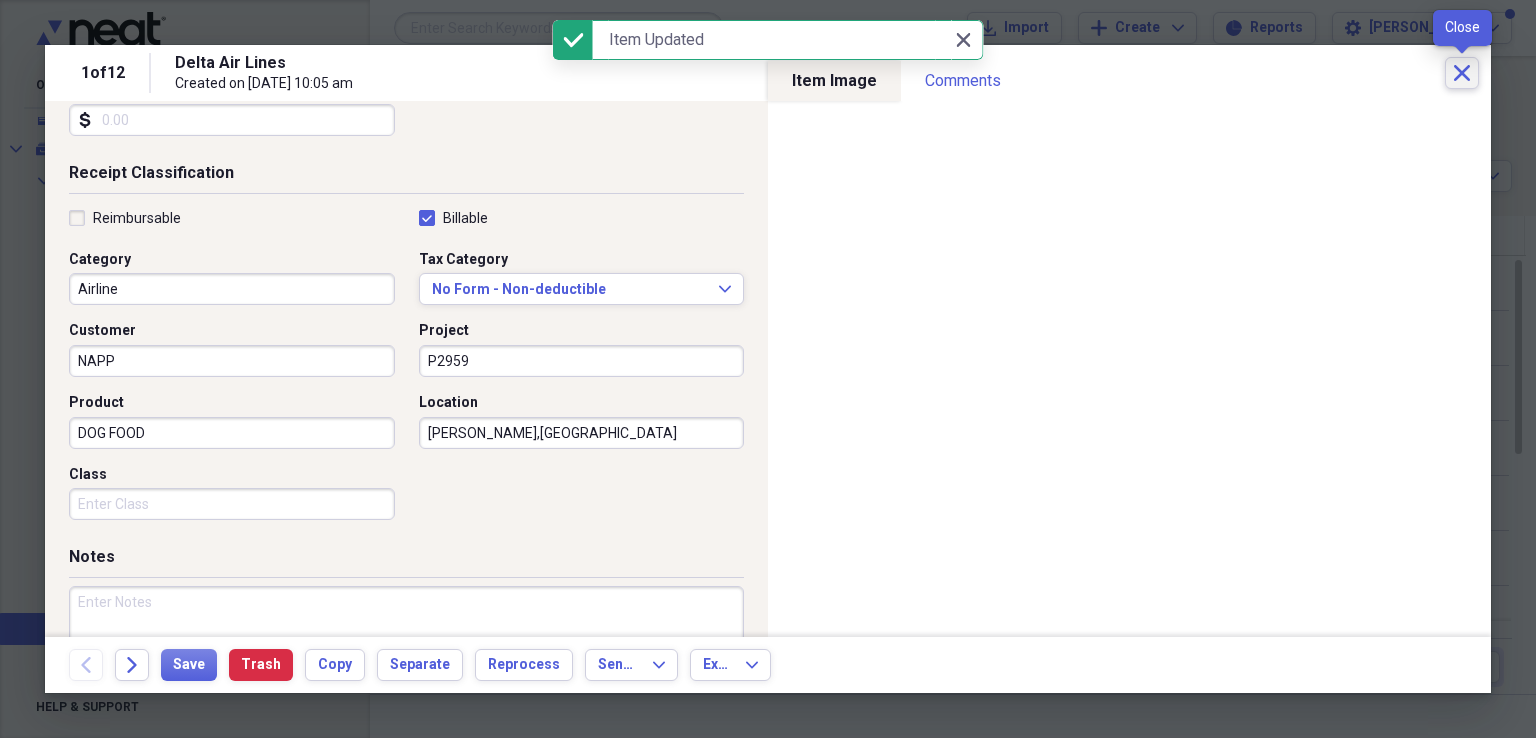 click on "Close" at bounding box center [1462, 73] 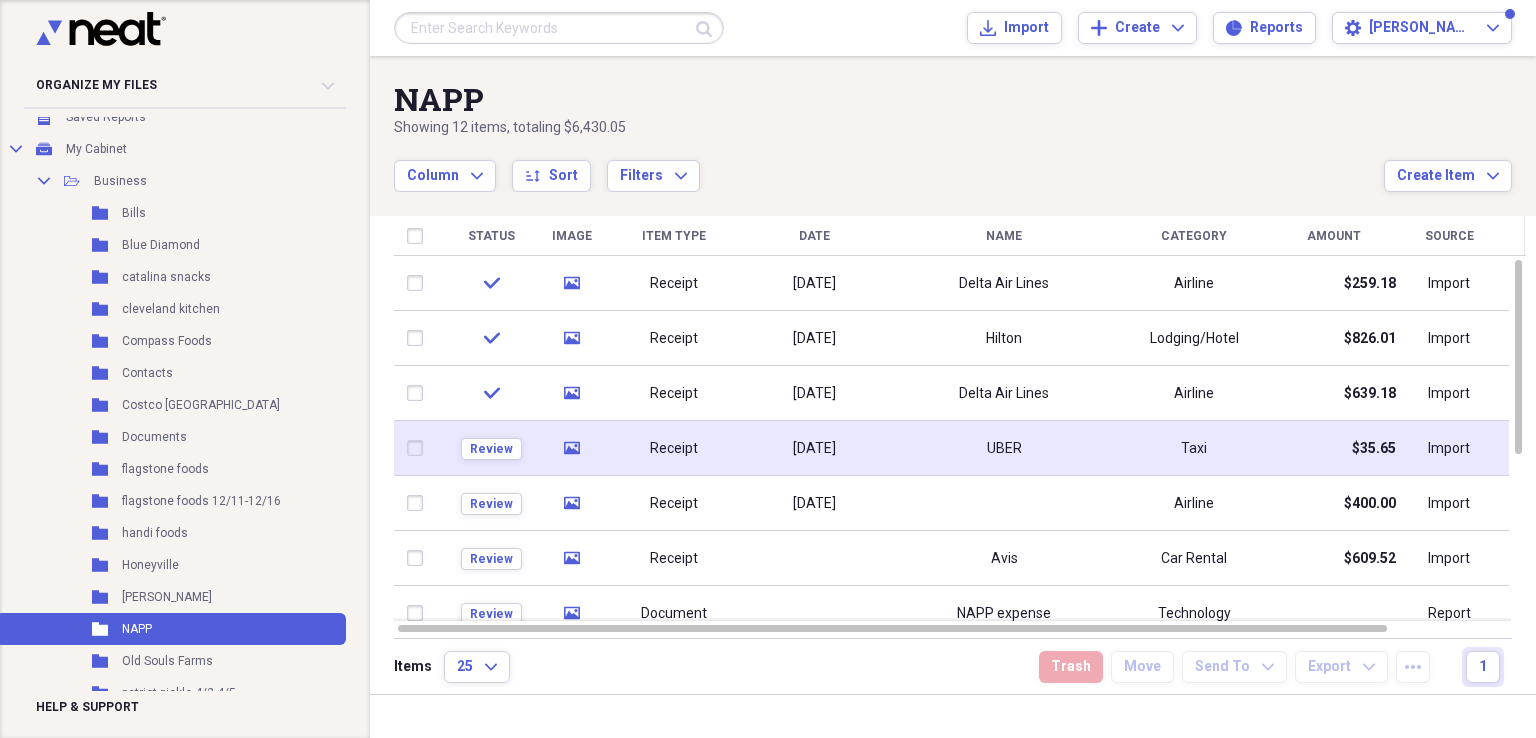 click on "Receipt" at bounding box center (674, 449) 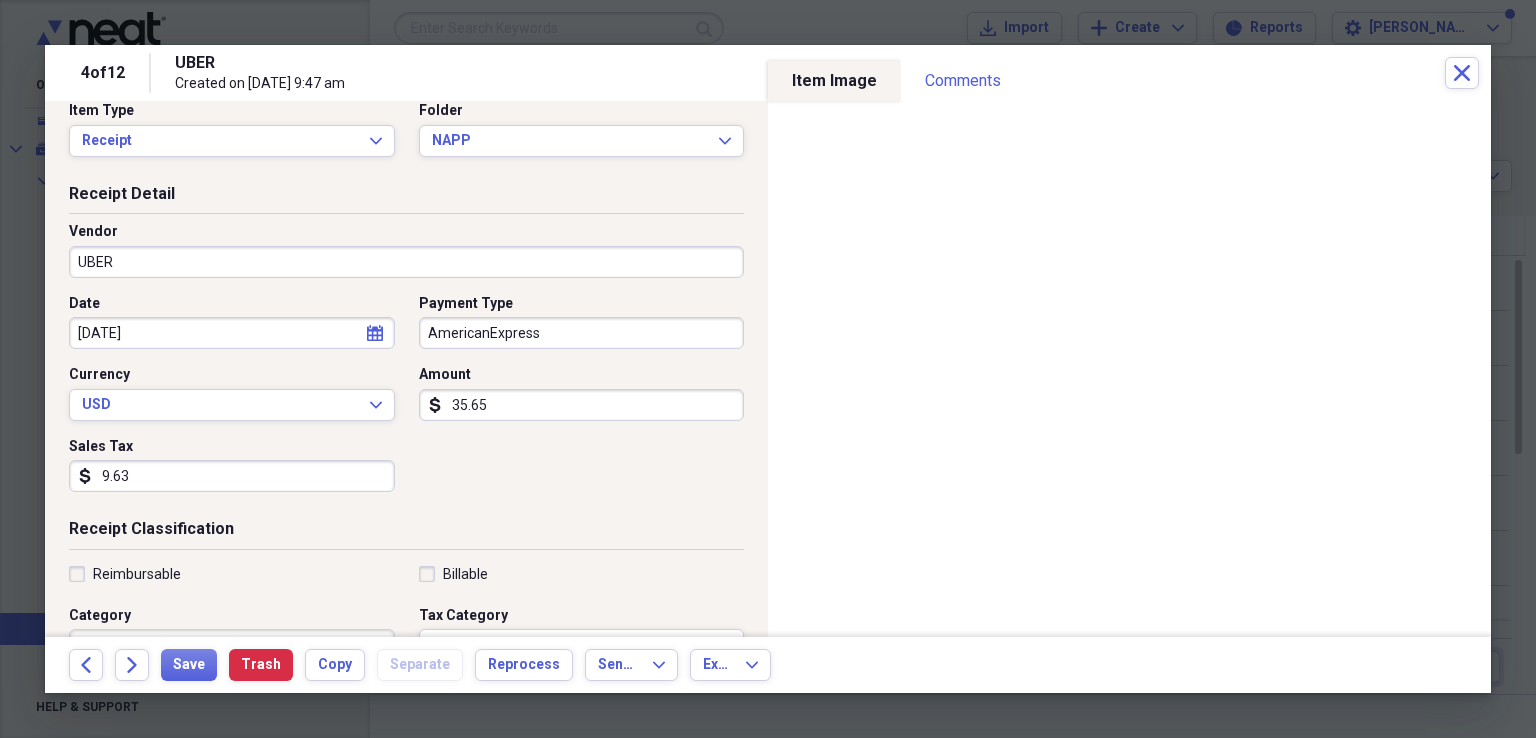 scroll, scrollTop: 26, scrollLeft: 0, axis: vertical 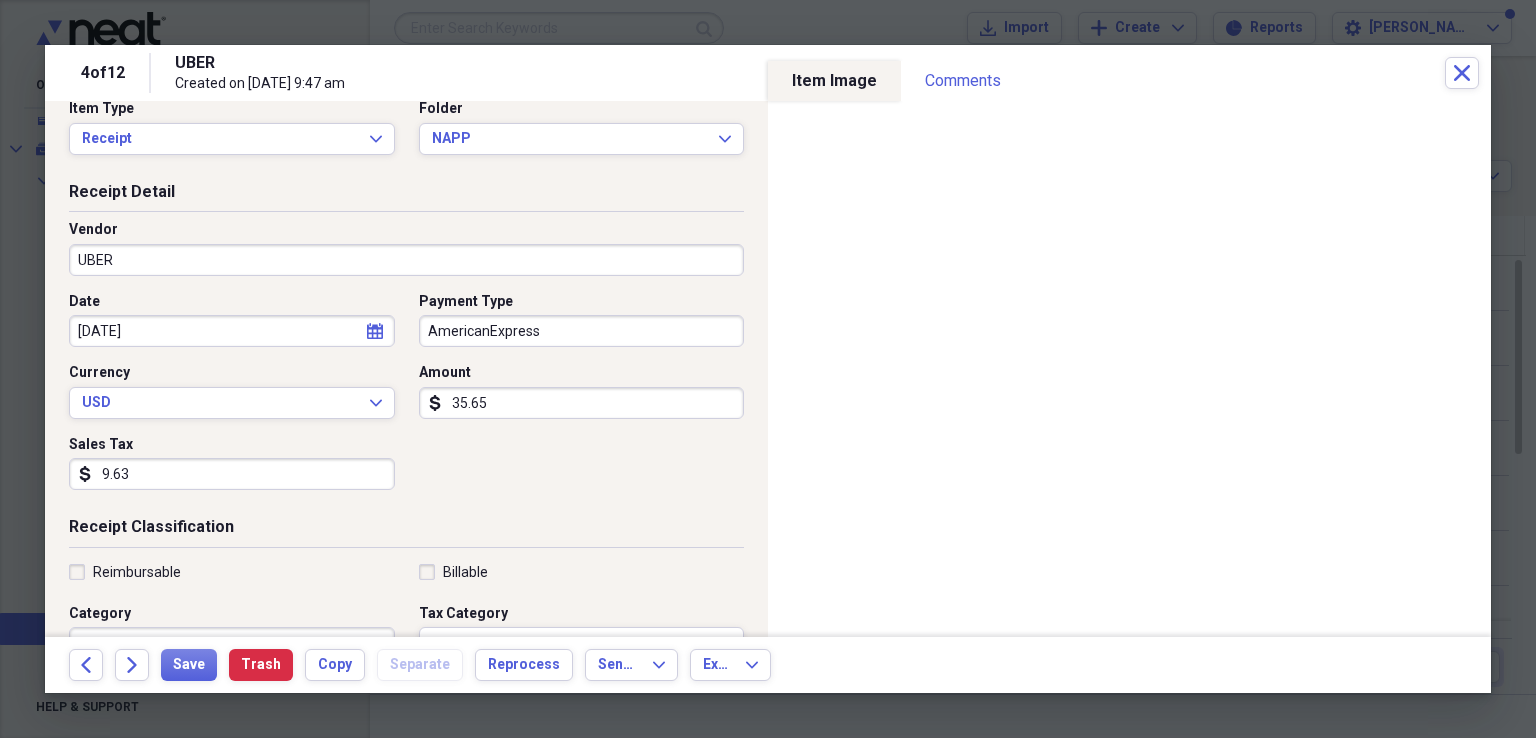 click on "9.63" at bounding box center (232, 474) 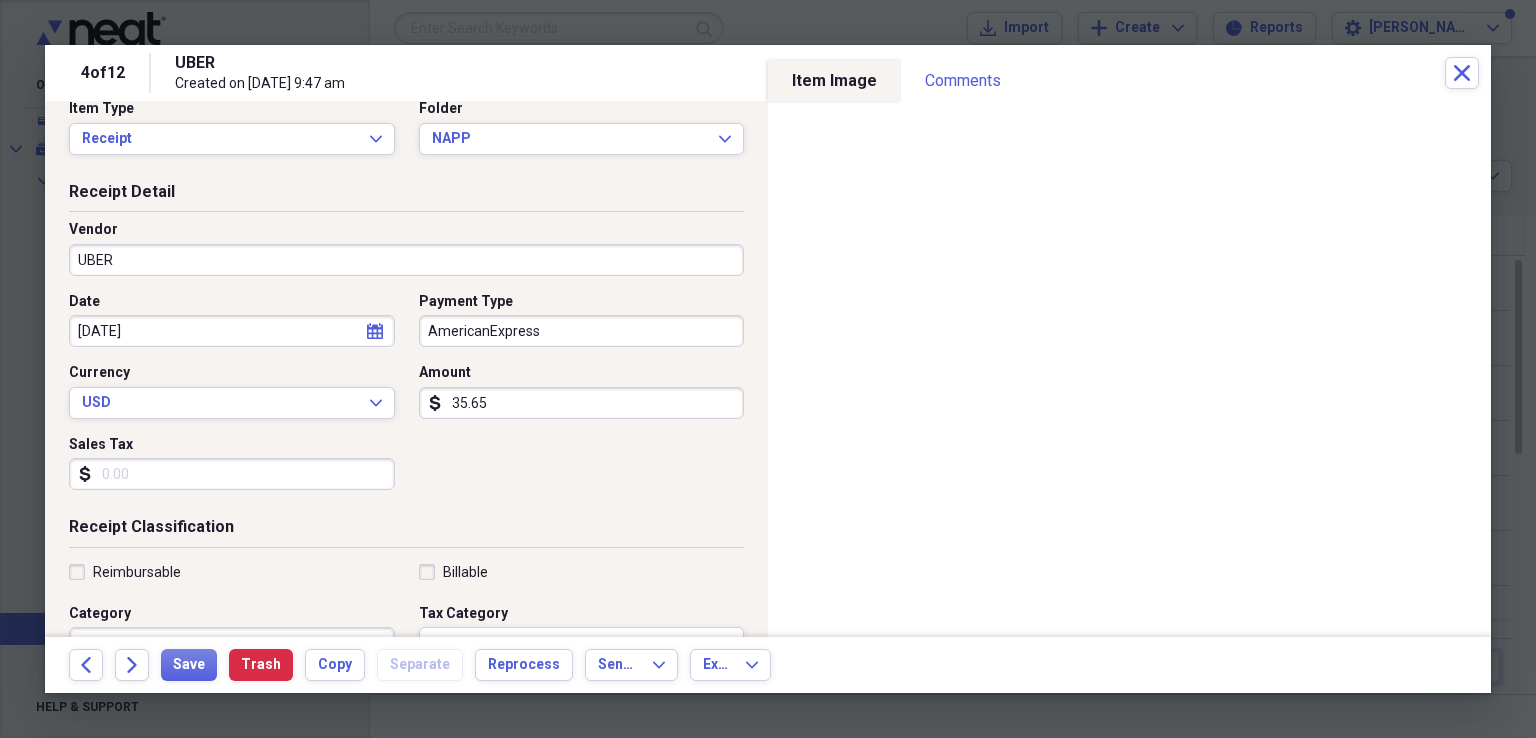 scroll, scrollTop: 80, scrollLeft: 0, axis: vertical 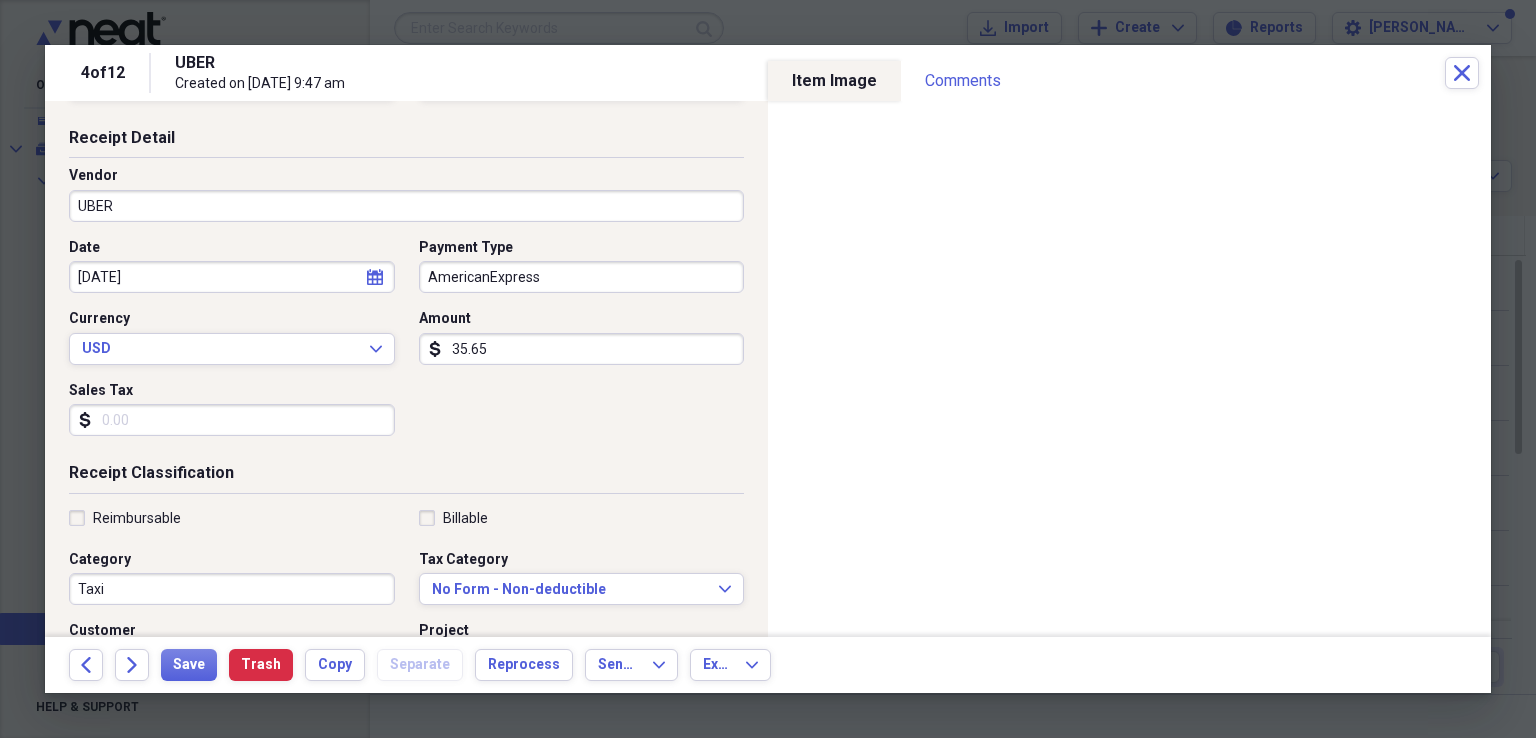 type 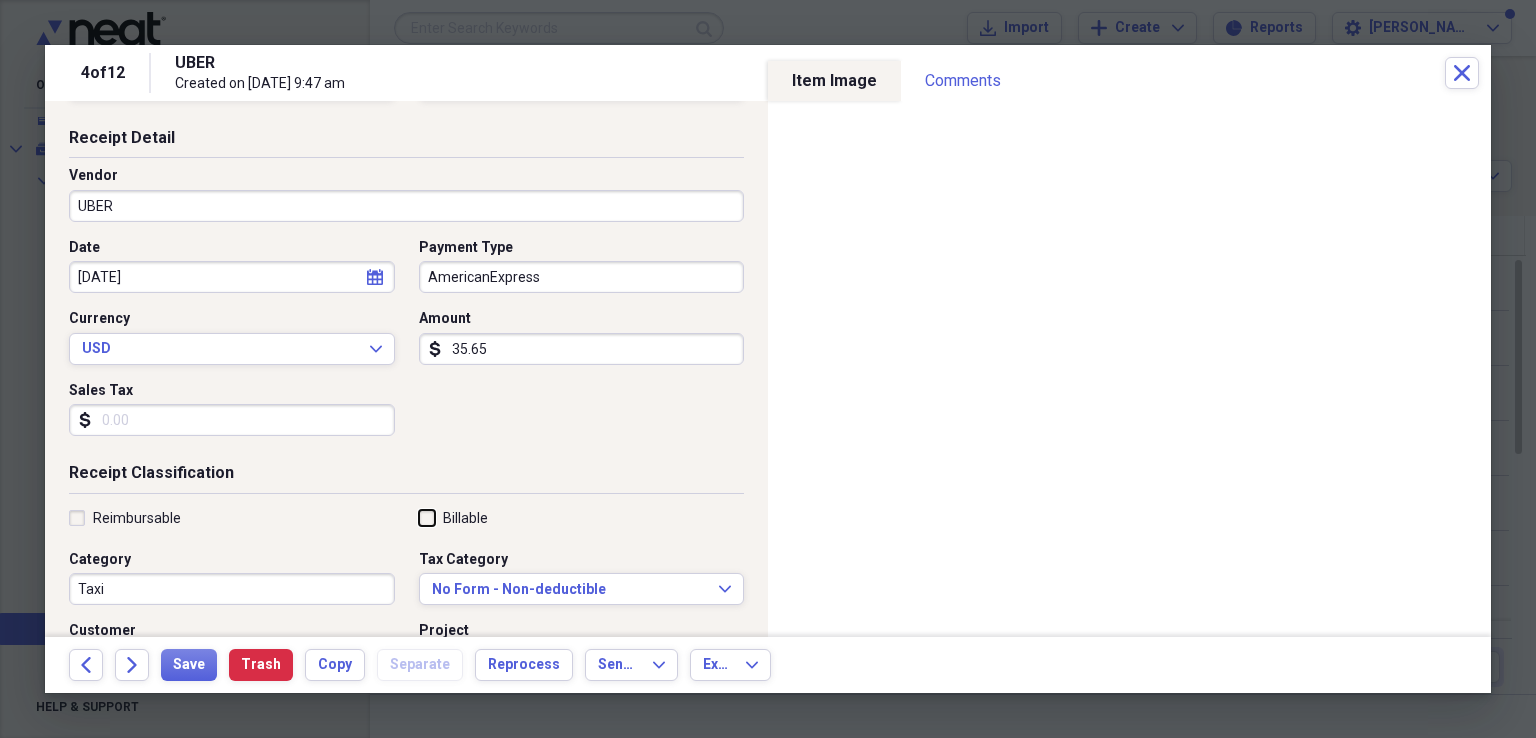 click on "Billable" at bounding box center (419, 517) 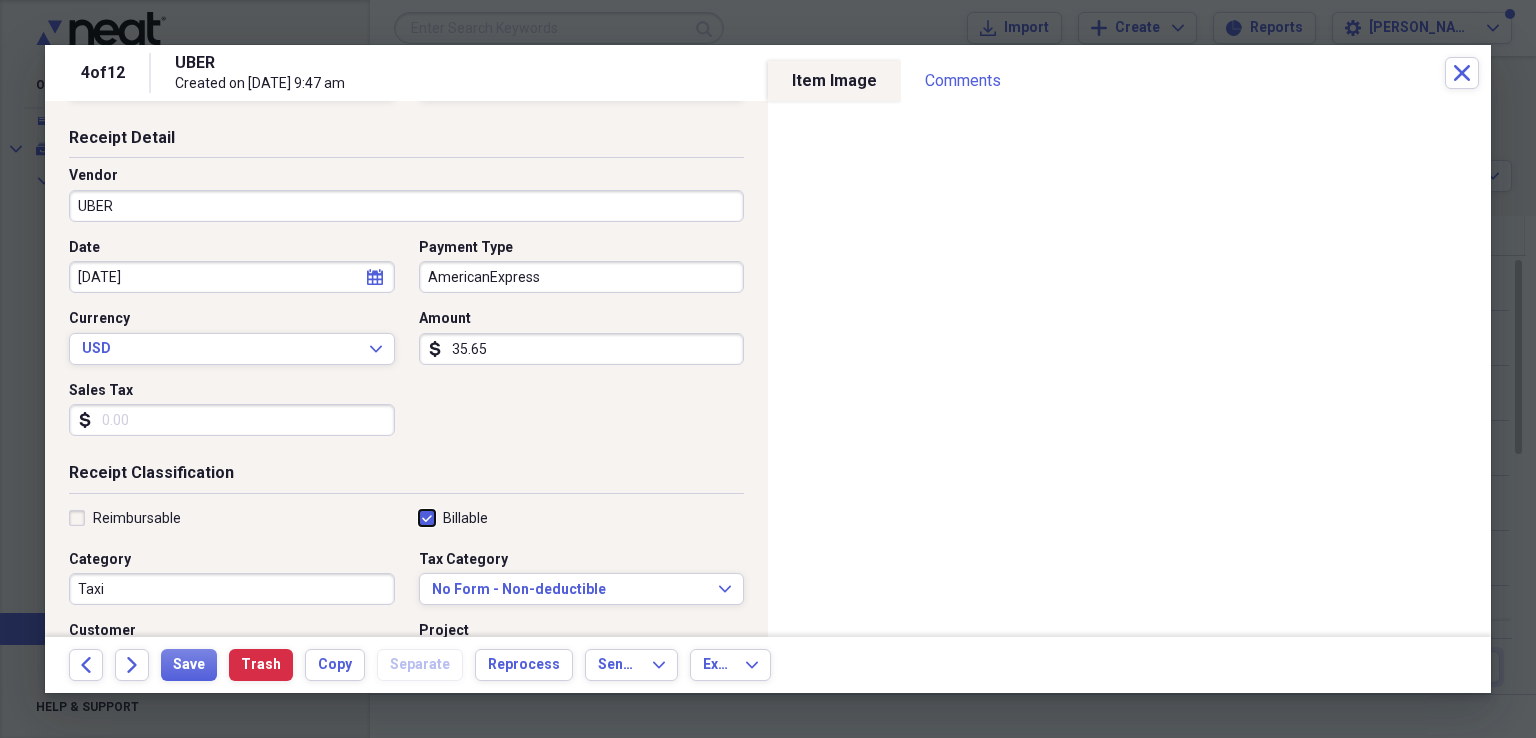 checkbox on "true" 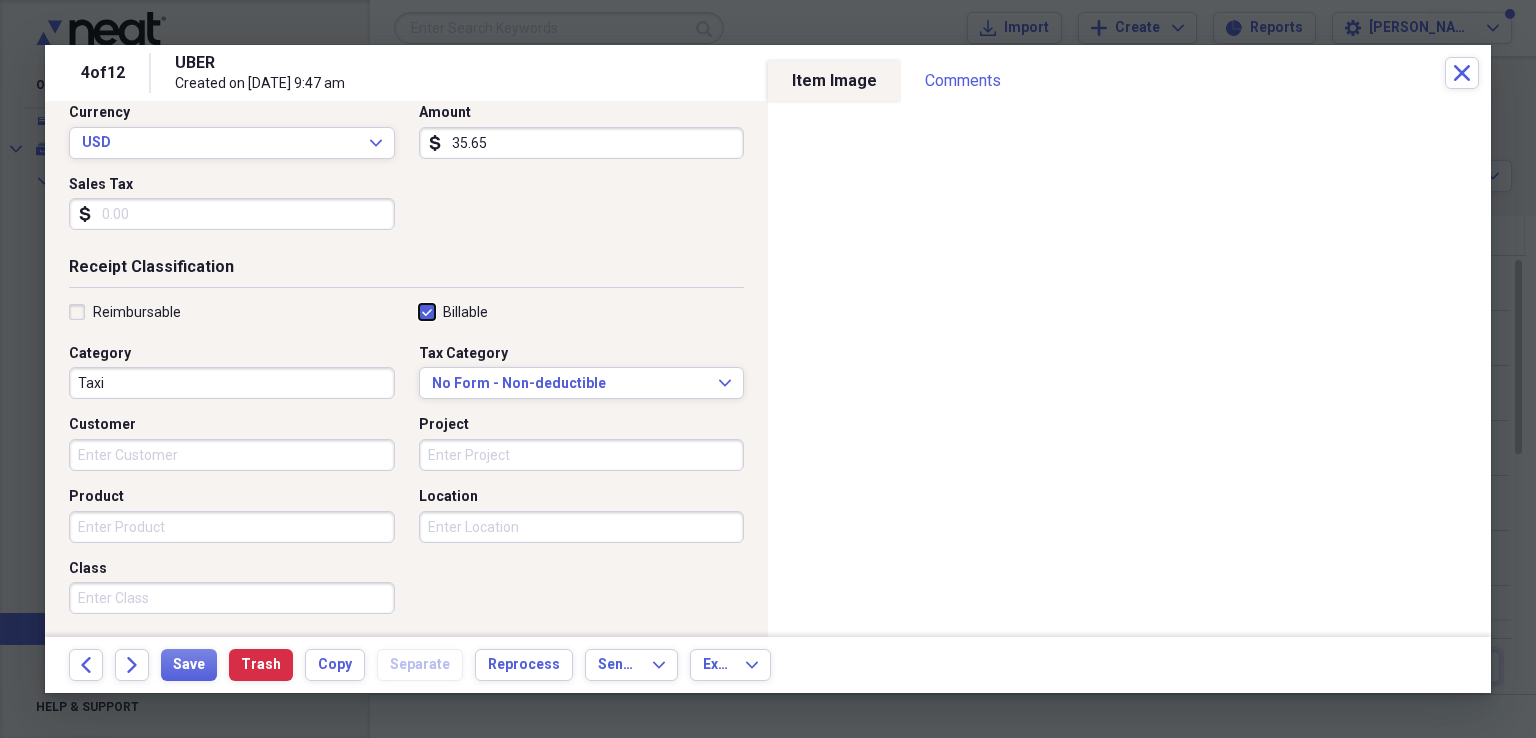 scroll, scrollTop: 287, scrollLeft: 0, axis: vertical 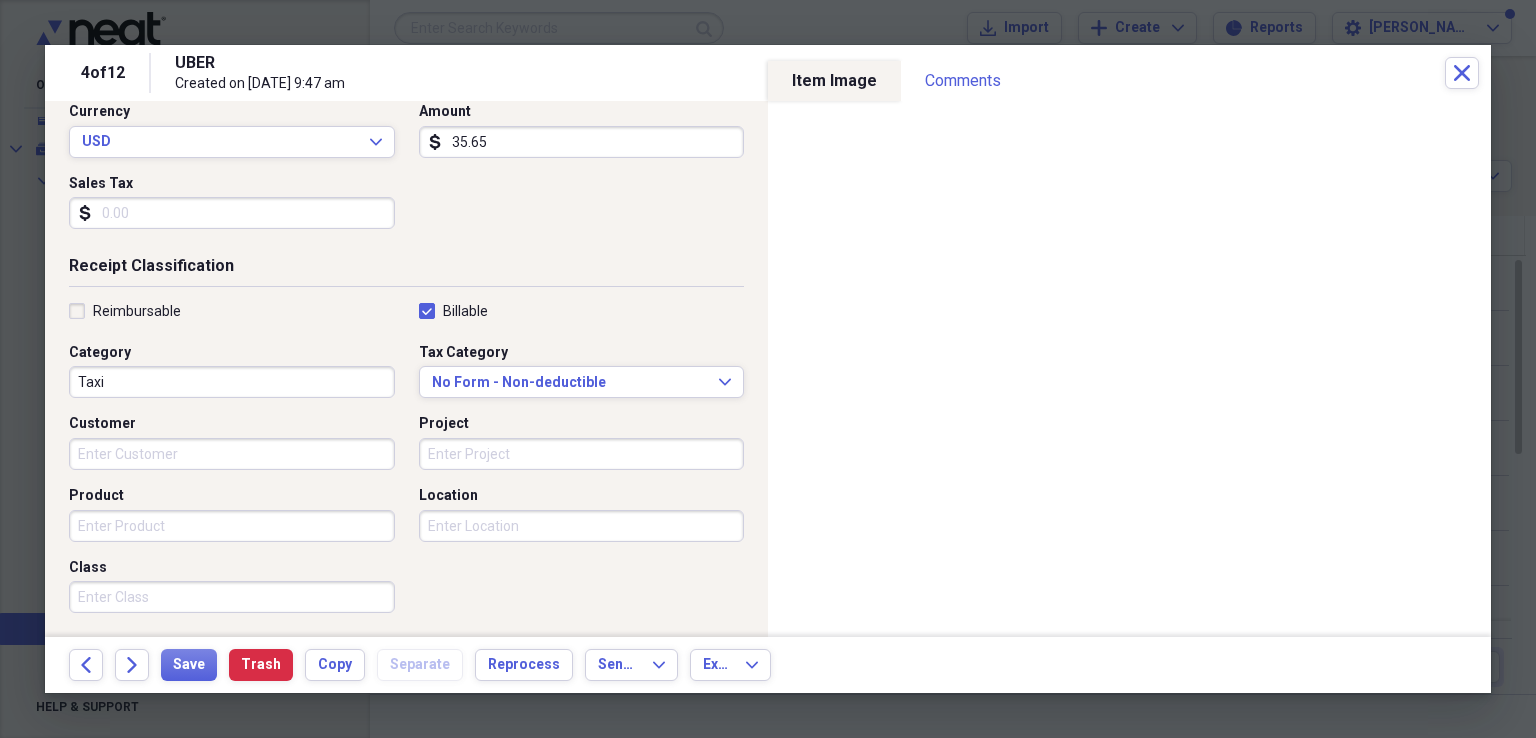 drag, startPoint x: 262, startPoint y: 445, endPoint x: 282, endPoint y: 428, distance: 26.24881 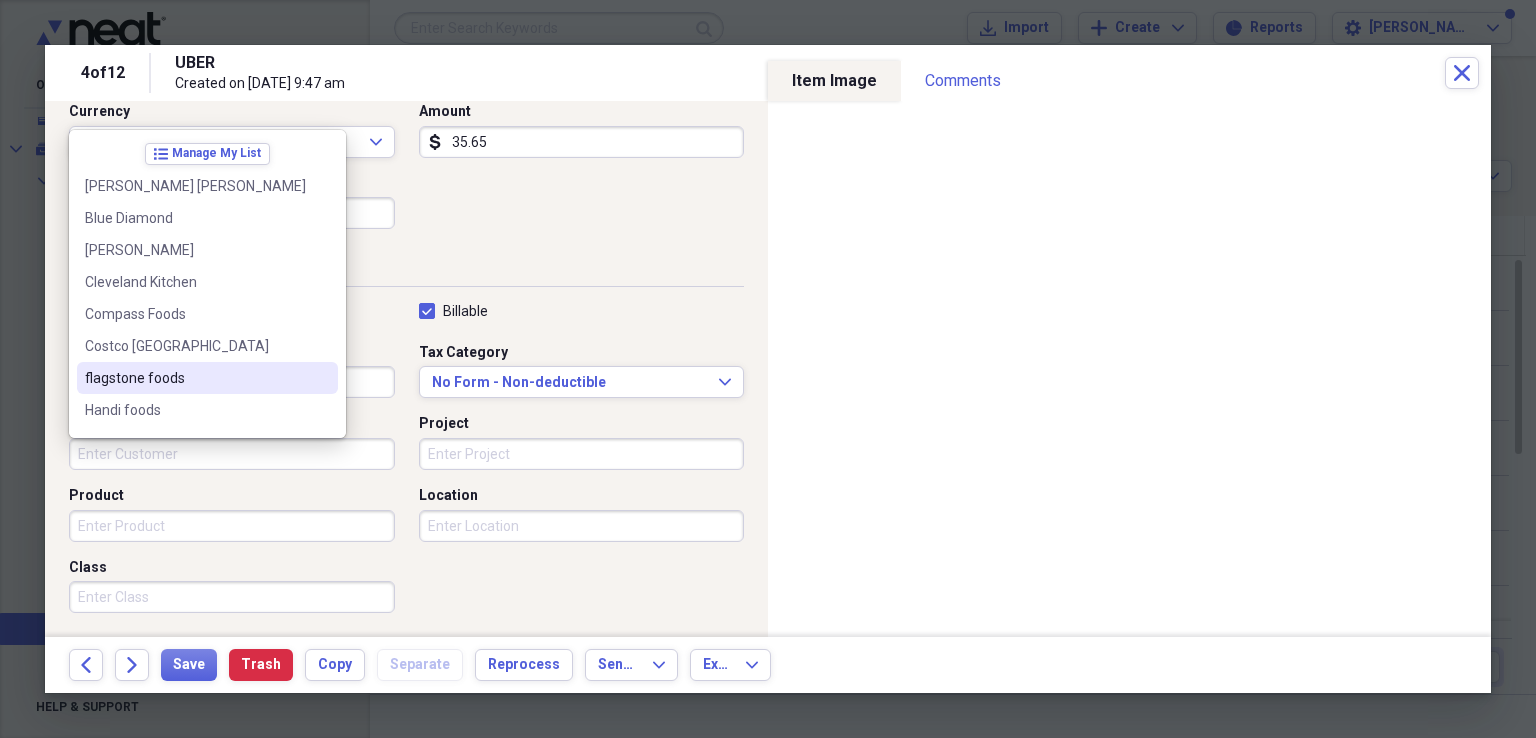 scroll, scrollTop: 151, scrollLeft: 0, axis: vertical 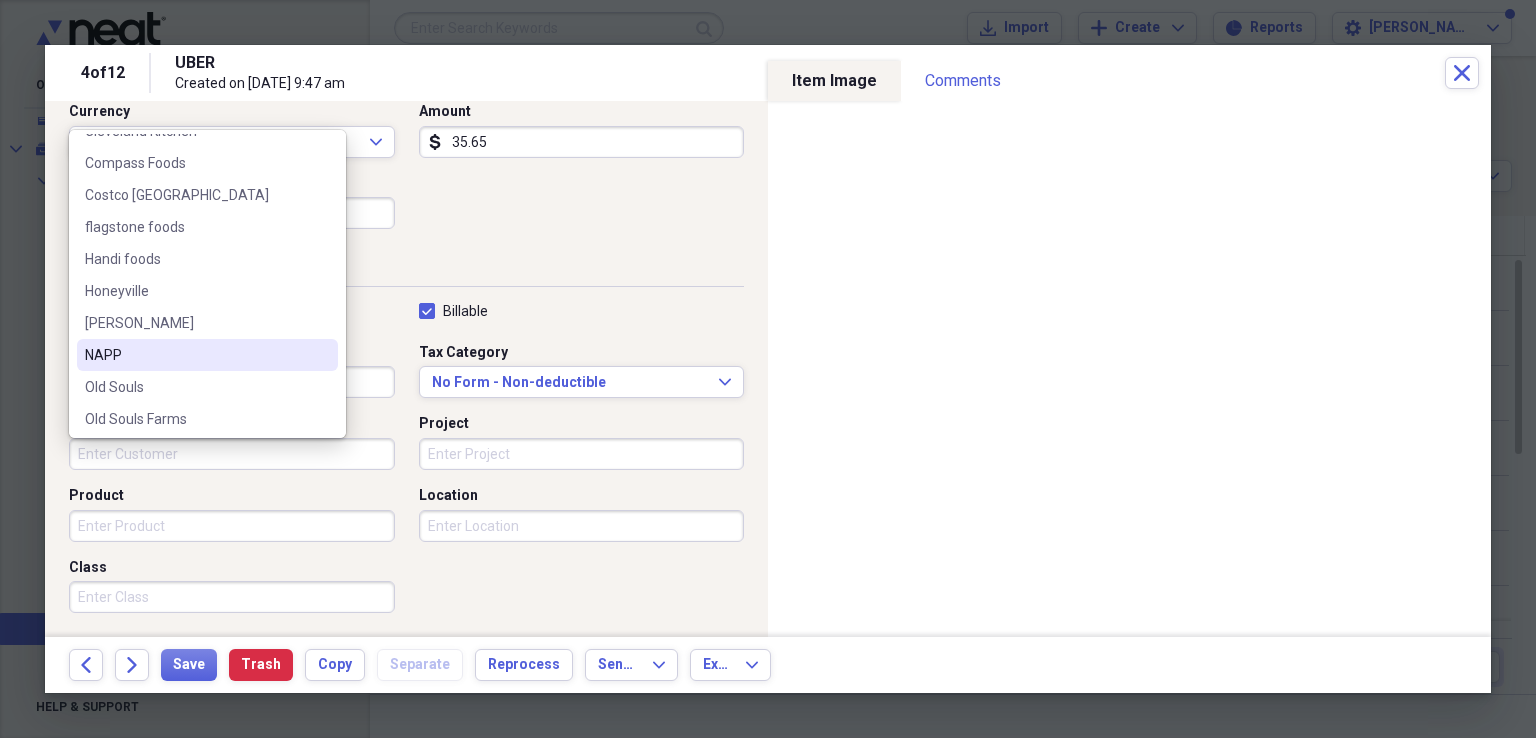 click on "NAPP" at bounding box center (195, 355) 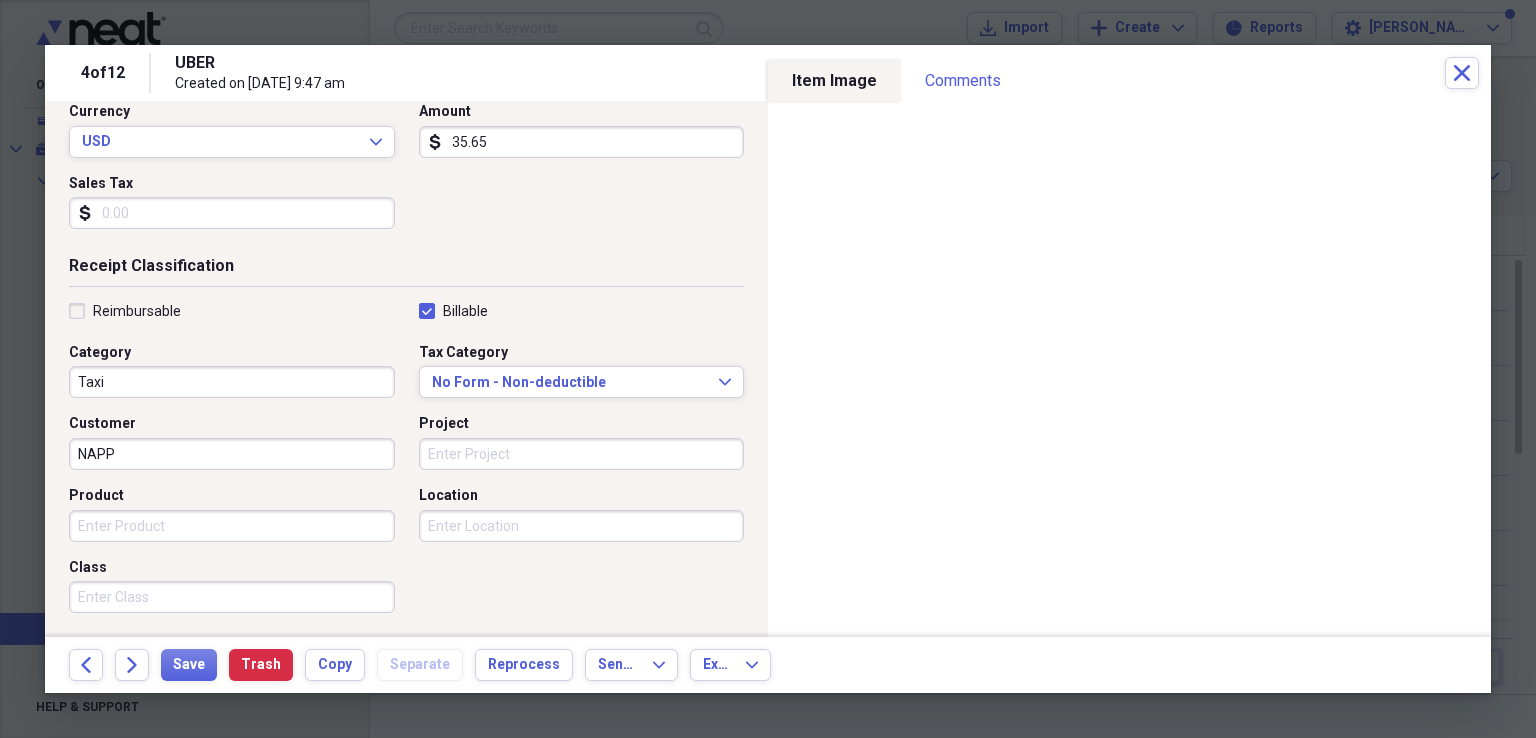 click on "Project" at bounding box center (582, 454) 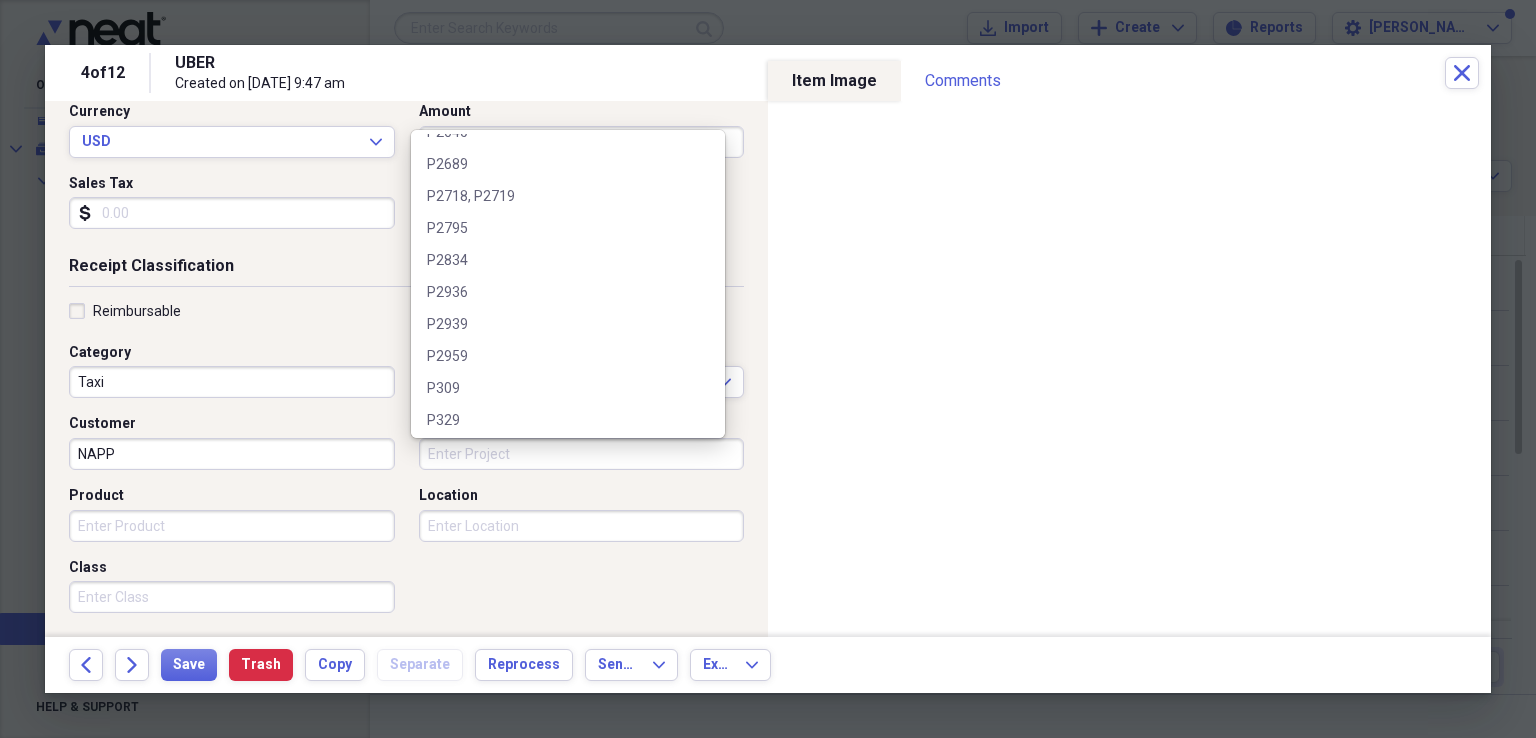 scroll, scrollTop: 372, scrollLeft: 0, axis: vertical 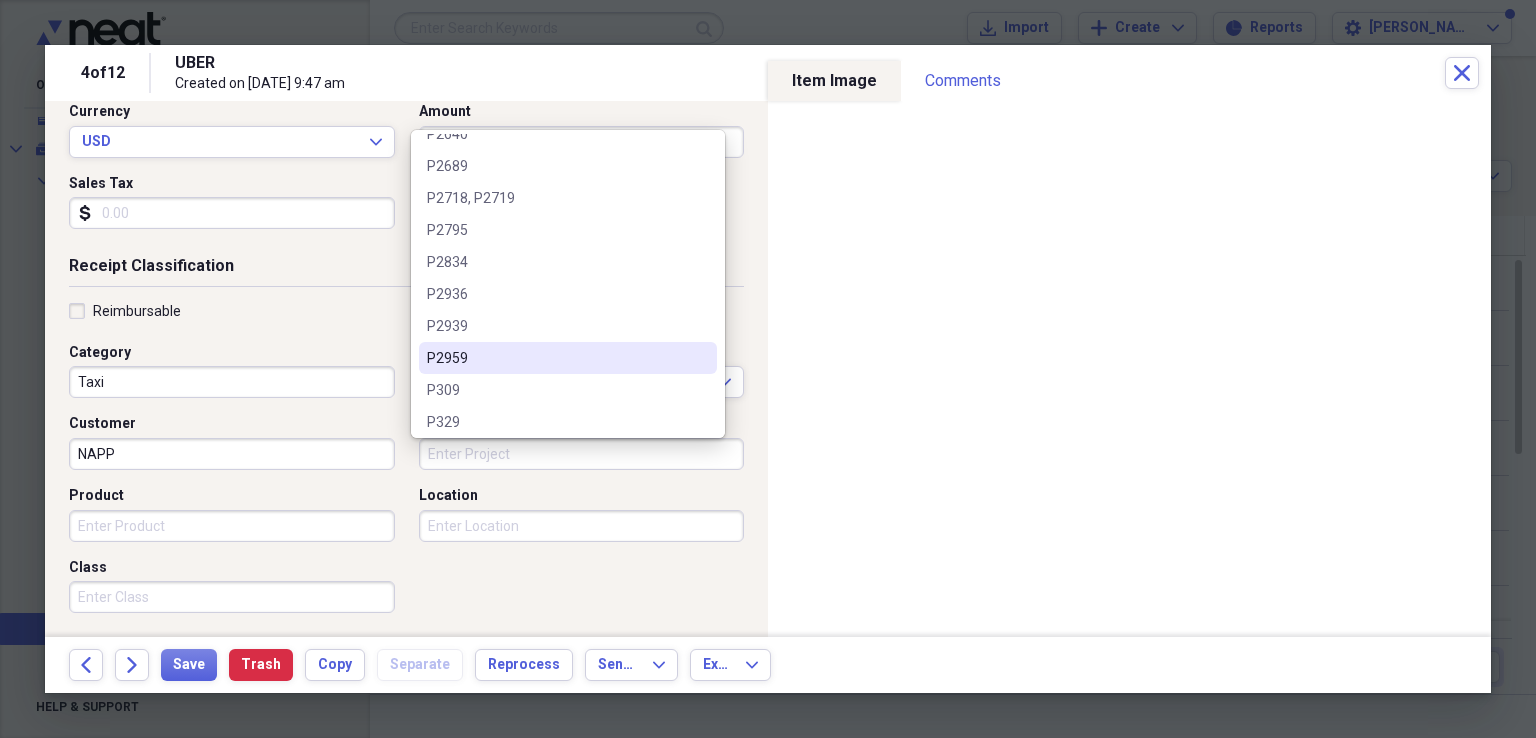 click on "P2959" at bounding box center [556, 358] 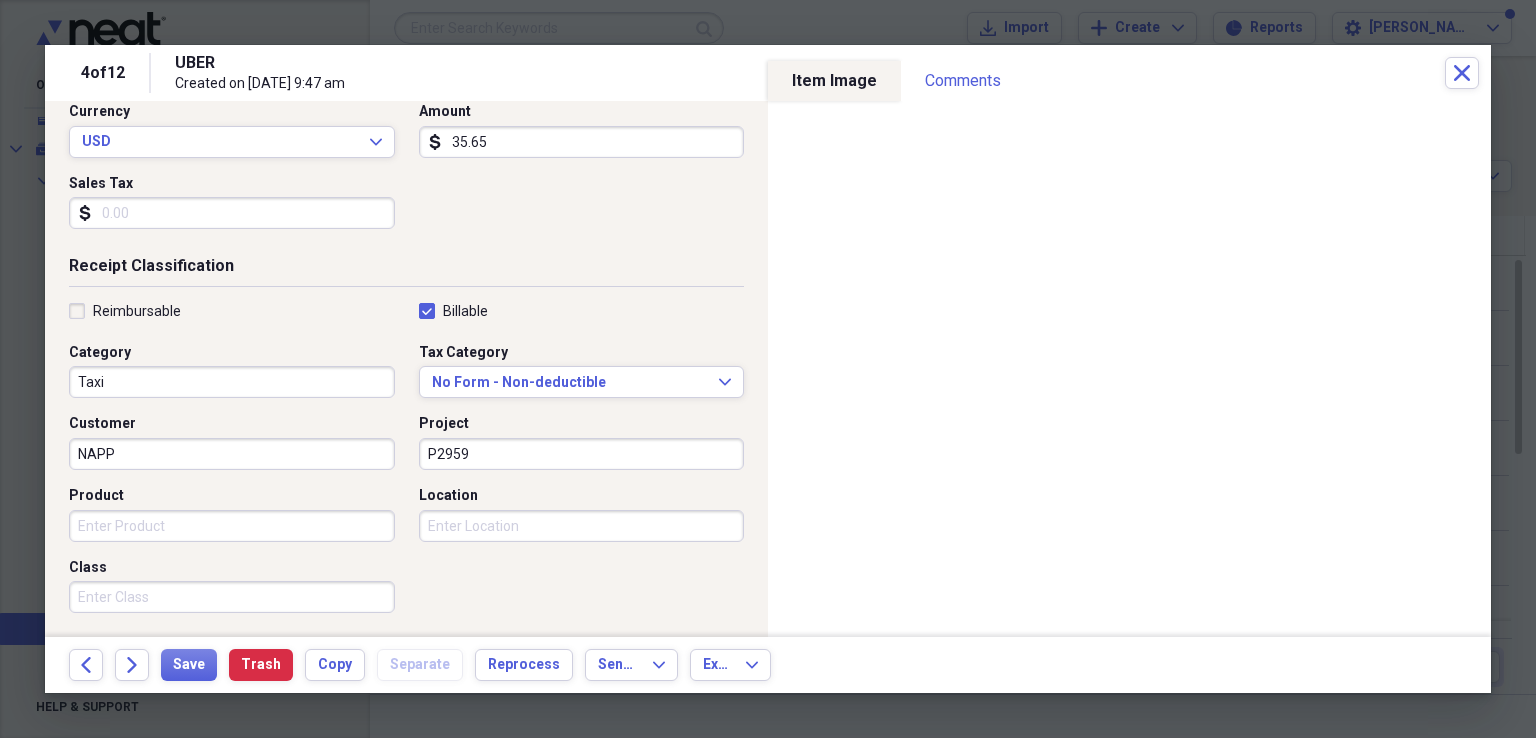 click on "Product" at bounding box center [232, 526] 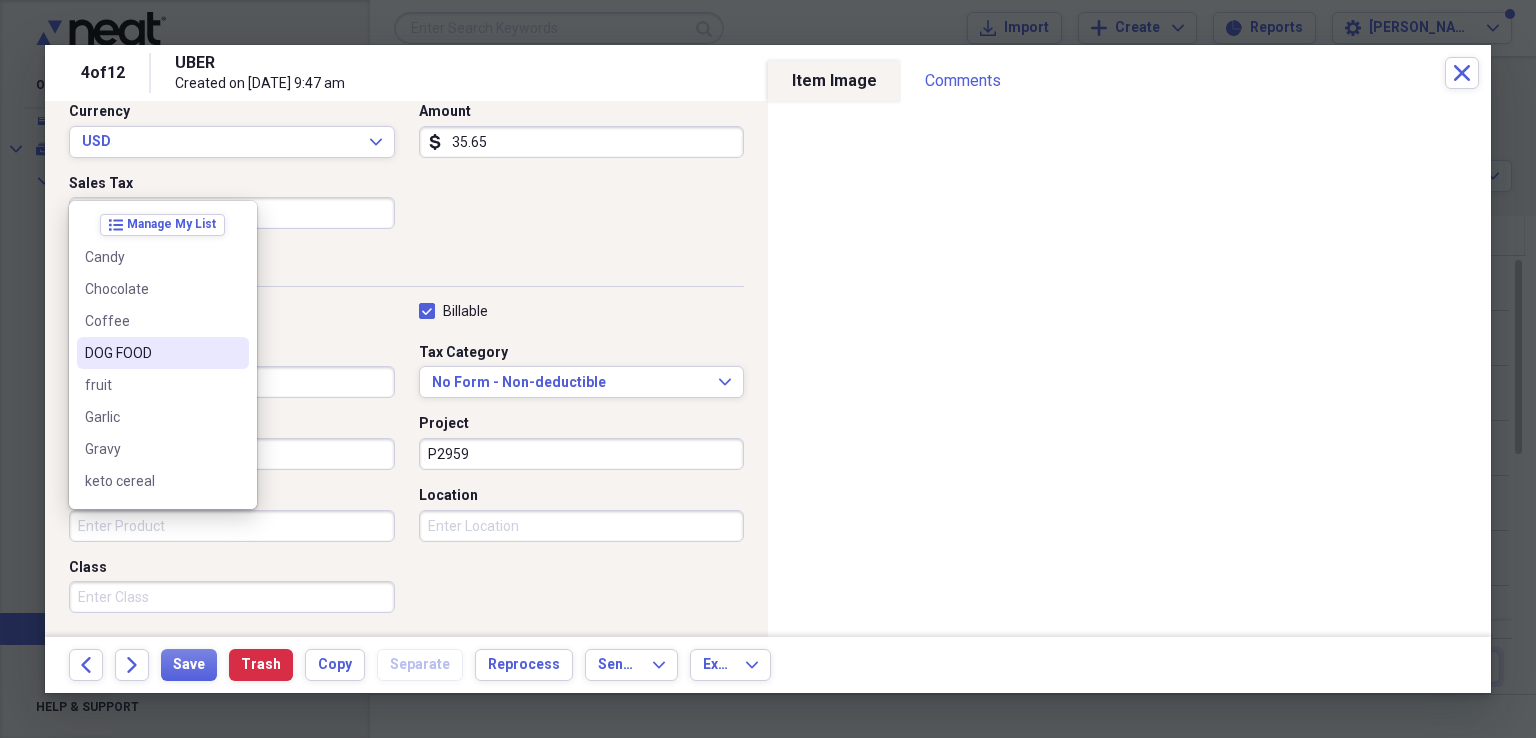 click on "DOG FOOD" at bounding box center (151, 353) 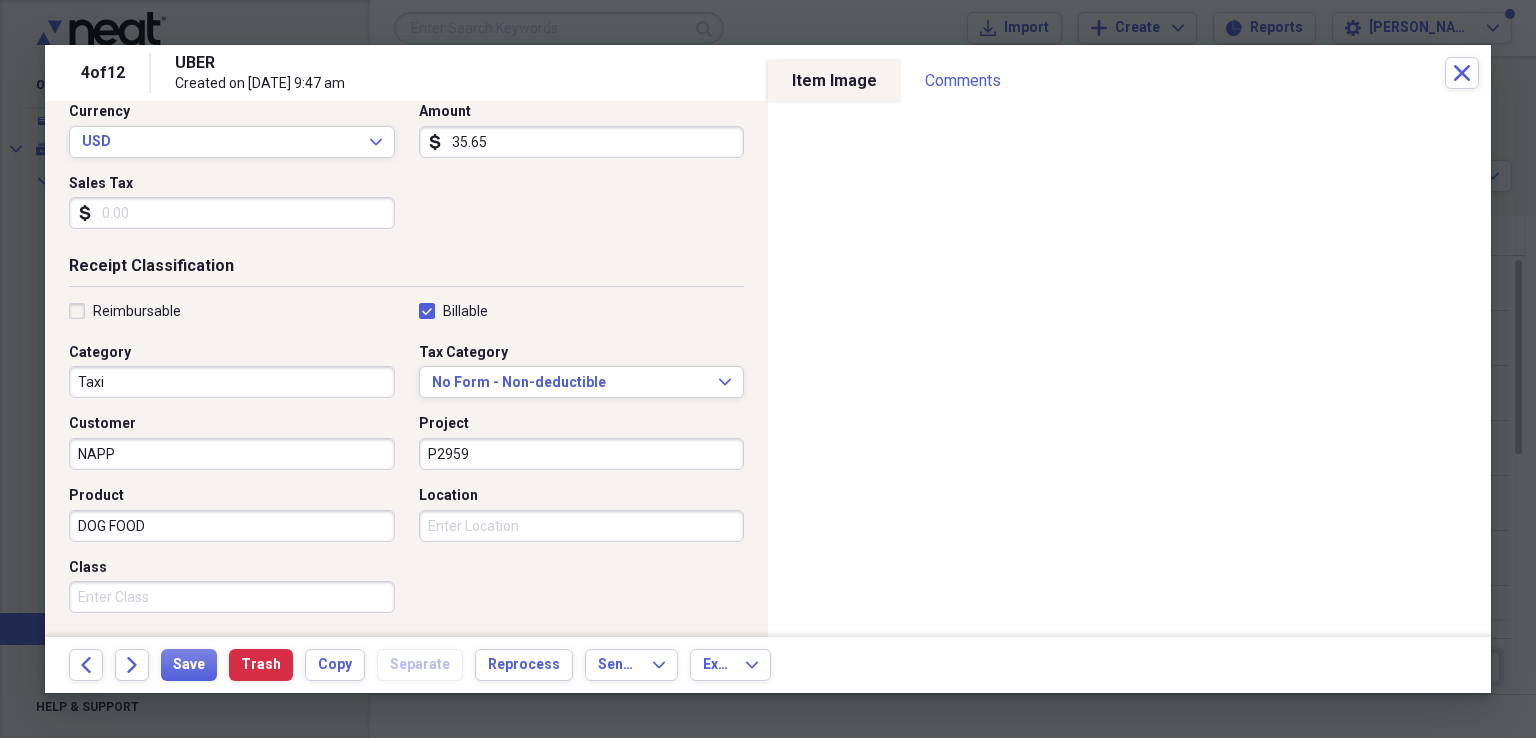 click on "Location" at bounding box center [582, 526] 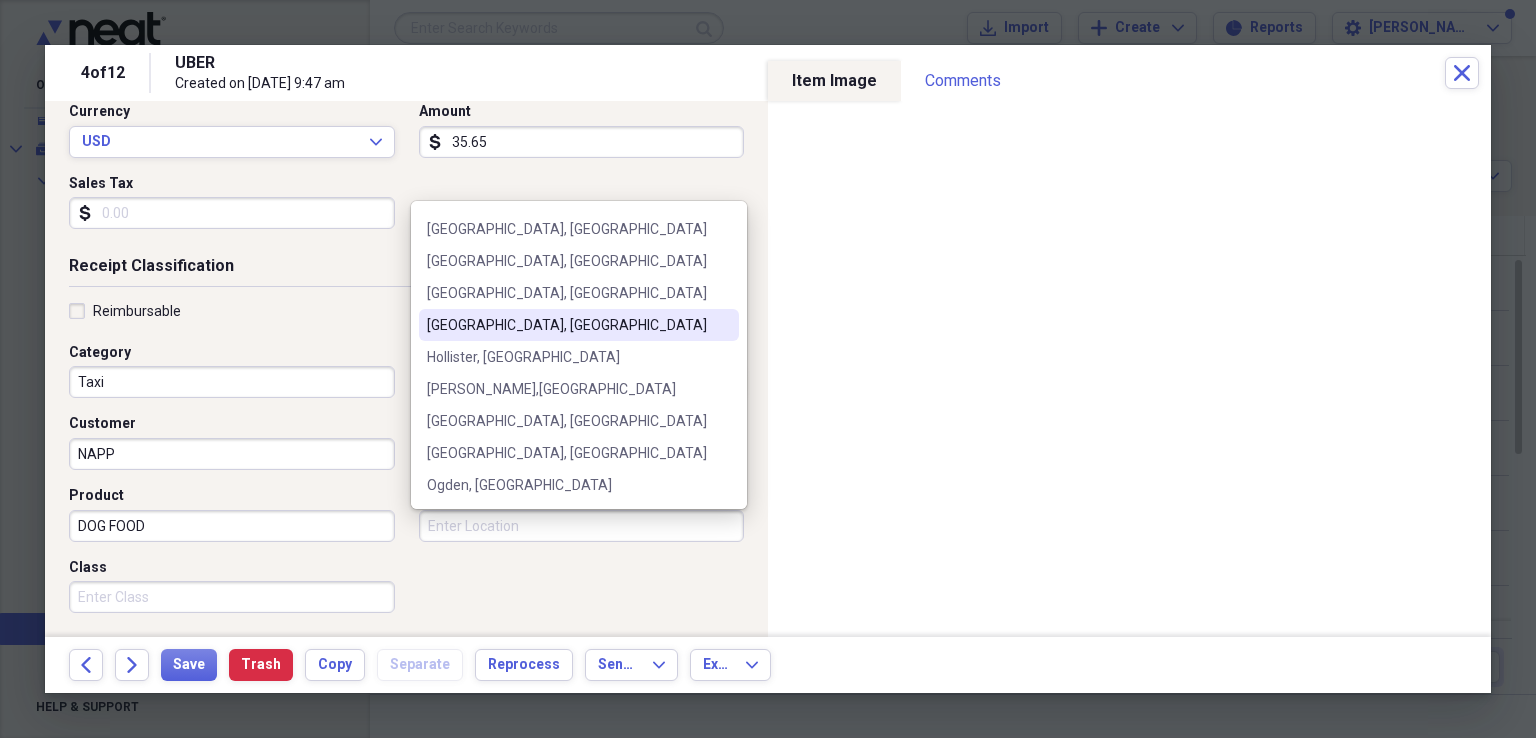 scroll, scrollTop: 60, scrollLeft: 0, axis: vertical 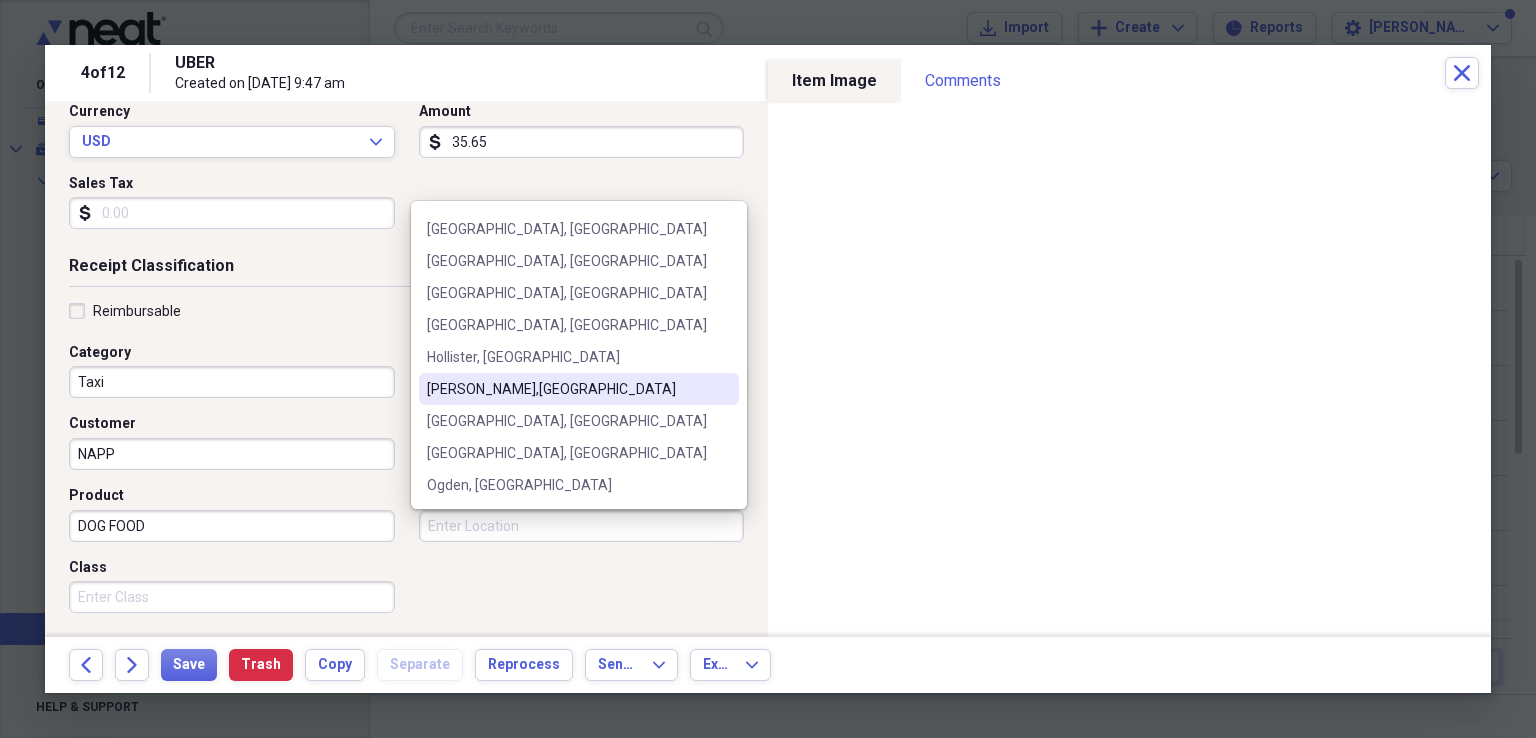 click on "Joplin,MO" at bounding box center [567, 389] 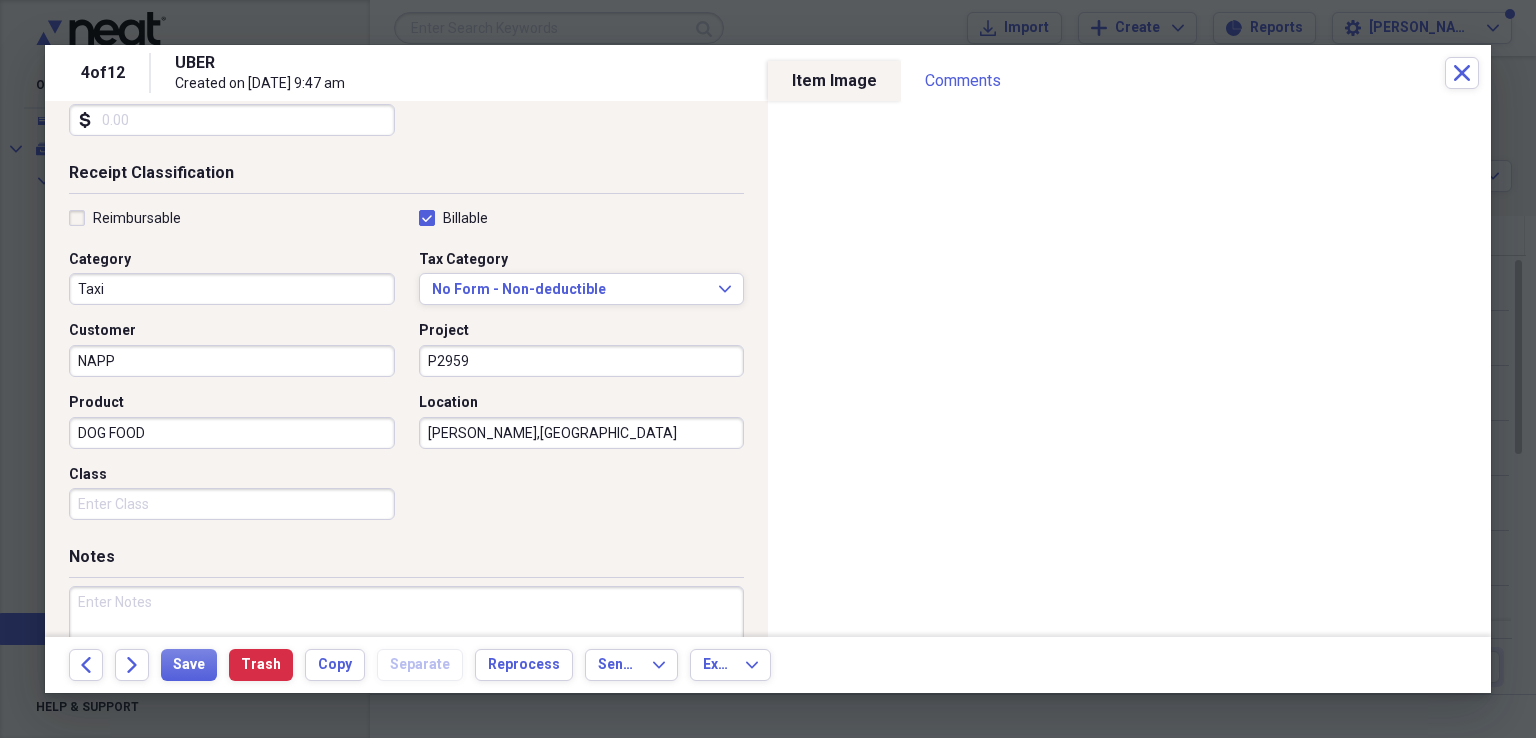 scroll, scrollTop: 382, scrollLeft: 0, axis: vertical 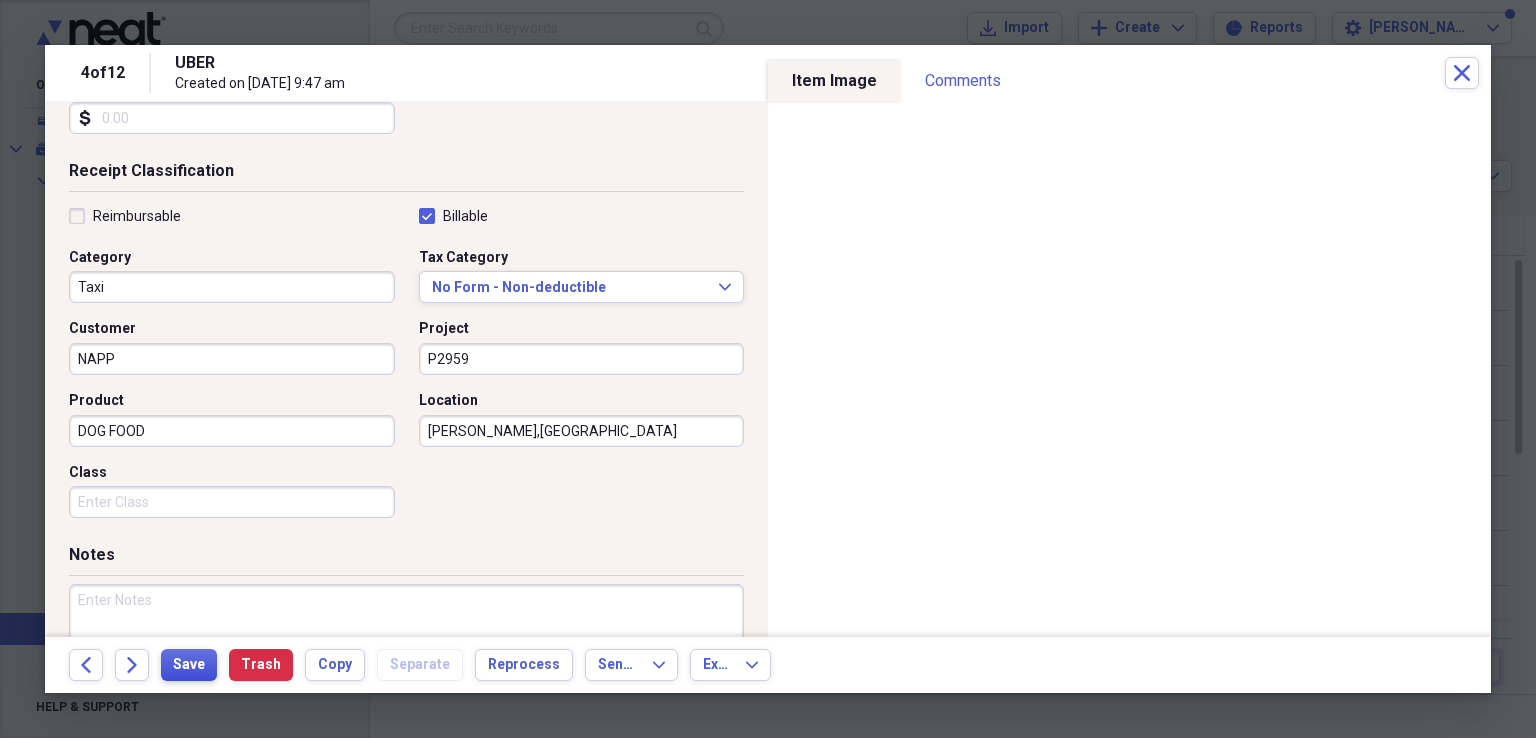 click on "Save" at bounding box center [189, 665] 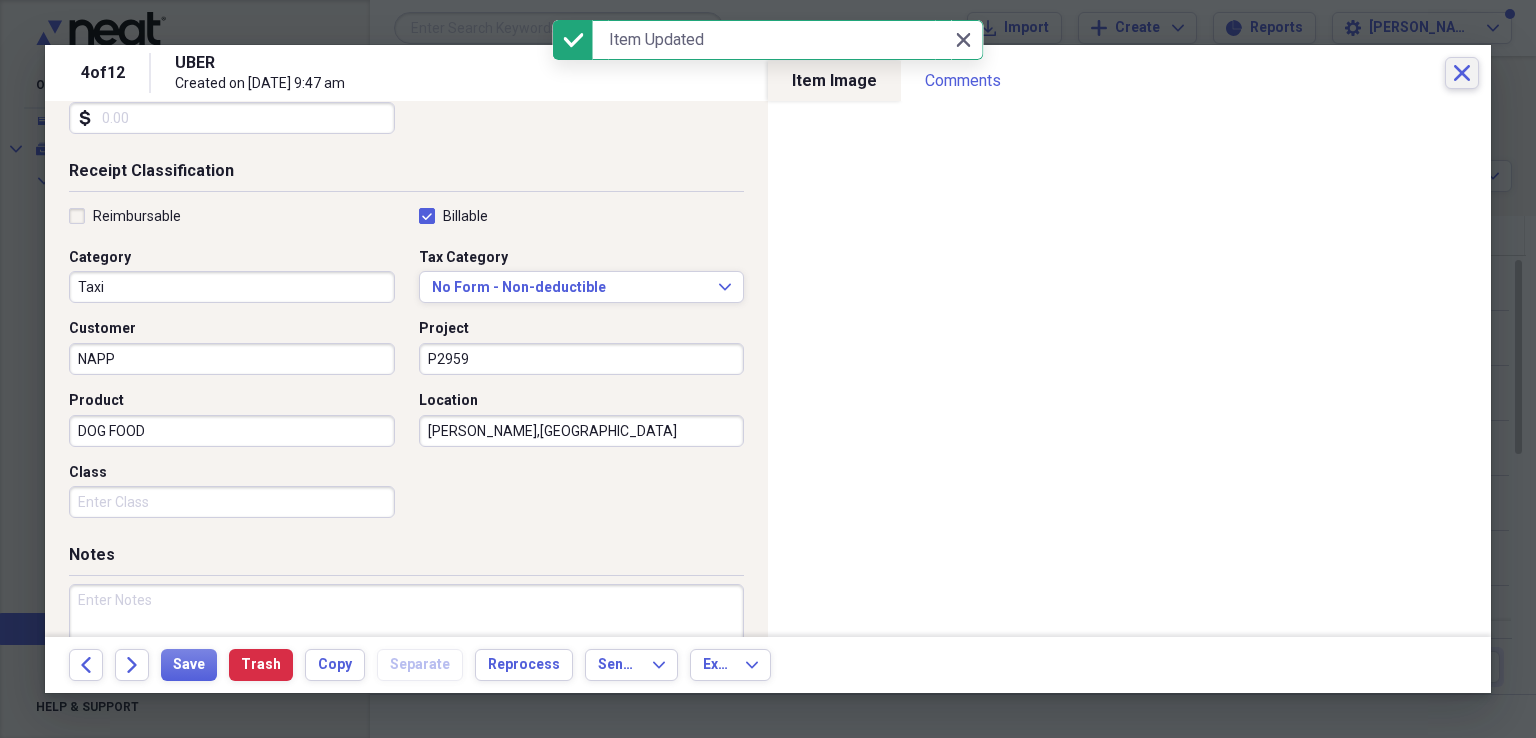 click 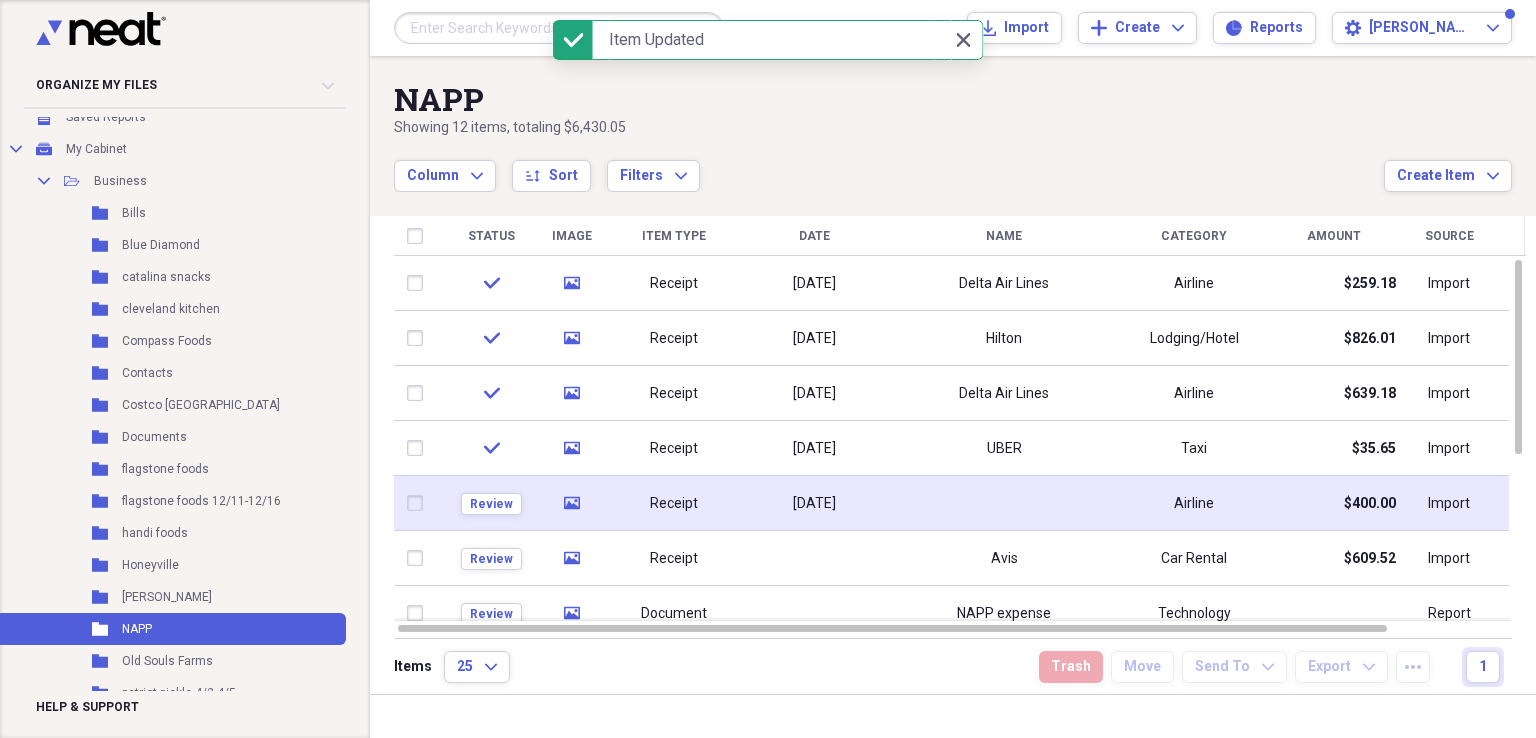 click on "07/11/2025" at bounding box center [814, 503] 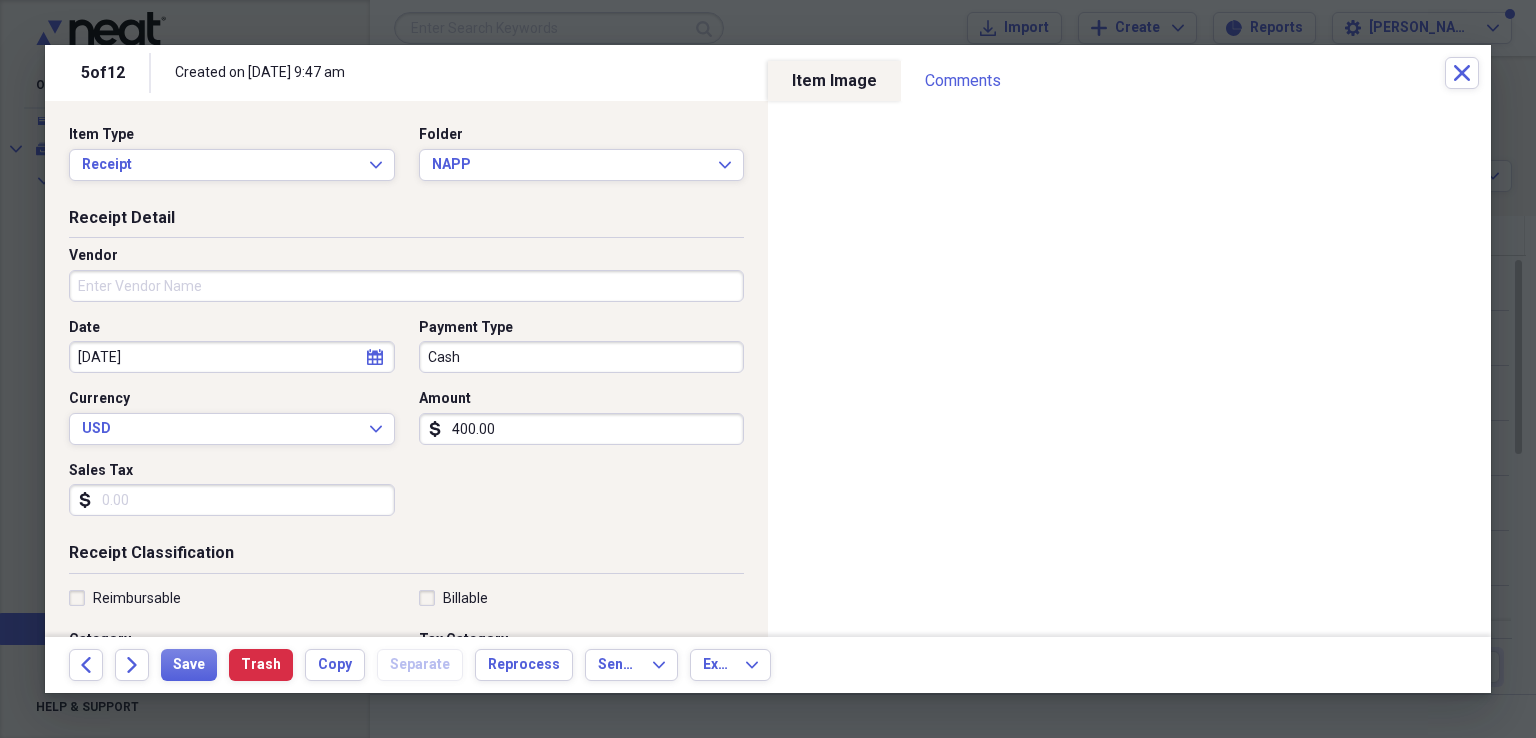 click on "Payment Type" at bounding box center [466, 328] 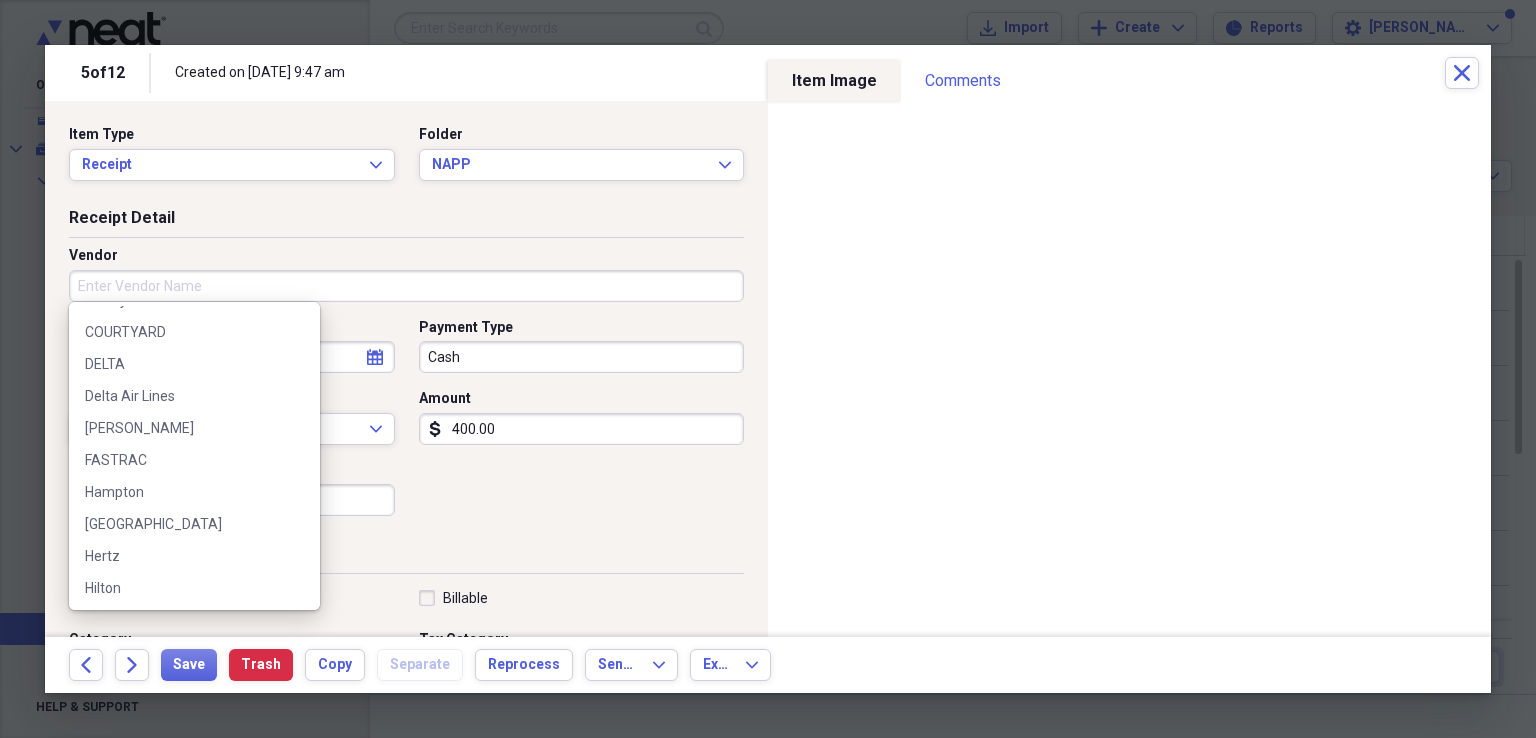 scroll, scrollTop: 115, scrollLeft: 0, axis: vertical 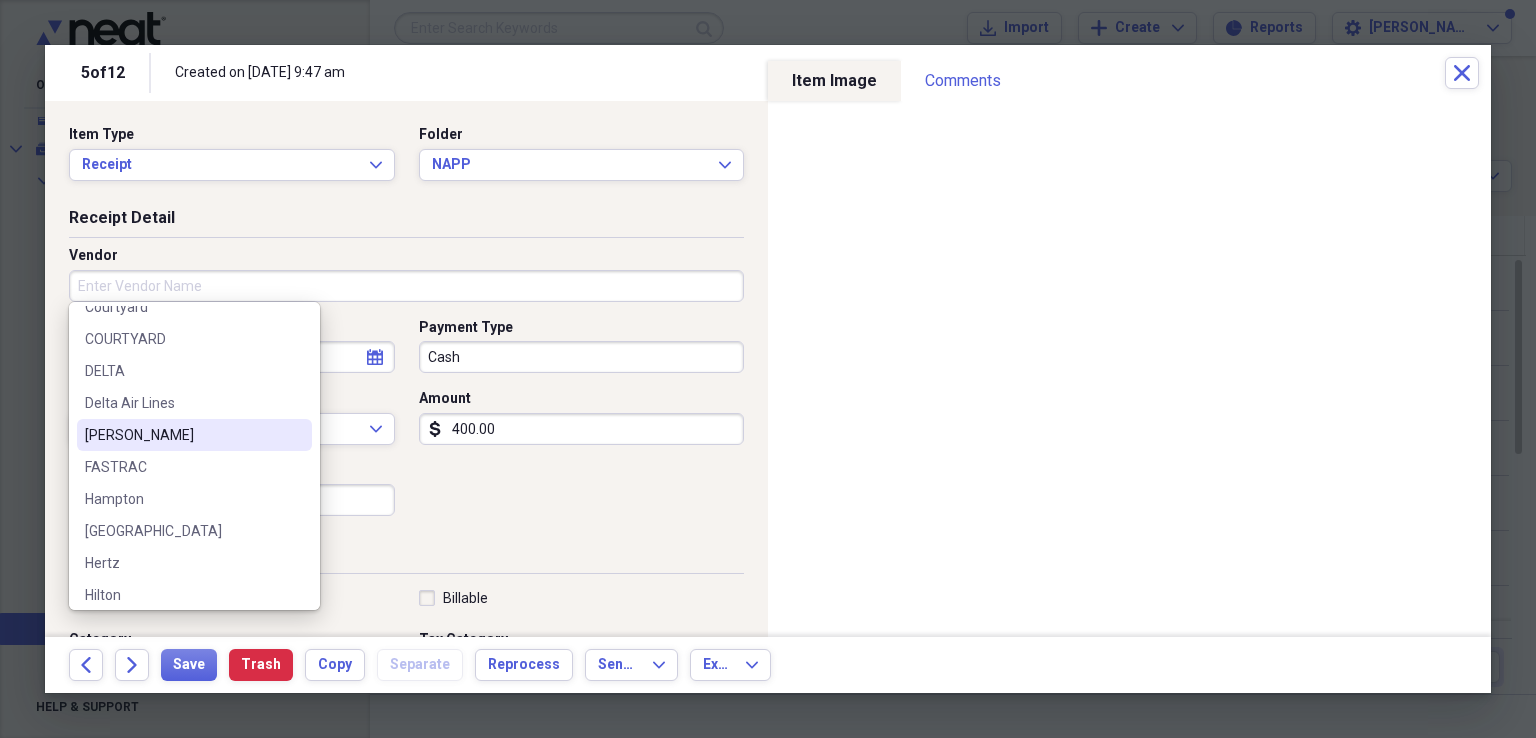 click on "Eddy Pelegrin" at bounding box center [194, 435] 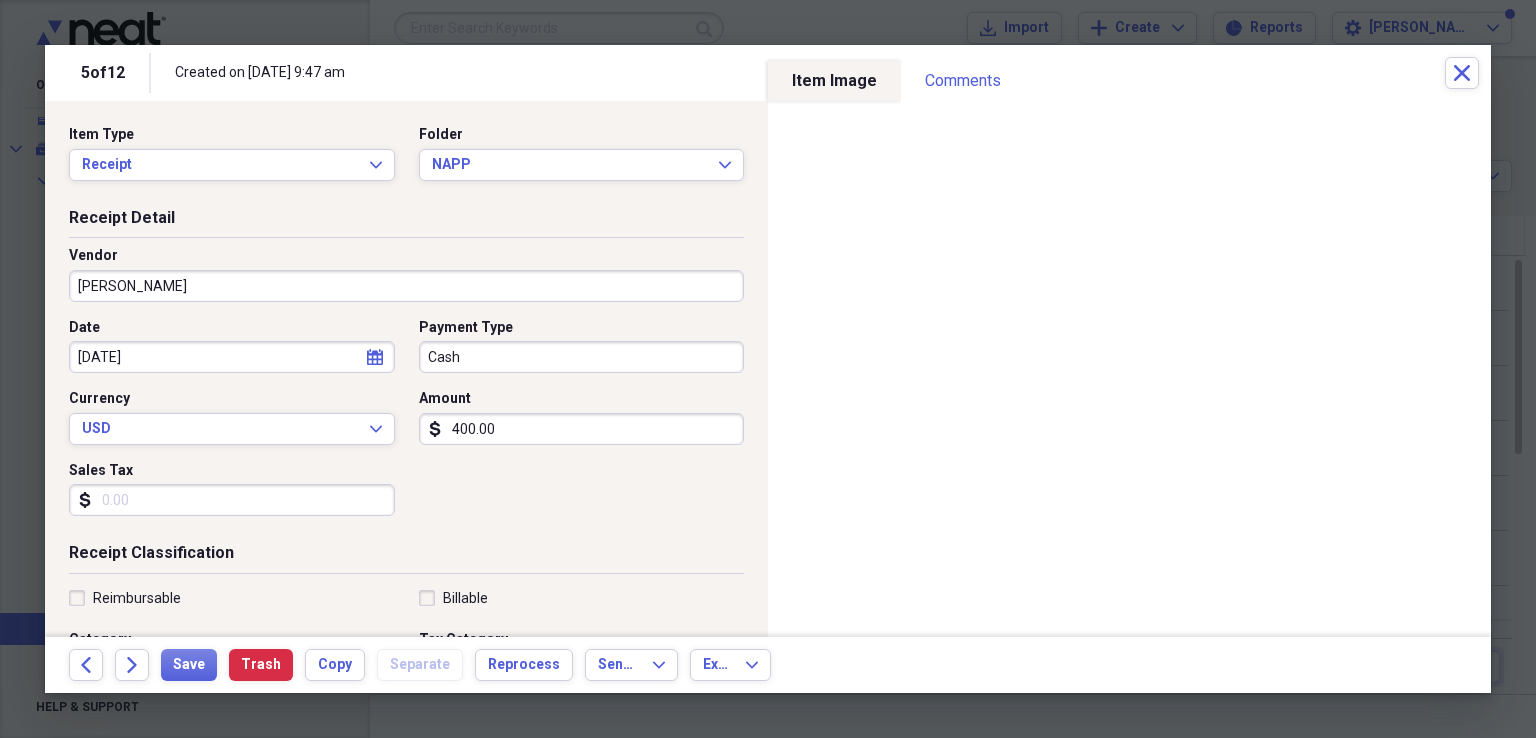 type on "per diem" 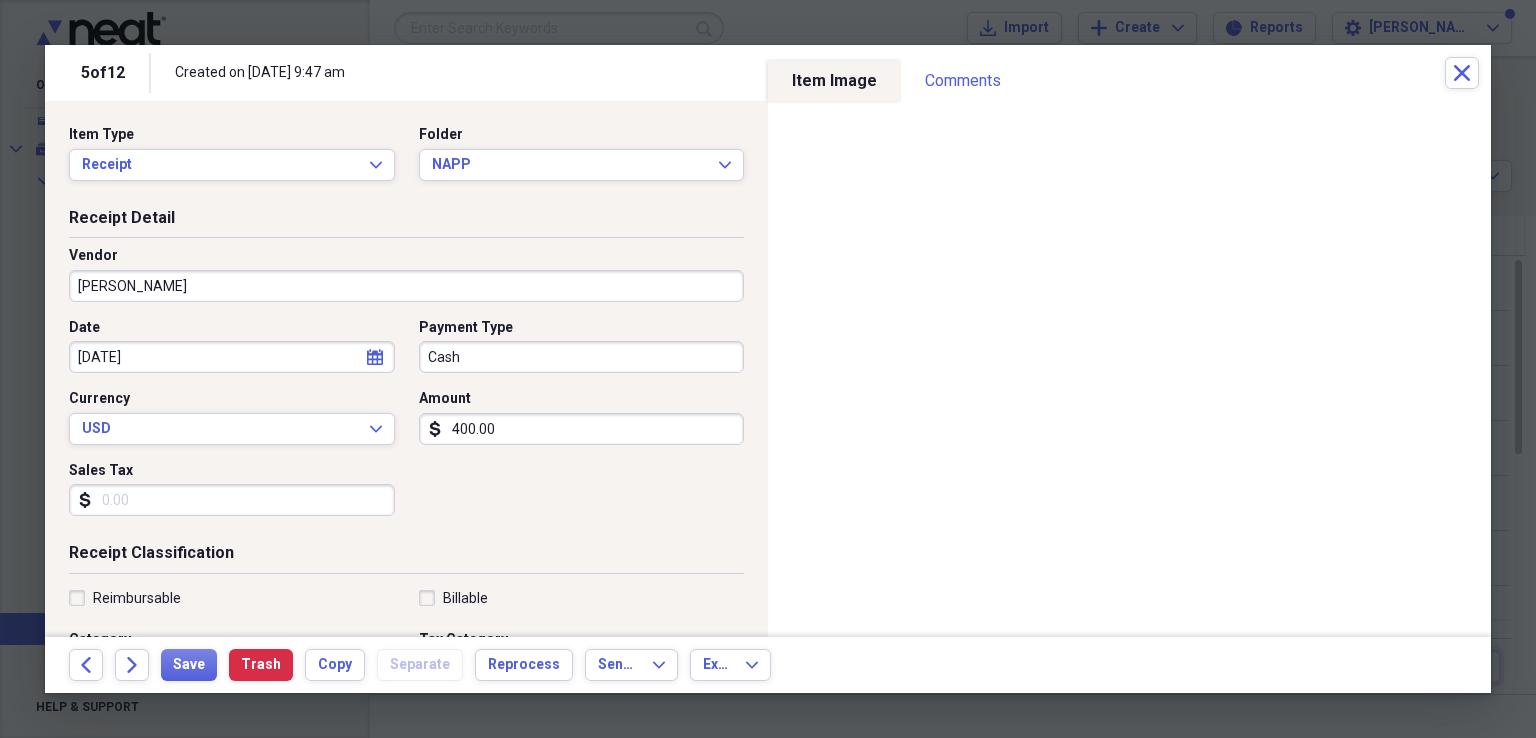scroll, scrollTop: 184, scrollLeft: 0, axis: vertical 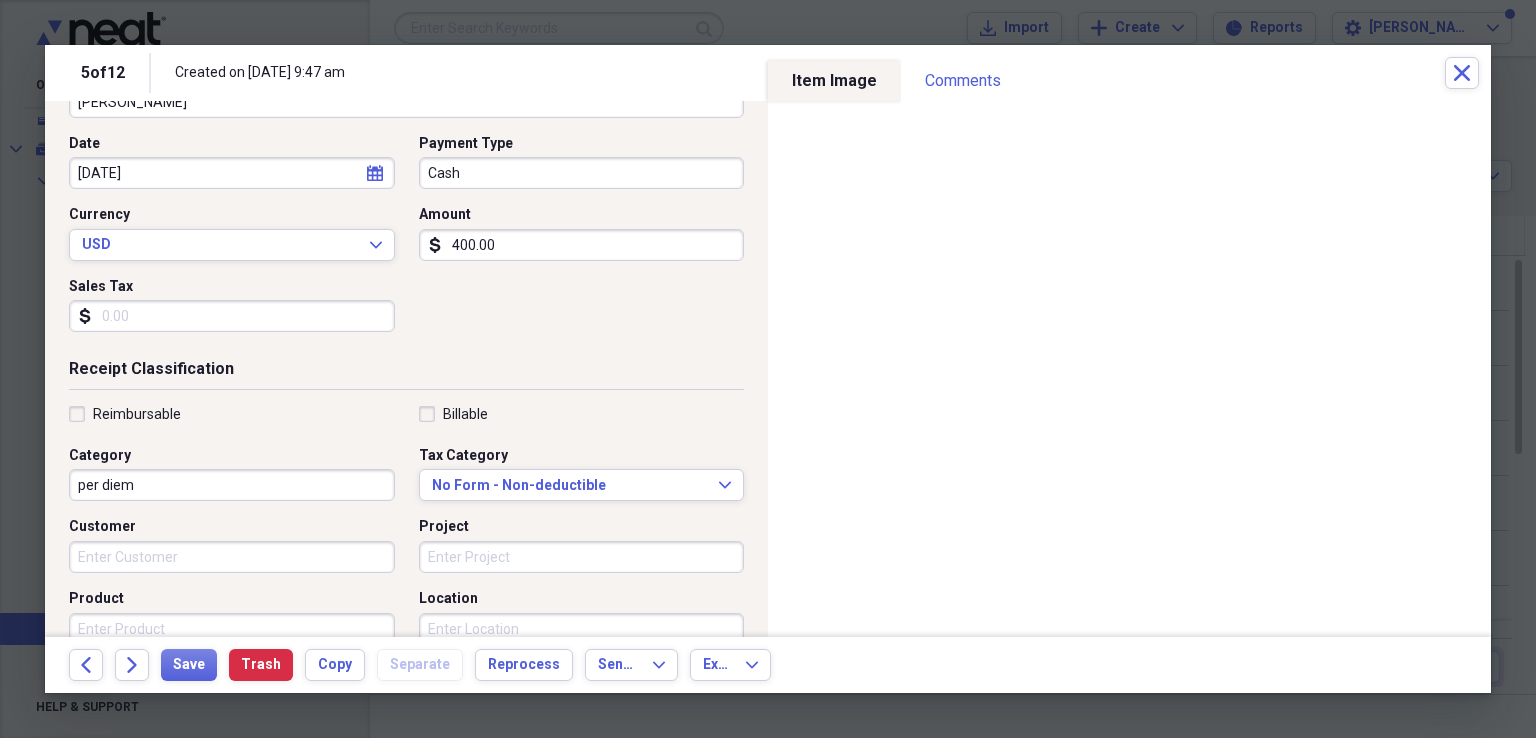 click on "Billable" at bounding box center [453, 414] 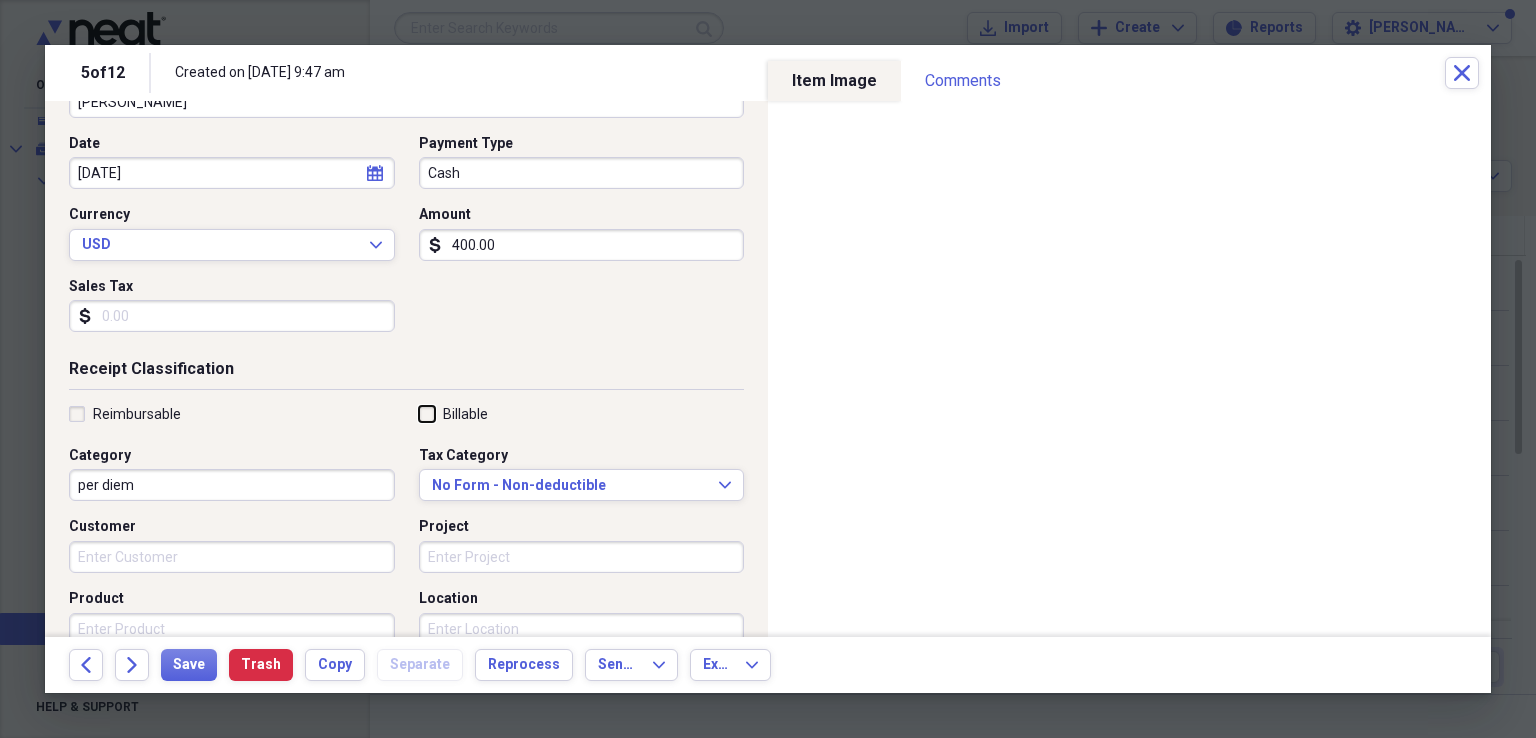 click on "Billable" at bounding box center (419, 413) 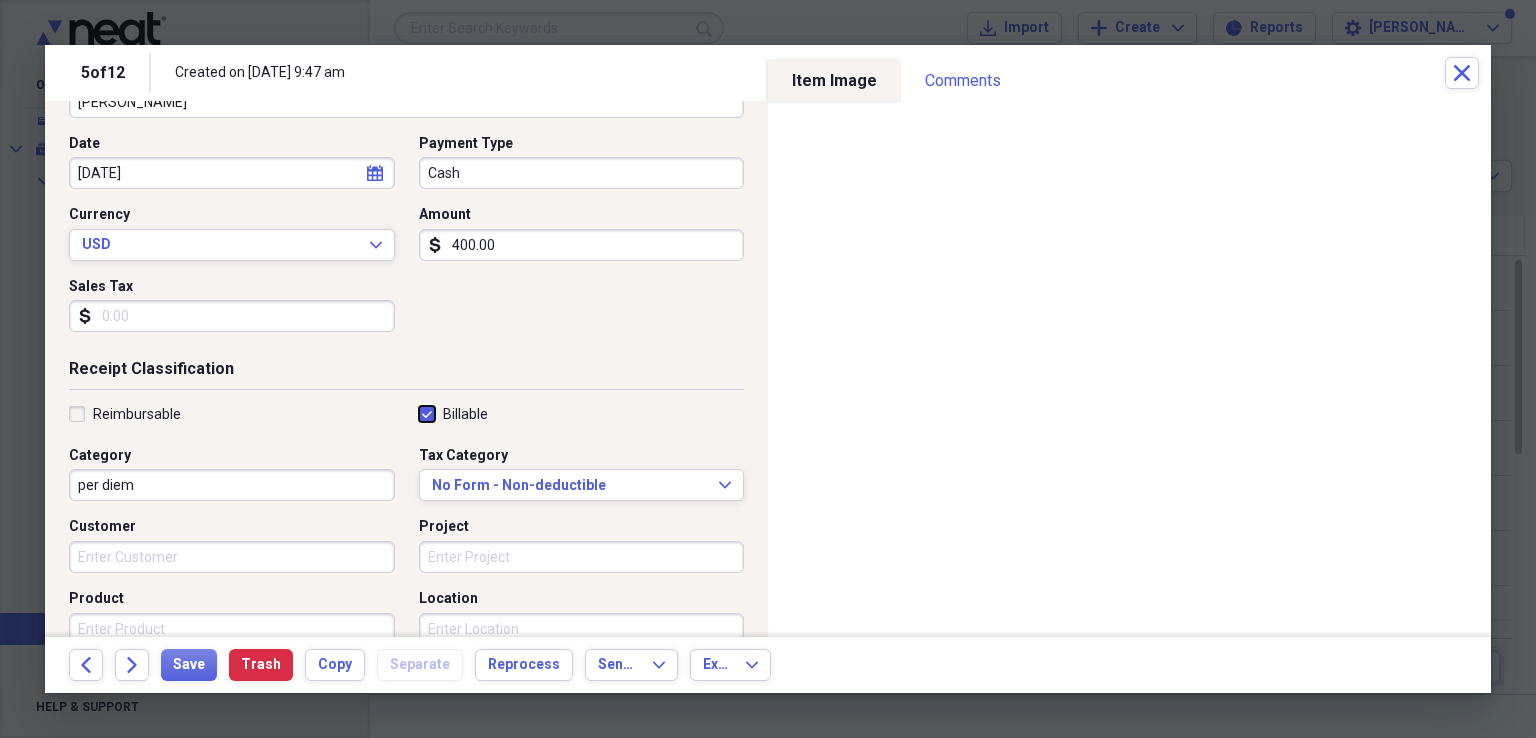 checkbox on "true" 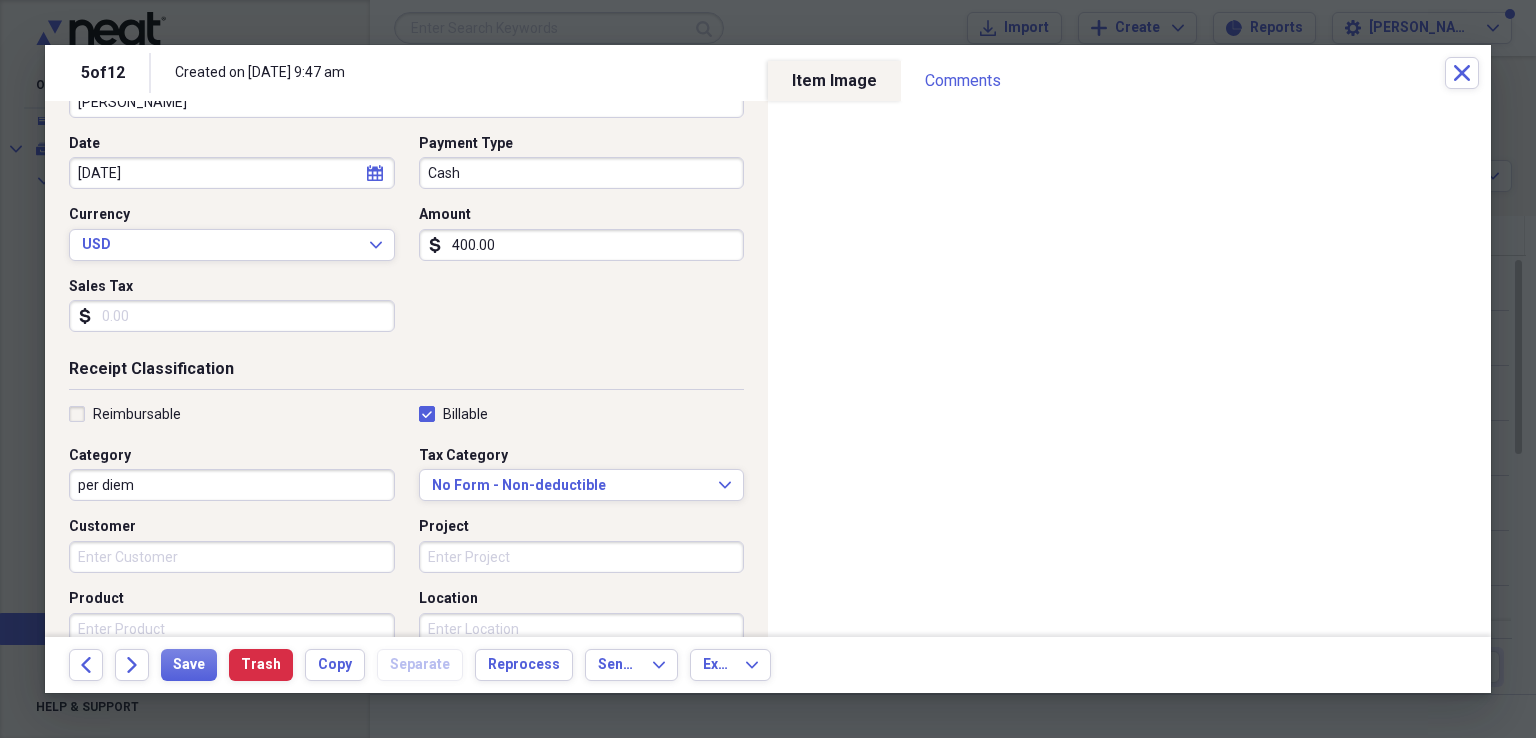 click on "07/11/2025" at bounding box center [232, 173] 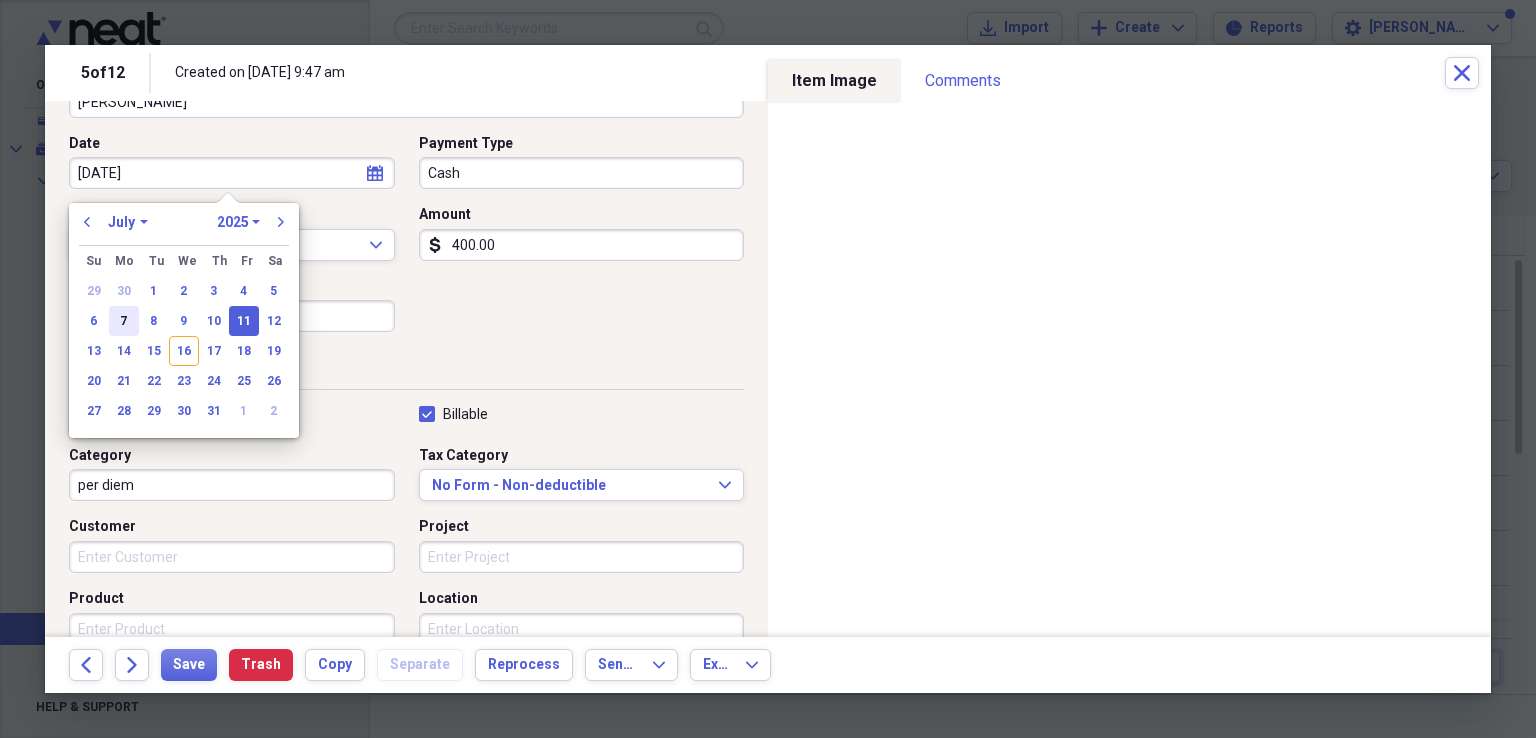 click on "7" at bounding box center [124, 321] 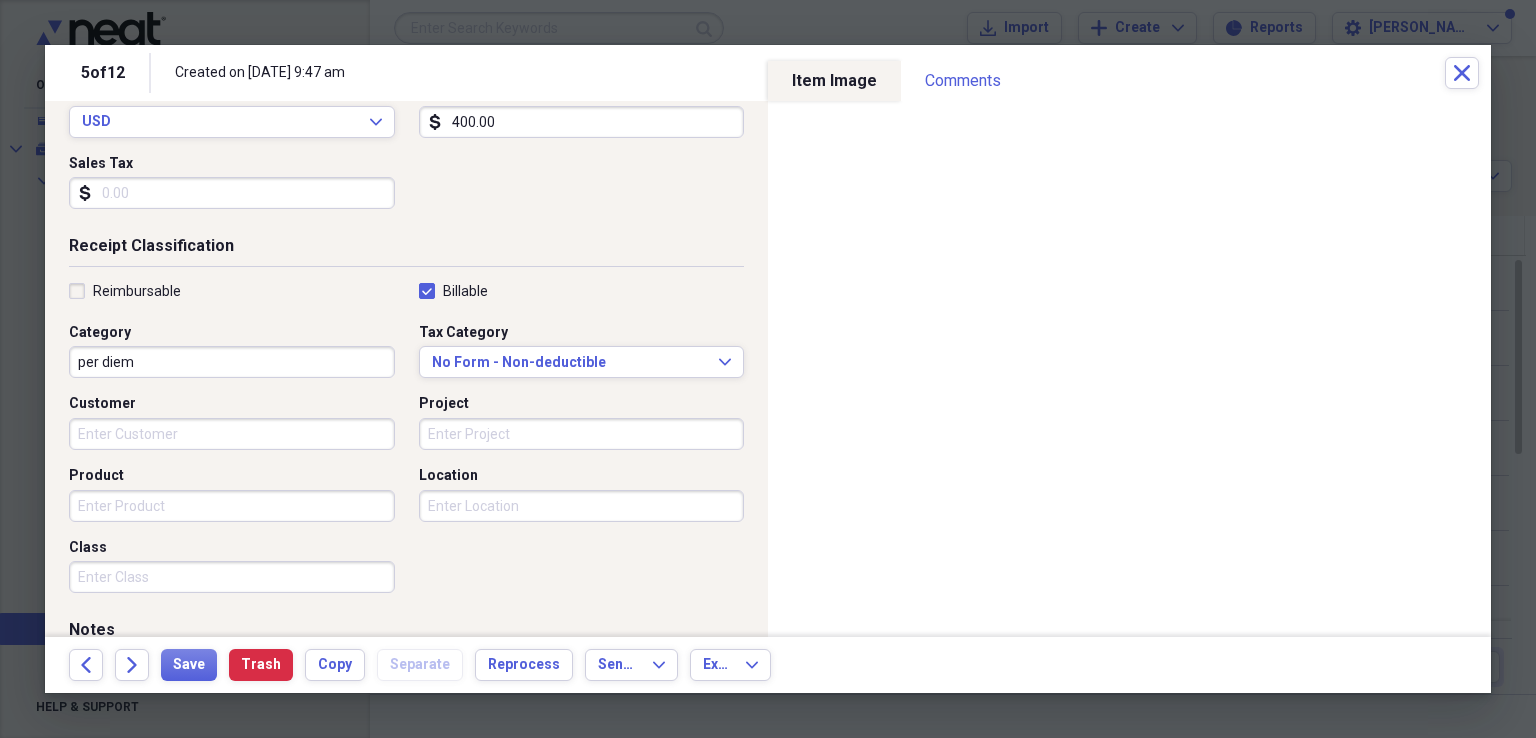scroll, scrollTop: 308, scrollLeft: 0, axis: vertical 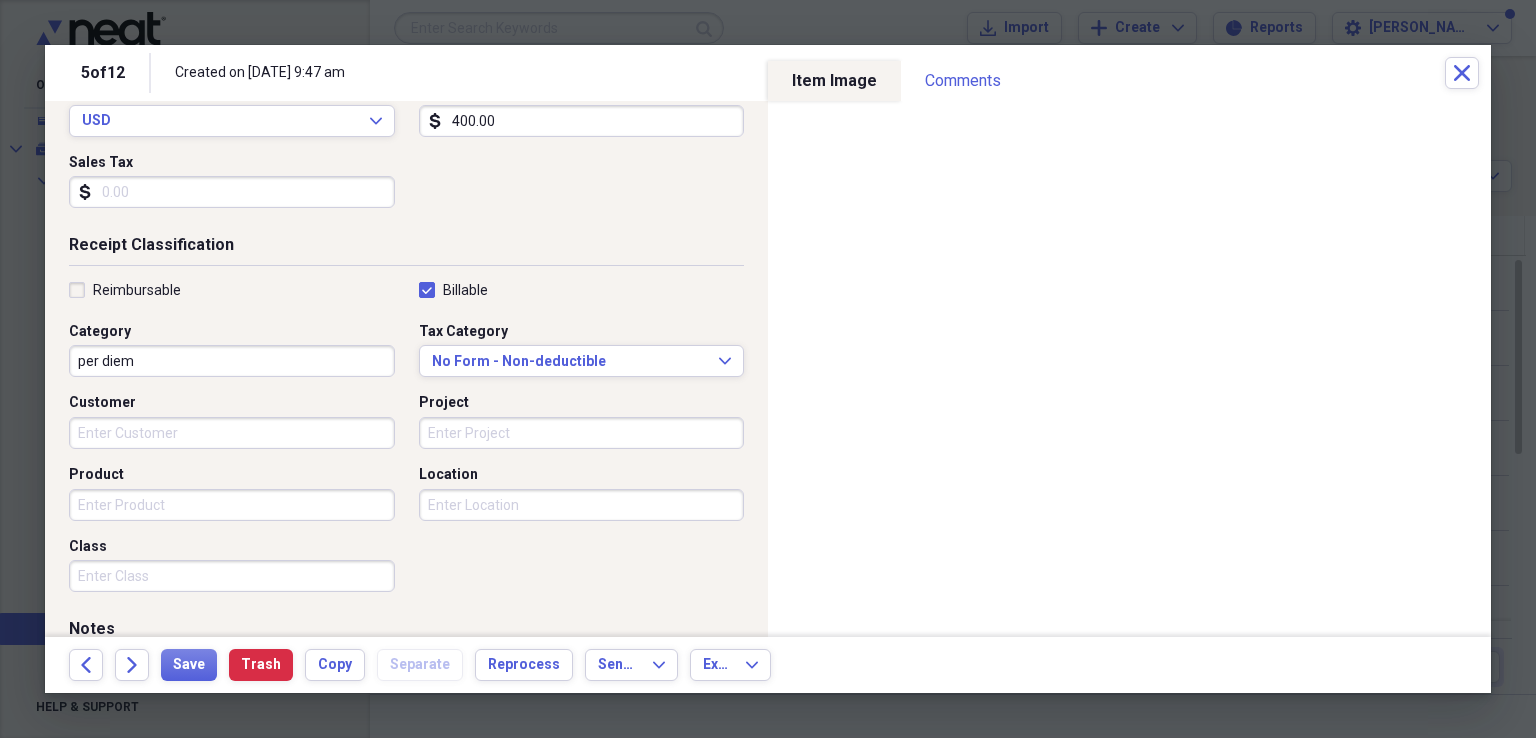 click on "Customer" at bounding box center (232, 433) 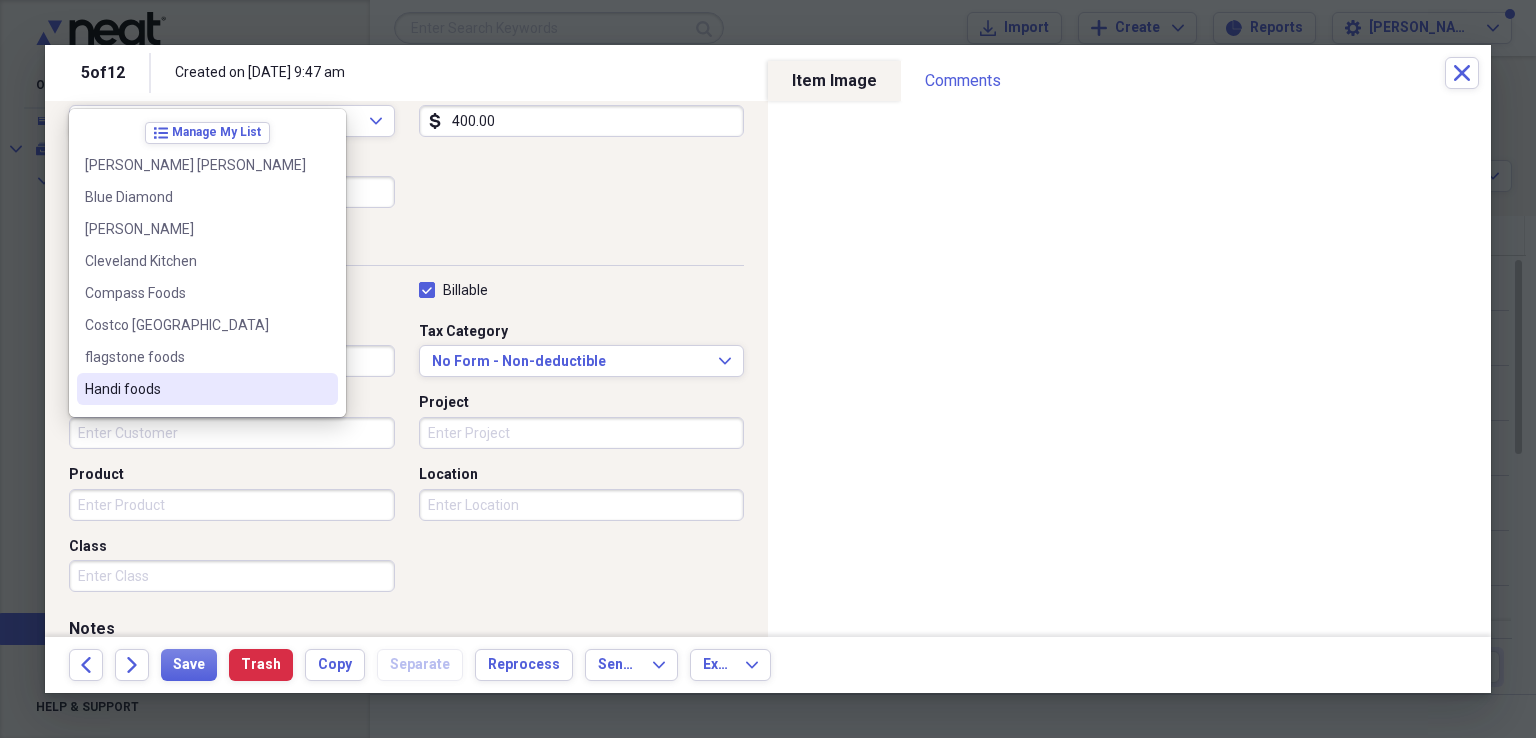 scroll, scrollTop: 147, scrollLeft: 0, axis: vertical 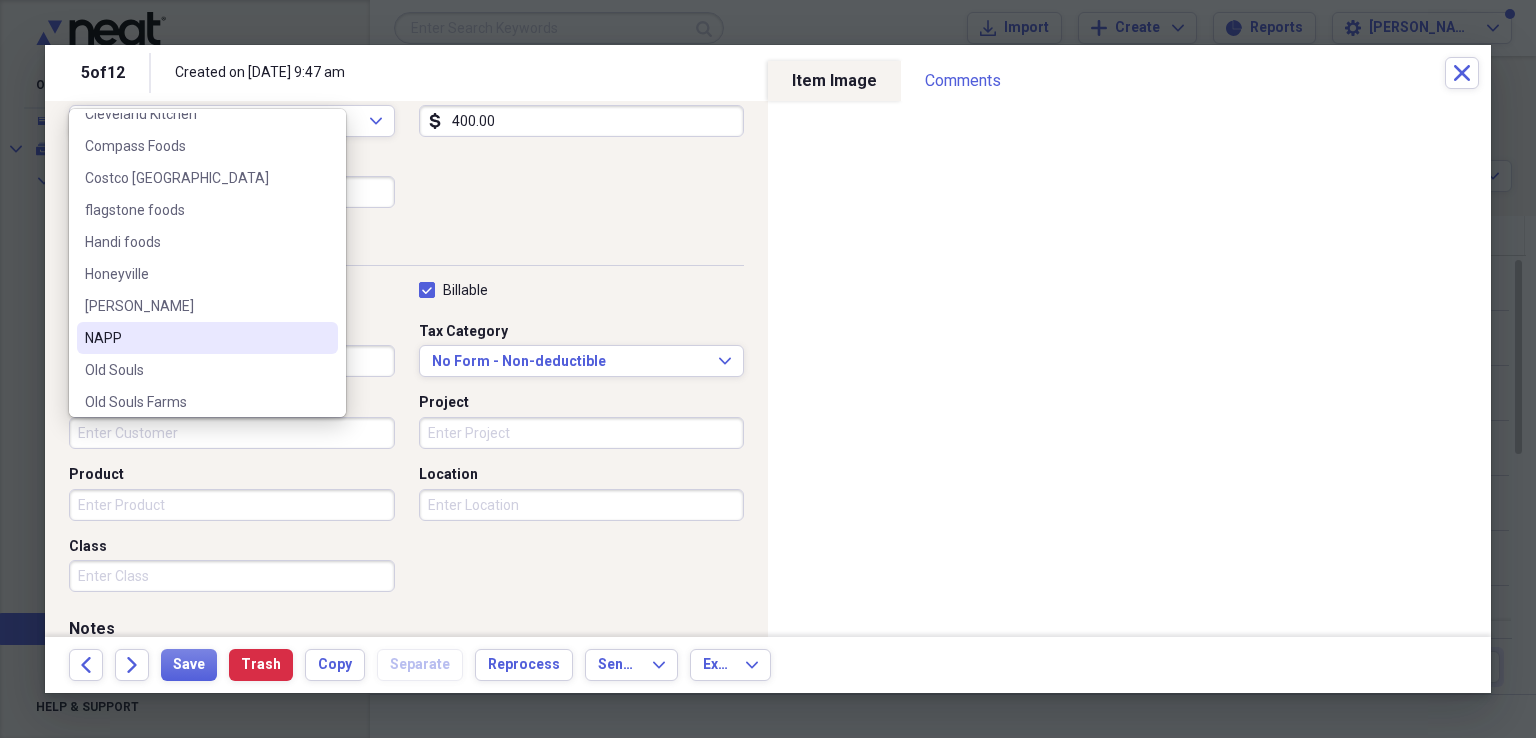click on "NAPP" at bounding box center (195, 338) 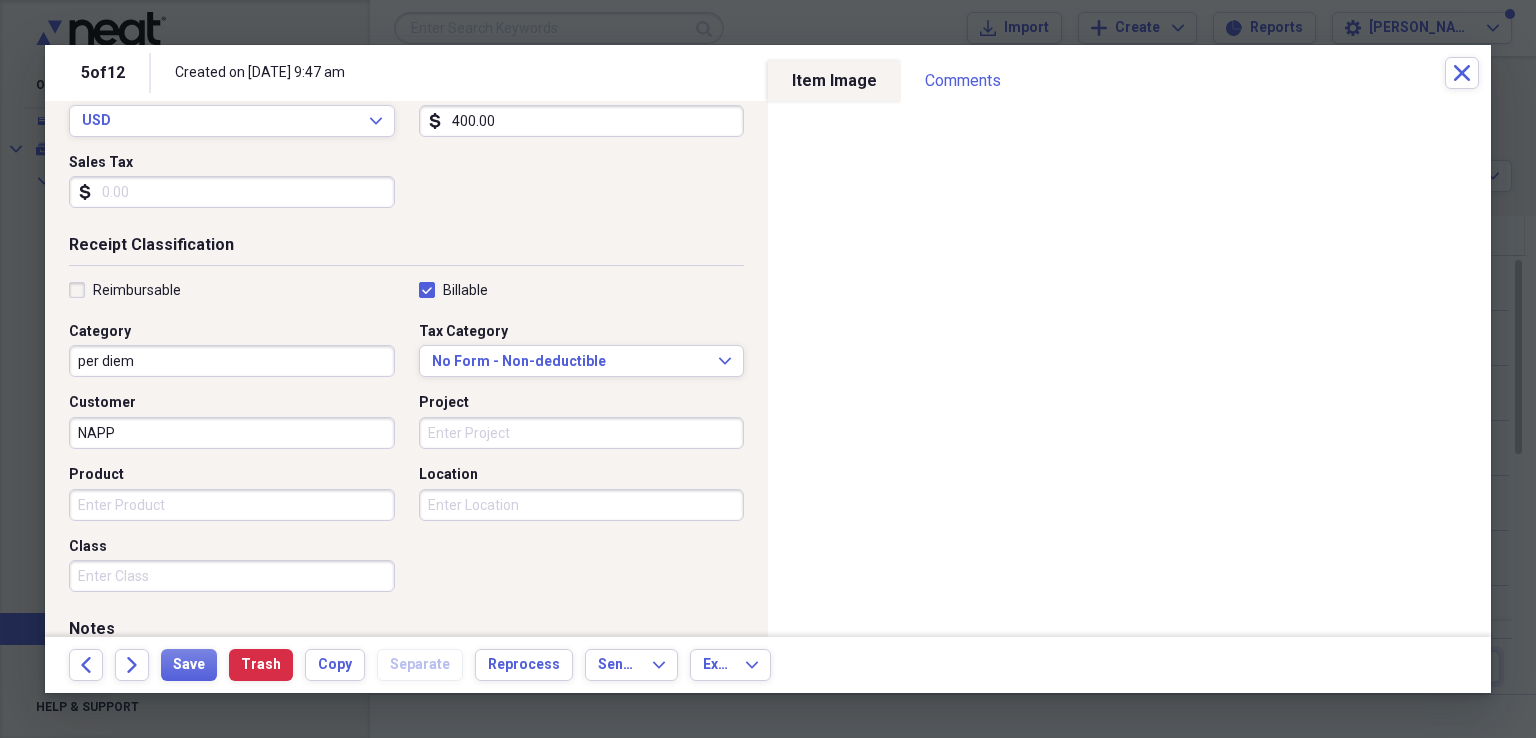 click on "Project" at bounding box center (582, 433) 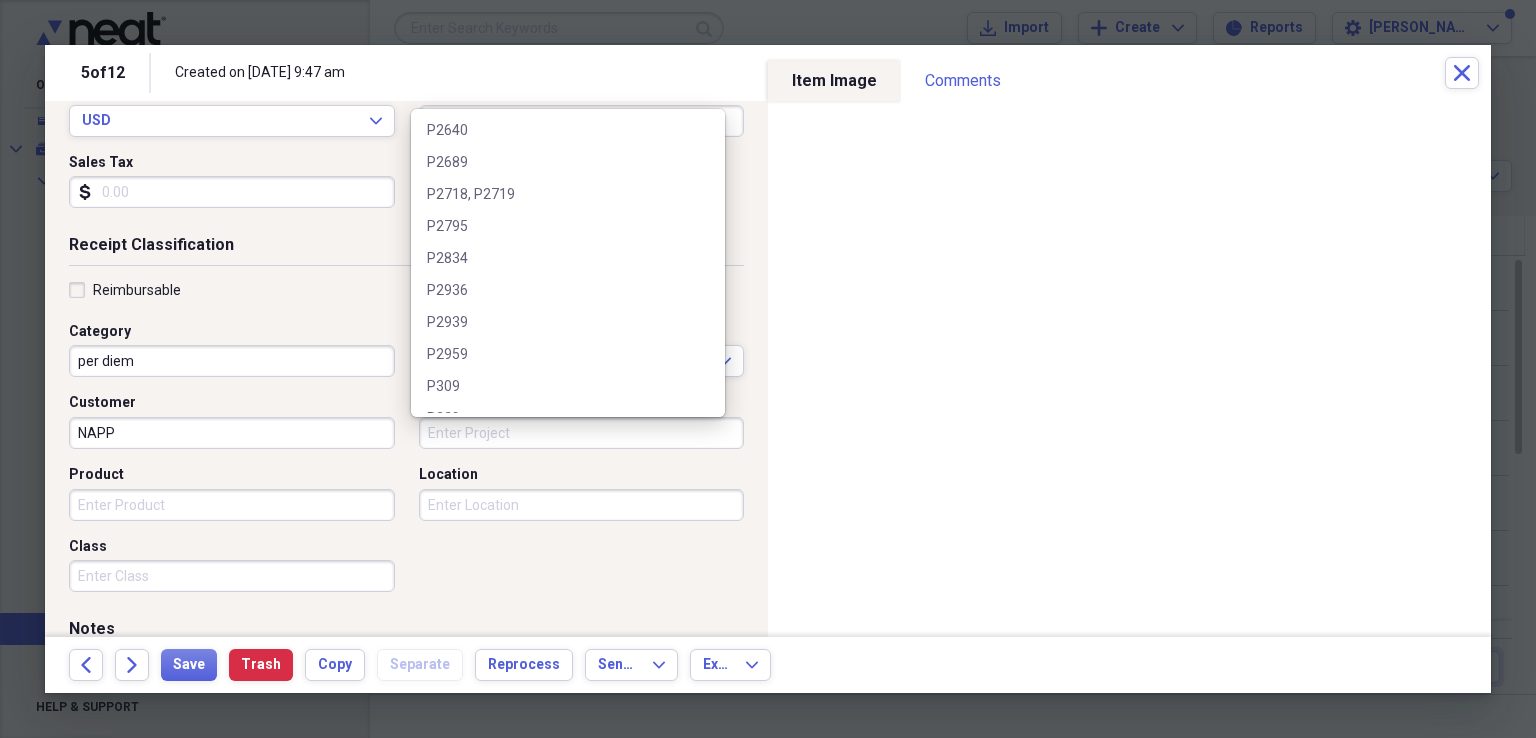 scroll, scrollTop: 412, scrollLeft: 0, axis: vertical 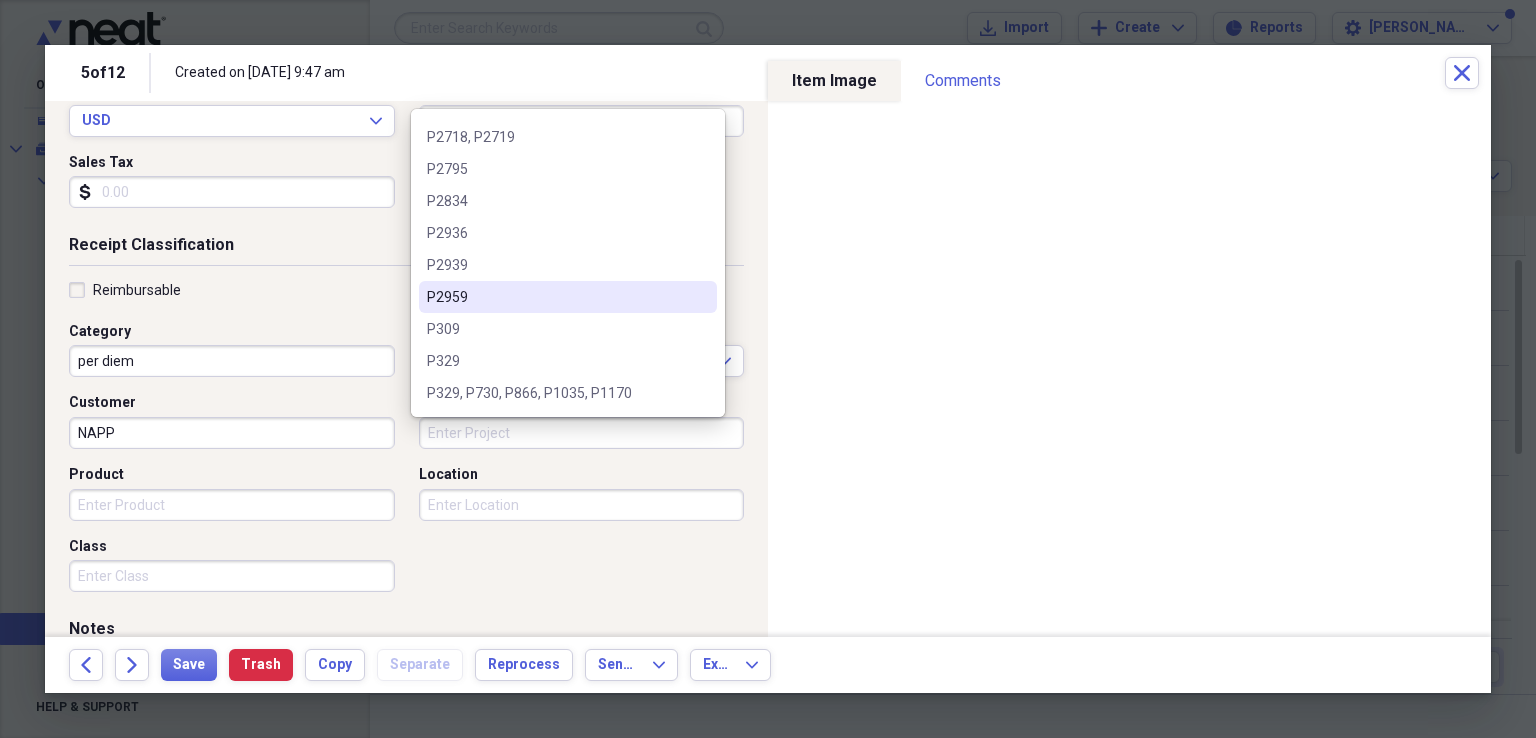 click on "P2959" at bounding box center (556, 297) 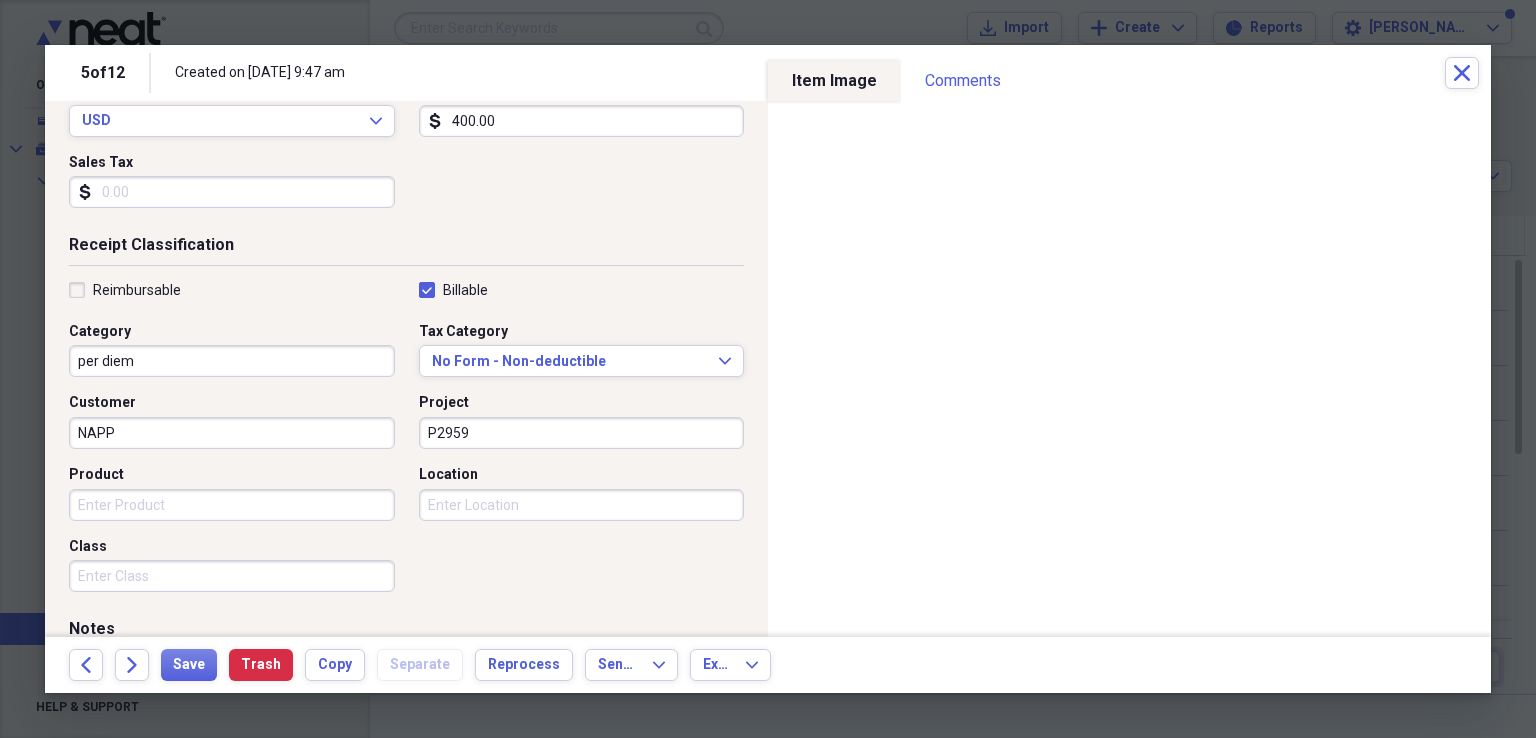 click on "Reimbursable Billable Category per diem Tax Category No Form - Non-deductible Expand Customer NAPP Project P2959 Product Location Class" at bounding box center [406, 441] 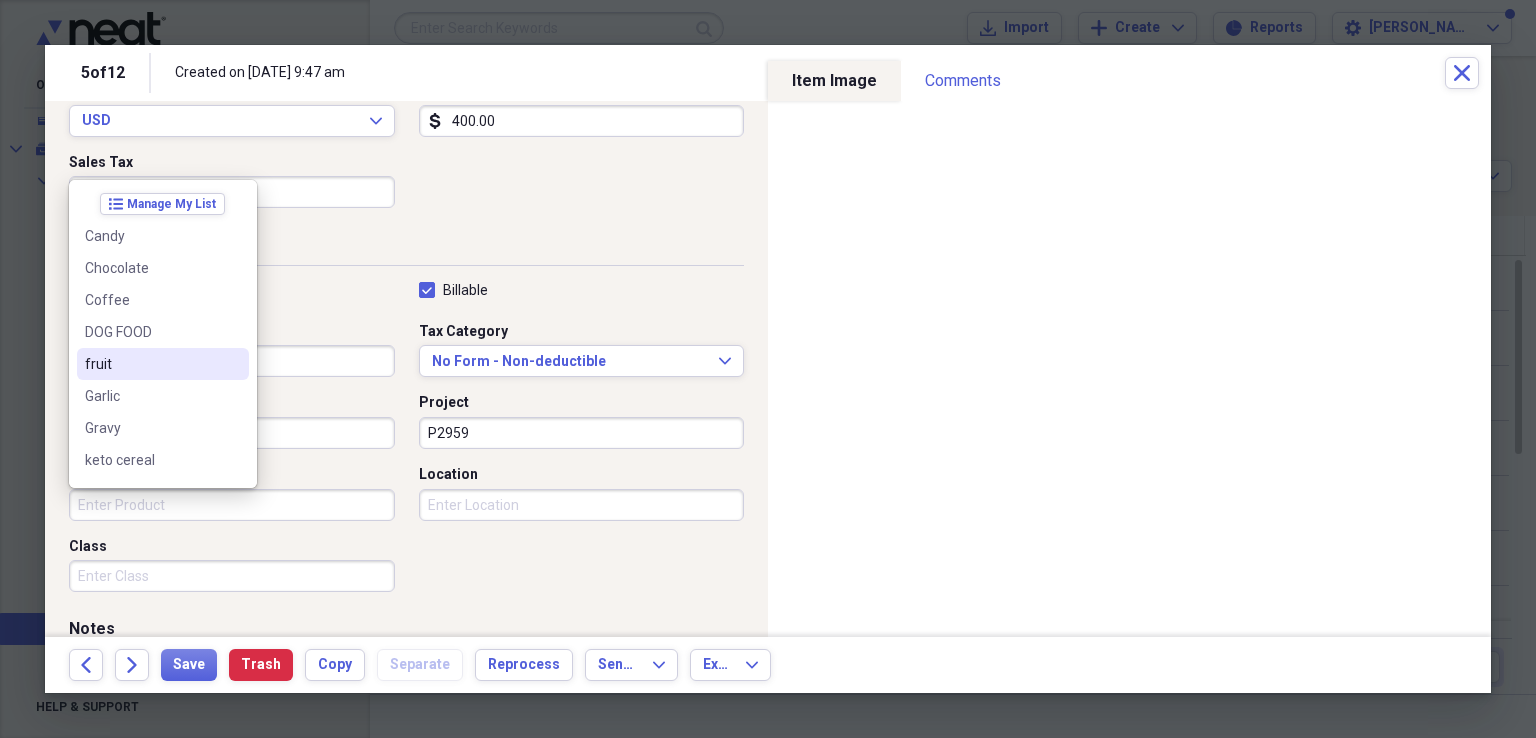 scroll, scrollTop: 20, scrollLeft: 0, axis: vertical 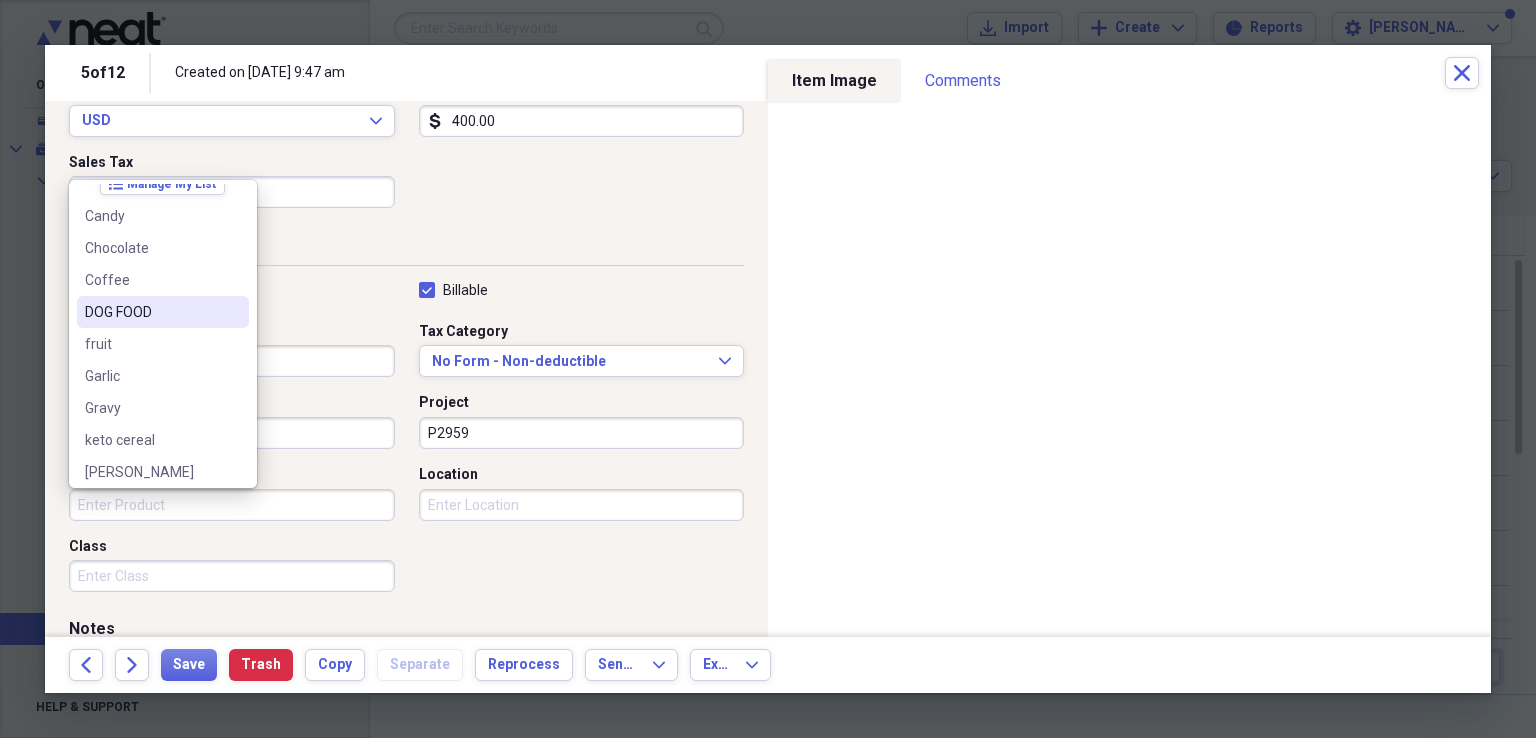 click on "DOG FOOD" at bounding box center [151, 312] 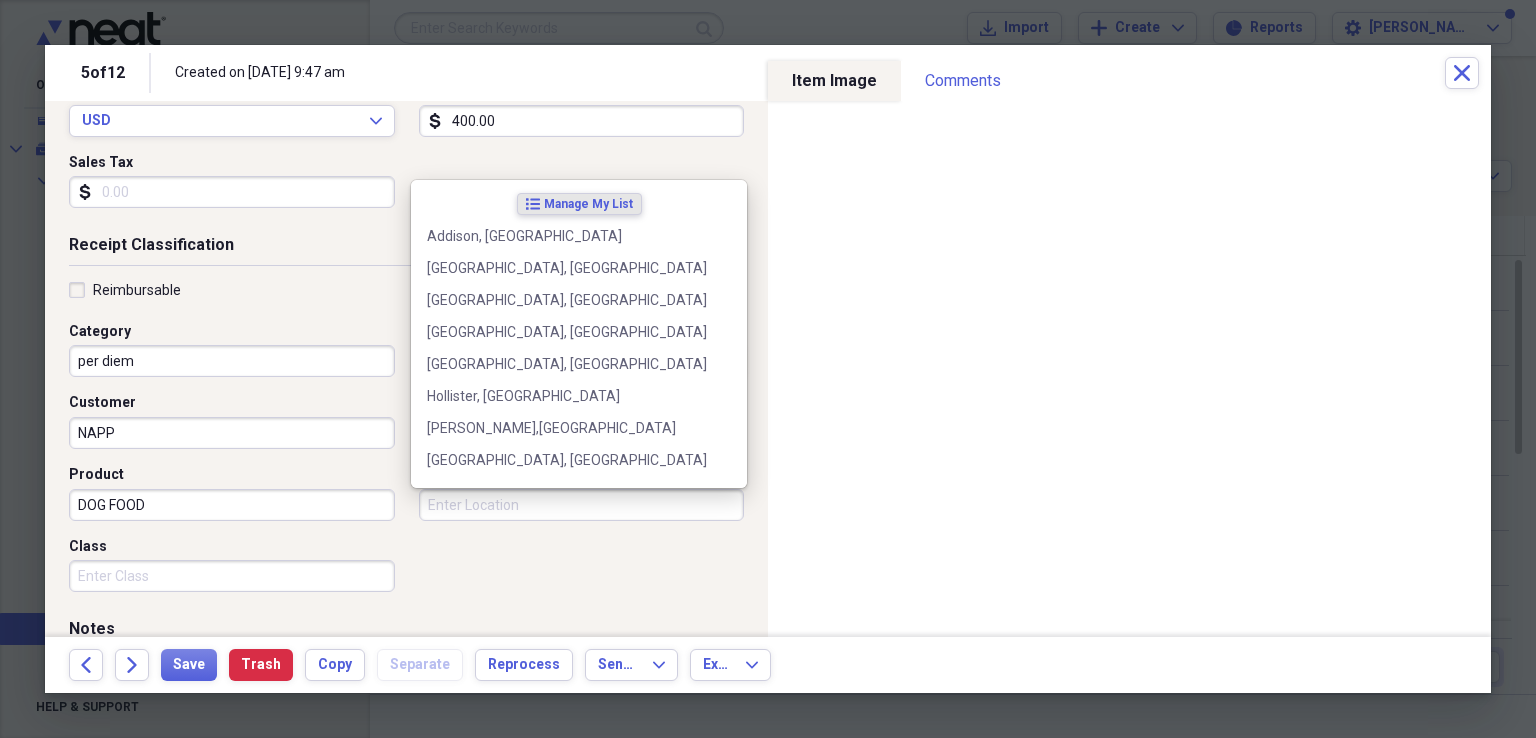click on "Location" at bounding box center [582, 505] 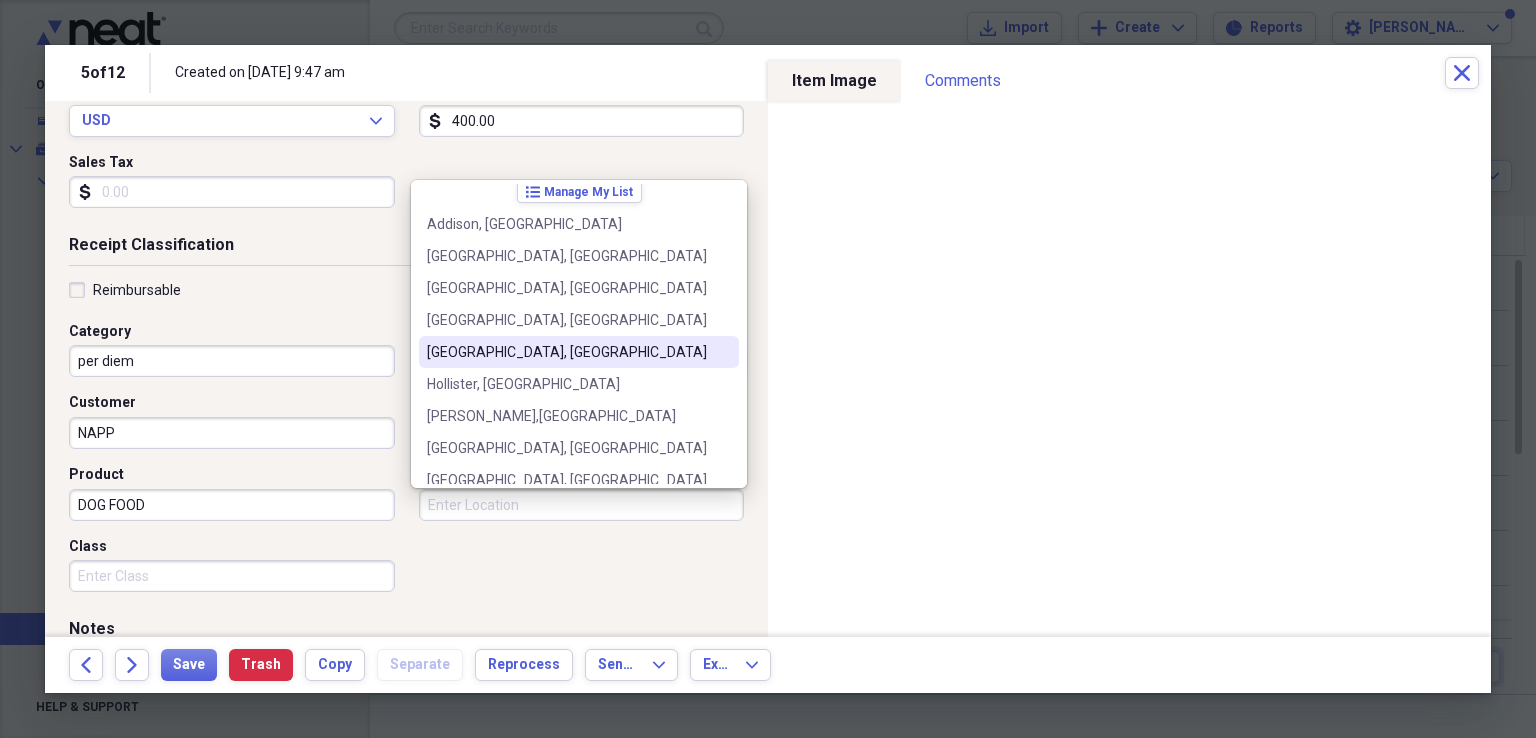 scroll, scrollTop: 10, scrollLeft: 0, axis: vertical 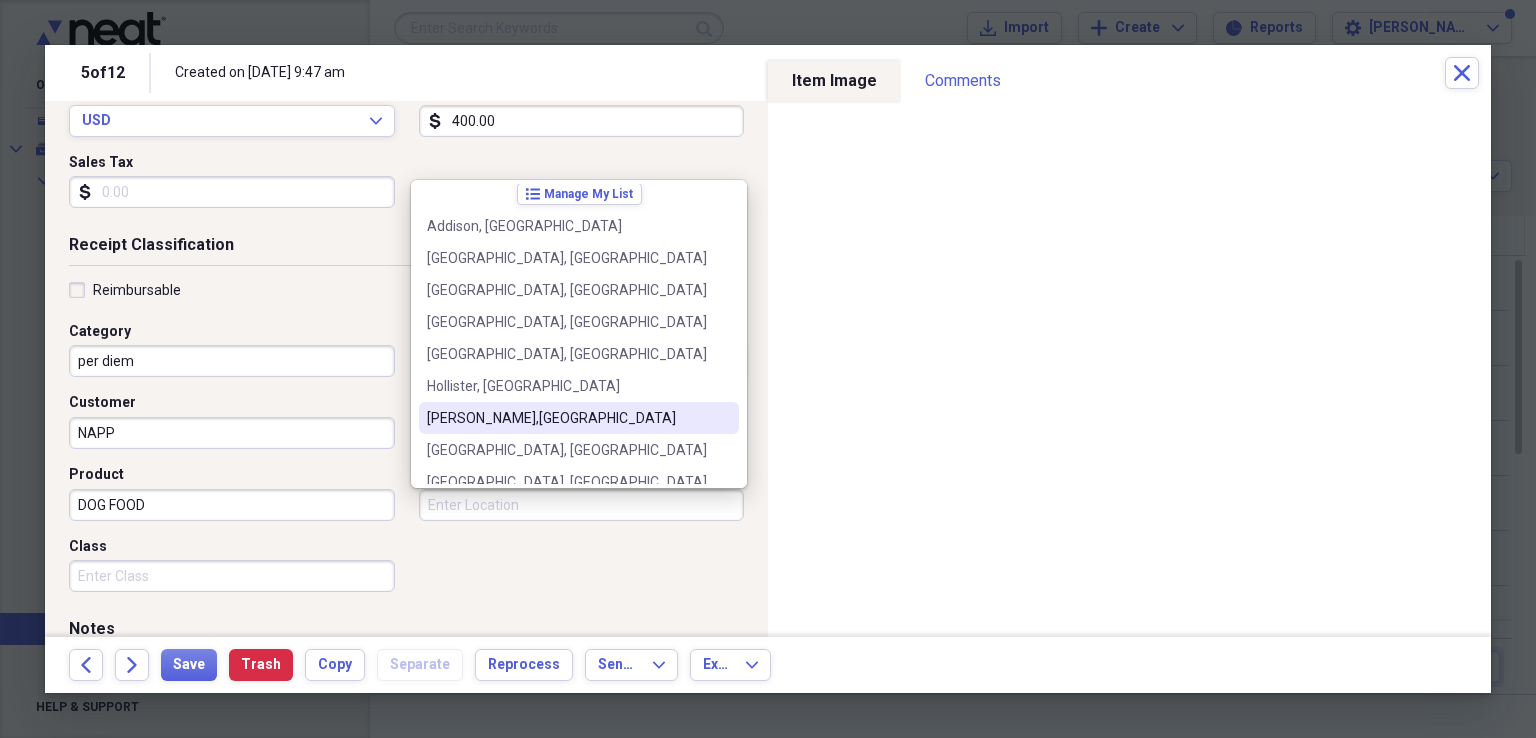 click on "Joplin,MO" at bounding box center [579, 418] 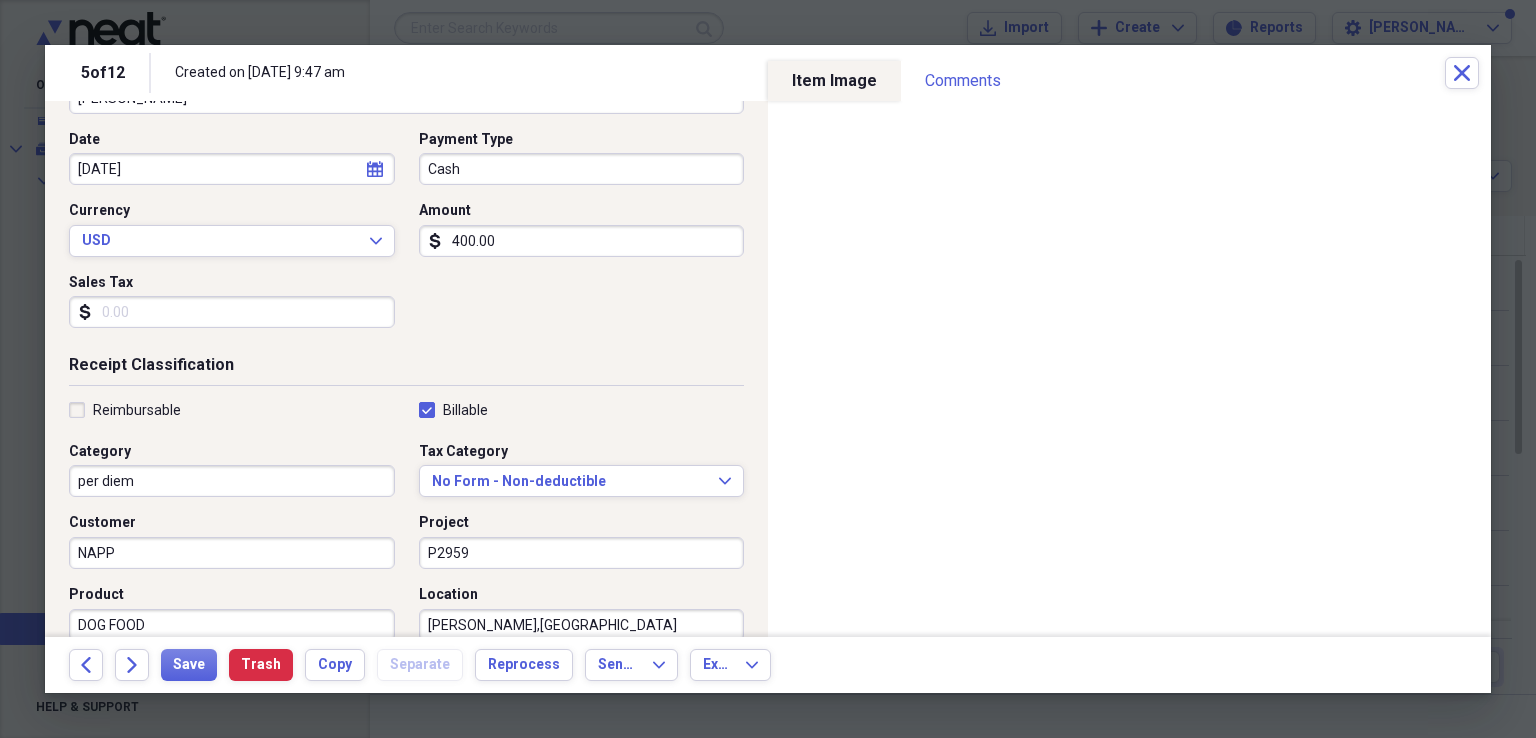 scroll, scrollTop: 51, scrollLeft: 0, axis: vertical 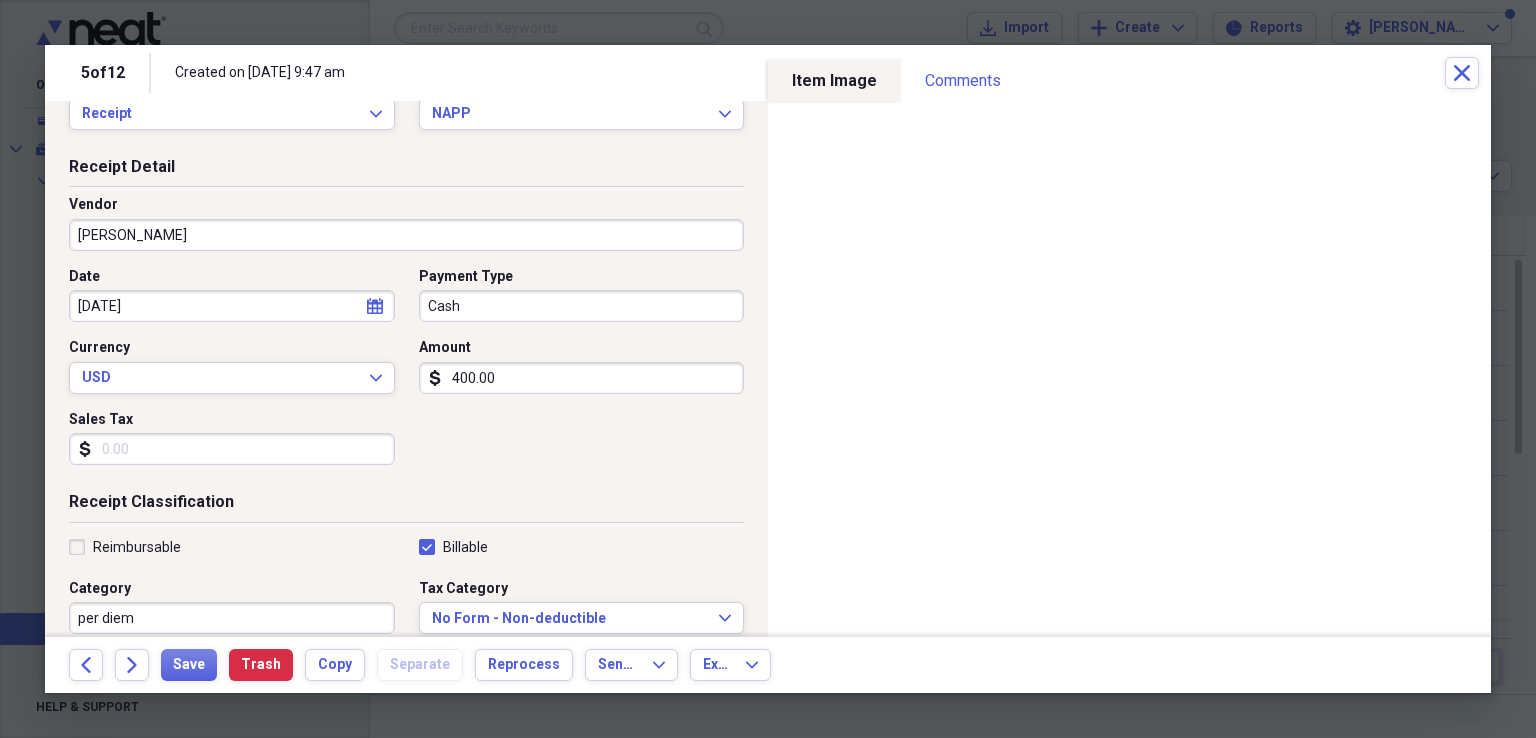 click on "Reimbursable" at bounding box center [137, 547] 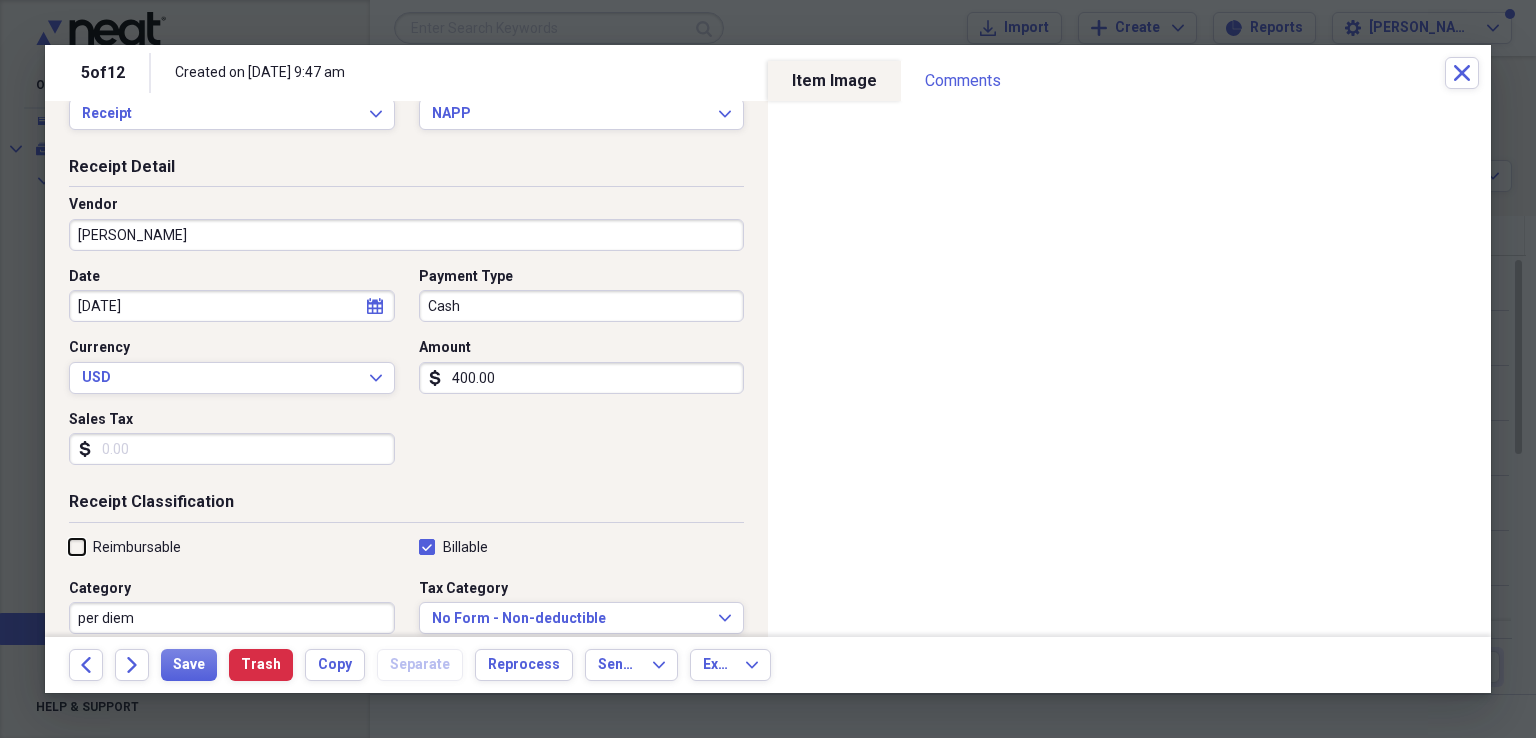 click on "Reimbursable" at bounding box center [69, 546] 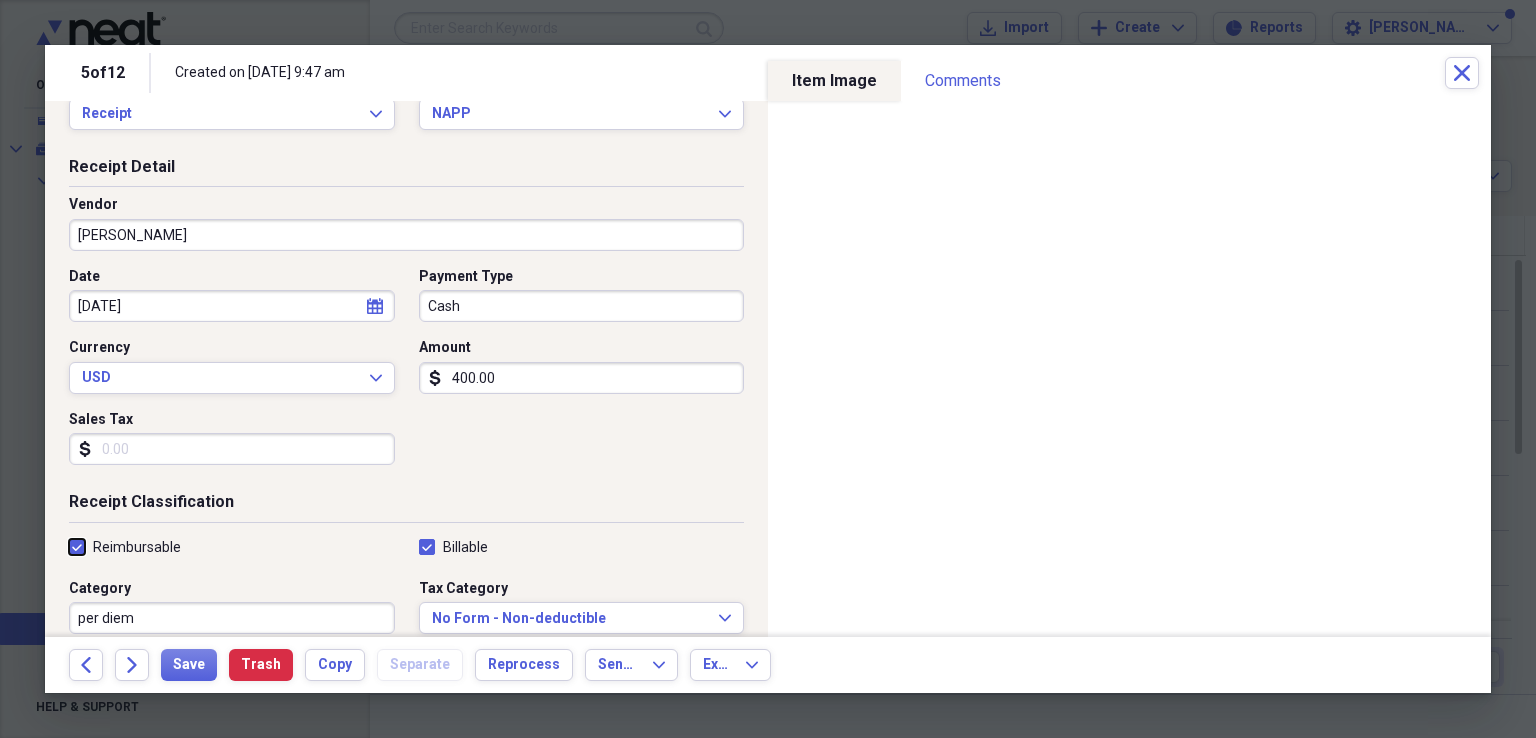 checkbox on "true" 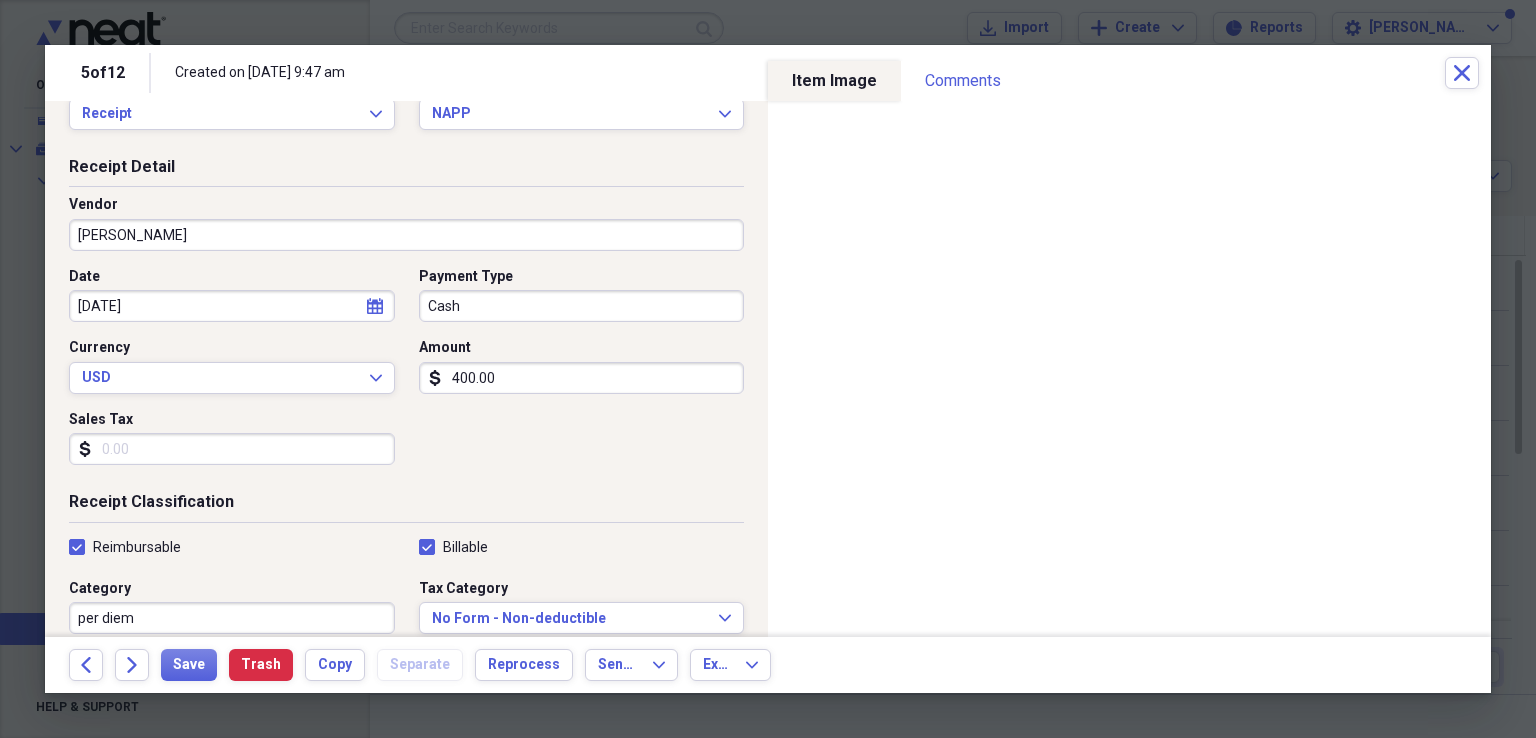 click on "Billable" at bounding box center [453, 547] 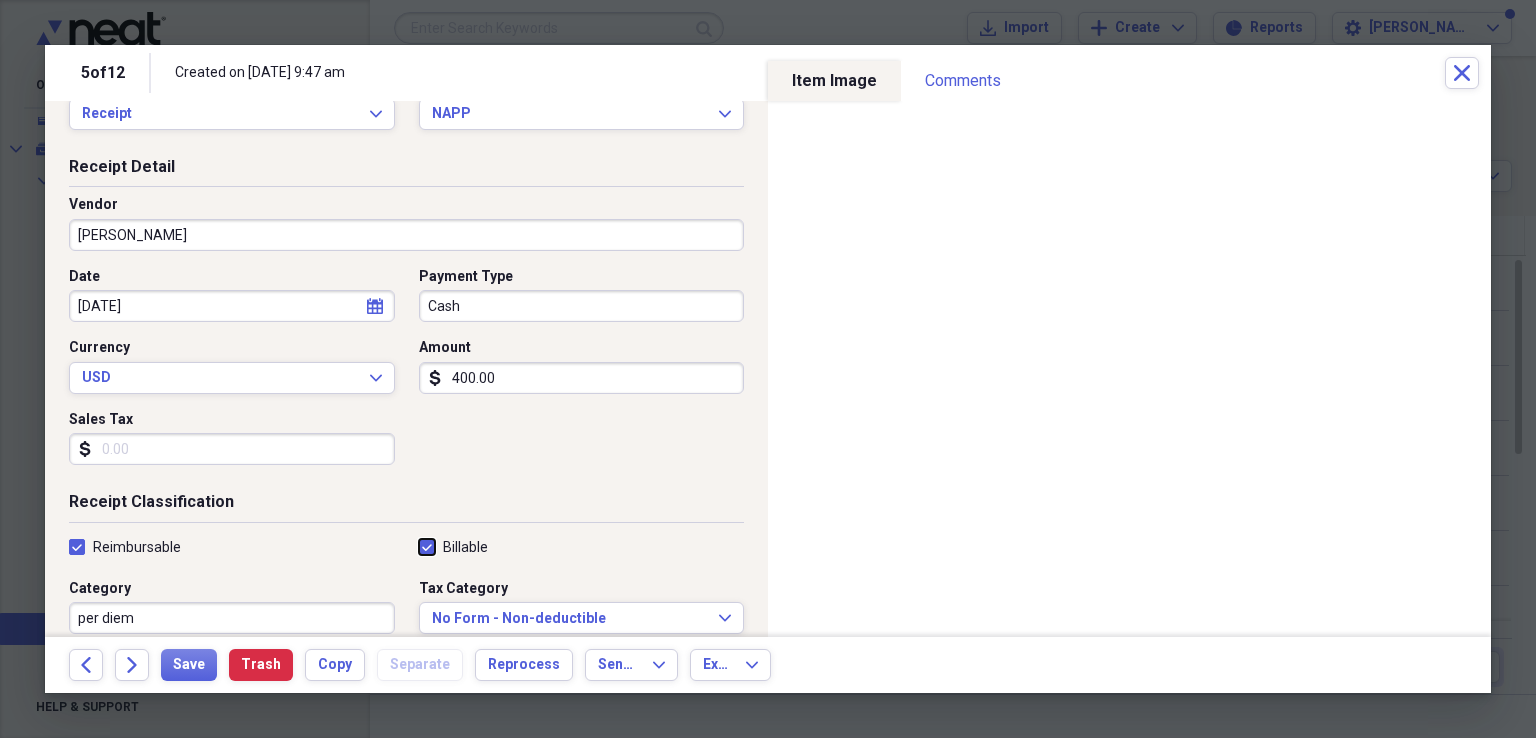 click on "Billable" at bounding box center (419, 546) 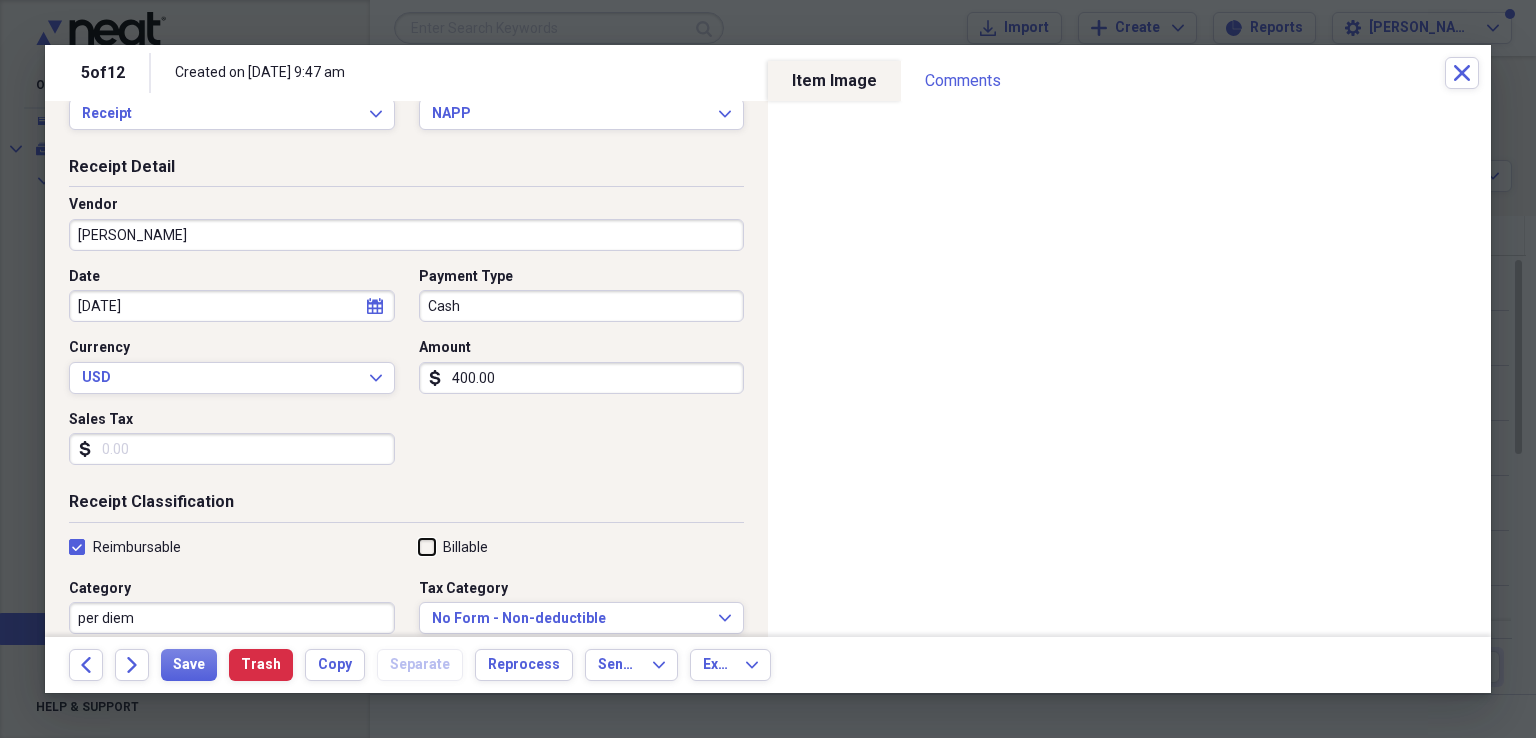 checkbox on "false" 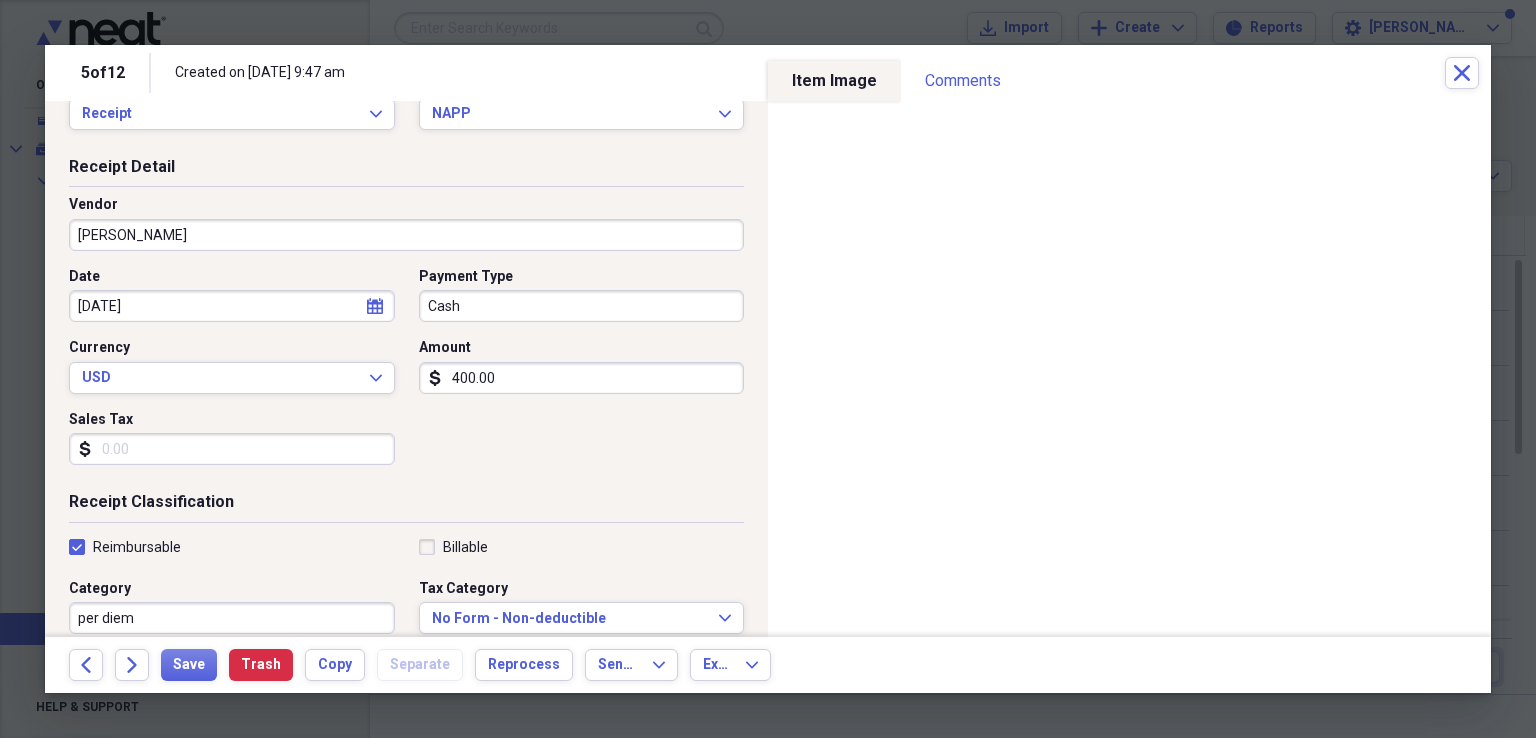 click on "Back Forward Save Trash Copy Separate Reprocess Send To Expand Export Expand" at bounding box center [768, 665] 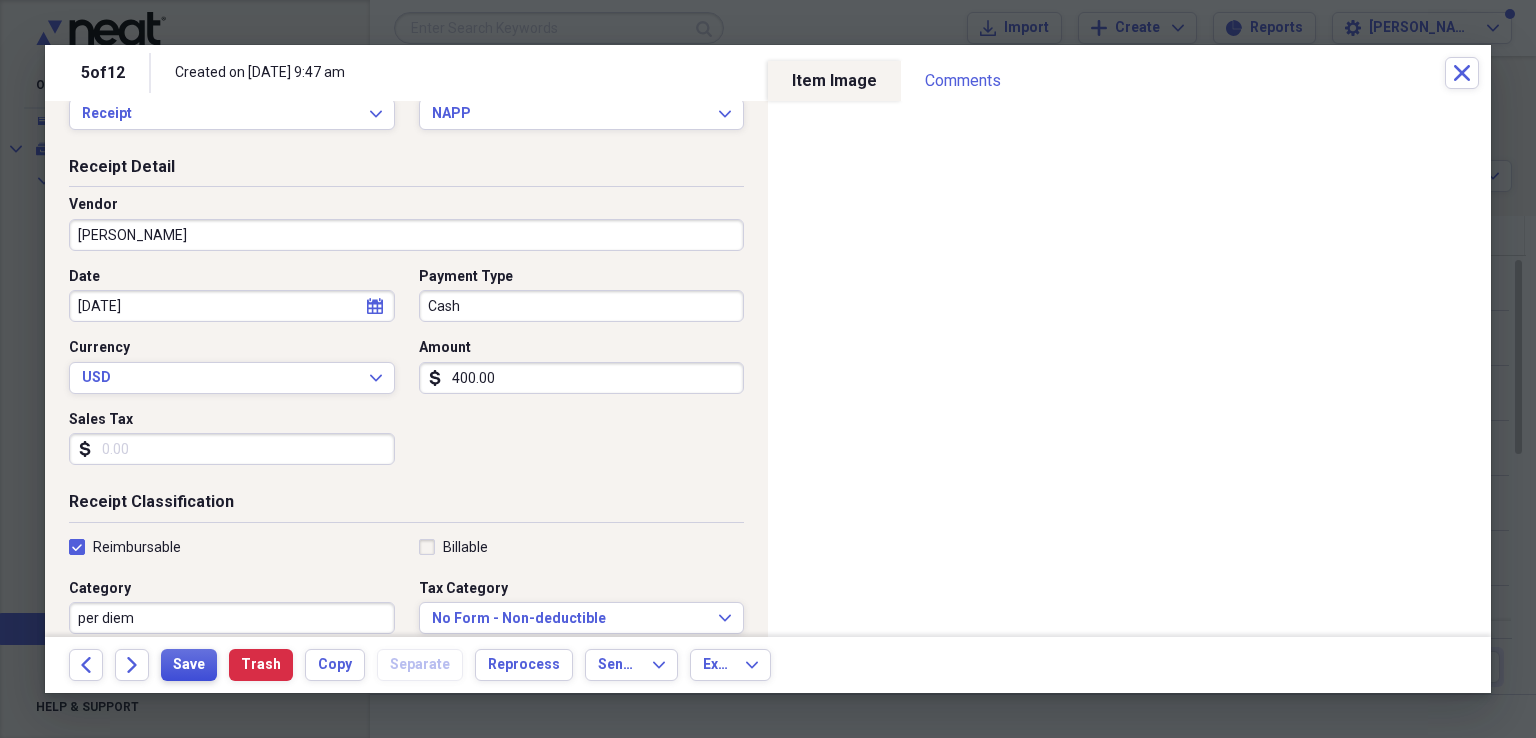 click on "Save" at bounding box center (189, 665) 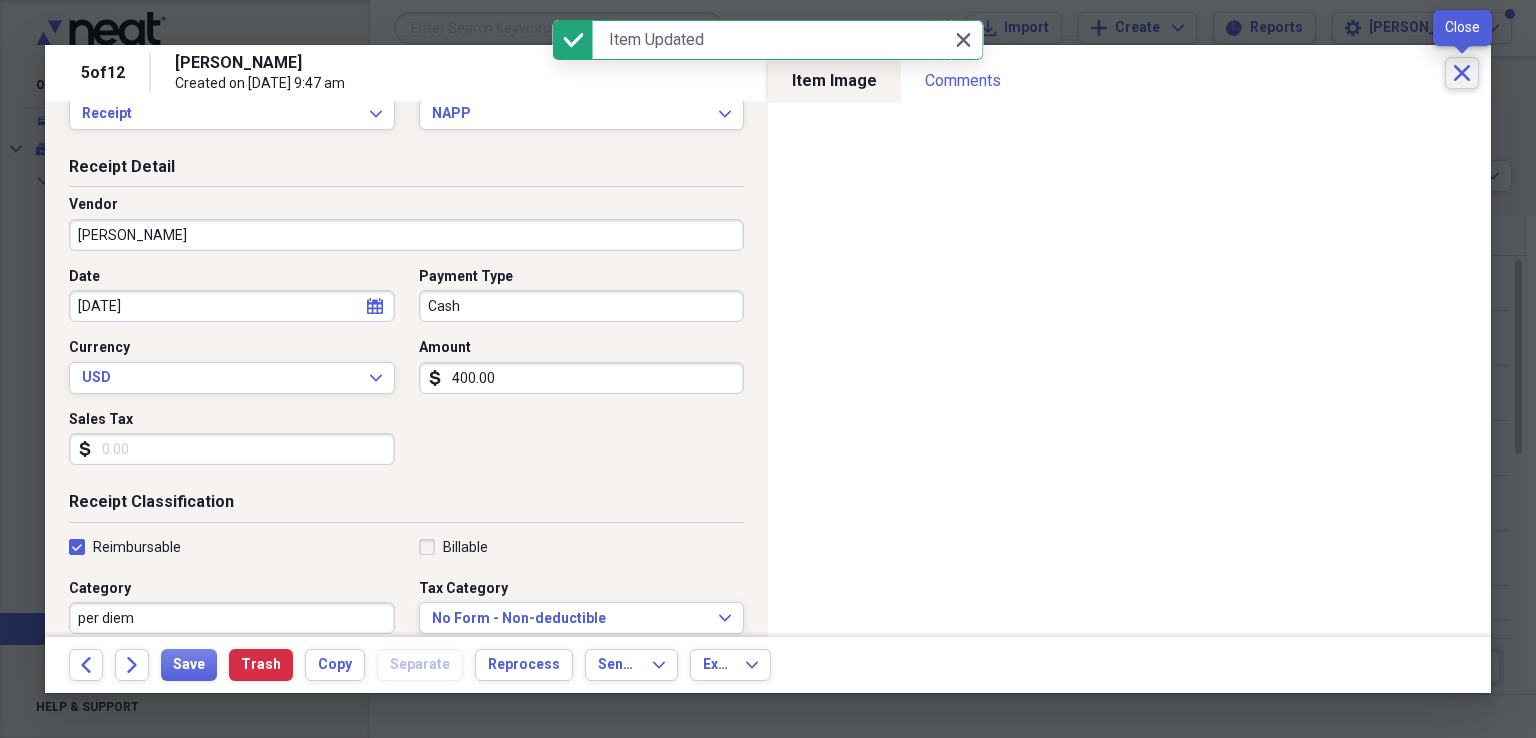 click on "Close" 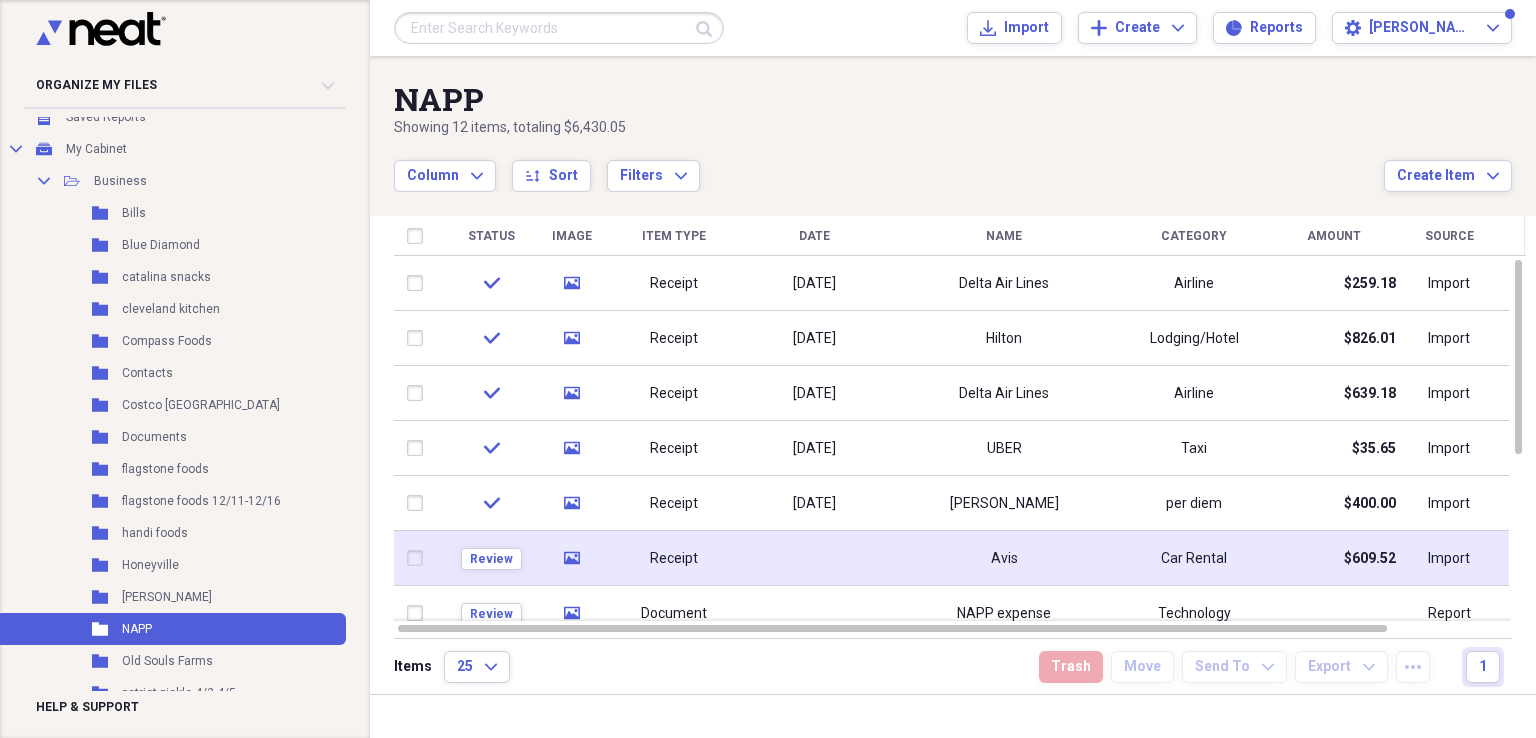 click on "Avis" at bounding box center (1004, 559) 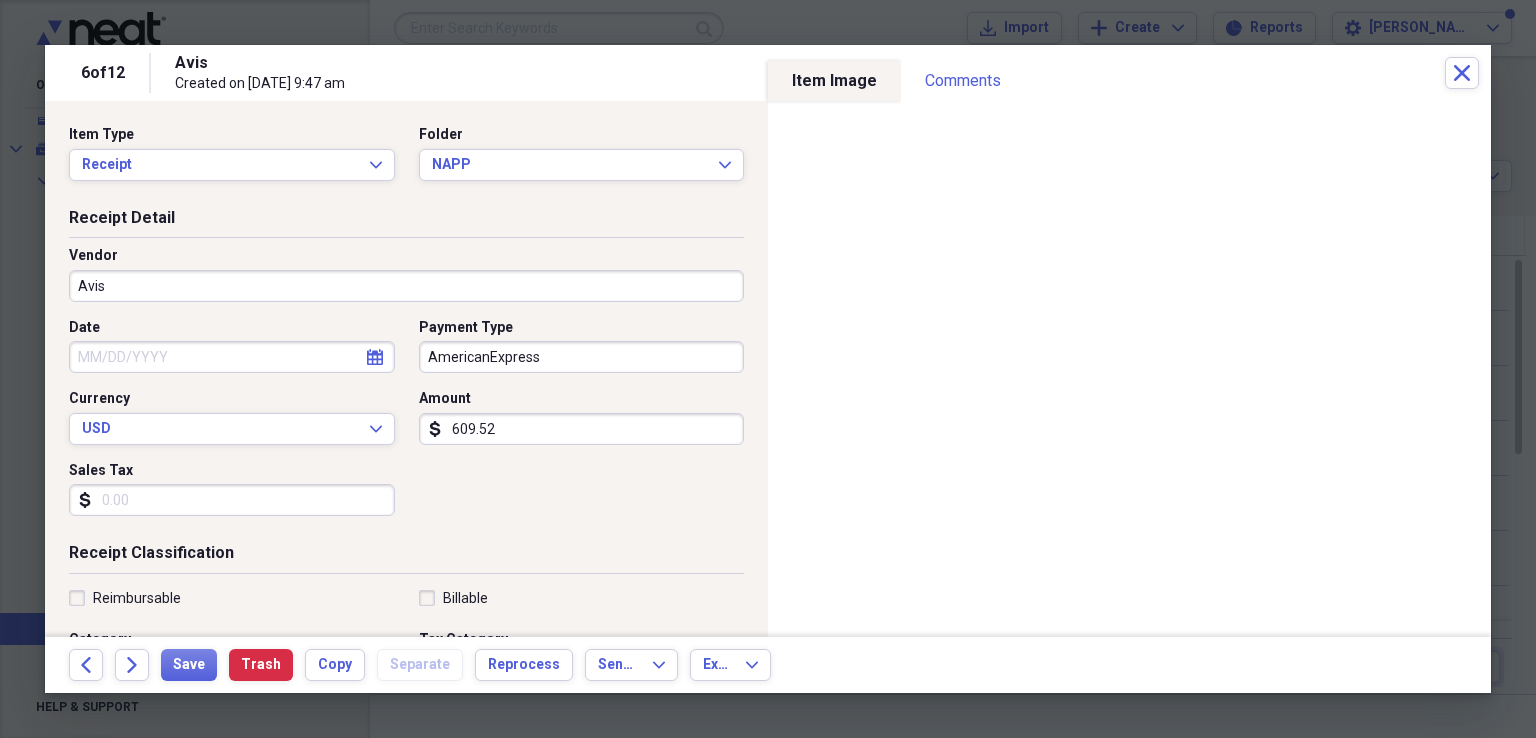 click on "Sales Tax" at bounding box center [232, 500] 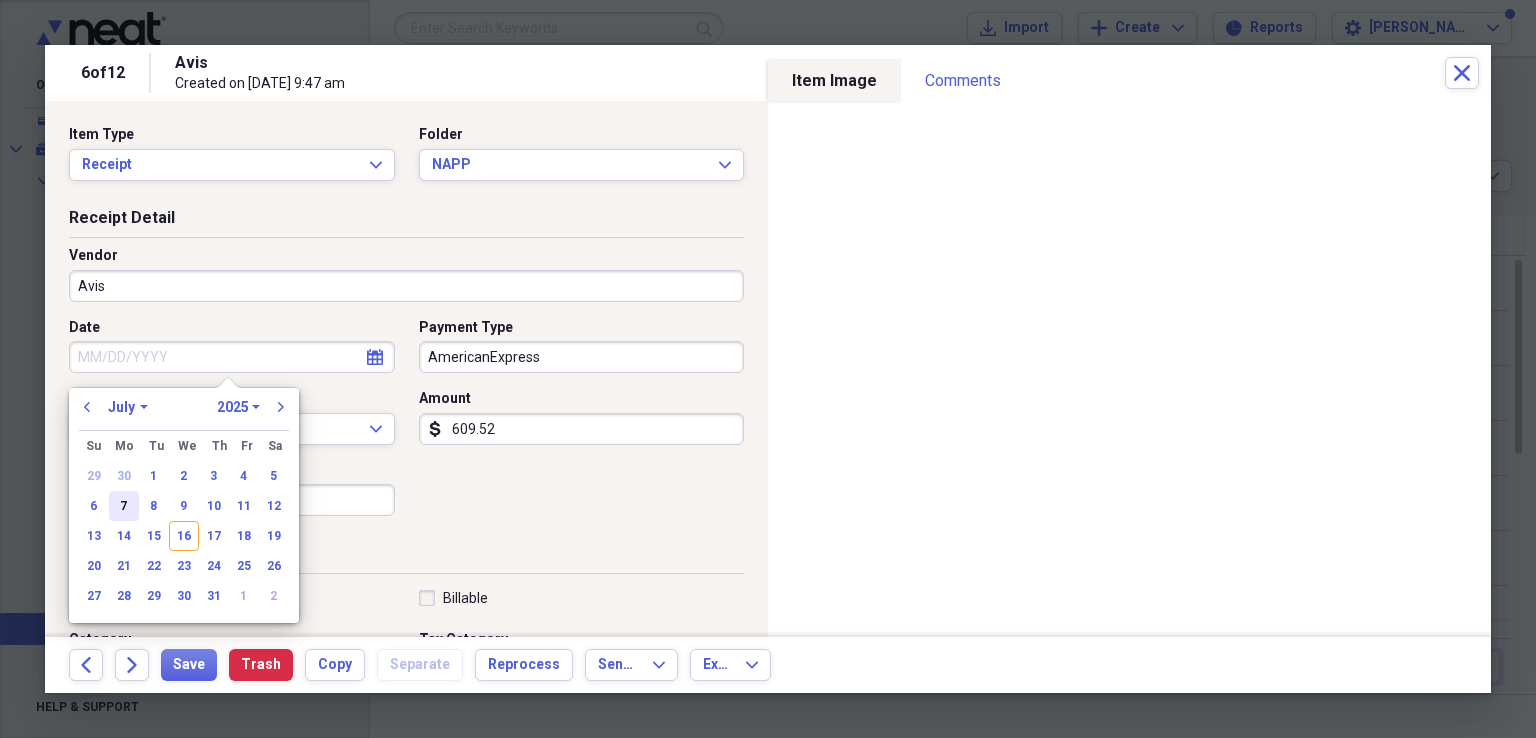 click on "7" at bounding box center (124, 506) 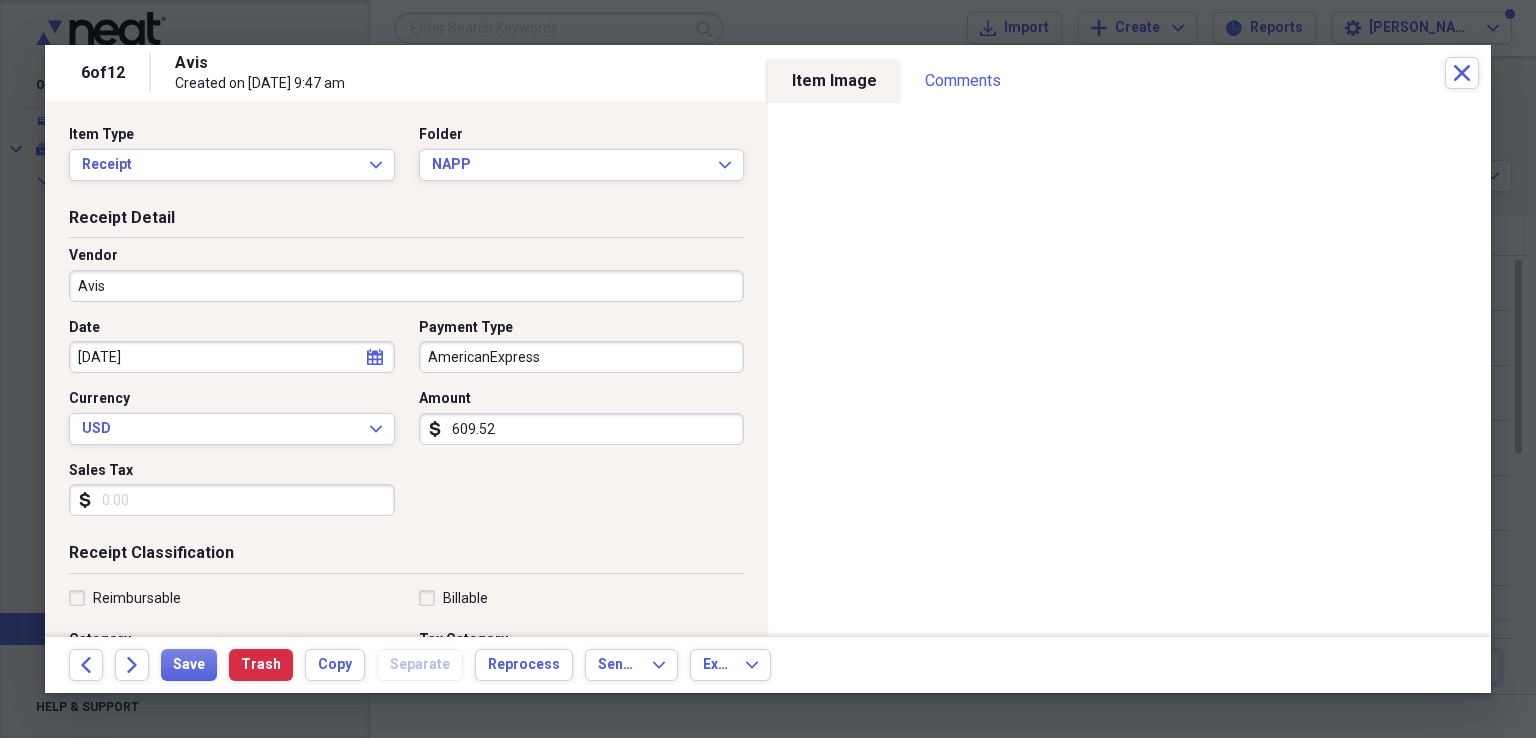 type on "07/07/2025" 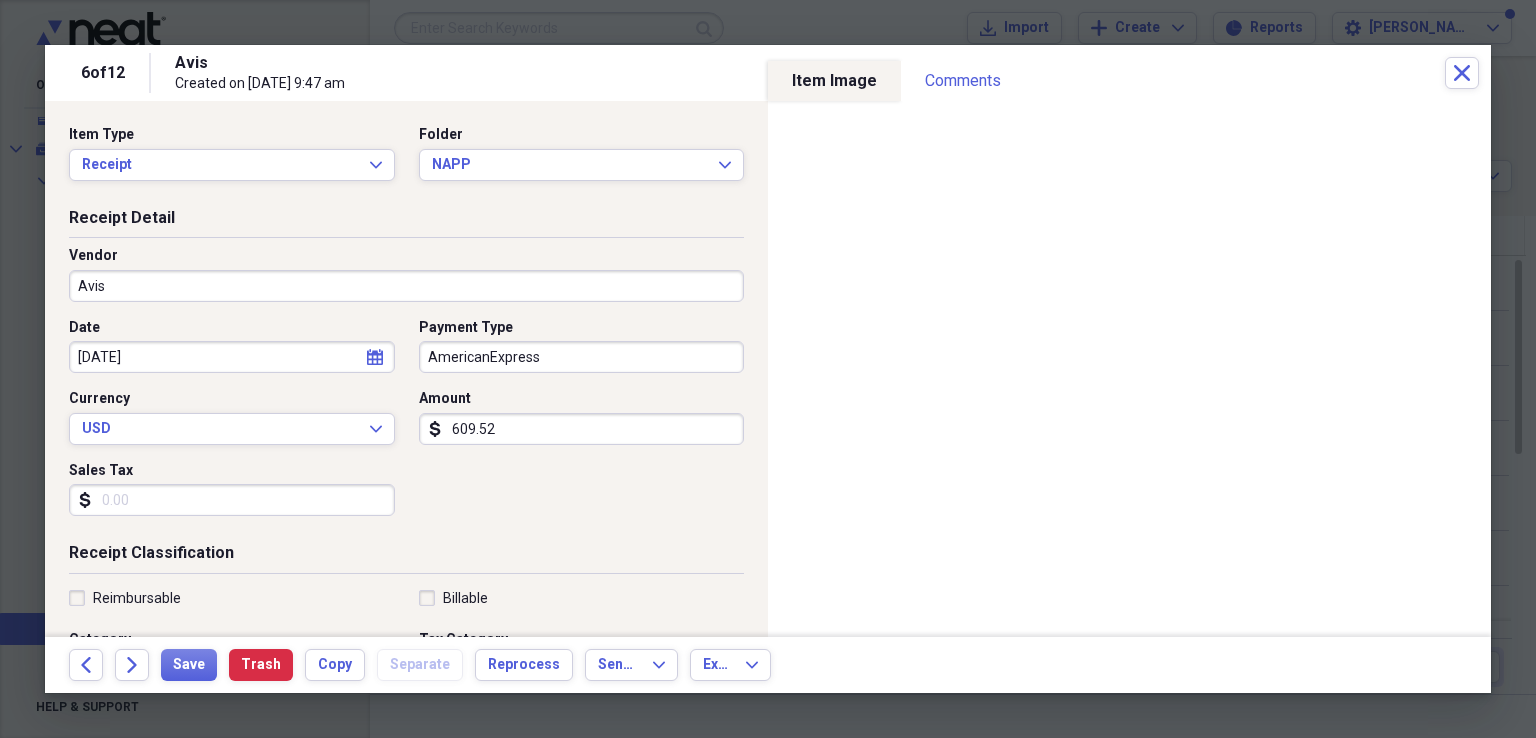 click on "Sales Tax" at bounding box center [232, 500] 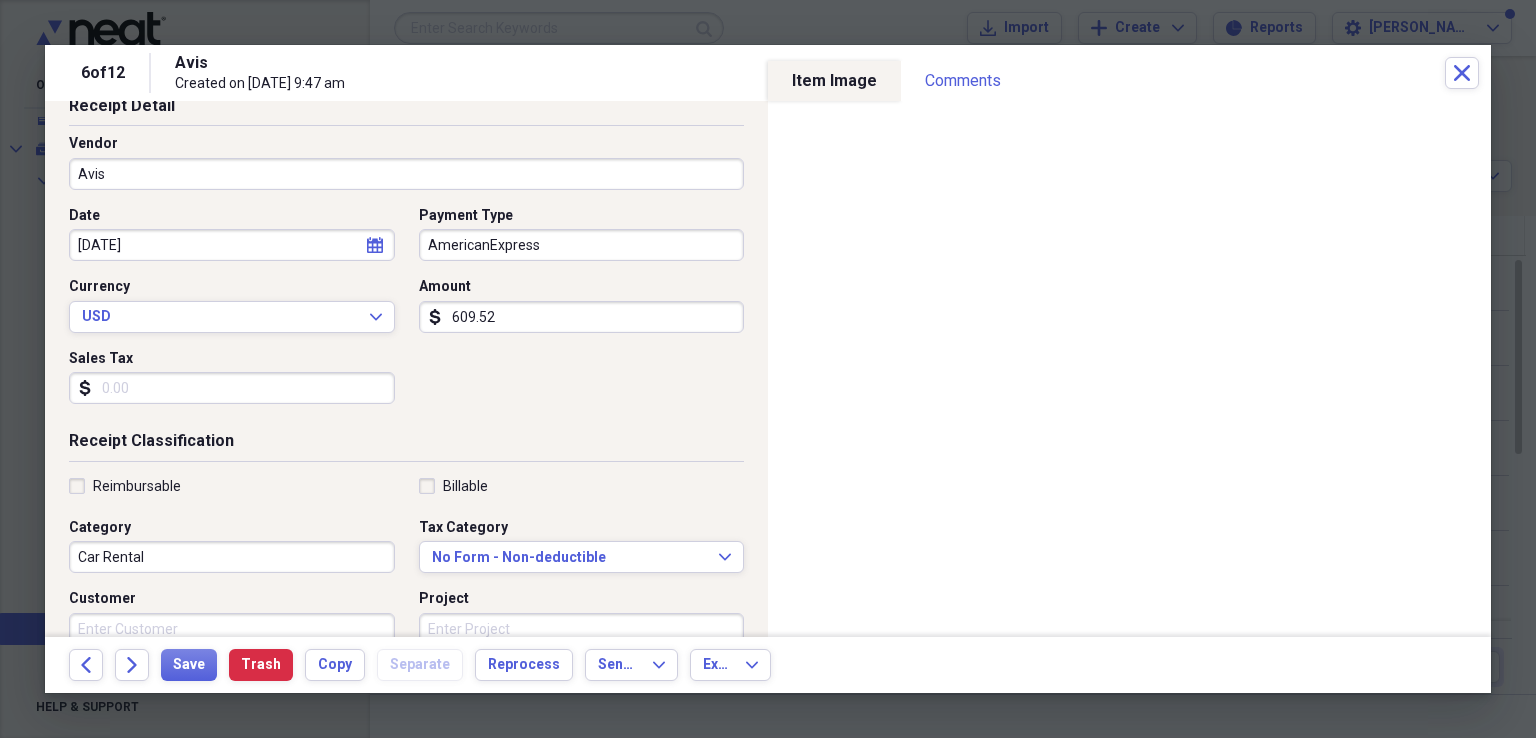 scroll, scrollTop: 119, scrollLeft: 0, axis: vertical 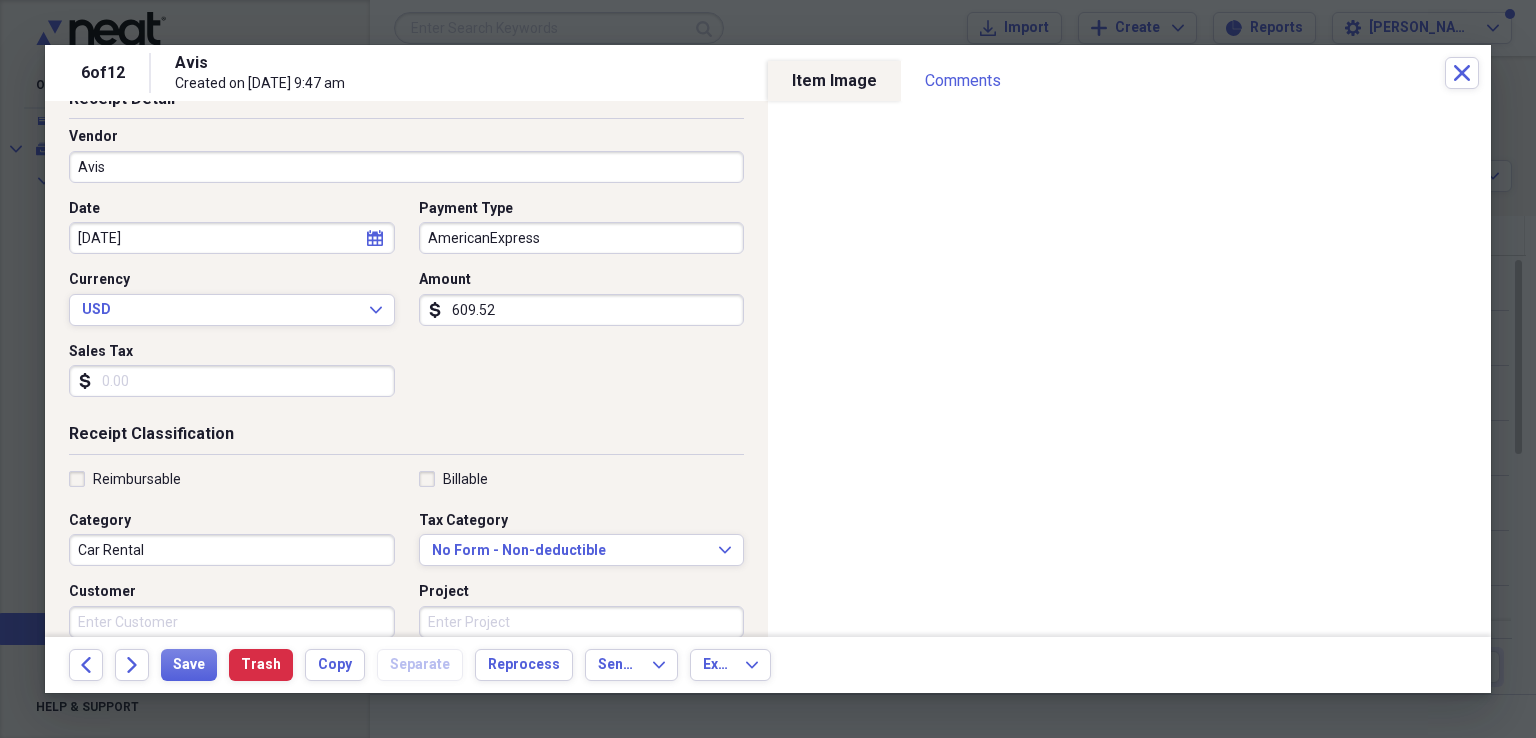 click on "Billable" at bounding box center [453, 479] 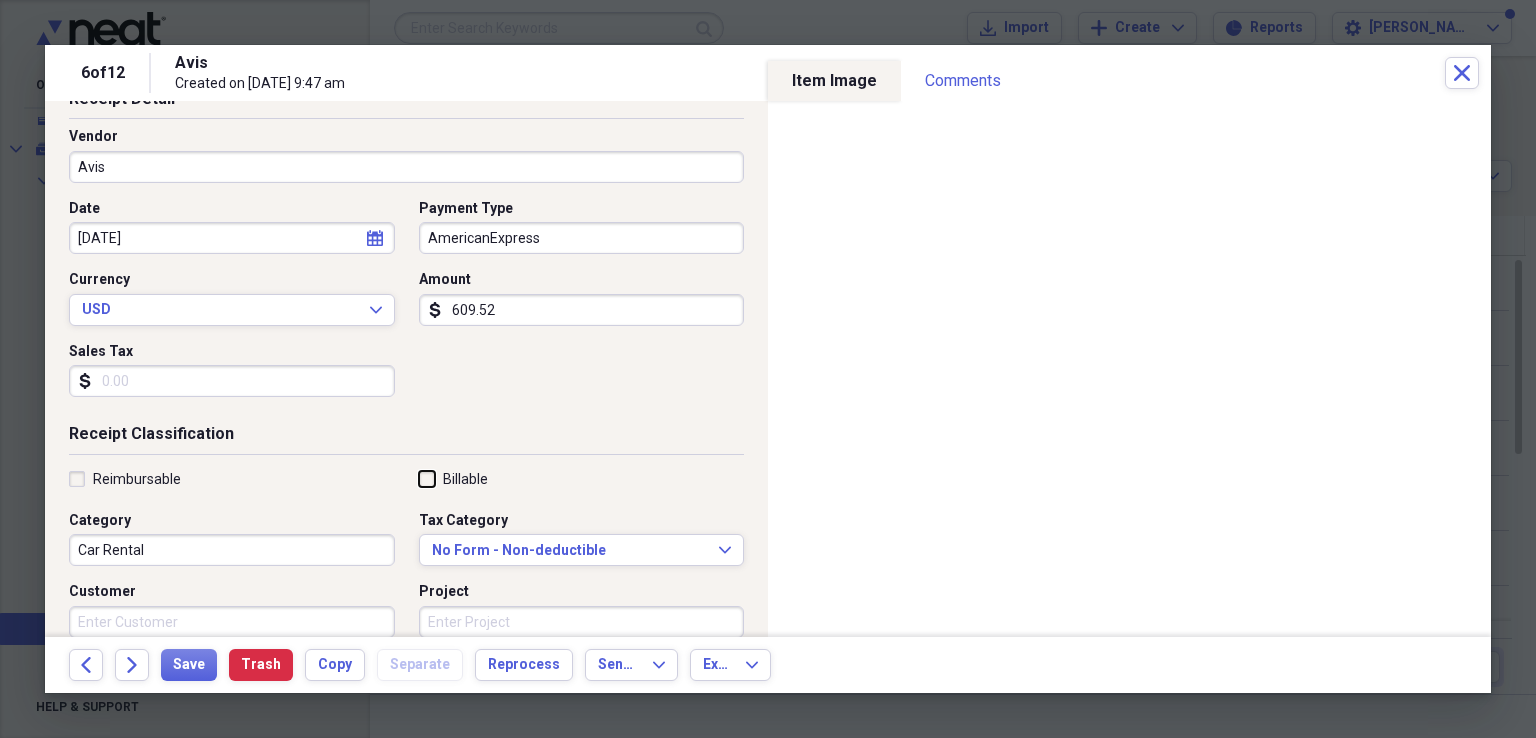 click on "Billable" at bounding box center [419, 478] 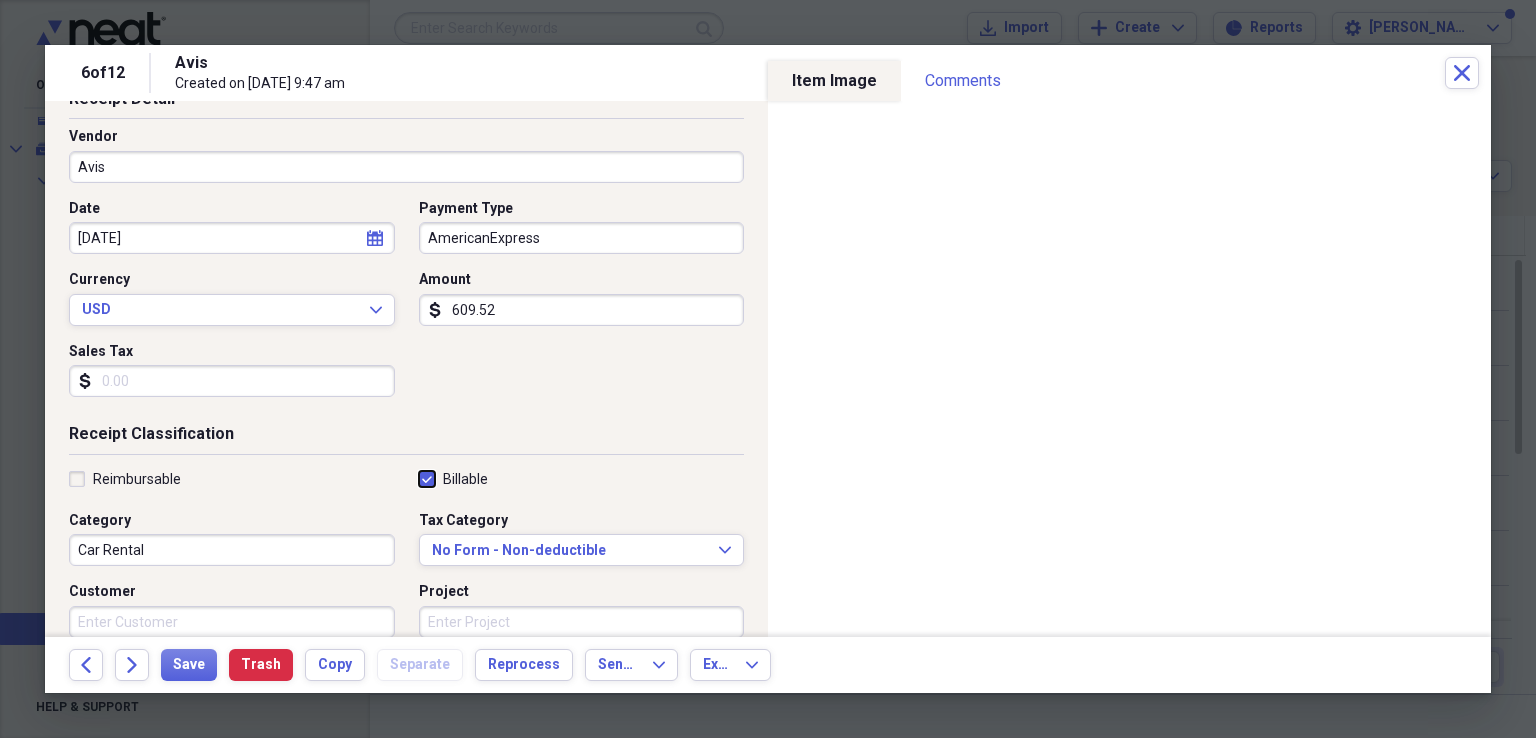 checkbox on "true" 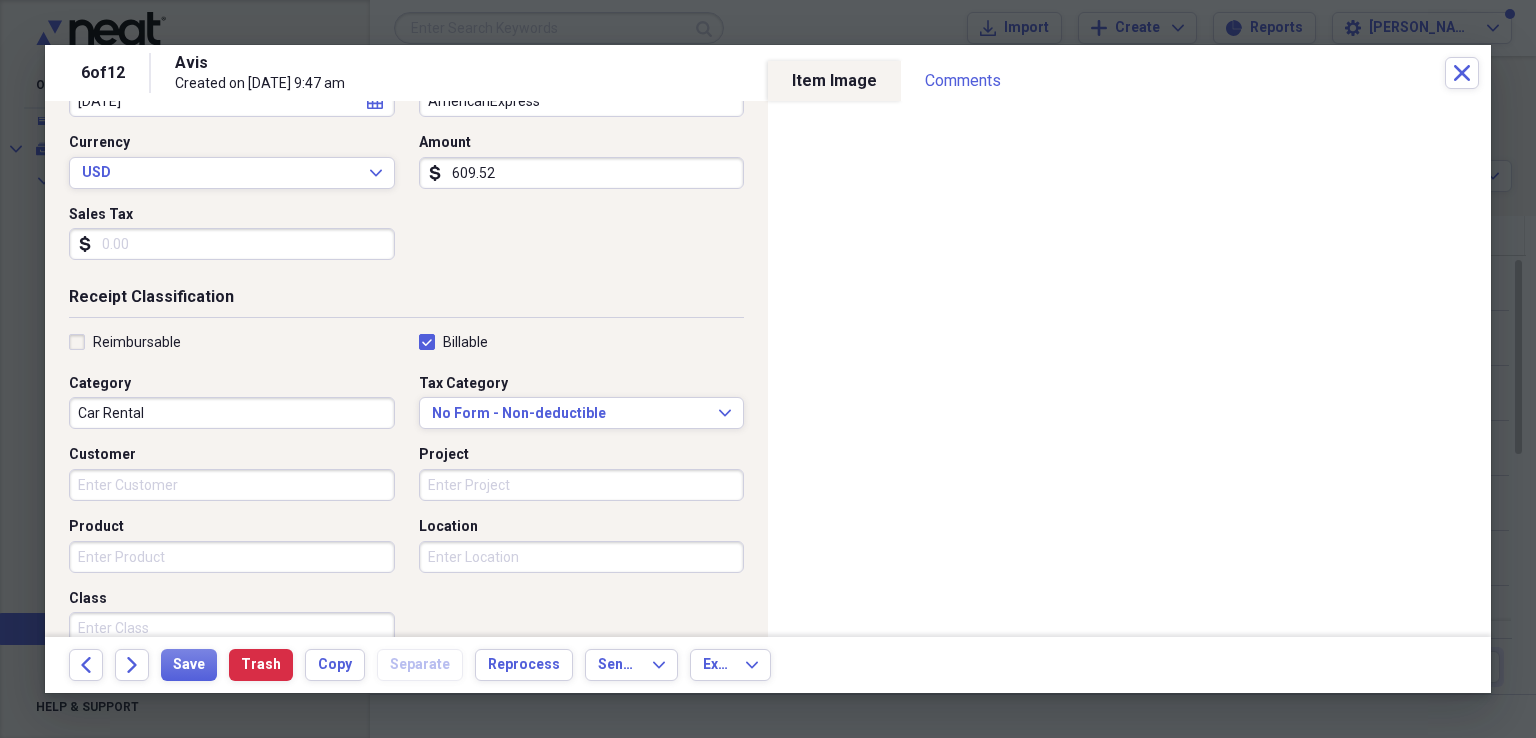 click on "Customer" at bounding box center [232, 485] 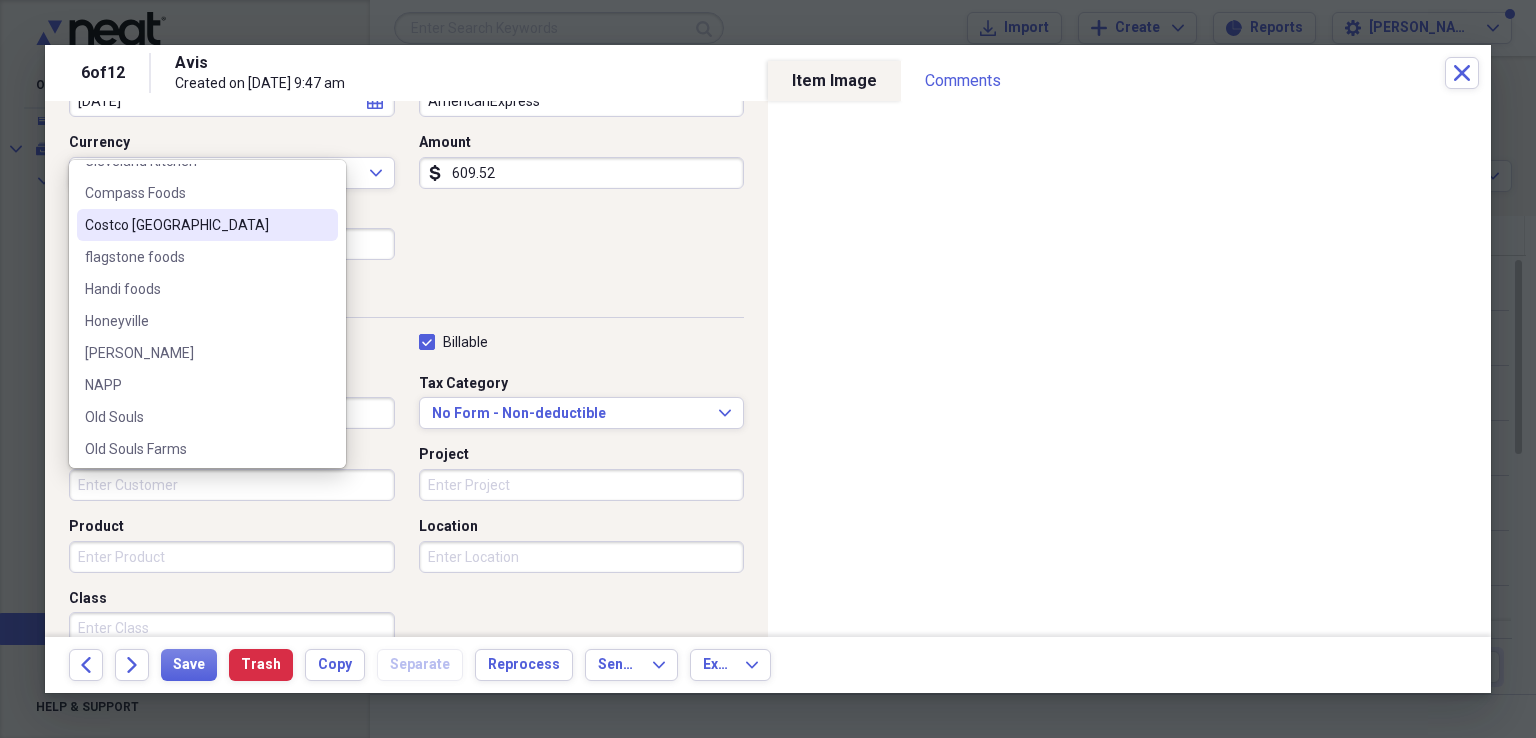 scroll, scrollTop: 156, scrollLeft: 0, axis: vertical 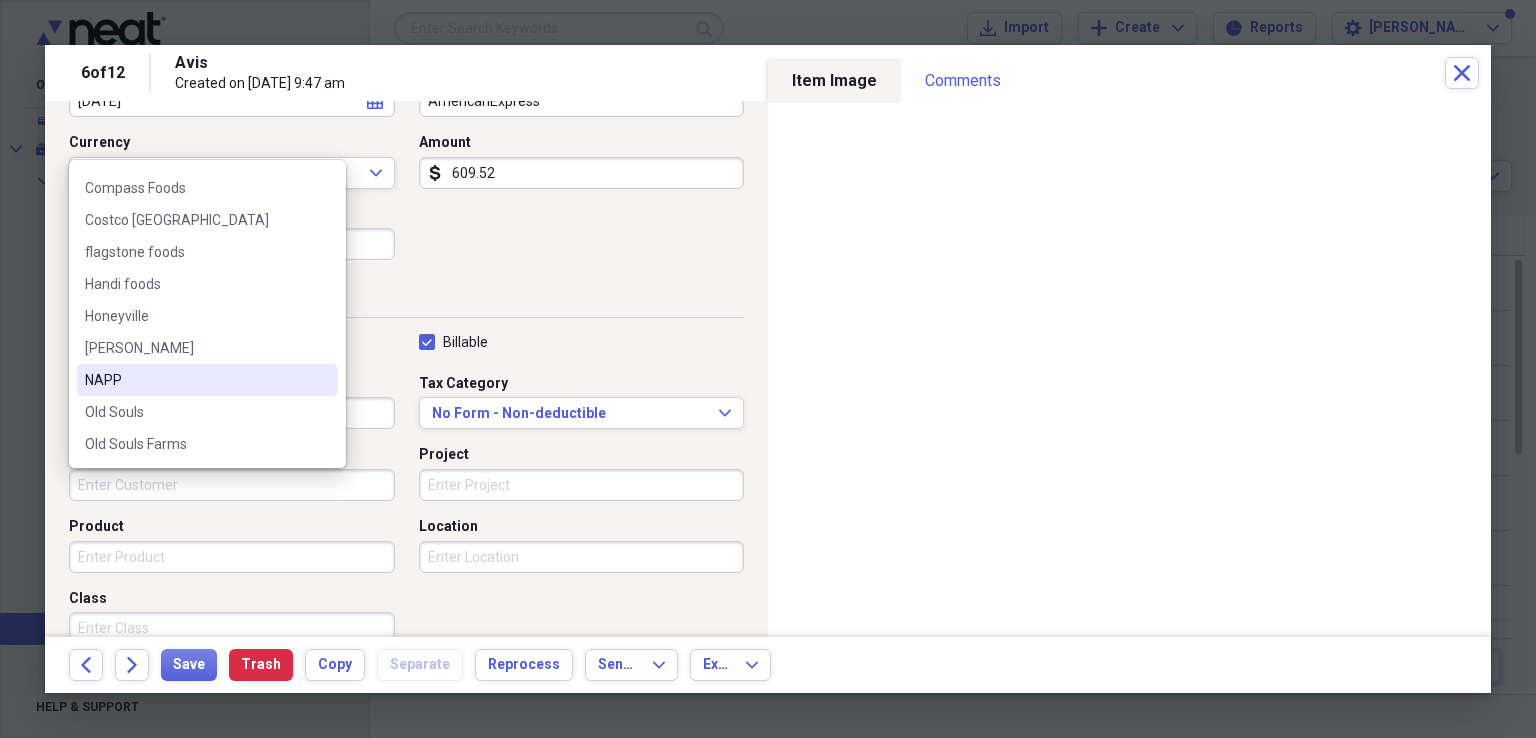 click on "NAPP" at bounding box center (195, 380) 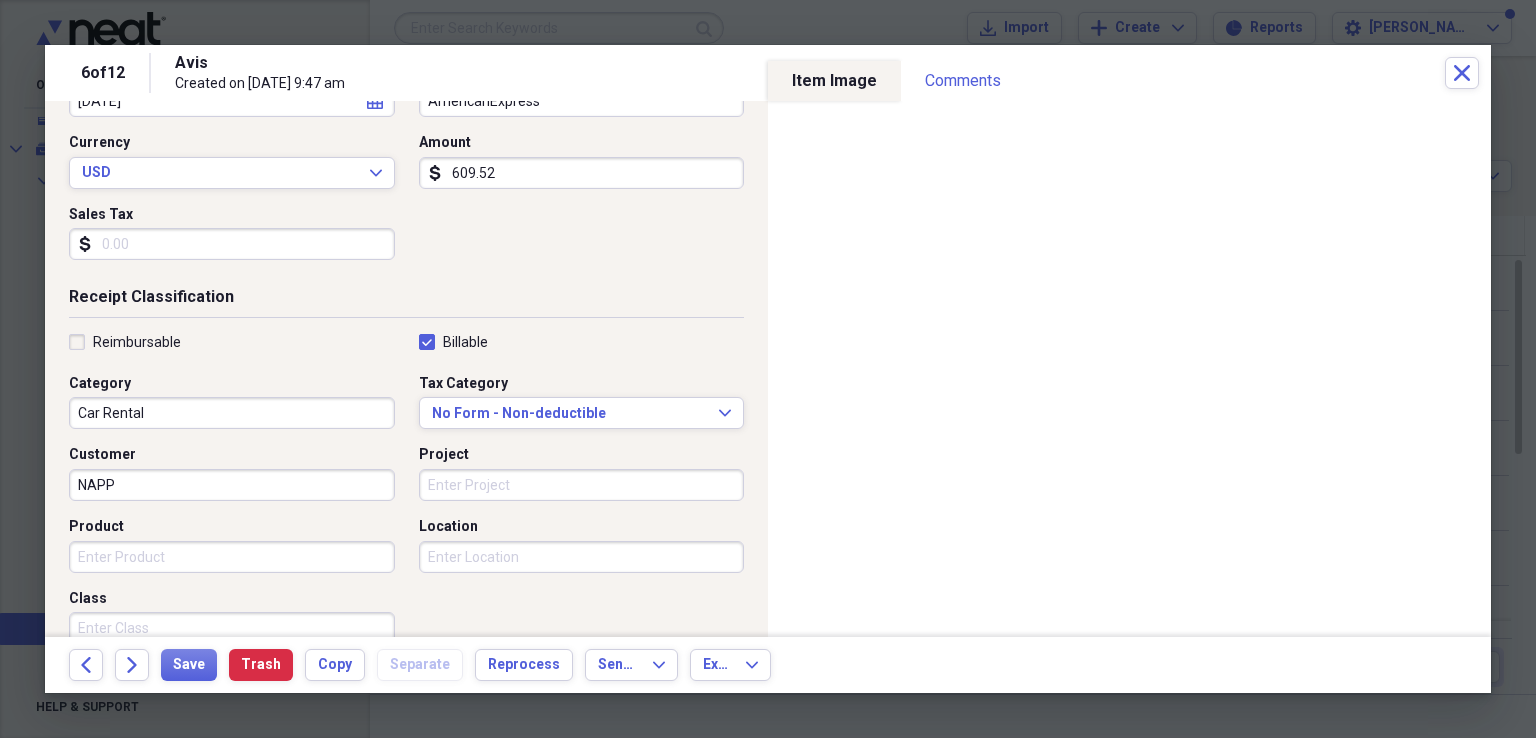 click on "Project" at bounding box center [582, 485] 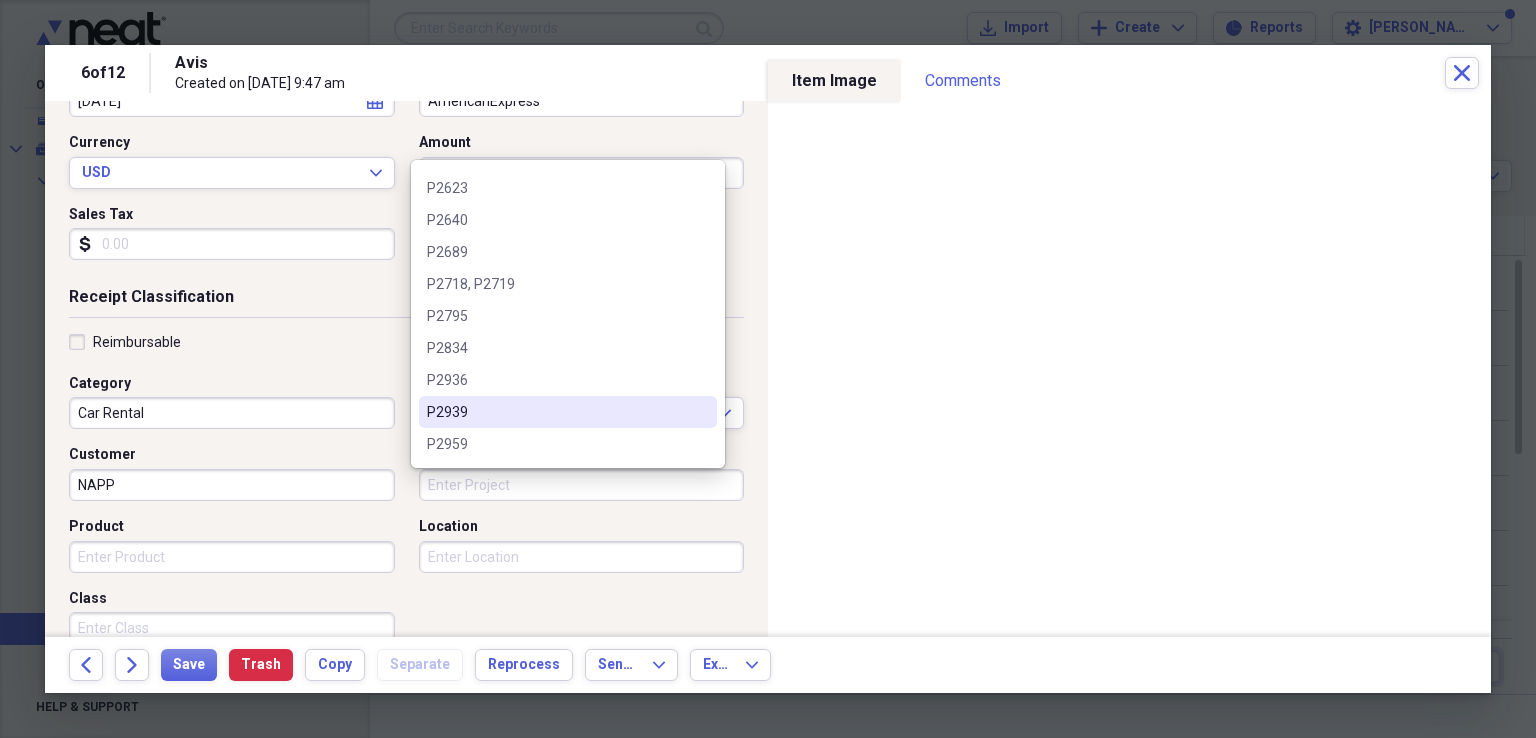 scroll, scrollTop: 315, scrollLeft: 0, axis: vertical 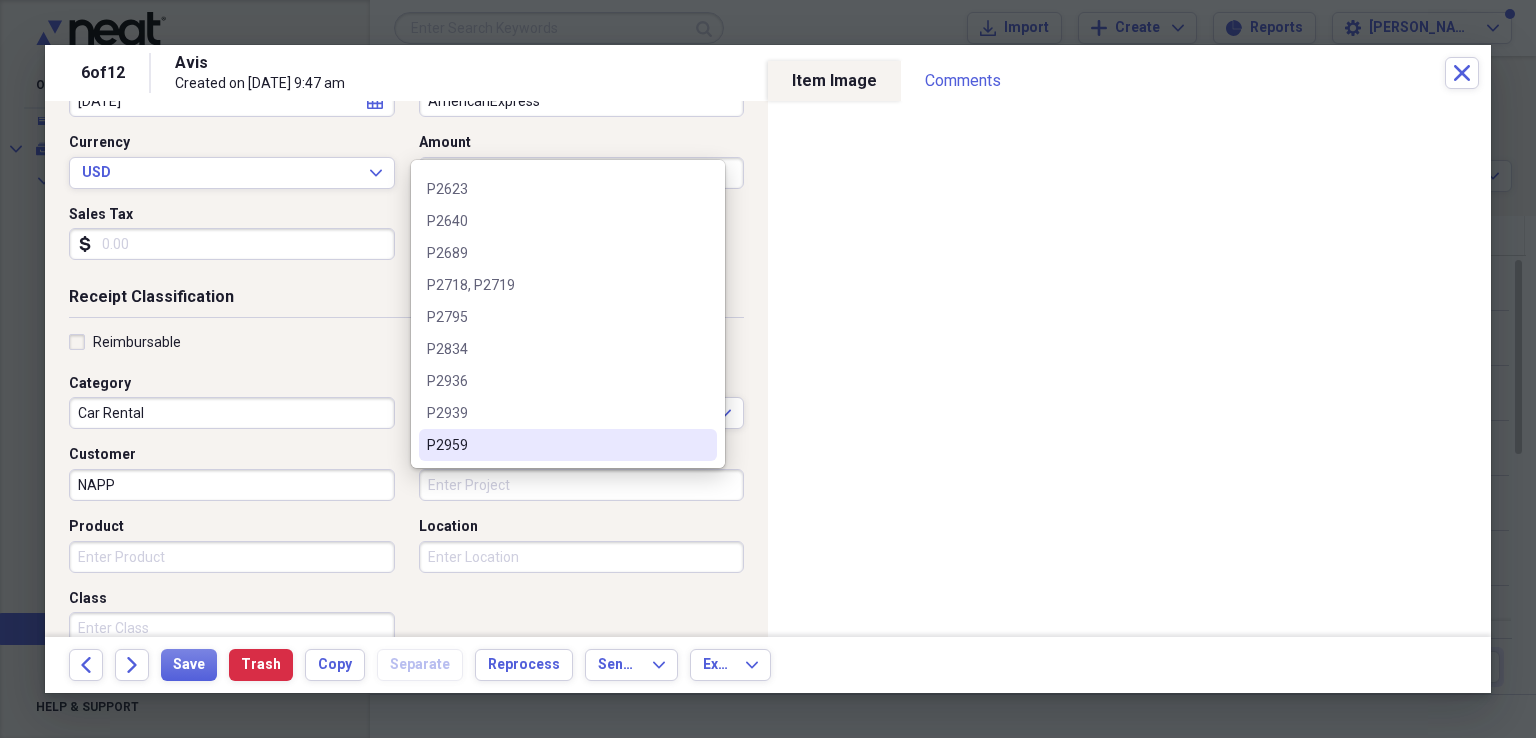 click on "P2959" at bounding box center (556, 445) 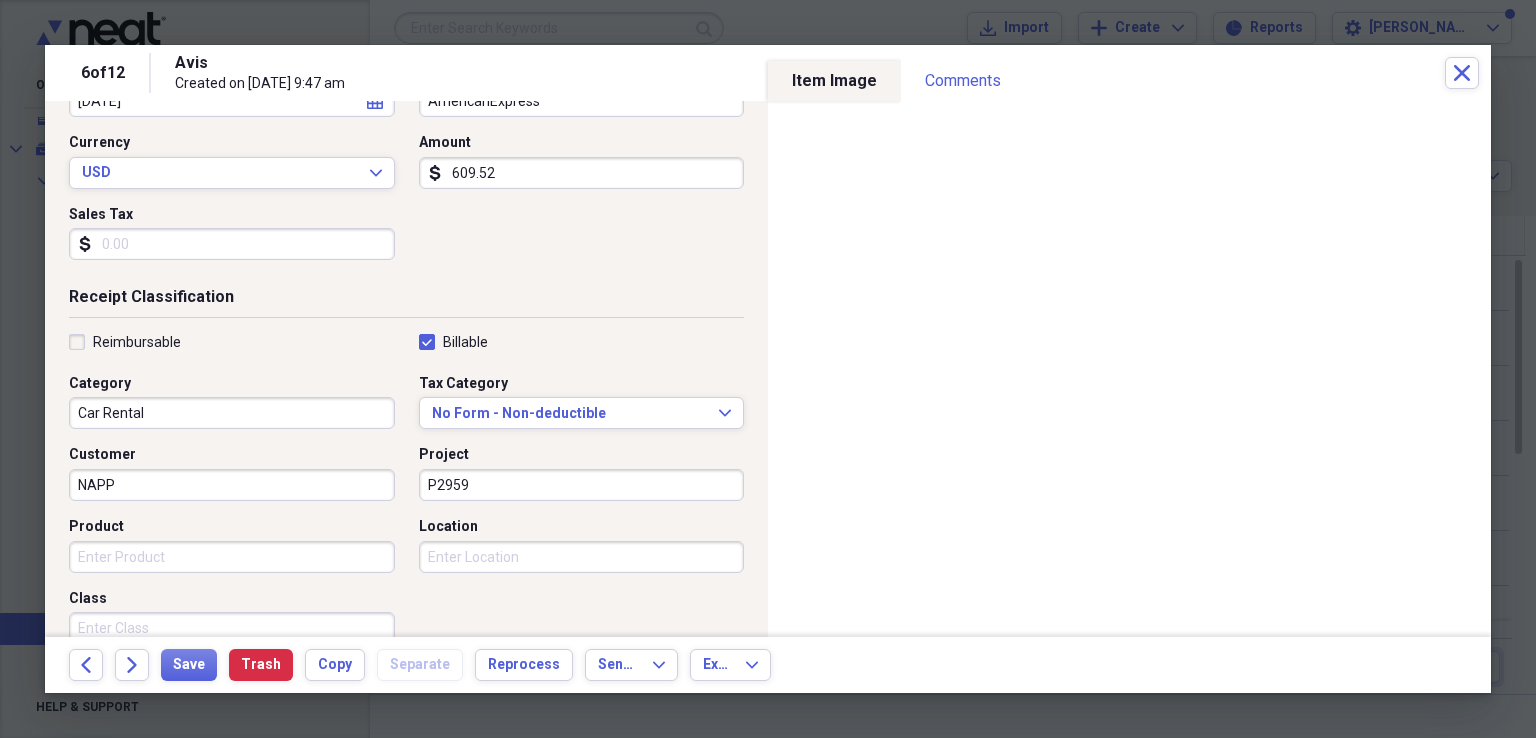 click on "Product" at bounding box center (232, 557) 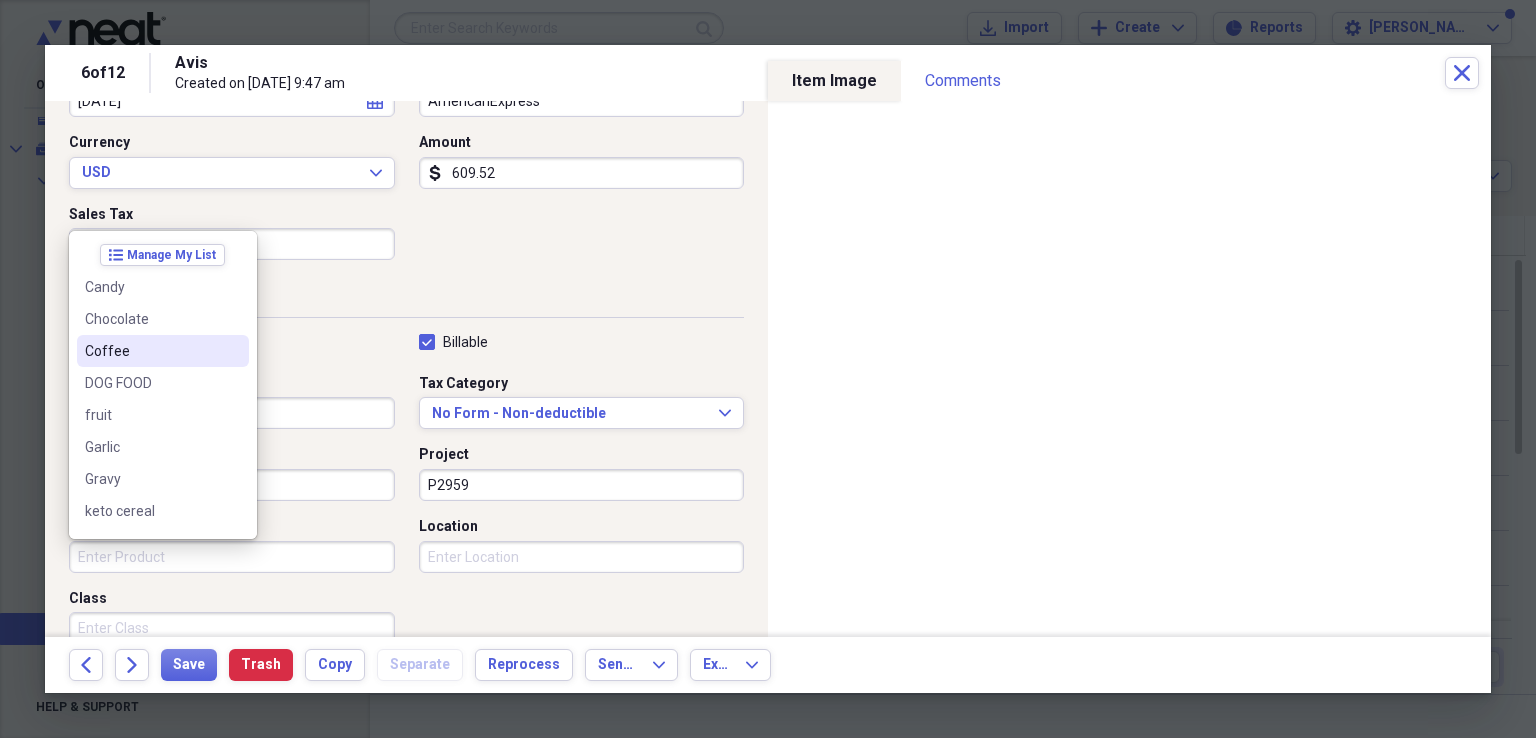 click on "Coffee" at bounding box center [163, 351] 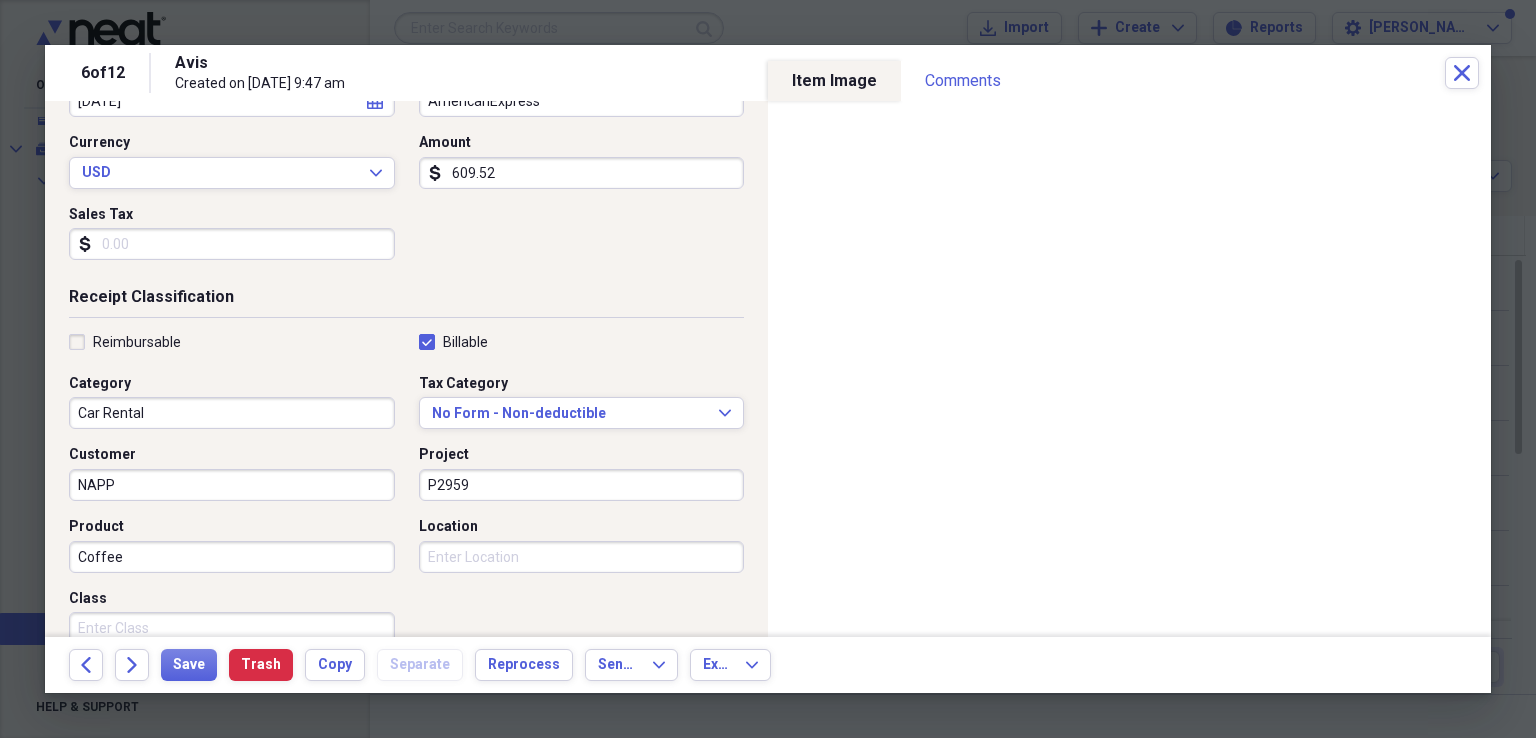 click on "Coffee" at bounding box center [232, 557] 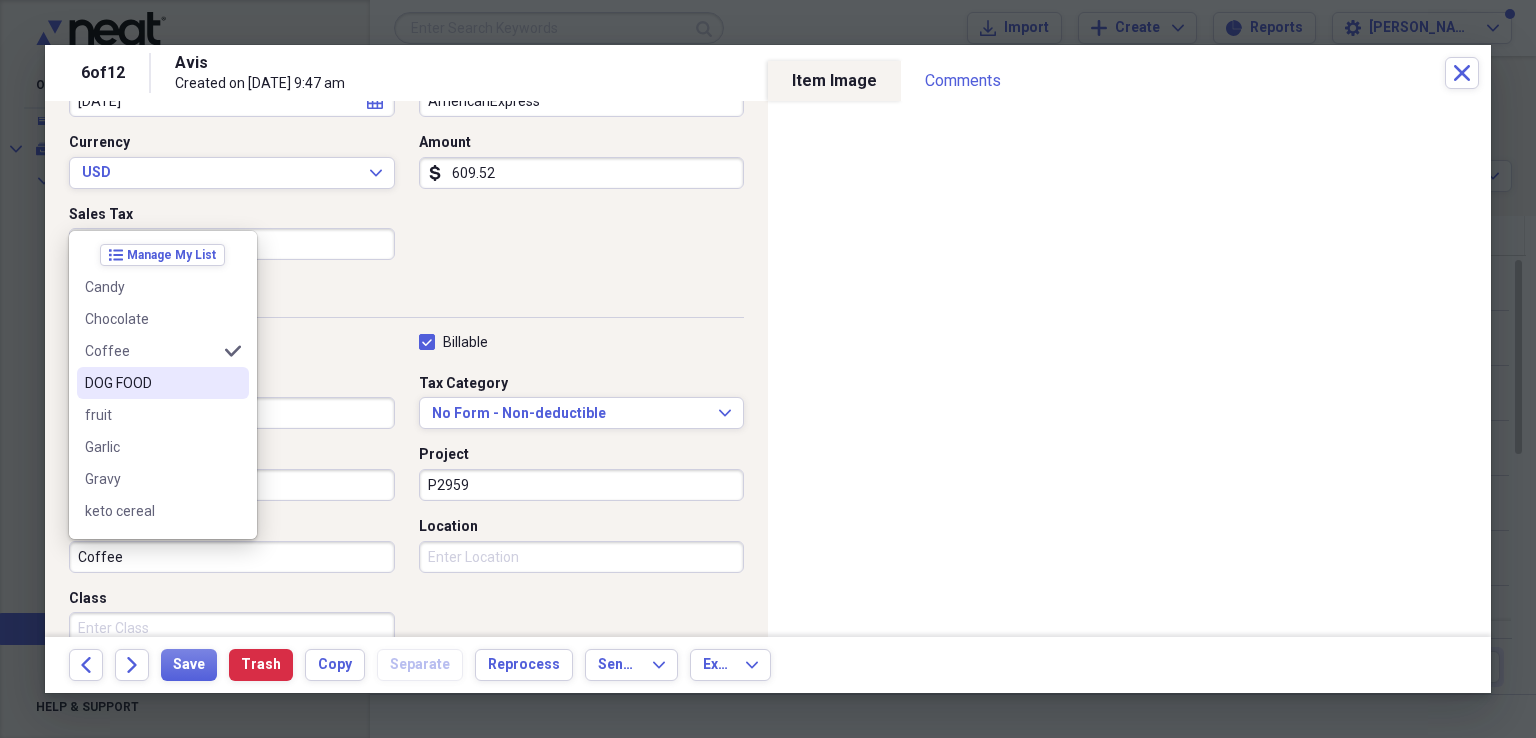 click on "DOG FOOD" at bounding box center [151, 383] 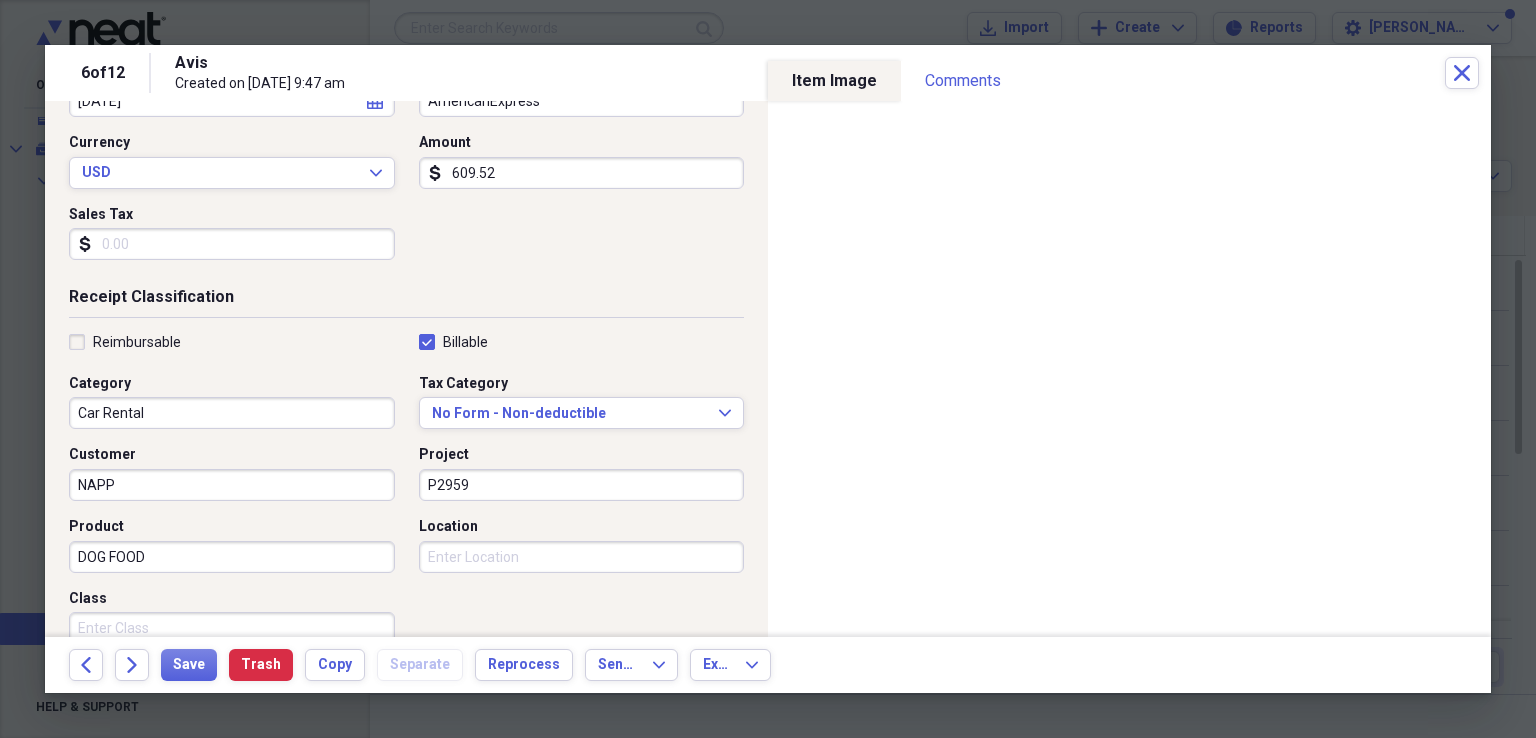 click on "Location" at bounding box center (582, 557) 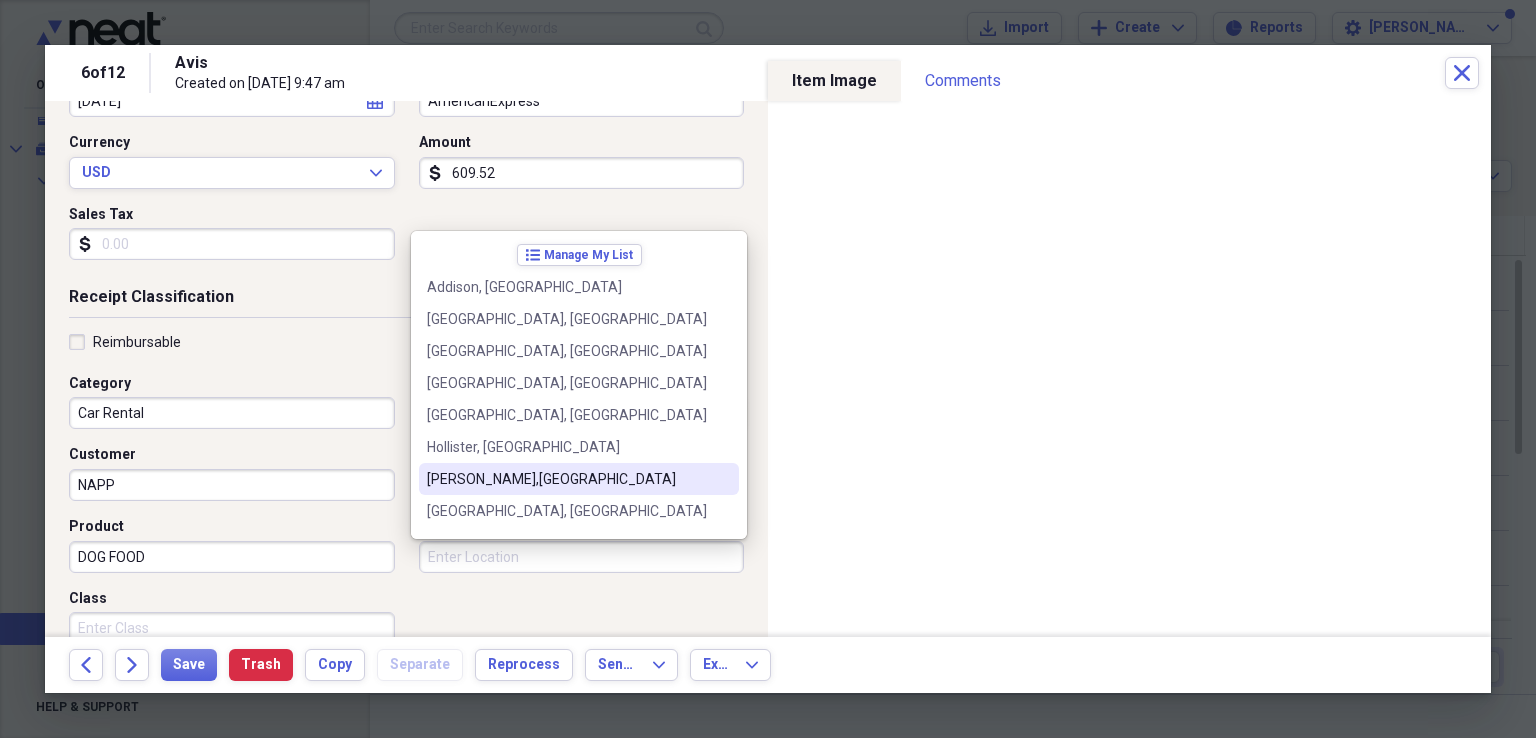 click on "Joplin,MO" at bounding box center [567, 479] 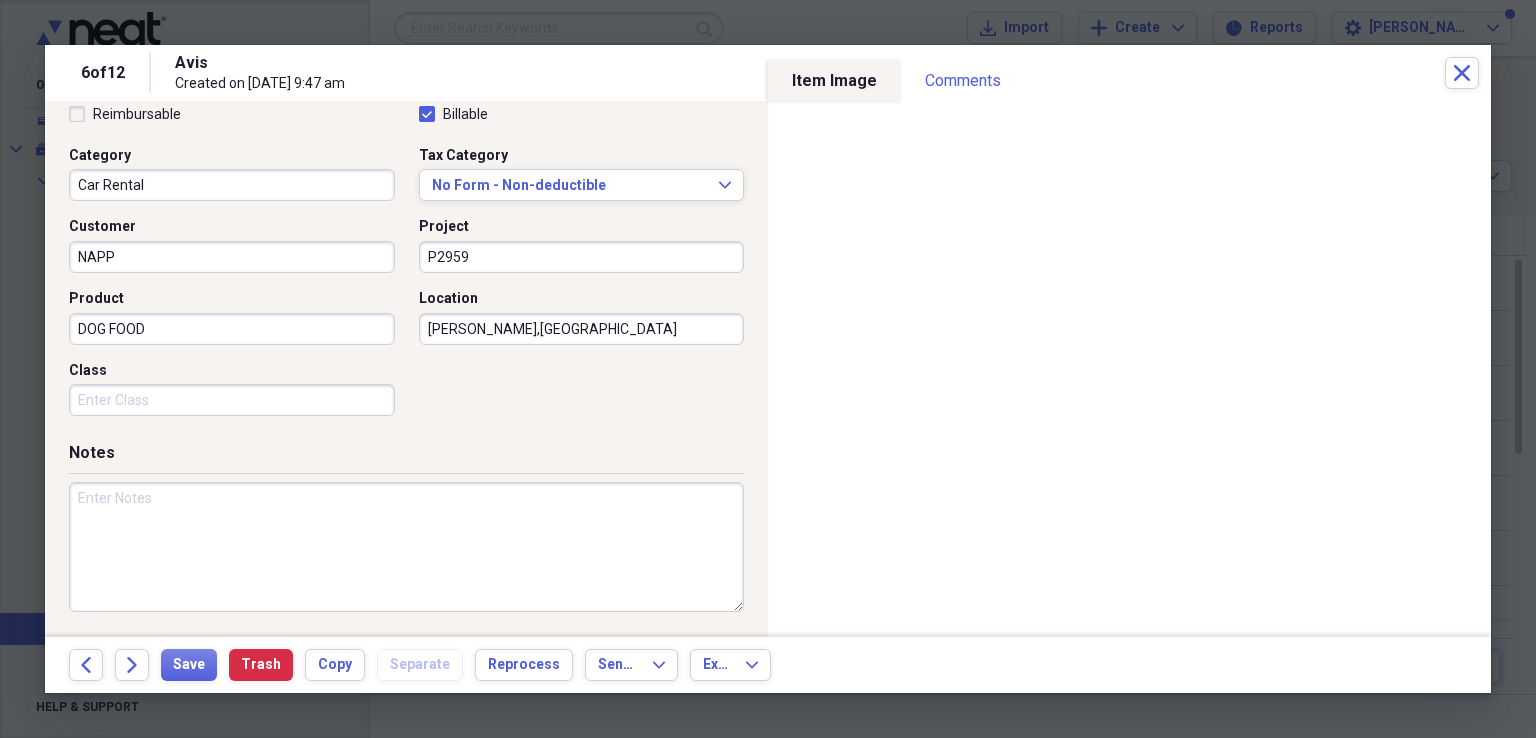 scroll, scrollTop: 483, scrollLeft: 0, axis: vertical 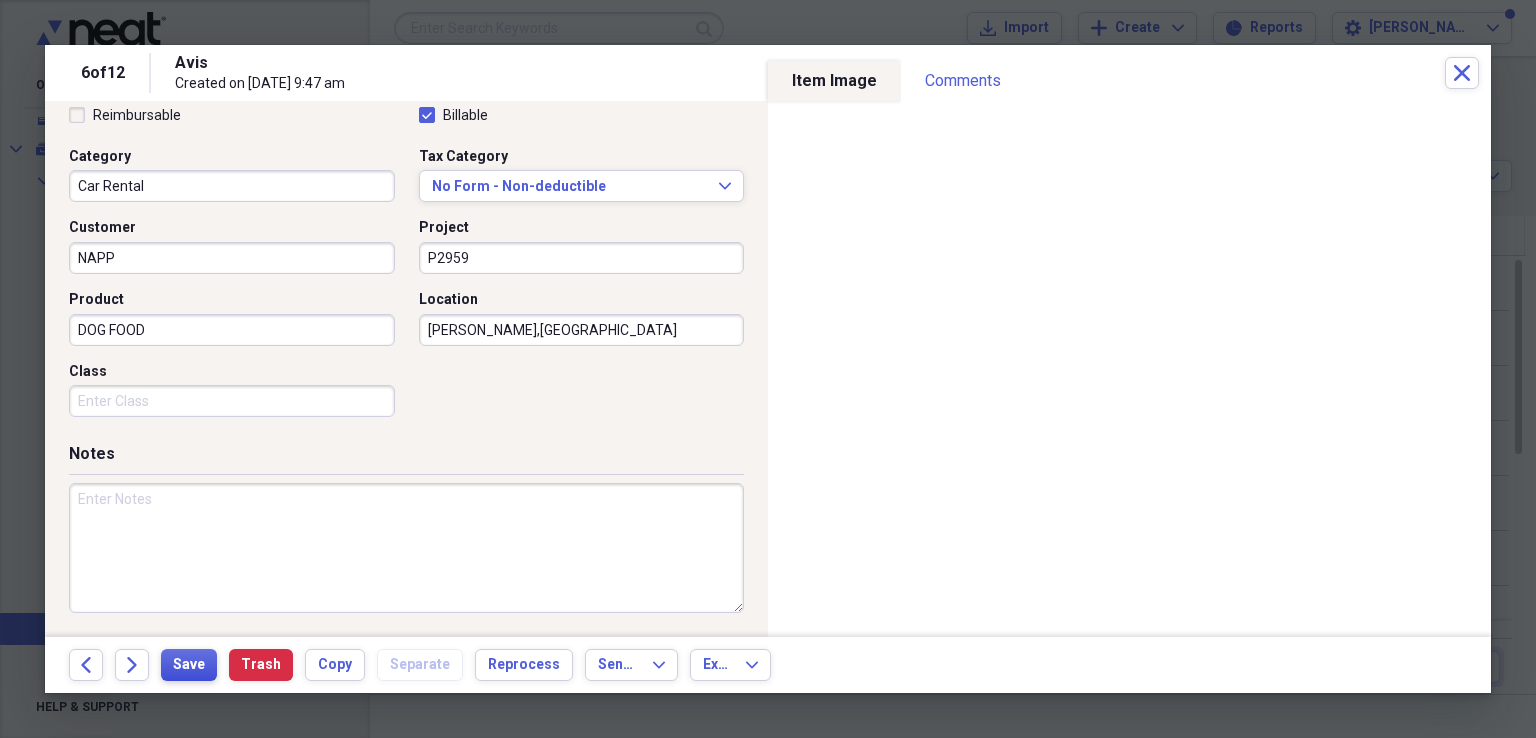 click on "Save" at bounding box center (189, 665) 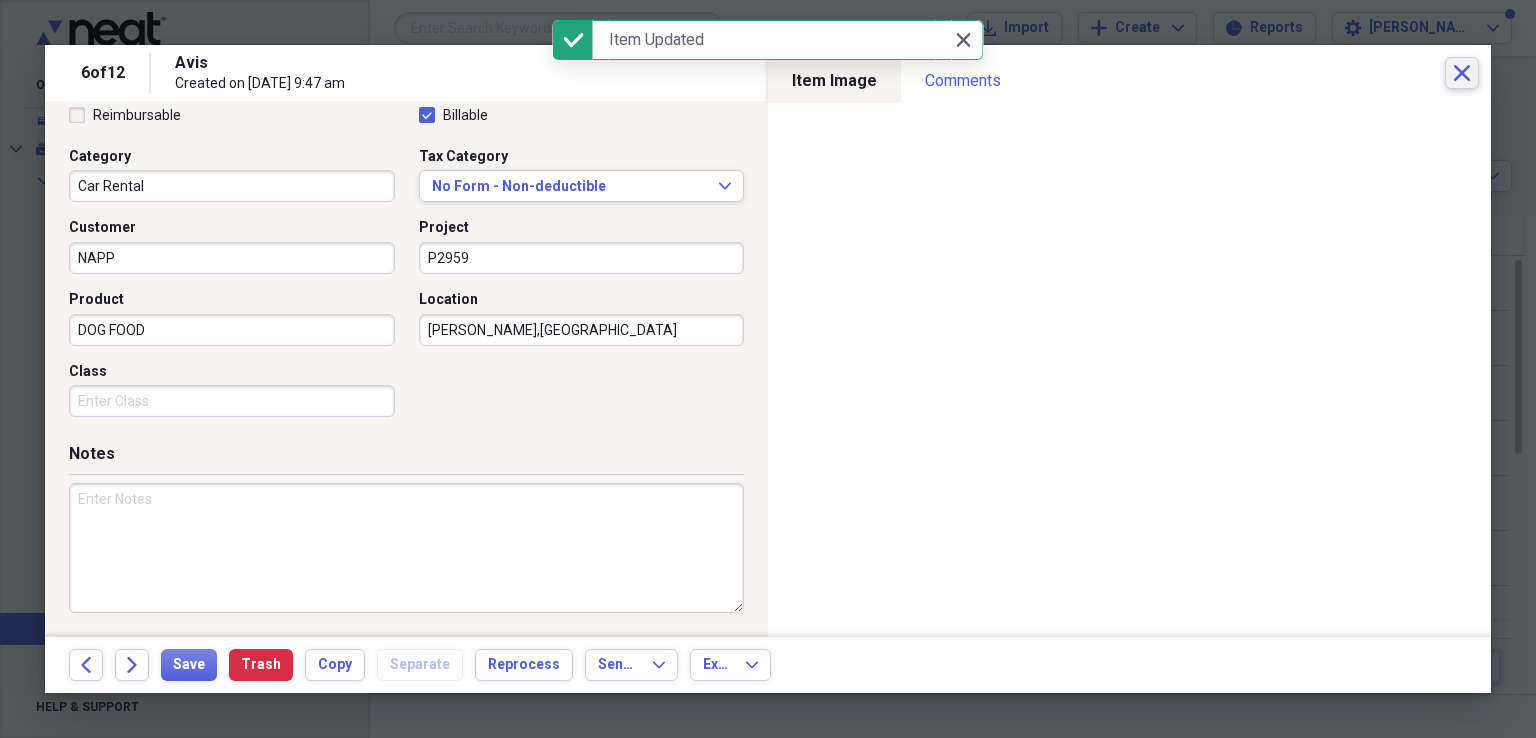 click on "Close" 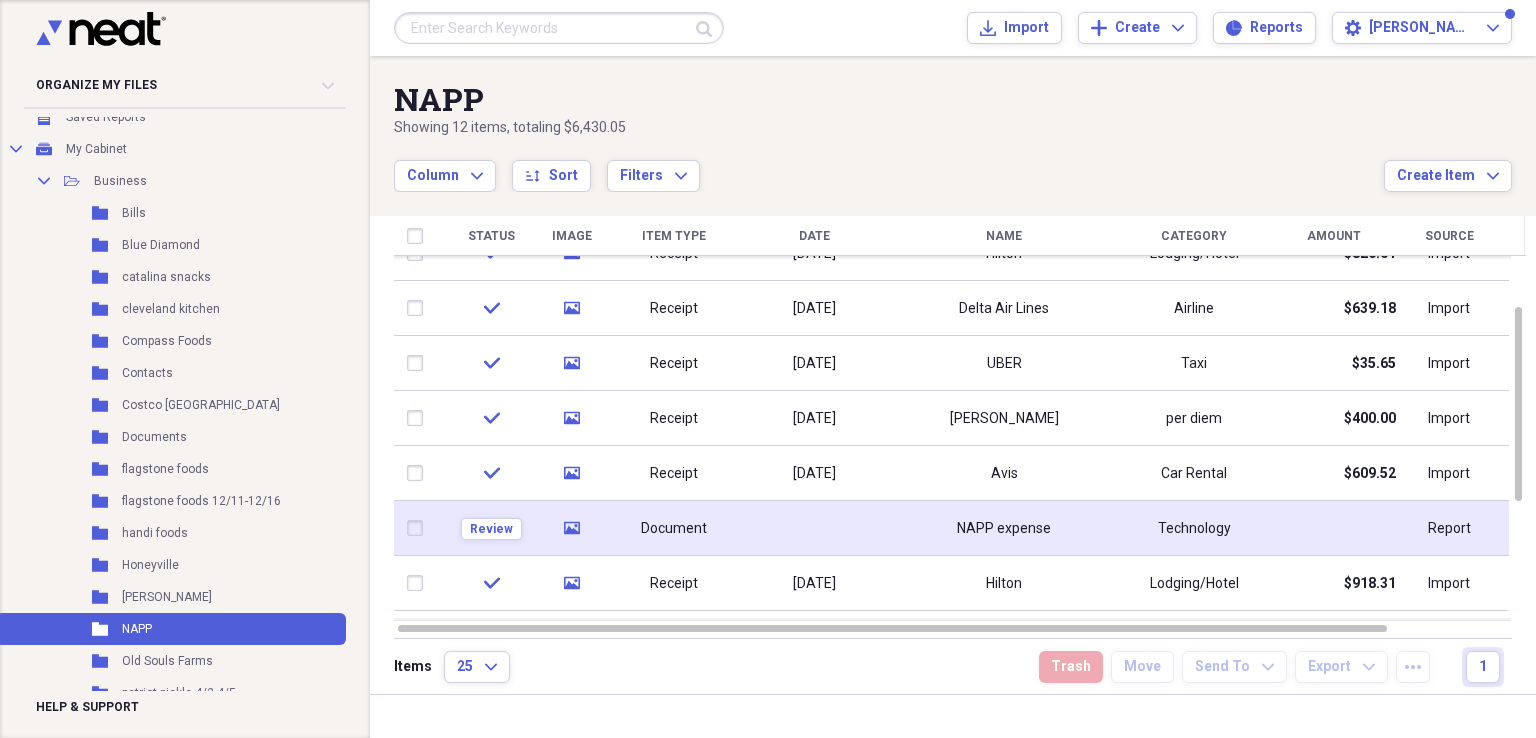 click on "NAPP expense" at bounding box center [1004, 528] 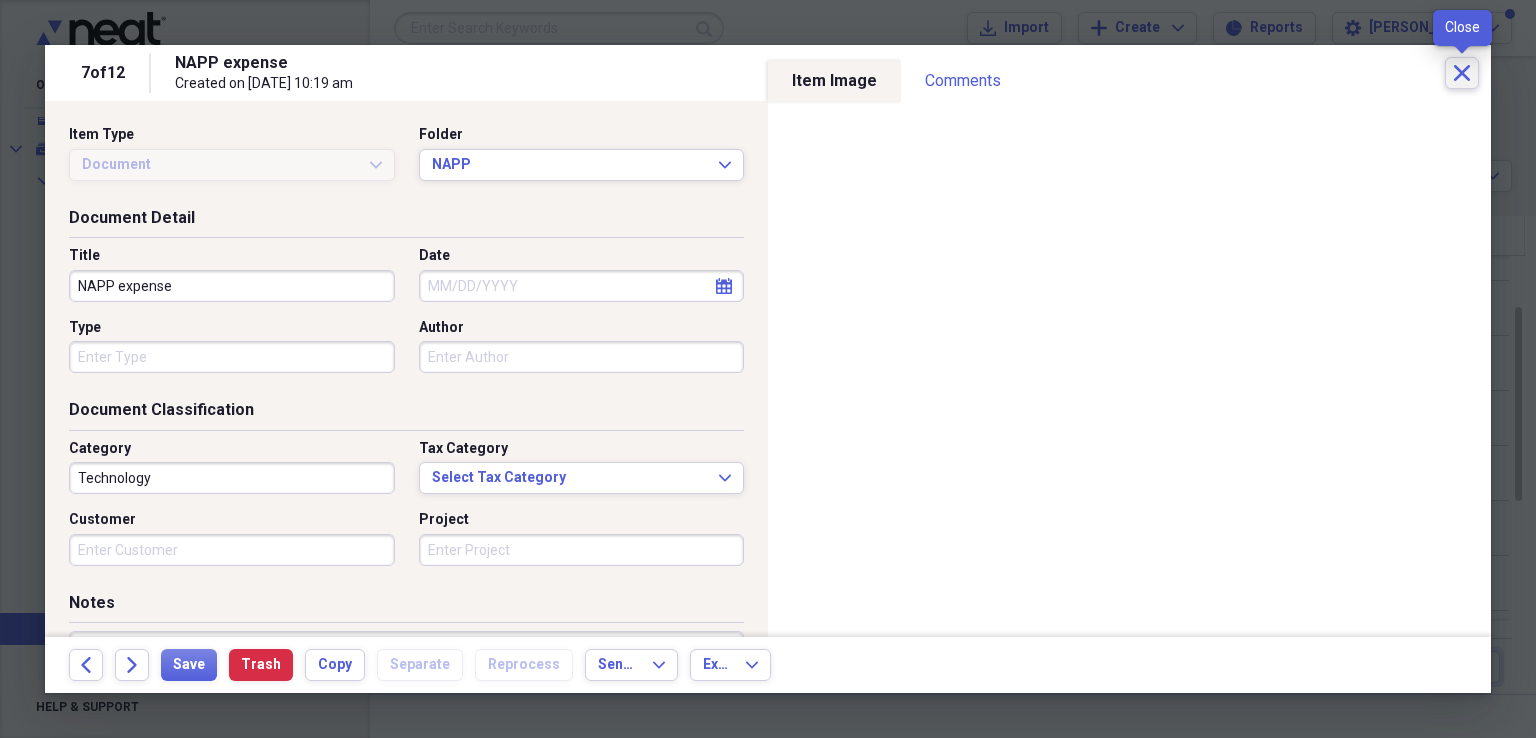click on "Close" 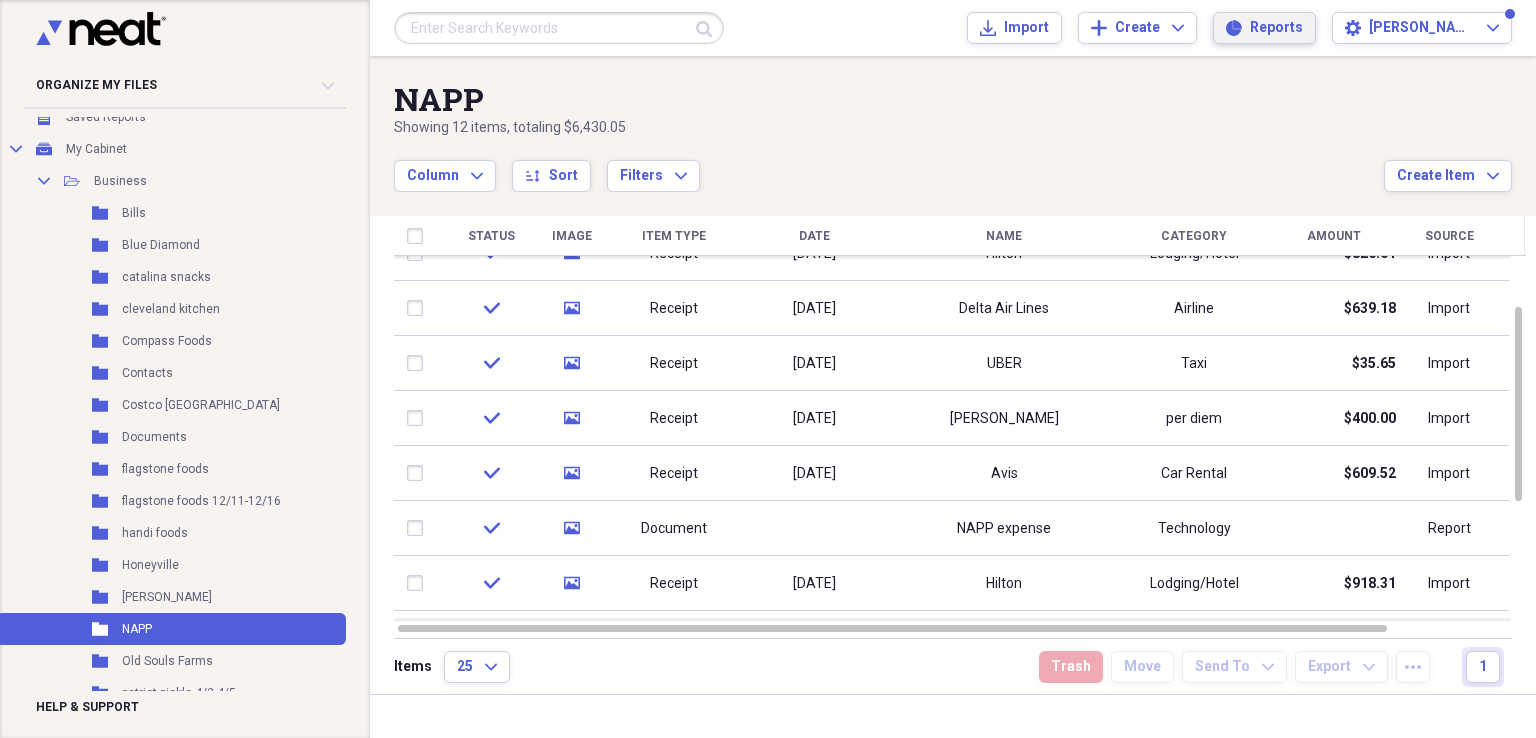click on "Reports" at bounding box center (1276, 28) 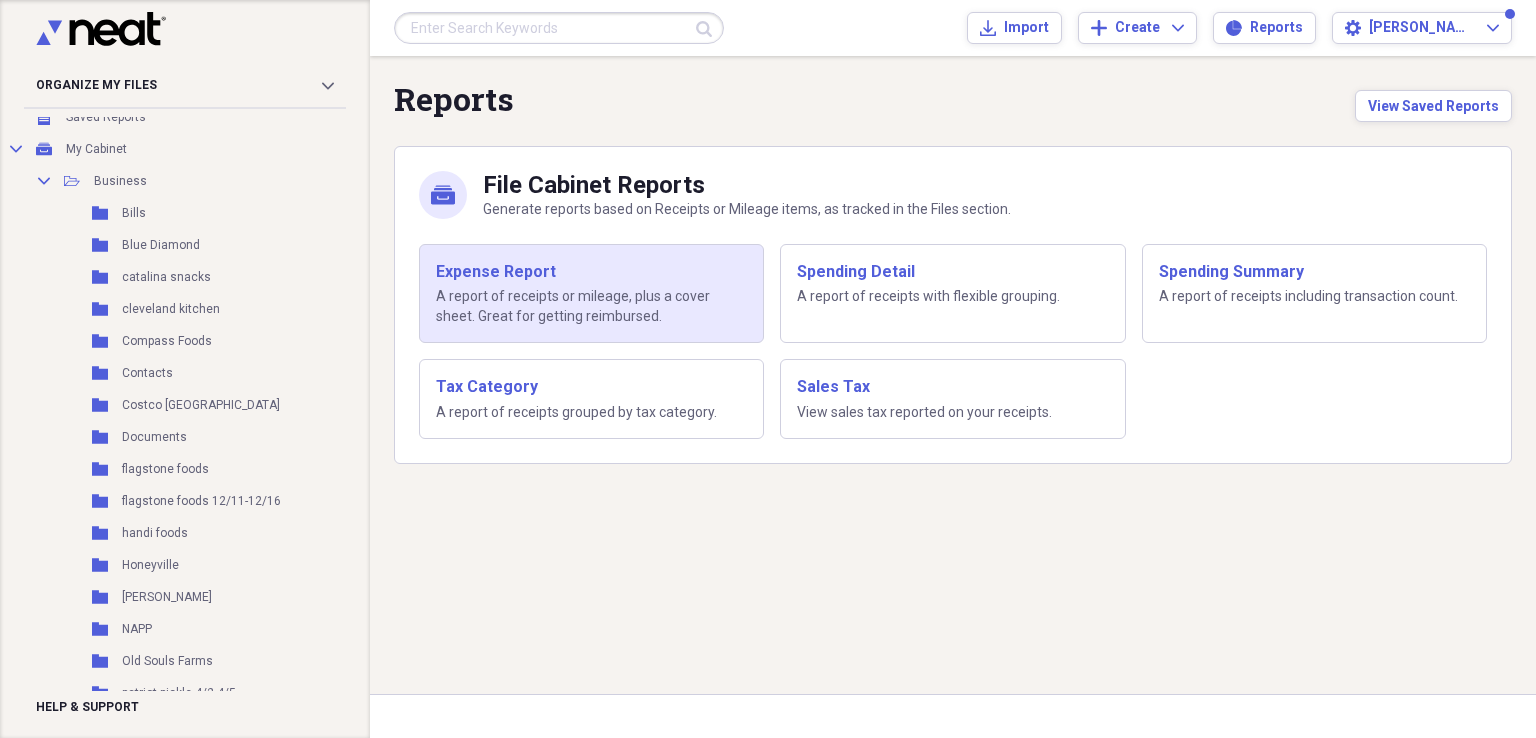click on "Expense Report A report of receipts or mileage, plus a cover sheet. Great for getting reimbursed." at bounding box center (591, 294) 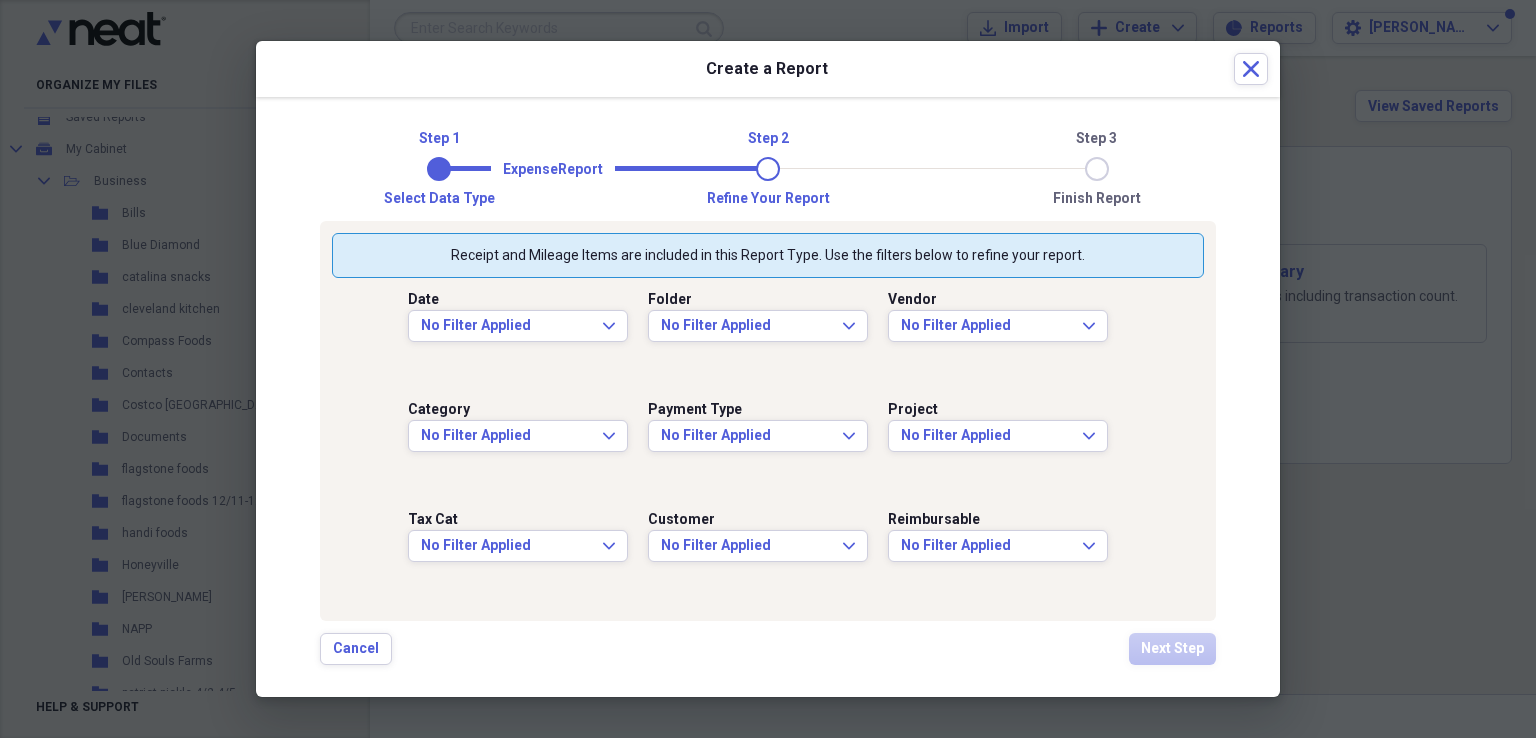 click on "Date No Filter Applied Expand" at bounding box center (528, 333) 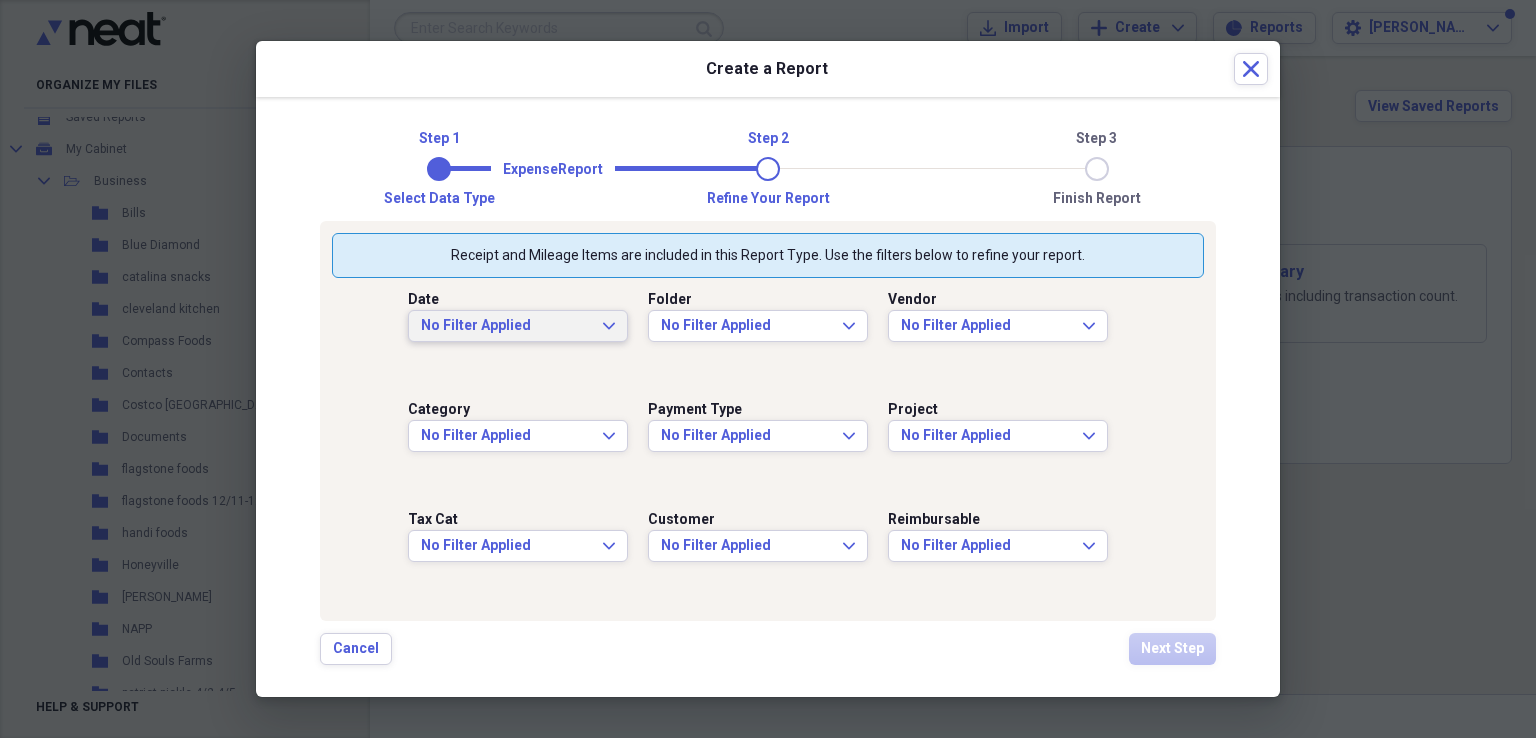 click on "No Filter Applied" at bounding box center (506, 326) 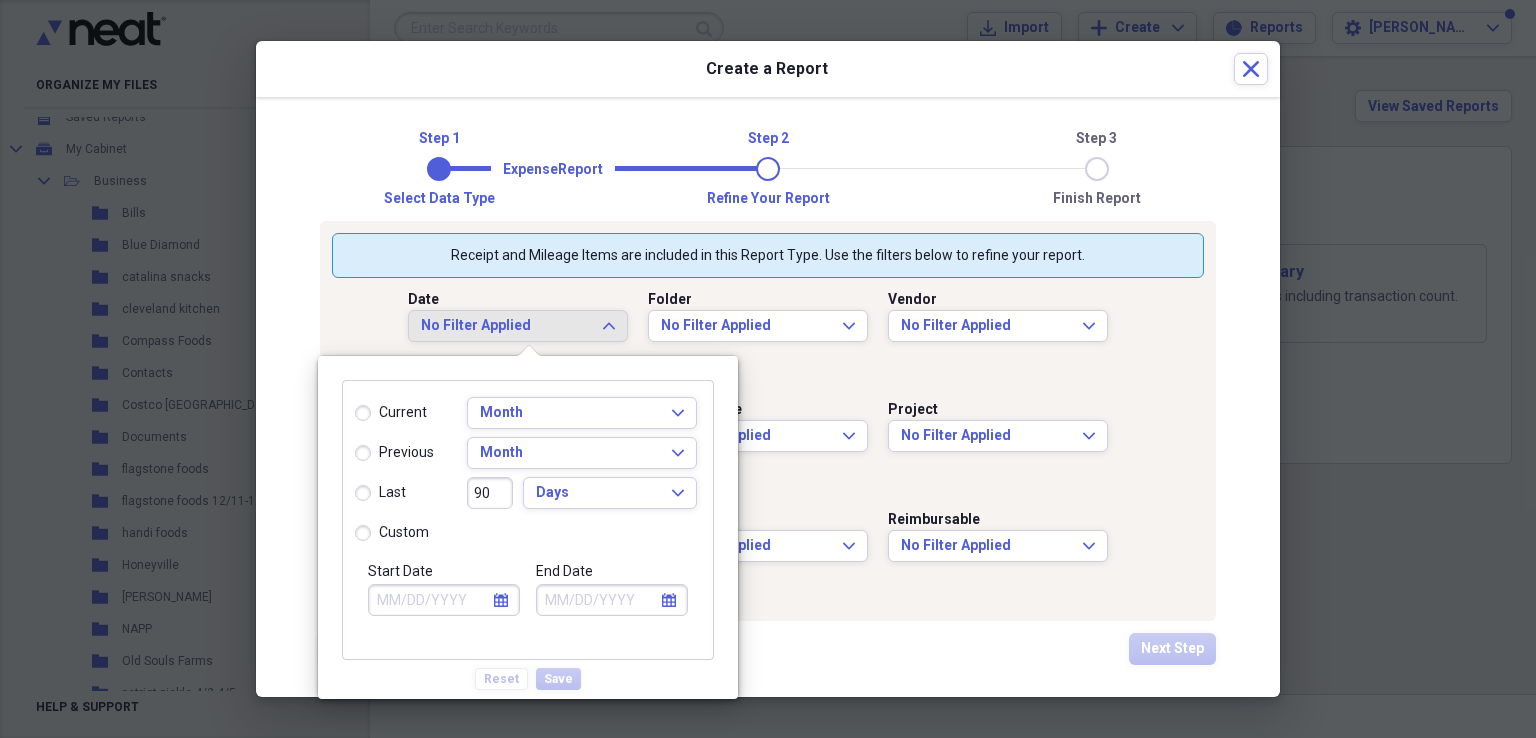 click on "calendar Calendar" at bounding box center (501, 600) 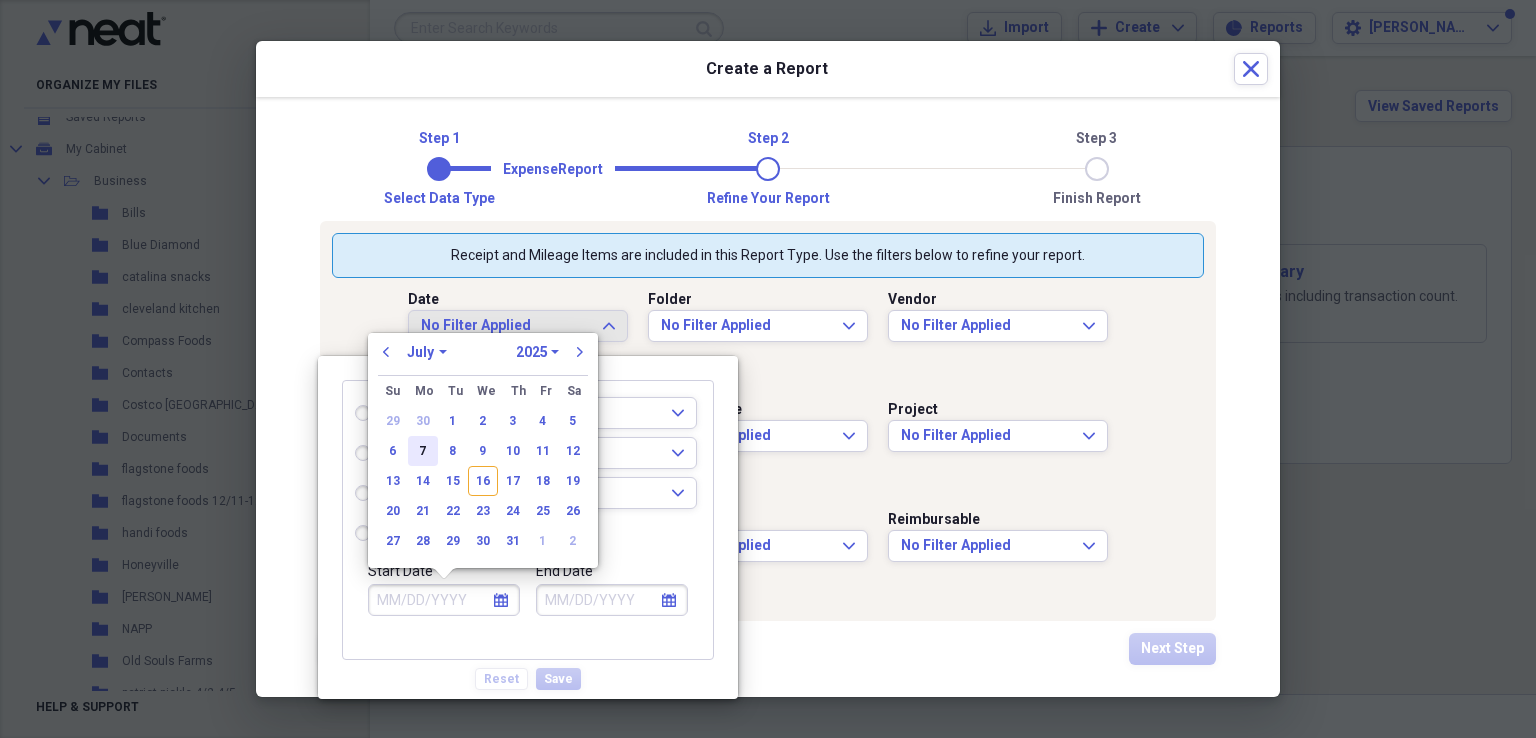 click on "7" at bounding box center [423, 451] 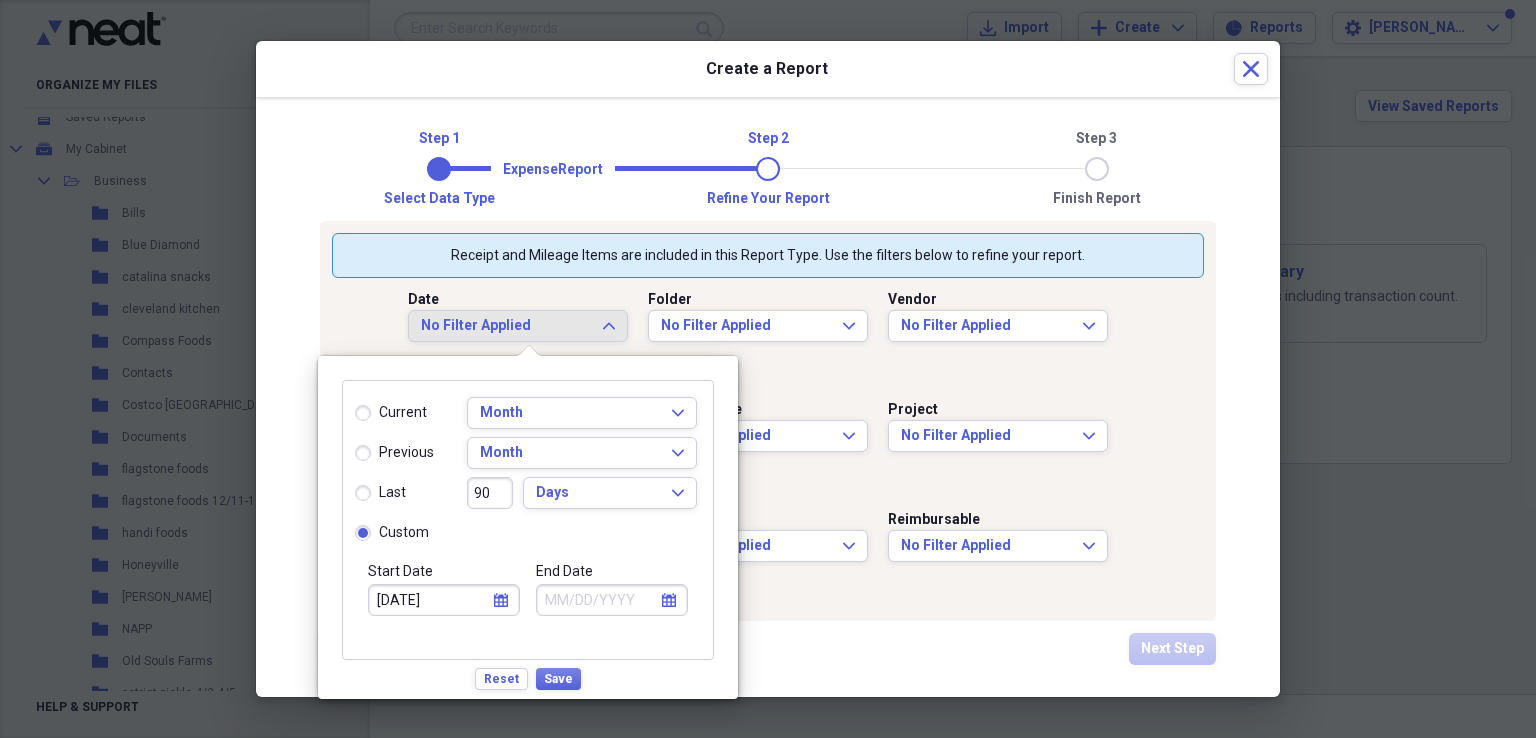 click on "calendar" 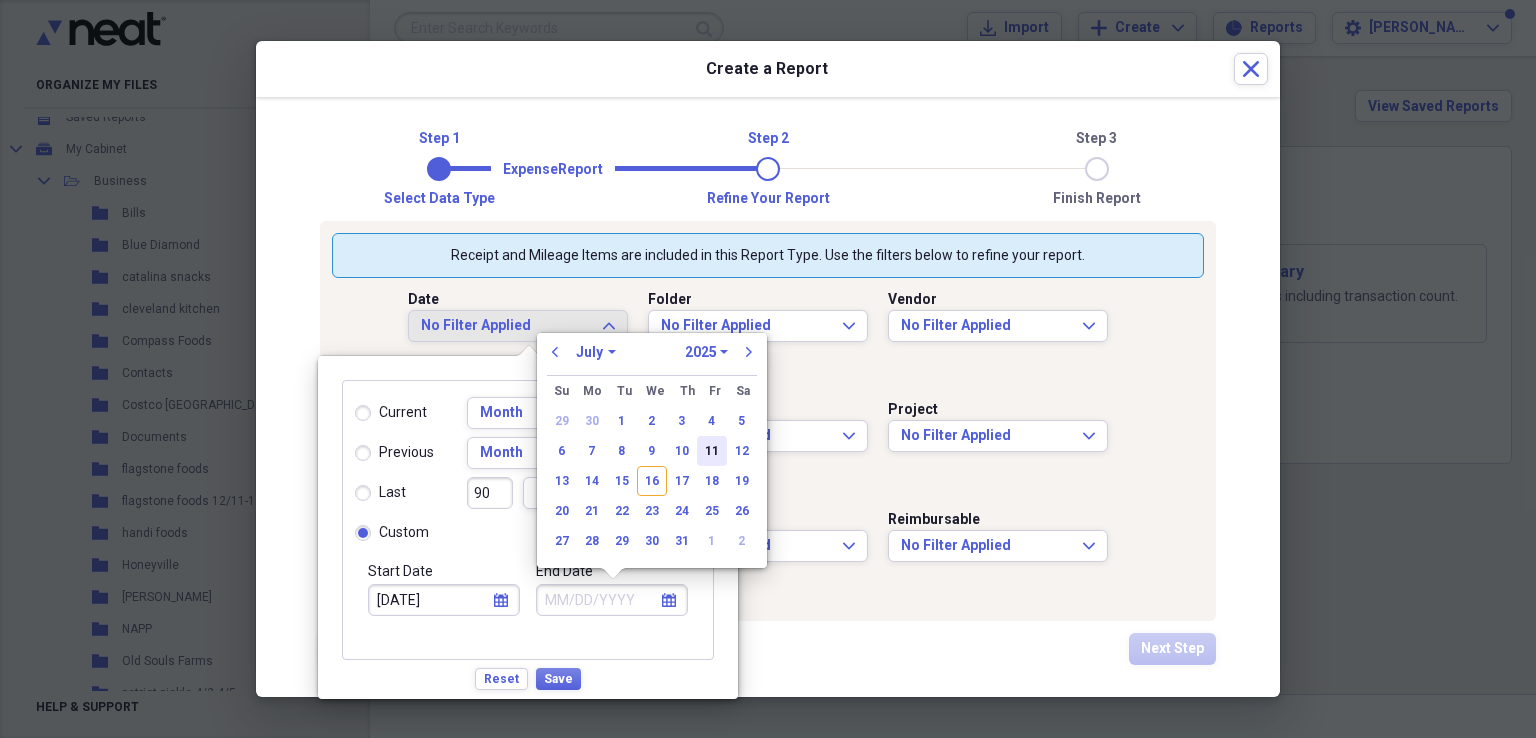 click on "11" at bounding box center [712, 451] 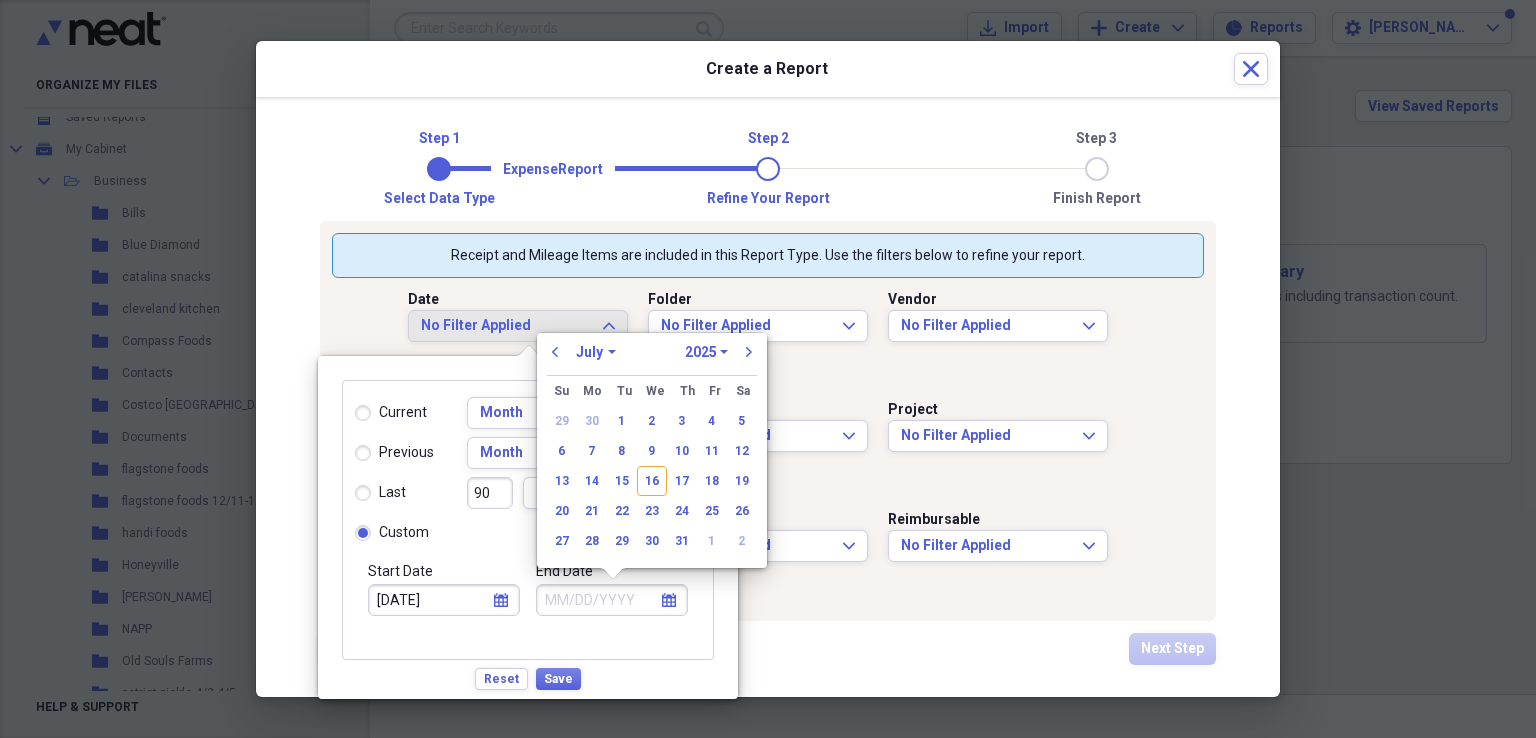 type on "07/11/2025" 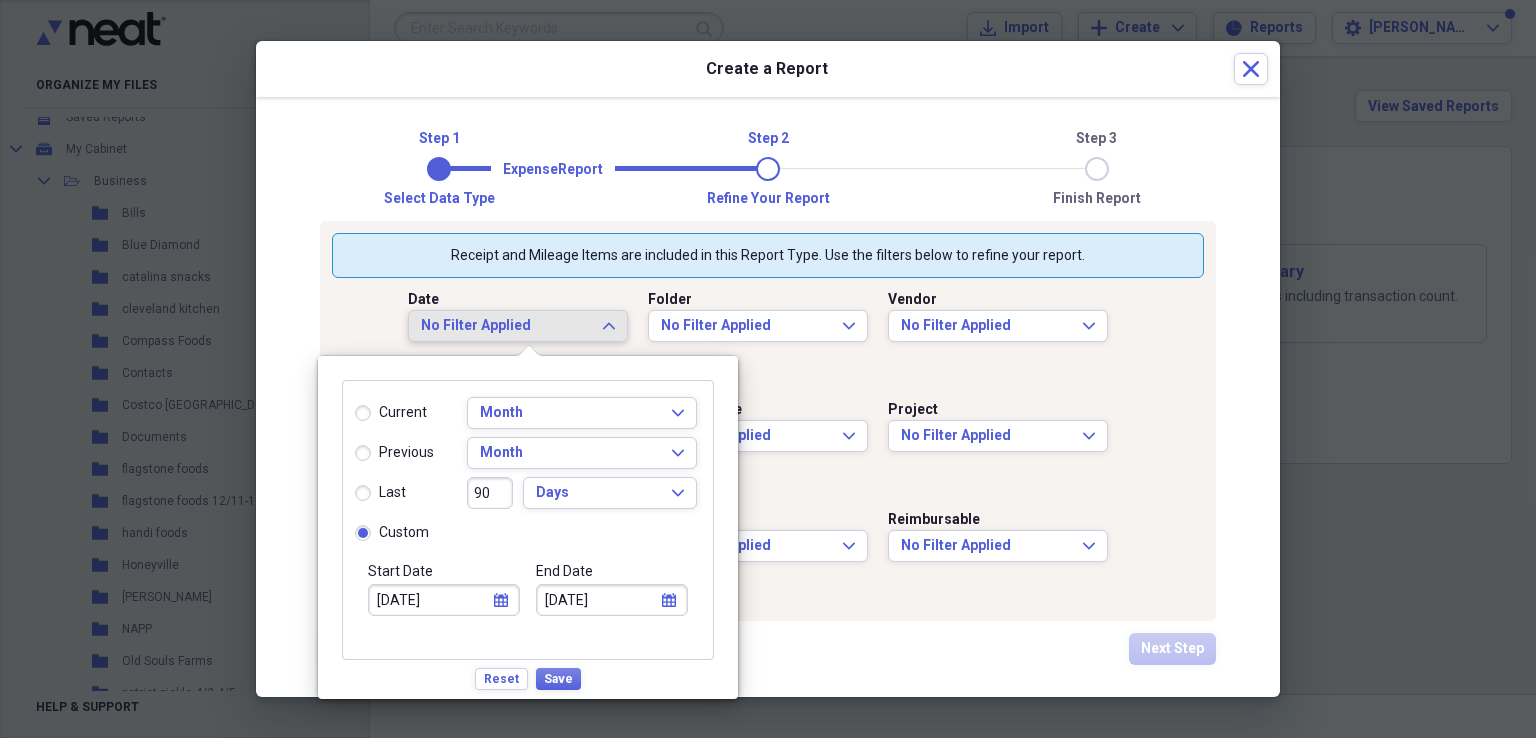 click on "Date No Filter Applied Expand Folder No Filter Applied Expand Vendor No Filter Applied Expand Category No Filter Applied Expand Payment Type No Filter Applied Expand Project No Filter Applied Expand Tax Cat No Filter Applied Expand Customer No Filter Applied Expand Reimbursable No Filter Applied Expand" at bounding box center (768, 443) 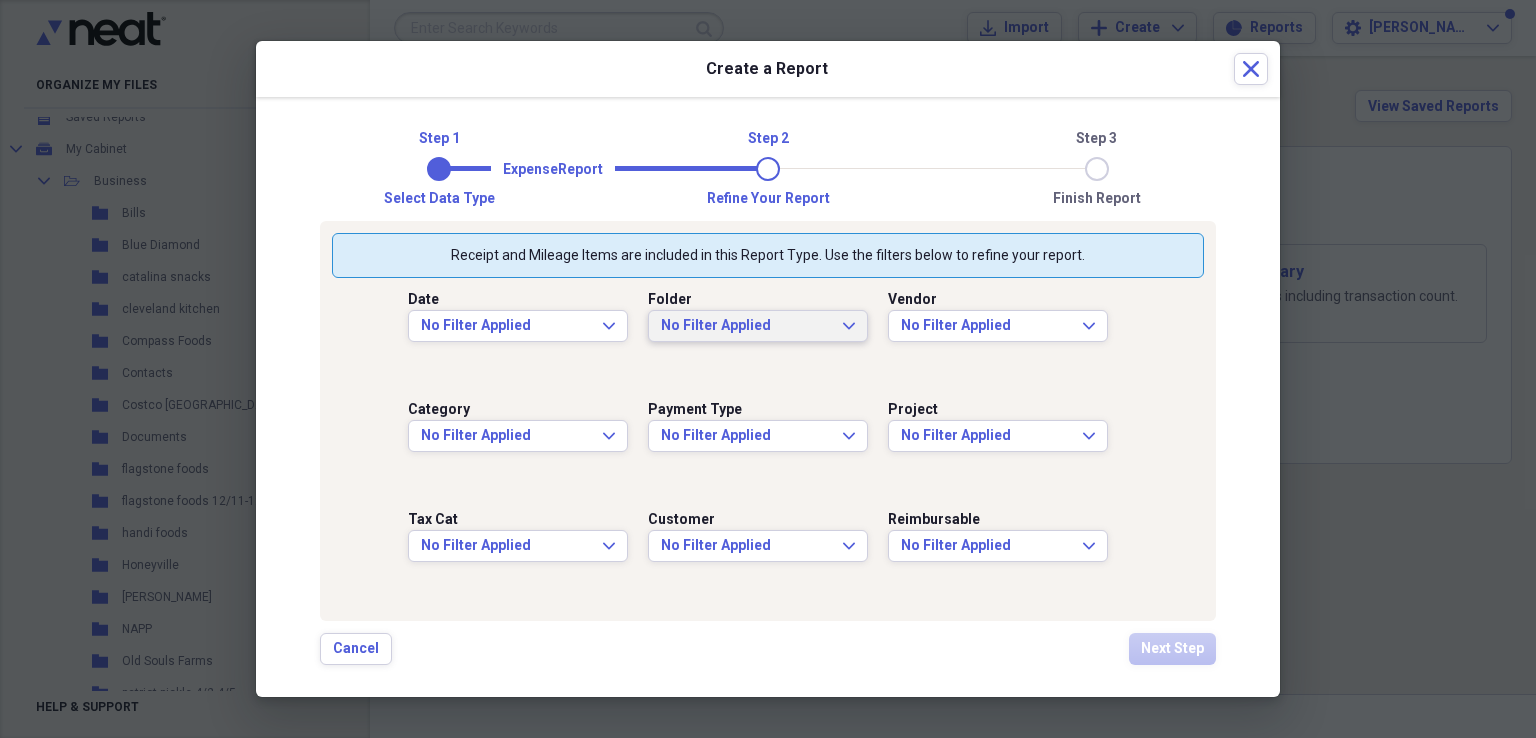 click on "No Filter Applied Expand" at bounding box center (758, 326) 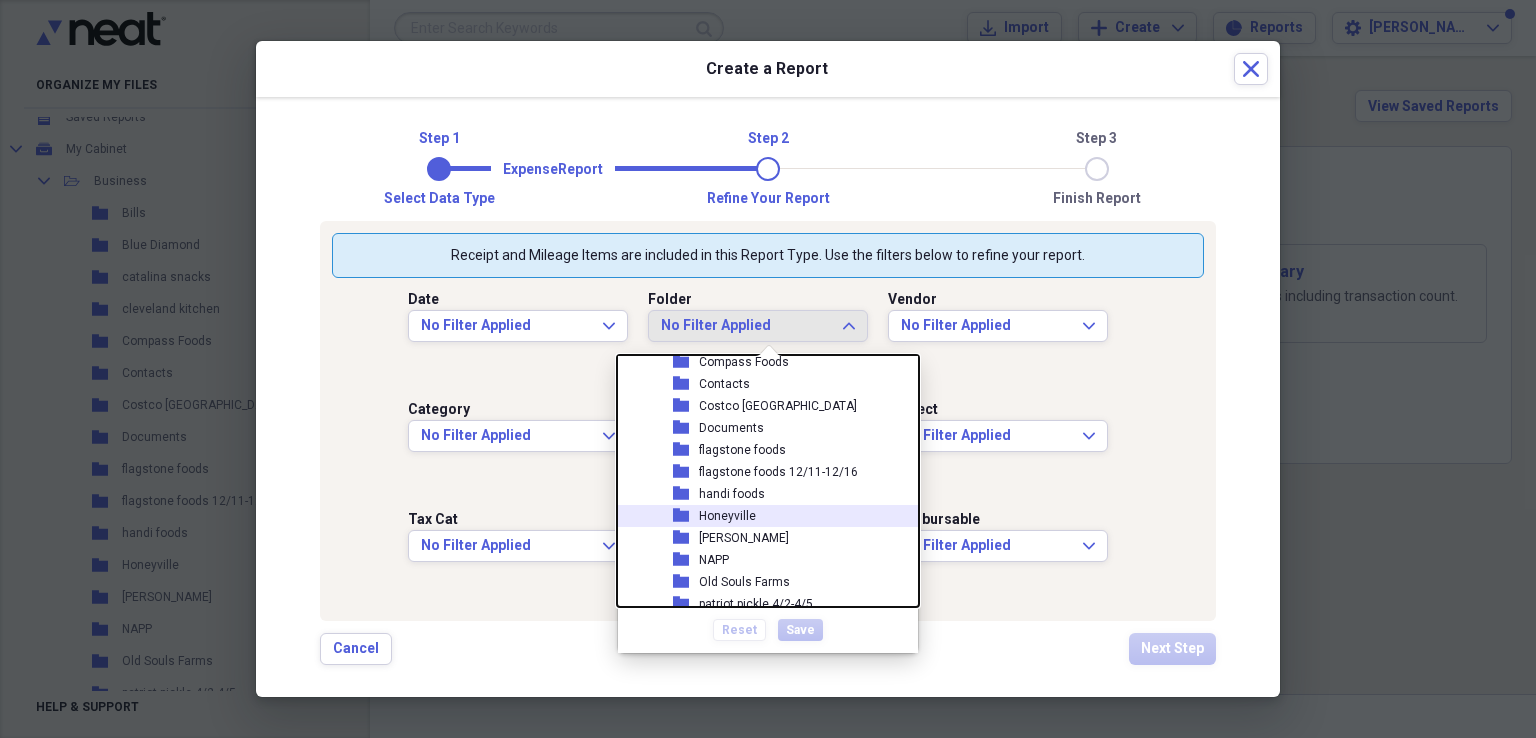 scroll, scrollTop: 172, scrollLeft: 0, axis: vertical 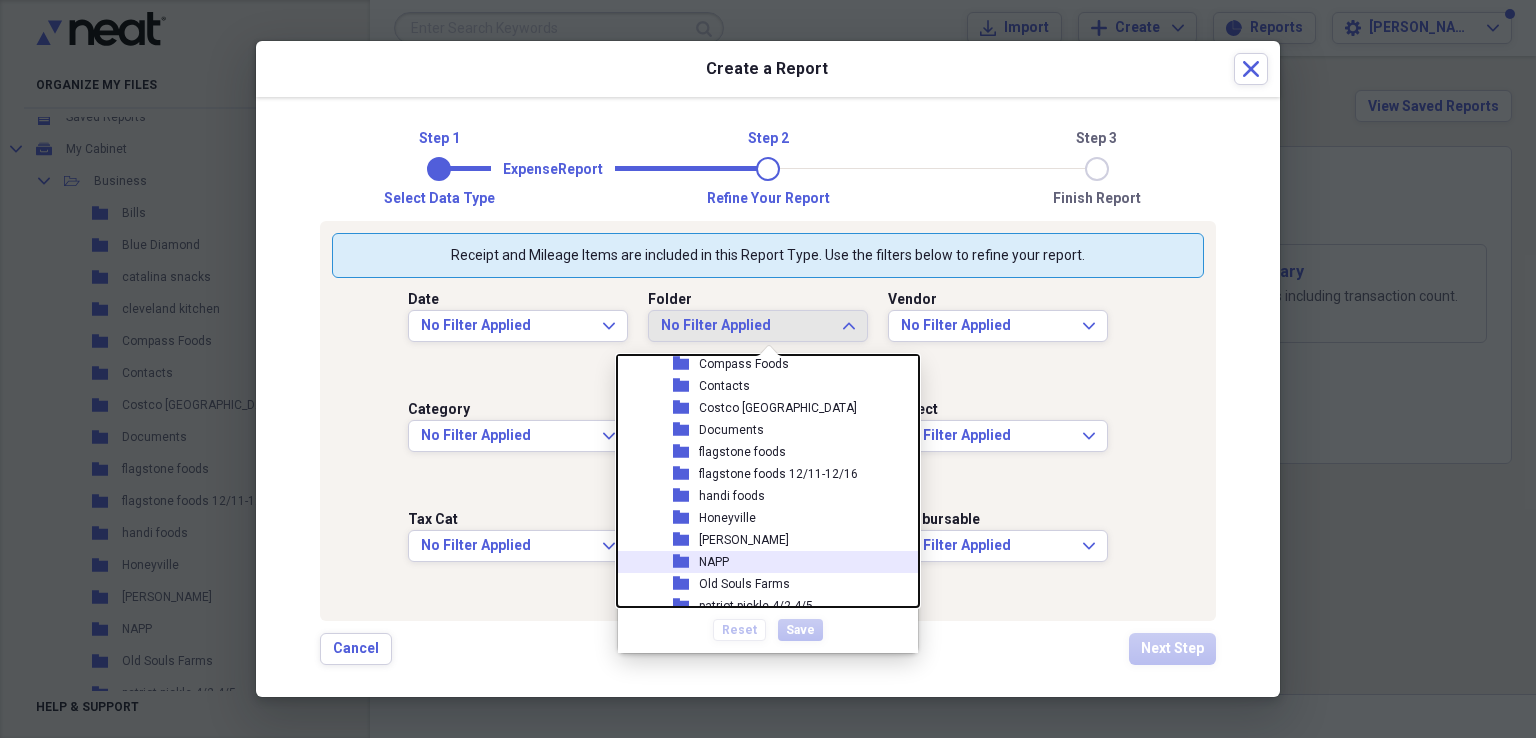 click on "folder NAPP" at bounding box center (760, 562) 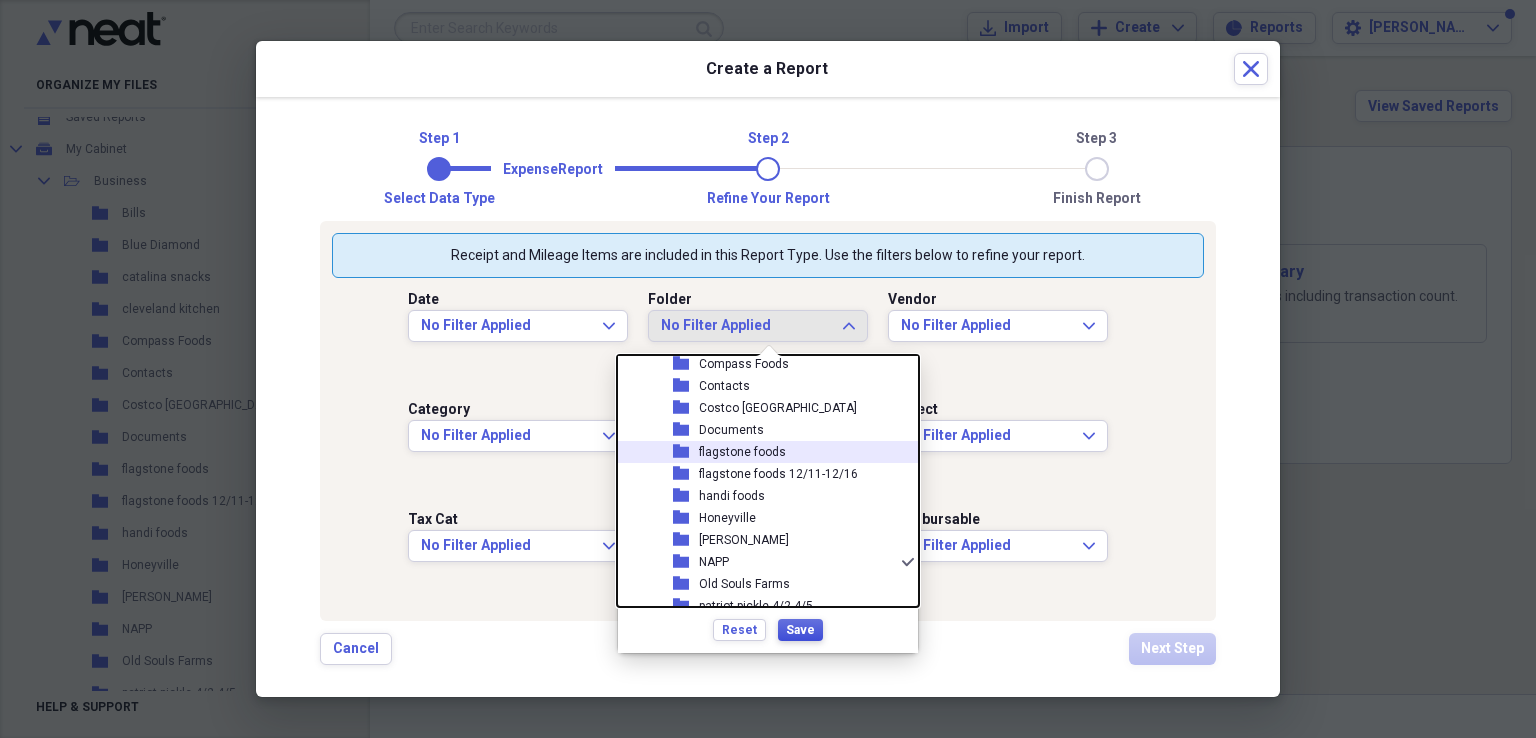 click on "Save" at bounding box center [800, 630] 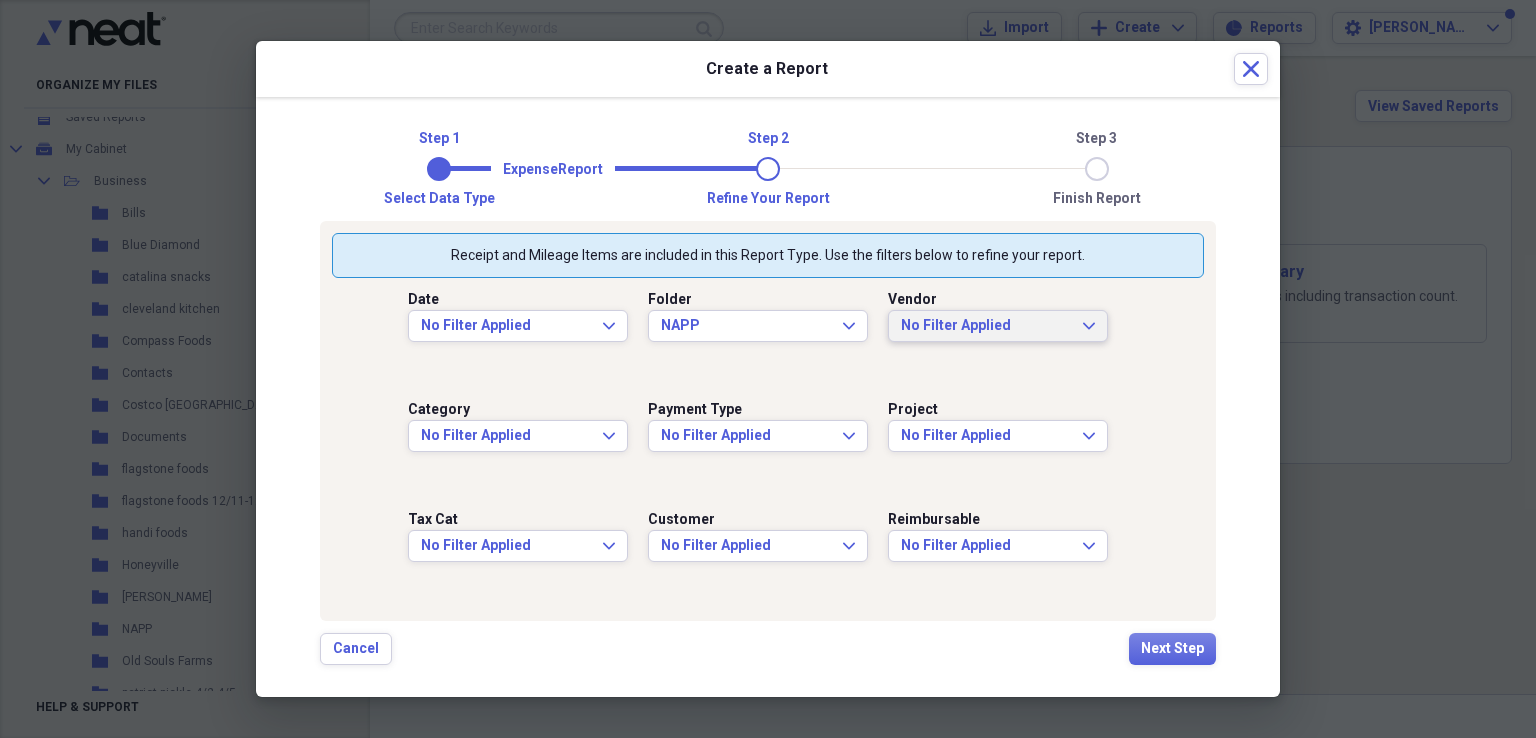 click on "No Filter Applied" at bounding box center (986, 326) 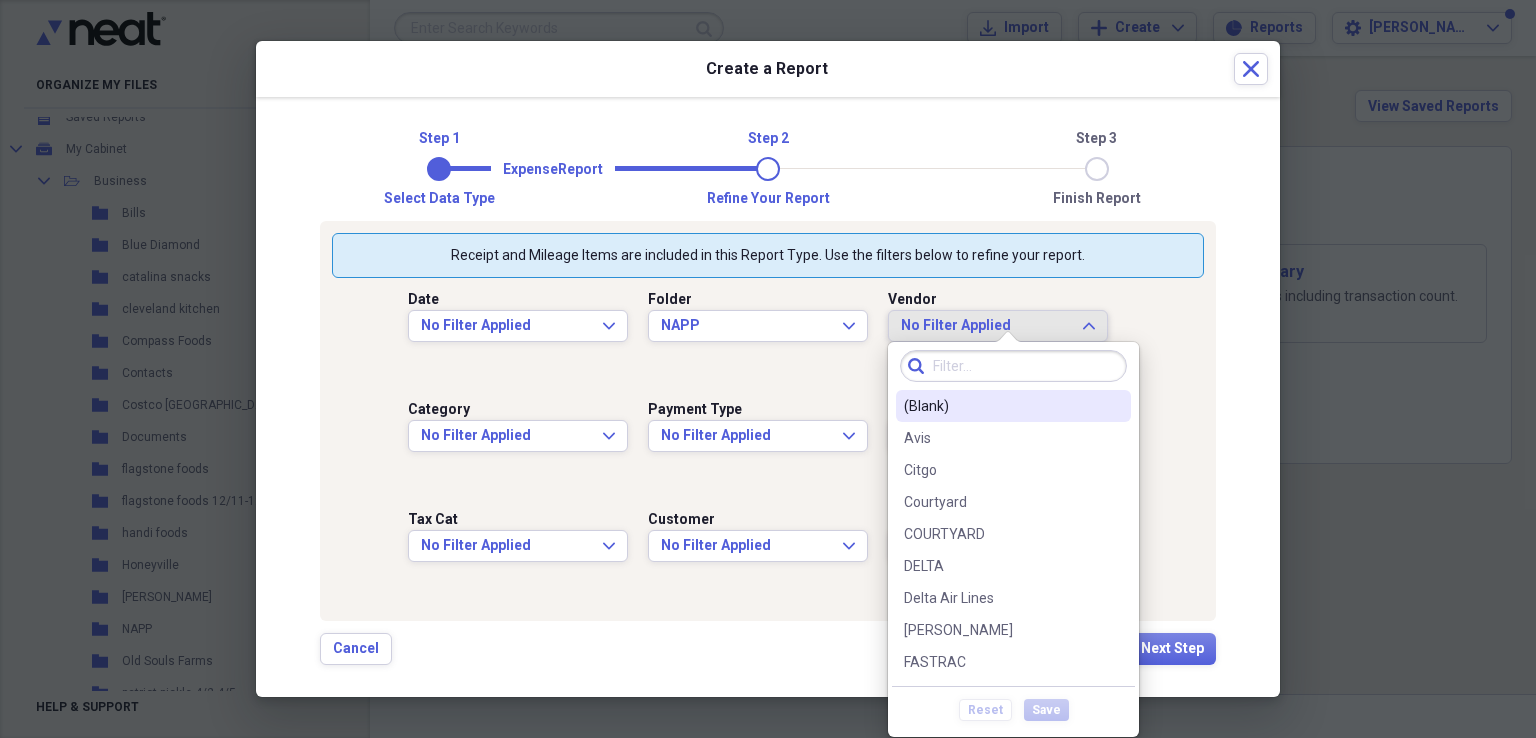 click on "No Filter Applied Expand" at bounding box center [998, 326] 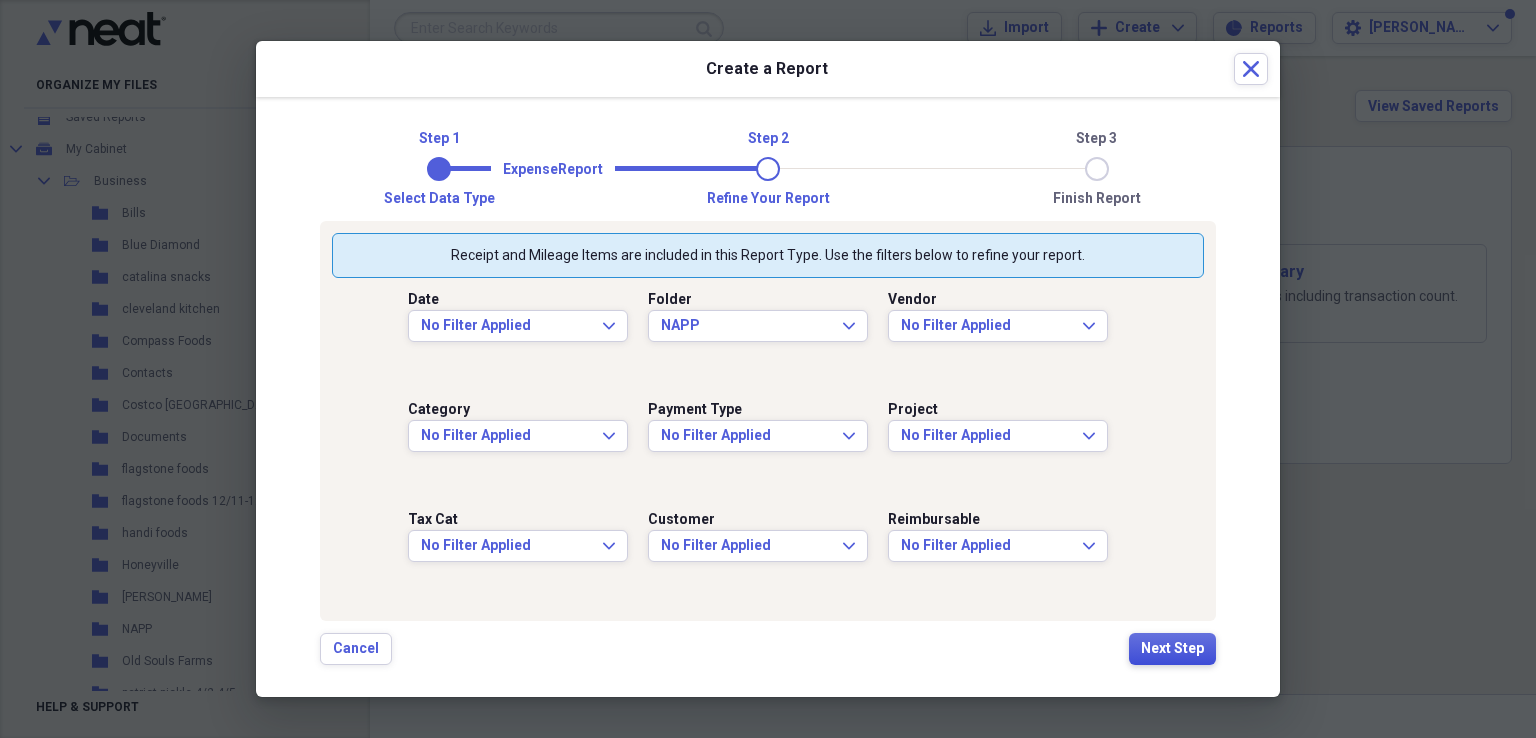 click on "Next Step" at bounding box center (1172, 649) 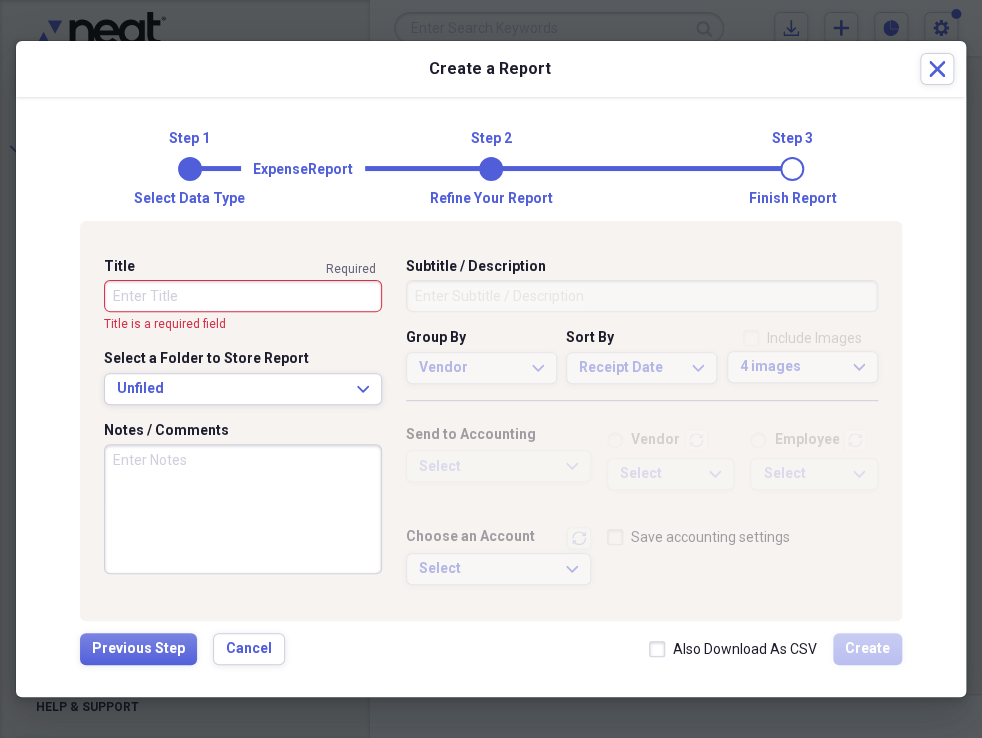 click on "Title" at bounding box center (243, 296) 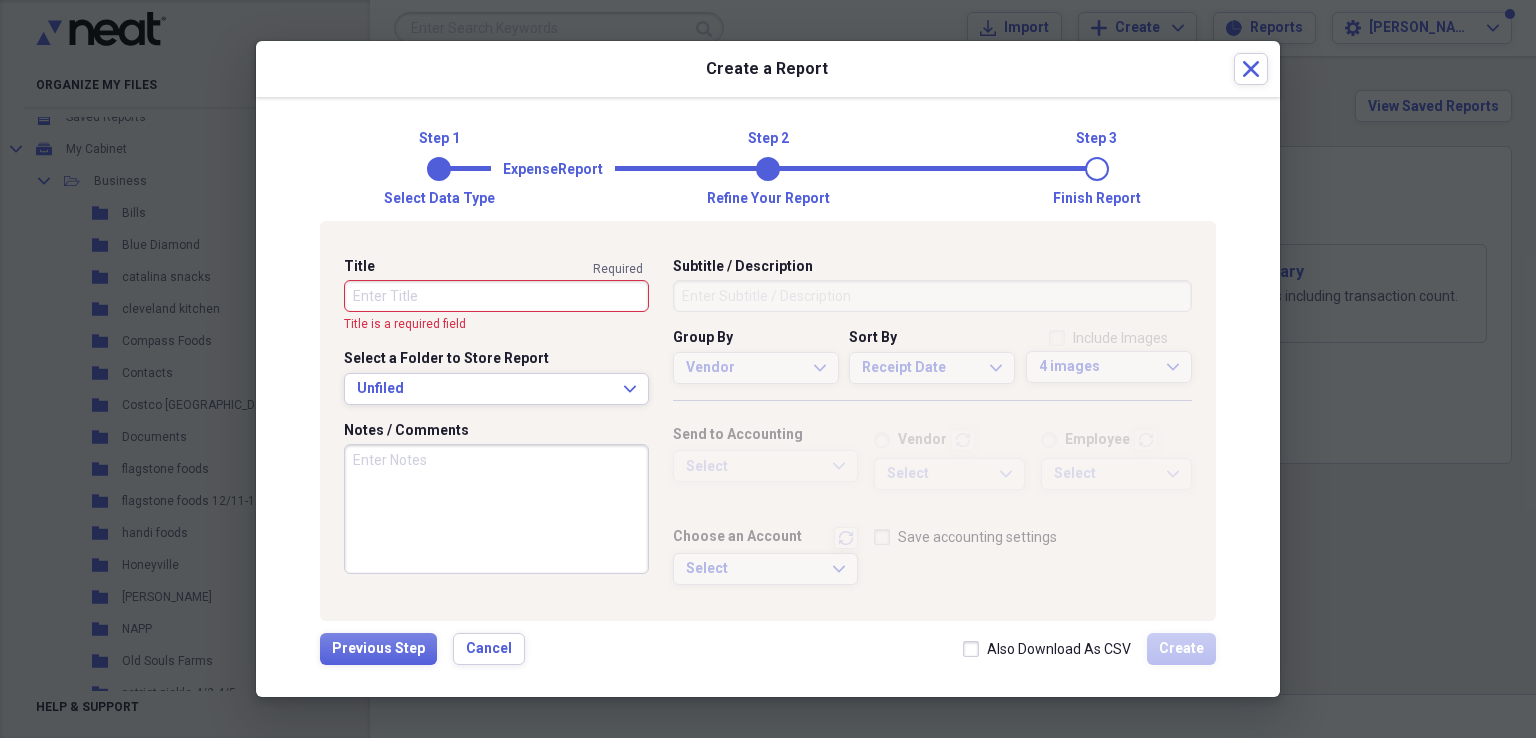 click on "Title" at bounding box center (496, 296) 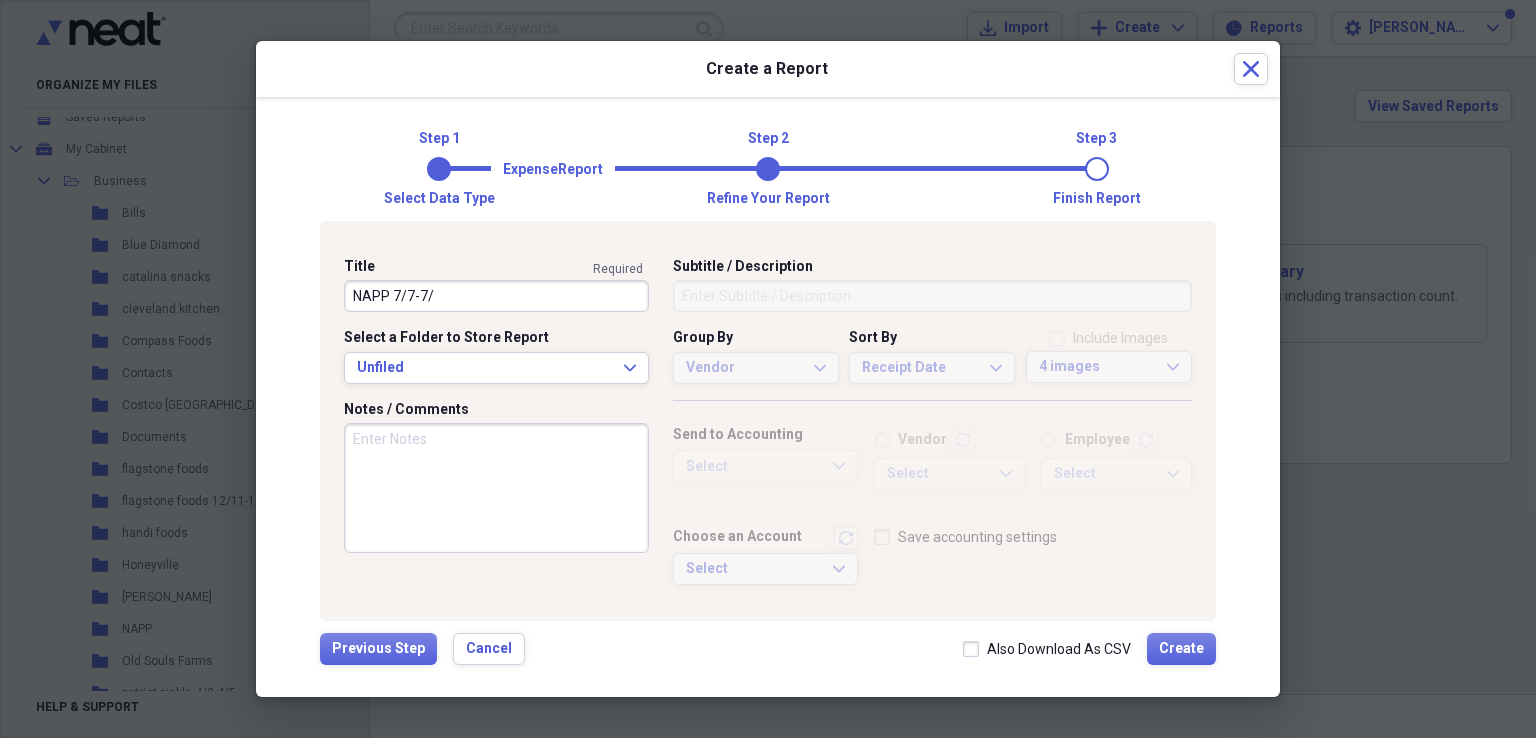 click on "NAPP 7/7-7/" at bounding box center [496, 296] 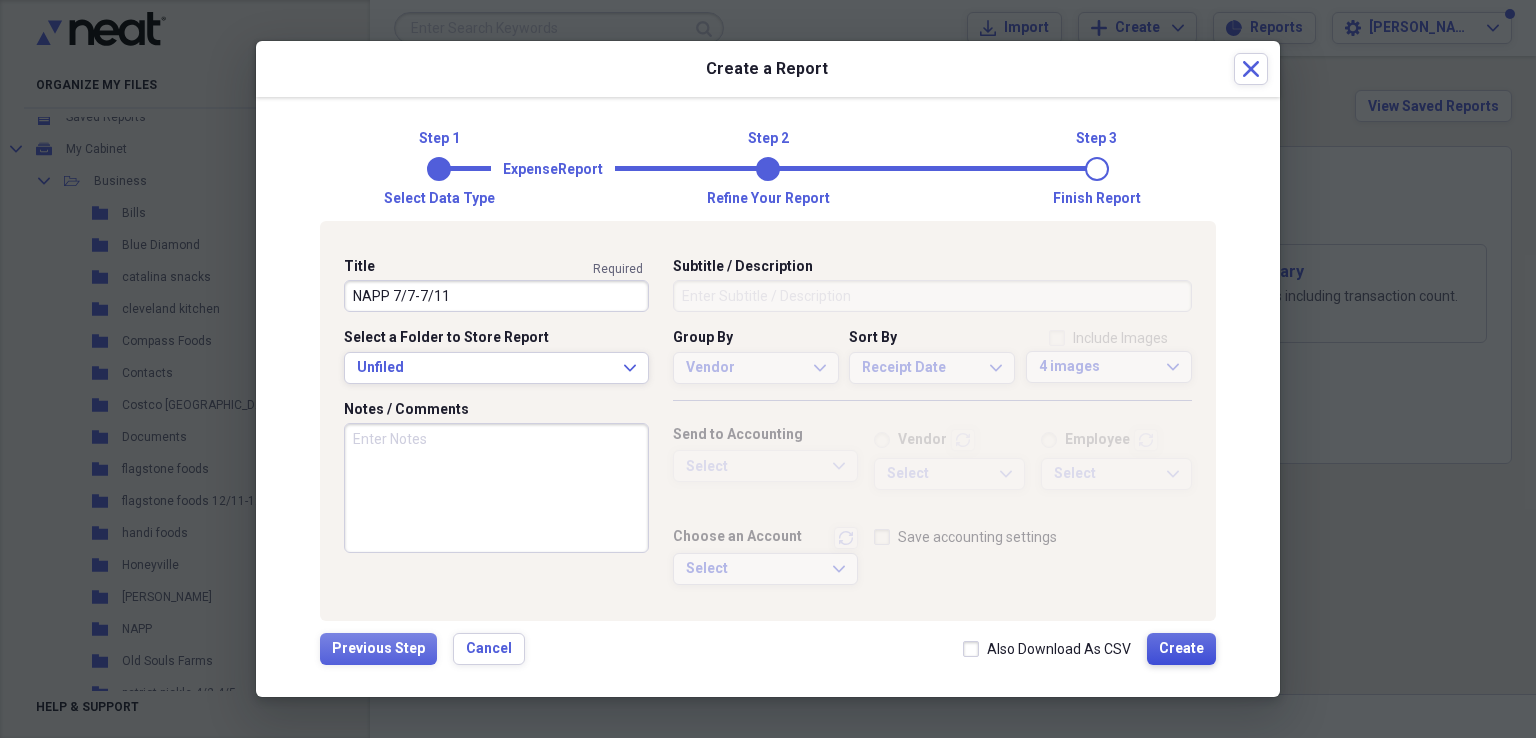 type on "NAPP 7/7-7/11" 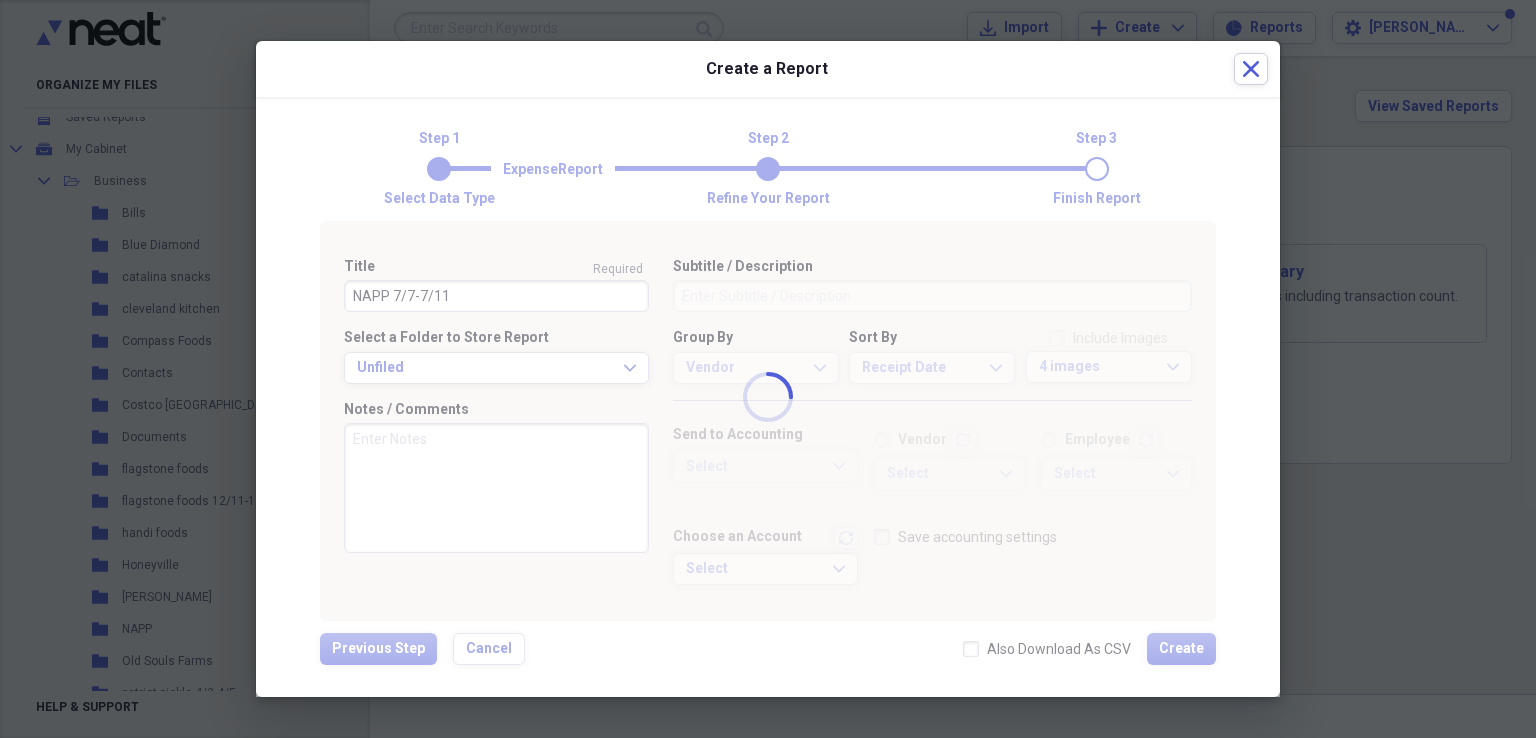 type 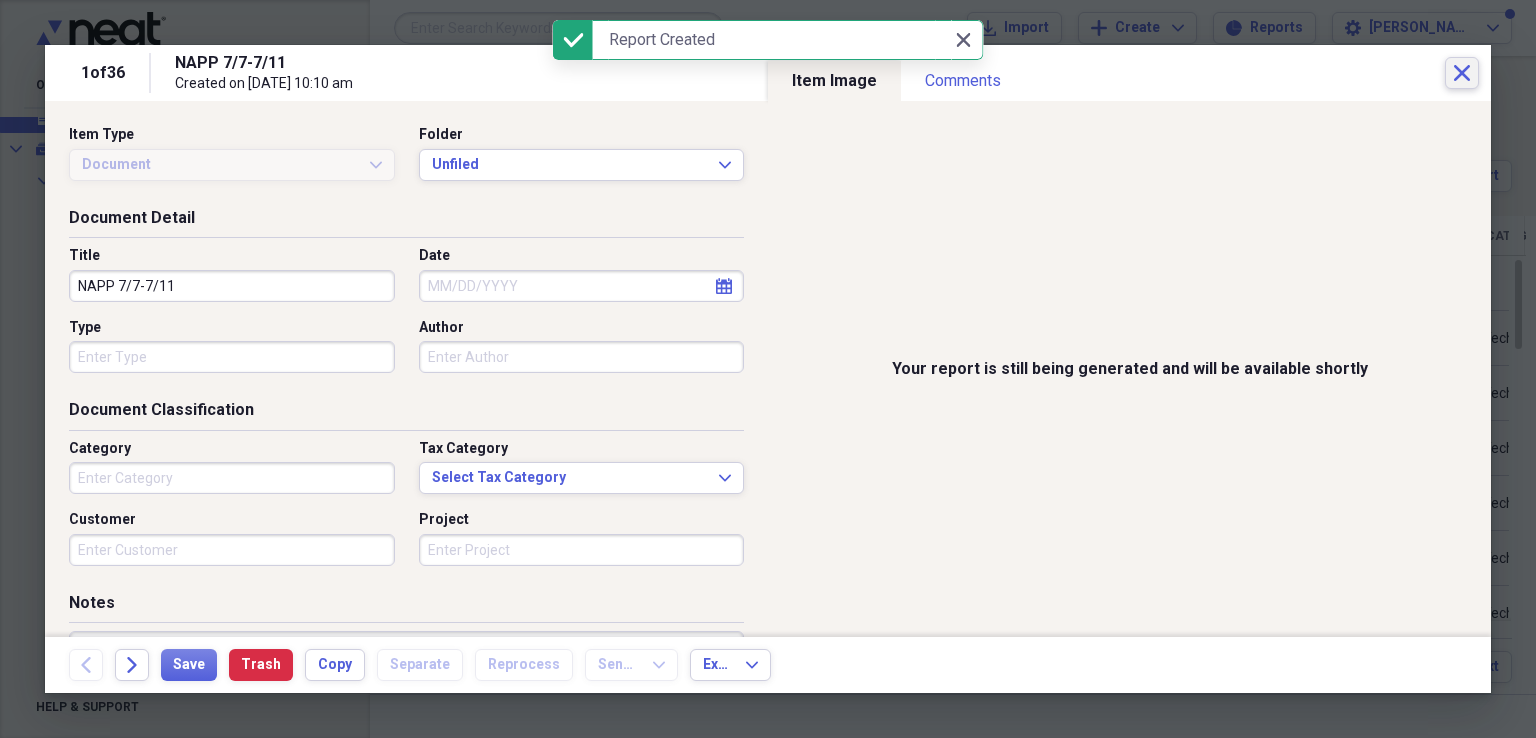 click on "Close" at bounding box center (1462, 73) 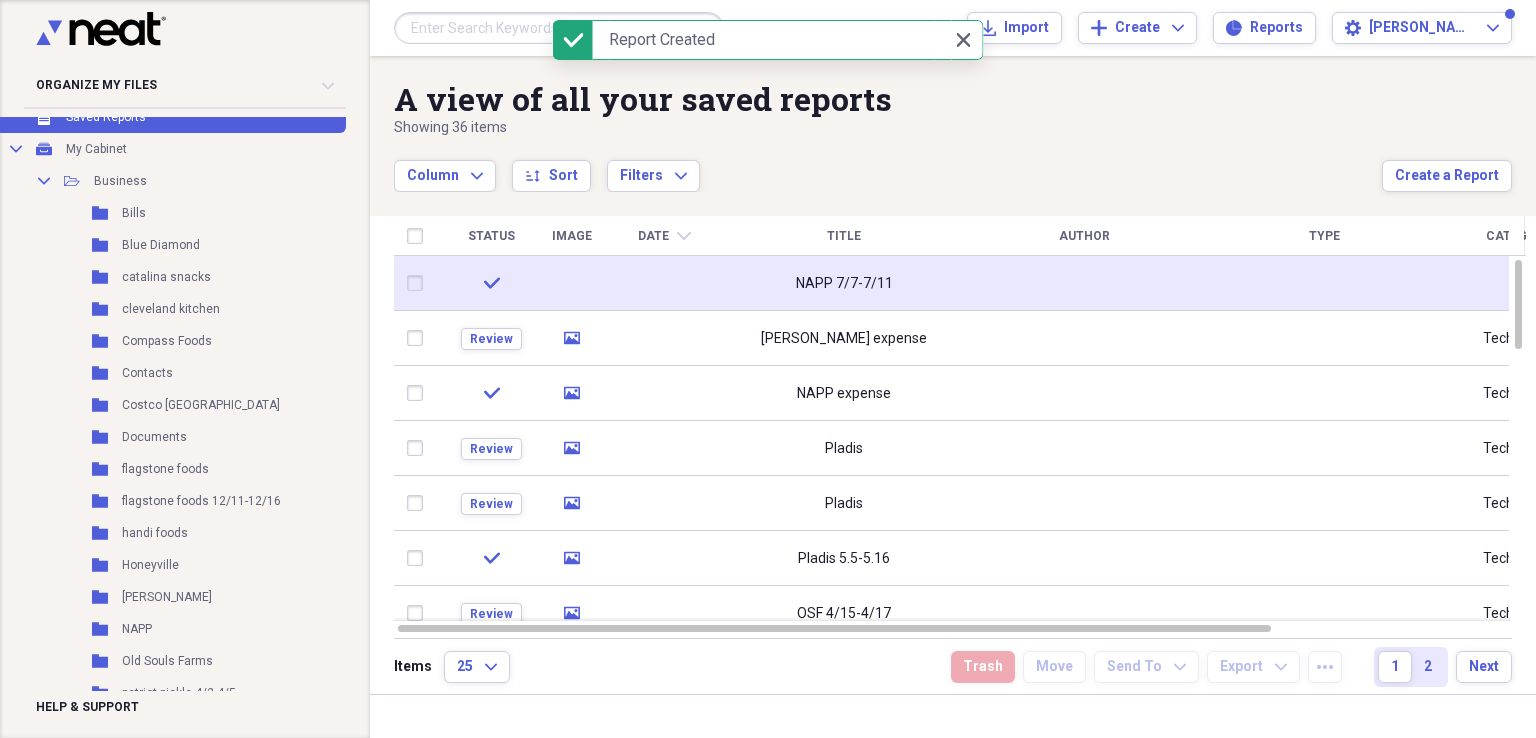 click on "NAPP 7/7-7/11" at bounding box center (844, 283) 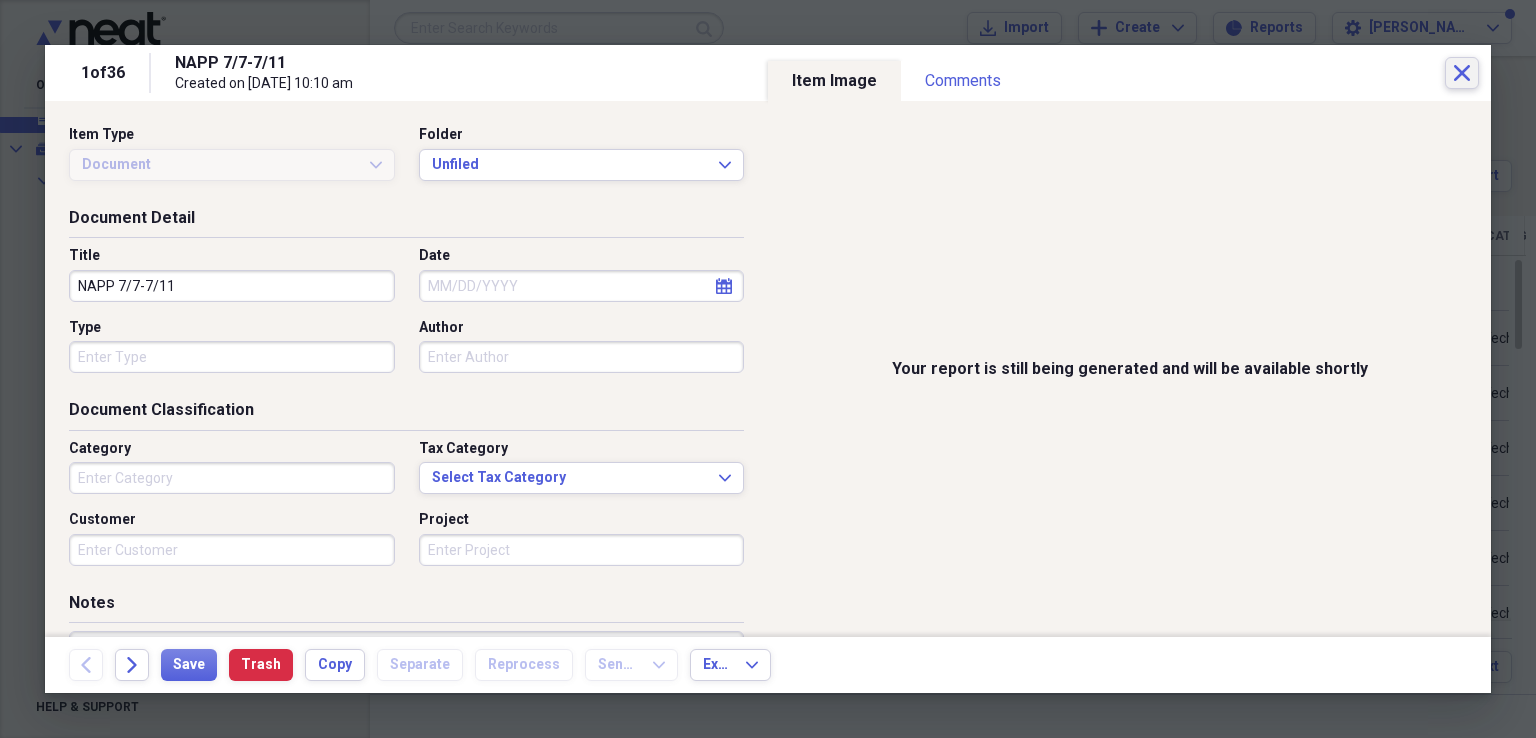 click on "Close" at bounding box center [1462, 73] 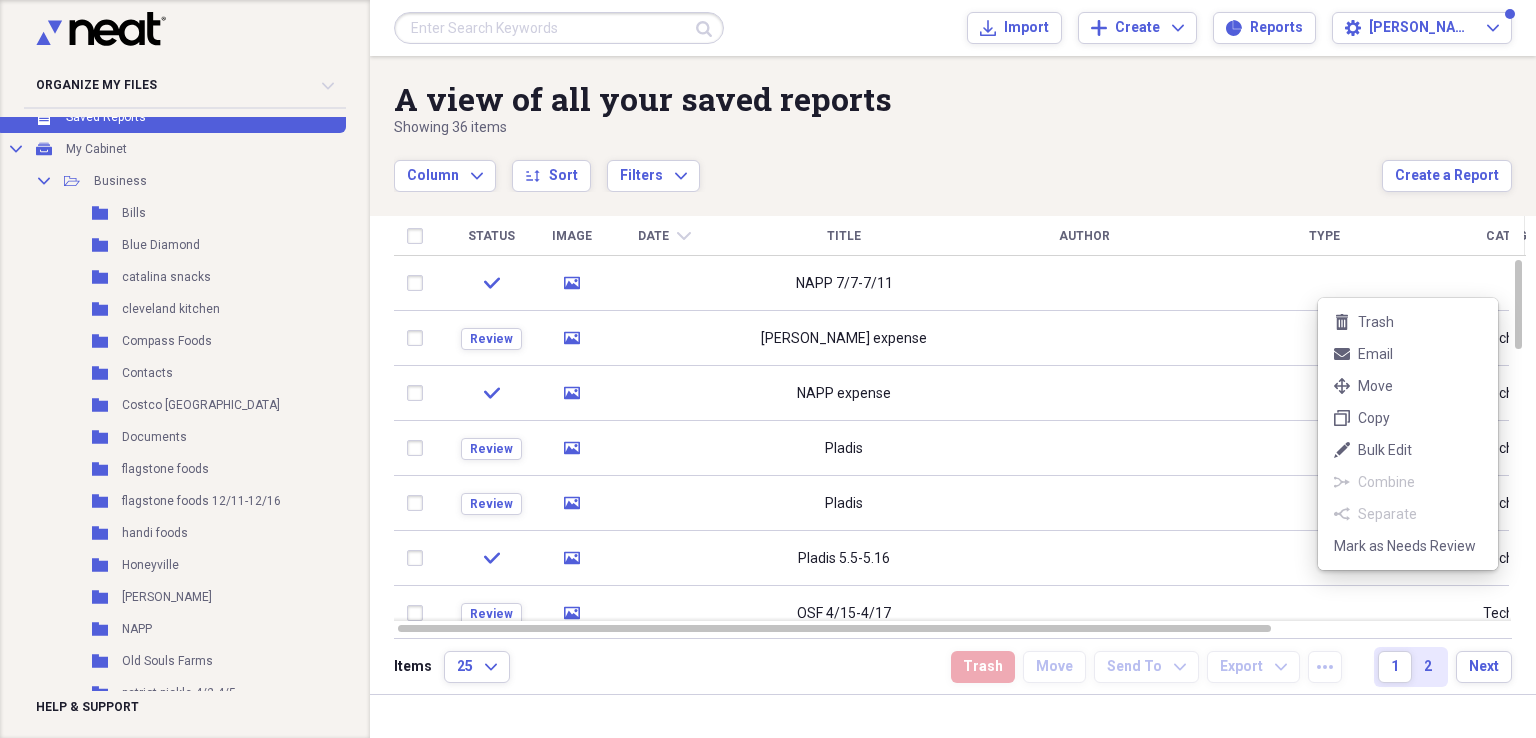 click on "Organize My Files 26 Collapse Unfiled Needs Review 26 Unfiled All Files Unfiled Unfiled Unfiled Saved Reports Collapse My Cabinet My Cabinet Add Folder Collapse Open Folder Business Add Folder Folder Bills Add Folder Folder Blue Diamond Add Folder Folder catalina snacks Add Folder Folder cleveland kitchen Add Folder Folder Compass Foods Add Folder Folder Contacts Add Folder Folder Costco NJ Add Folder Folder Documents Add Folder Folder flagstone foods Add Folder Folder flagstone foods 12/11-12/16 Add Folder Folder handi foods Add Folder Folder Honeyville Add Folder Folder Marich Add Folder Folder NAPP Add Folder Folder Old Souls Farms Add Folder Folder patriot pickle 4/2-4/5 Add Folder Folder Pladis Demets Candy Add Folder Folder Portillos Add Folder Folder Qualco Add Folder Folder Receipts Add Folder Folder Statements Add Folder Folder Superior Nut Add Folder Folder sweet candy 3.23.24 Add Folder Folder The Garlic Company Add Folder Folder tropical fruit&nut Add Folder Collapse Open Folder Personal Folder 25" at bounding box center (768, 369) 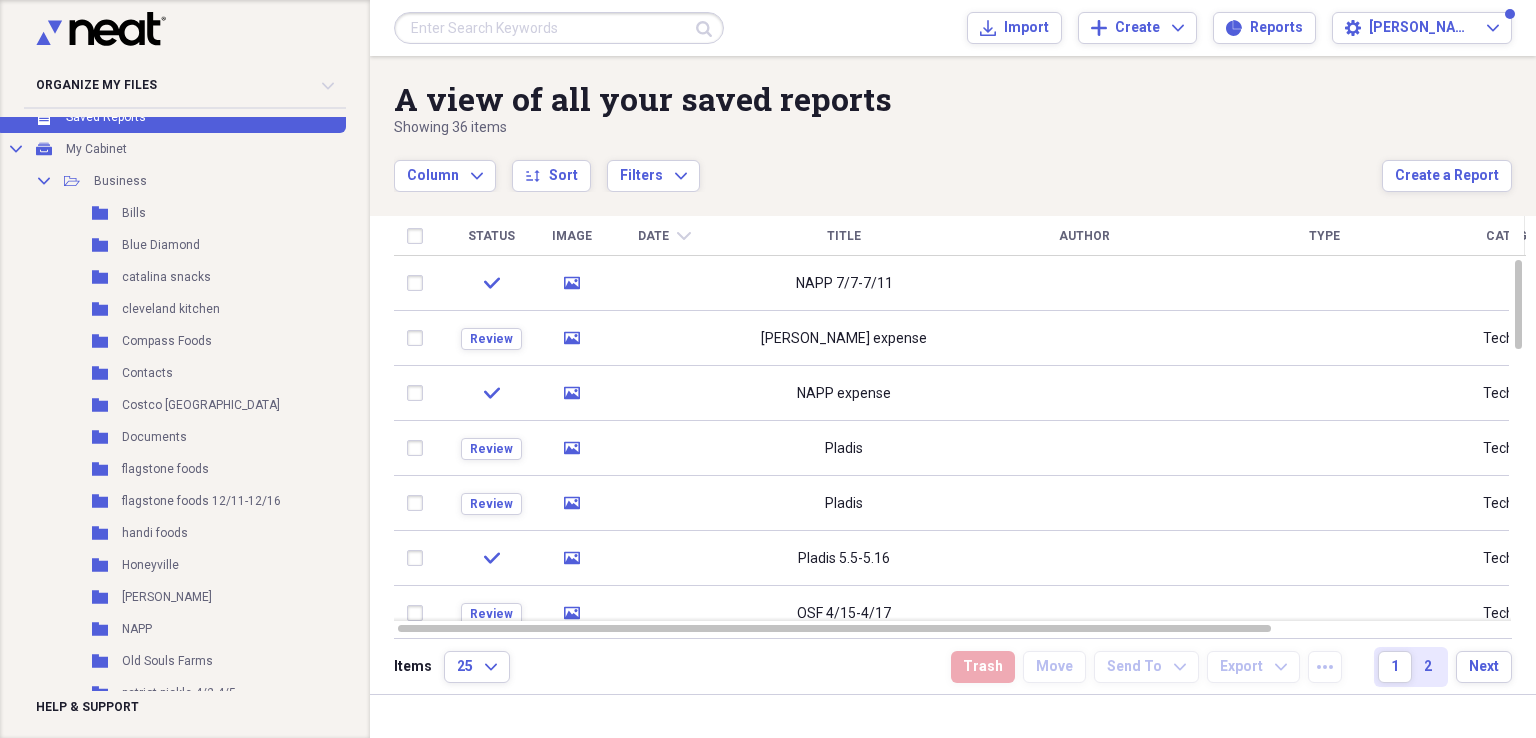 click at bounding box center (1084, 283) 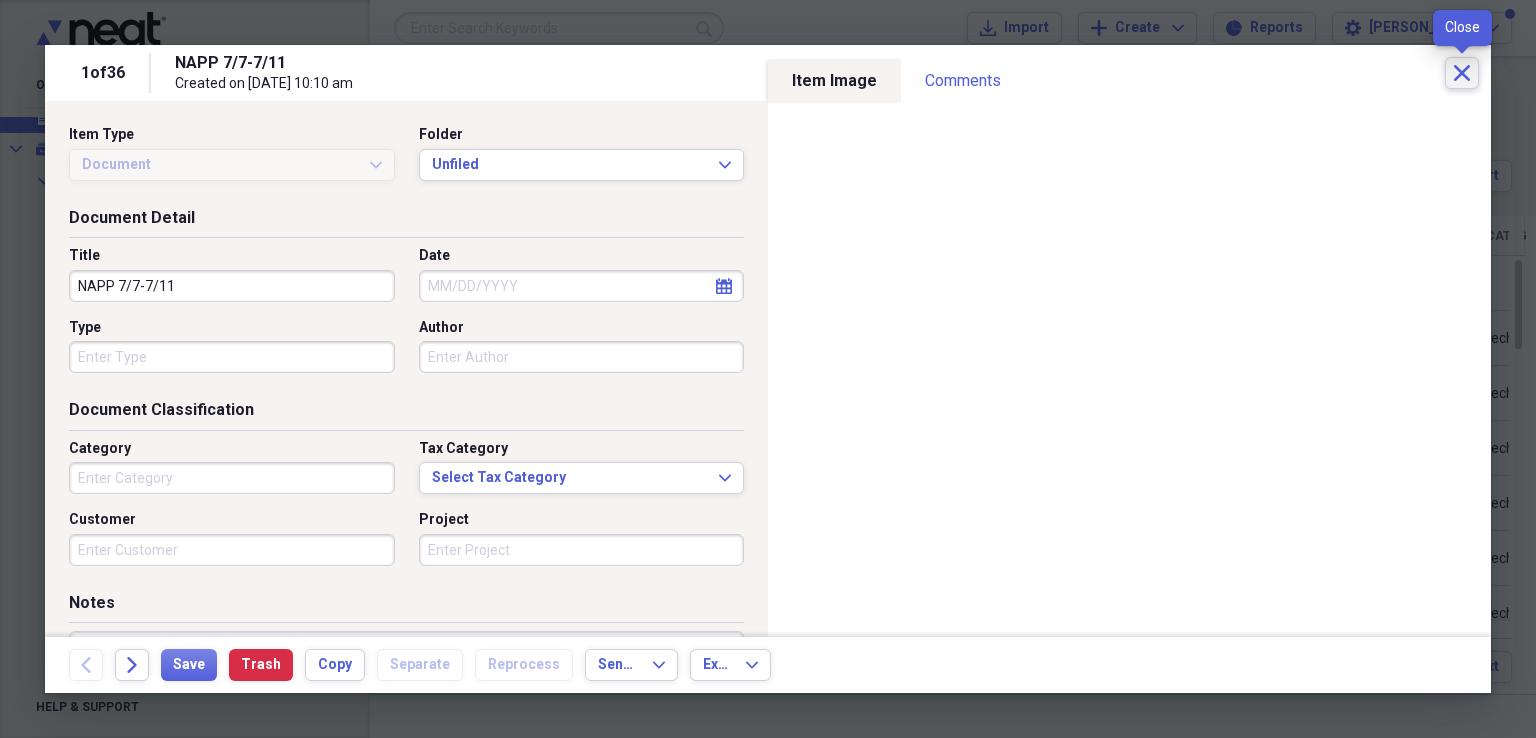 click on "Close" 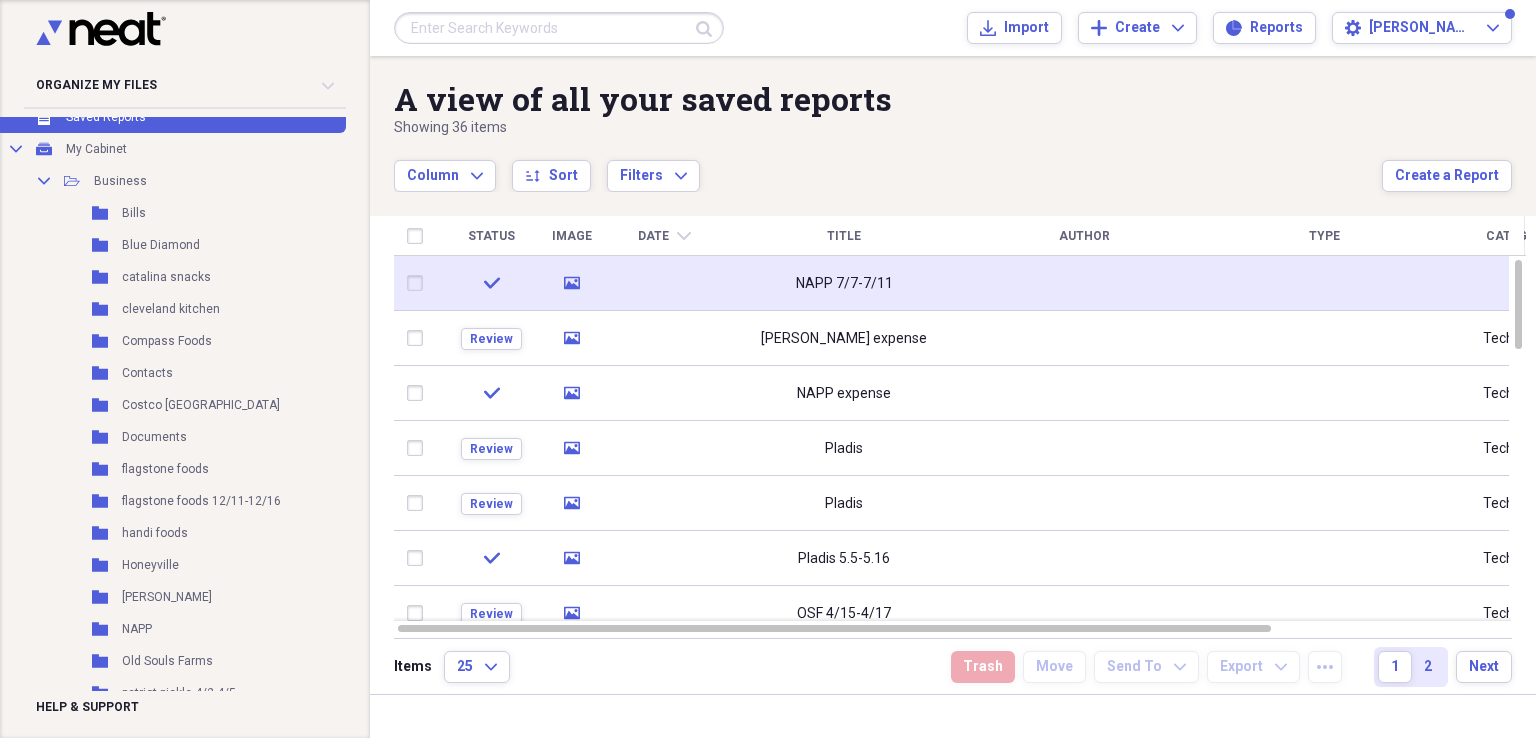 click at bounding box center (419, 283) 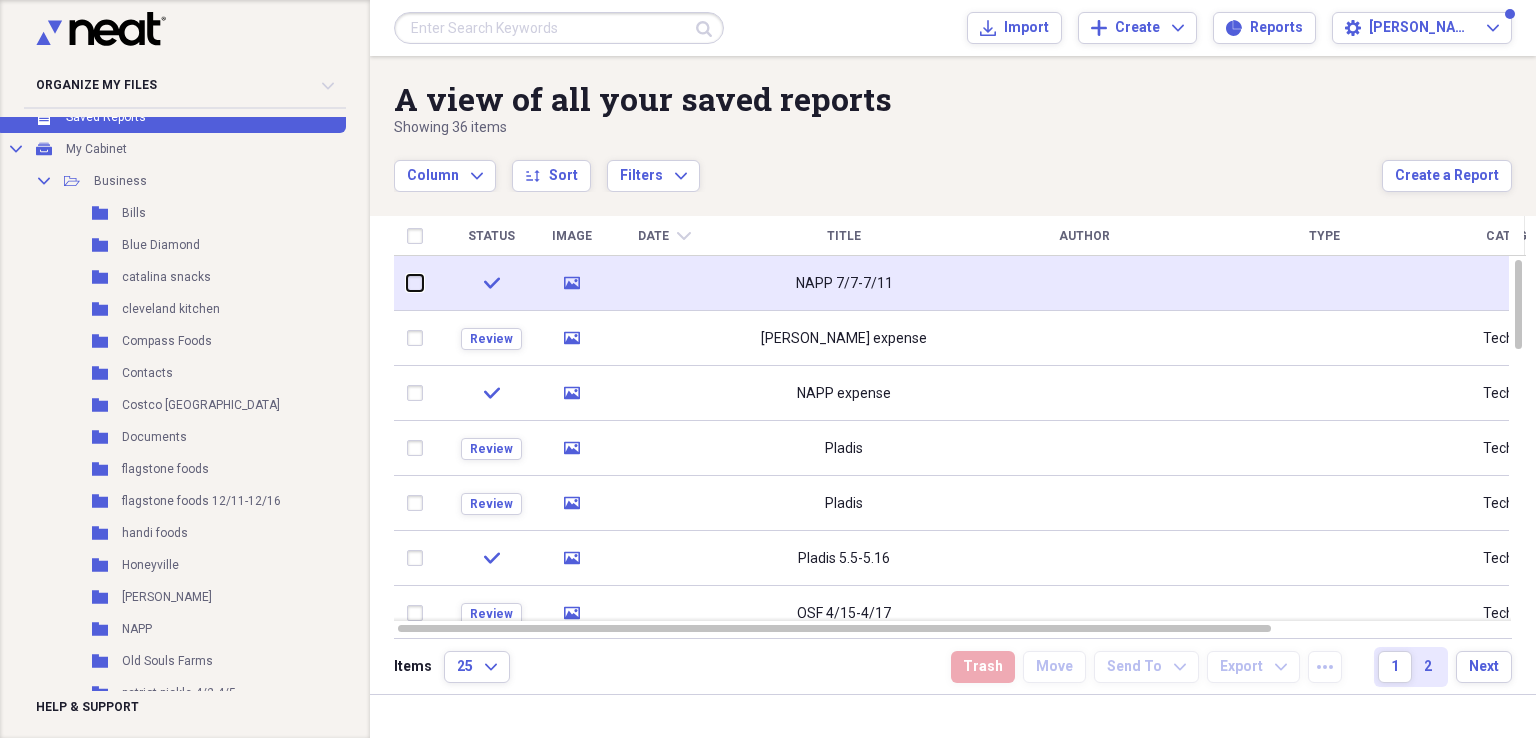 click at bounding box center [407, 283] 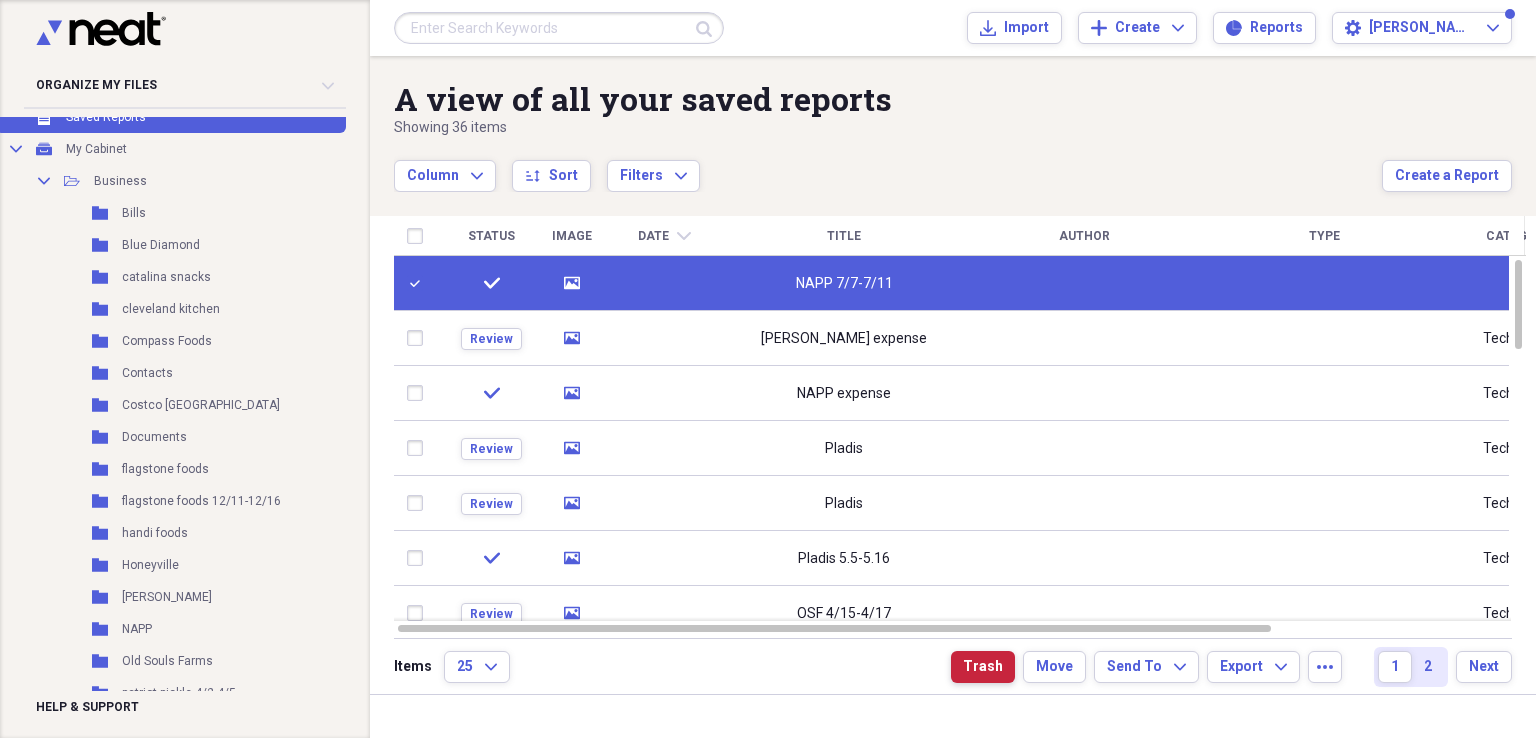 click on "Trash" at bounding box center (983, 667) 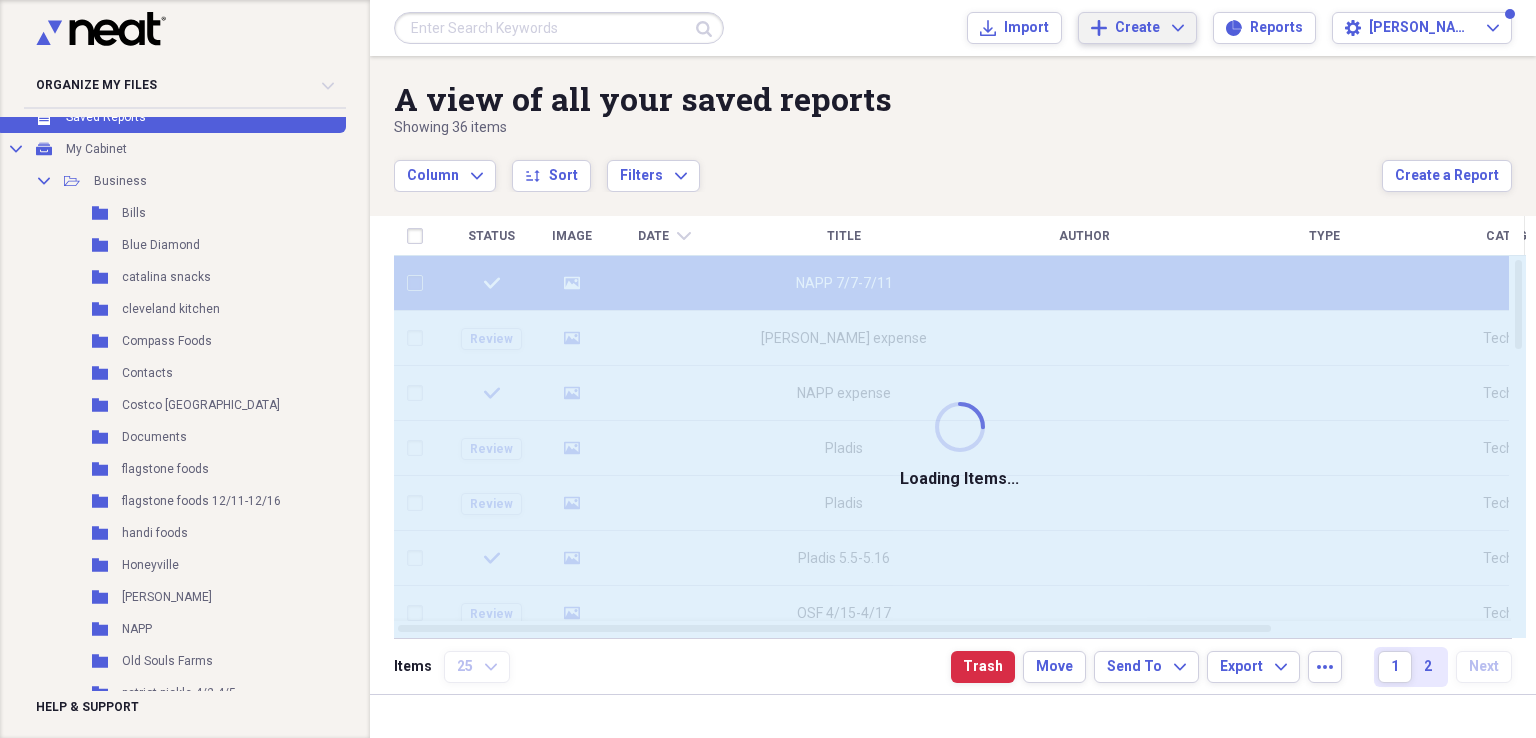 checkbox on "false" 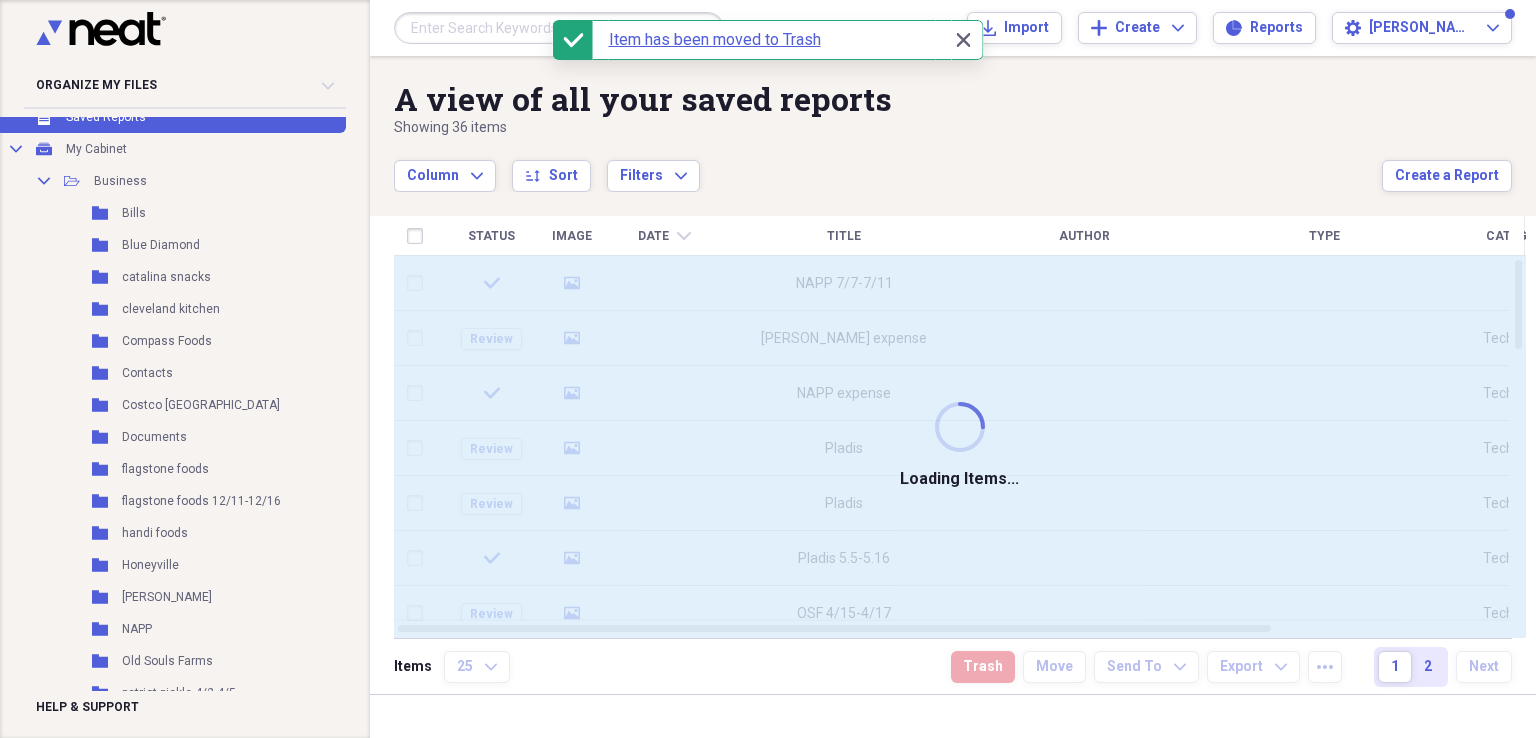 click on "Submit Import Import Add Create Expand Reports Reports Settings Eddy Jose Expand" at bounding box center [953, 28] 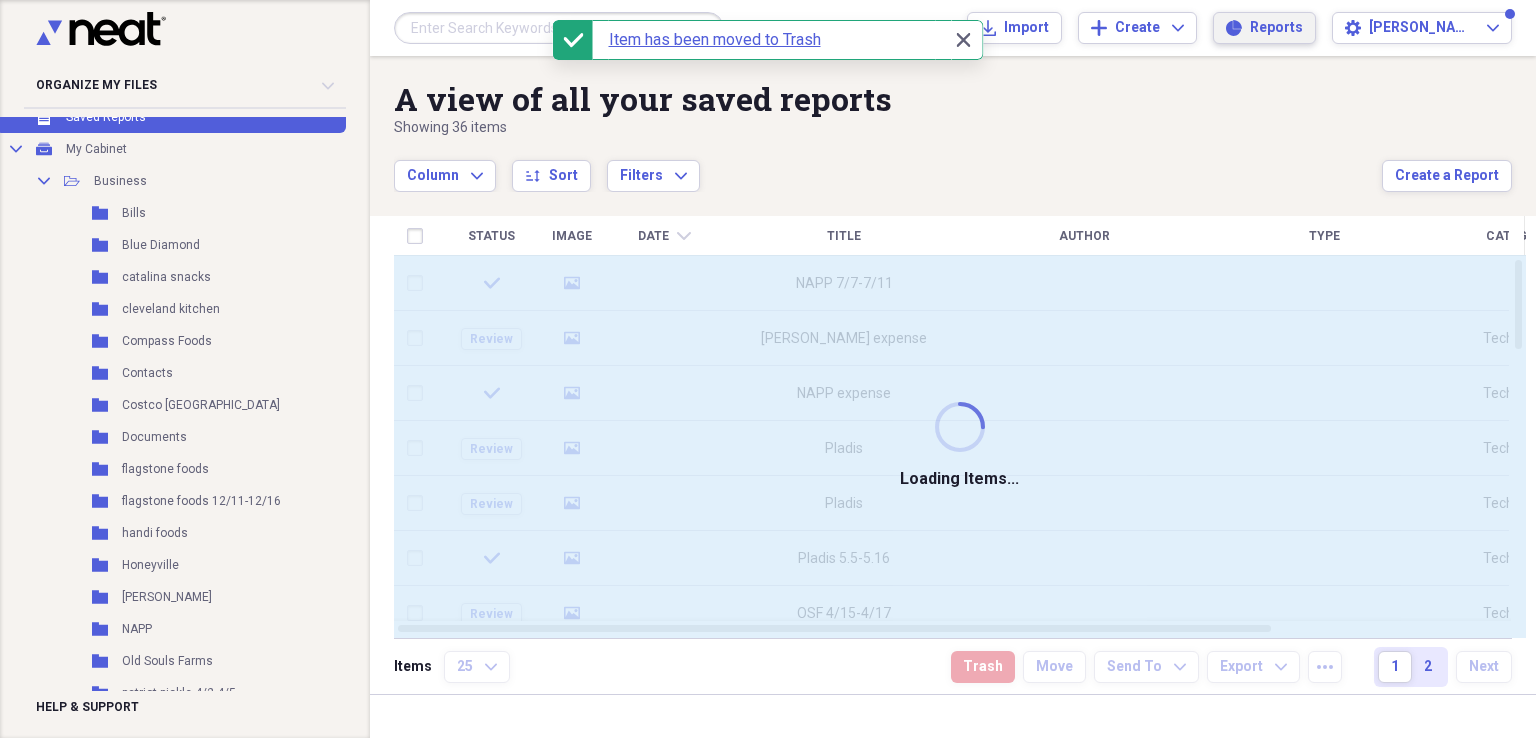 click on "Reports" at bounding box center [1276, 28] 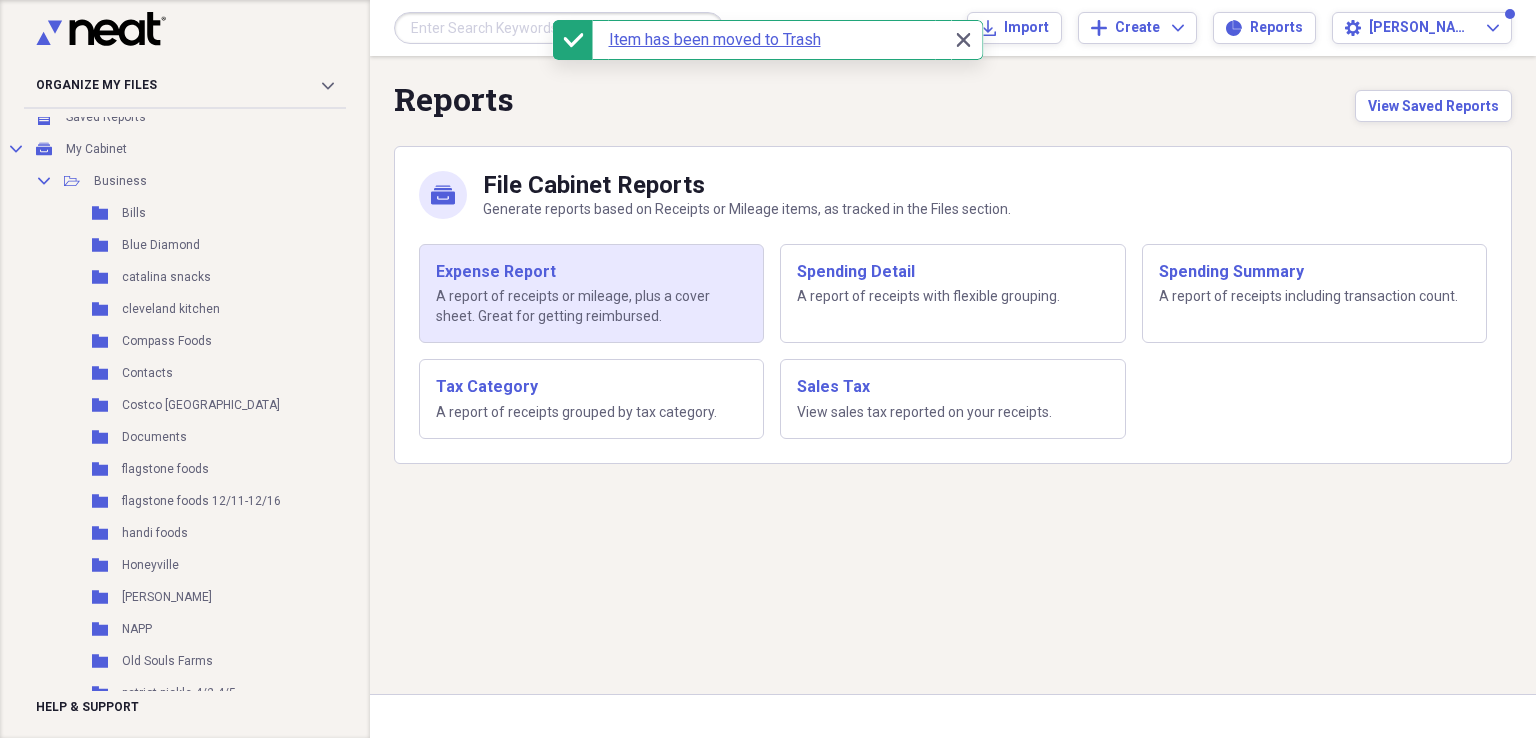 click on "A report of receipts or mileage, plus a cover sheet. Great for getting reimbursed." at bounding box center (591, 306) 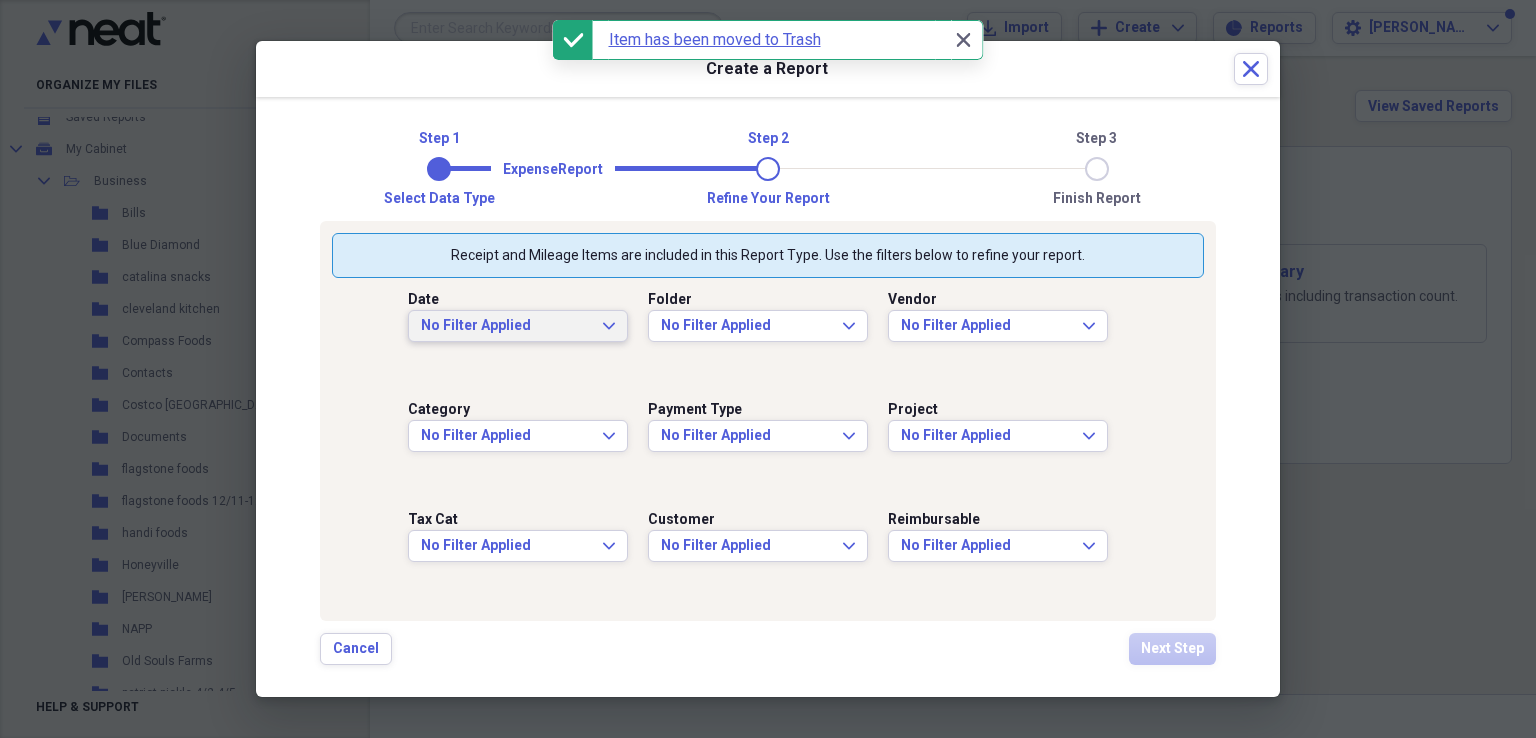 click on "No Filter Applied" at bounding box center [506, 326] 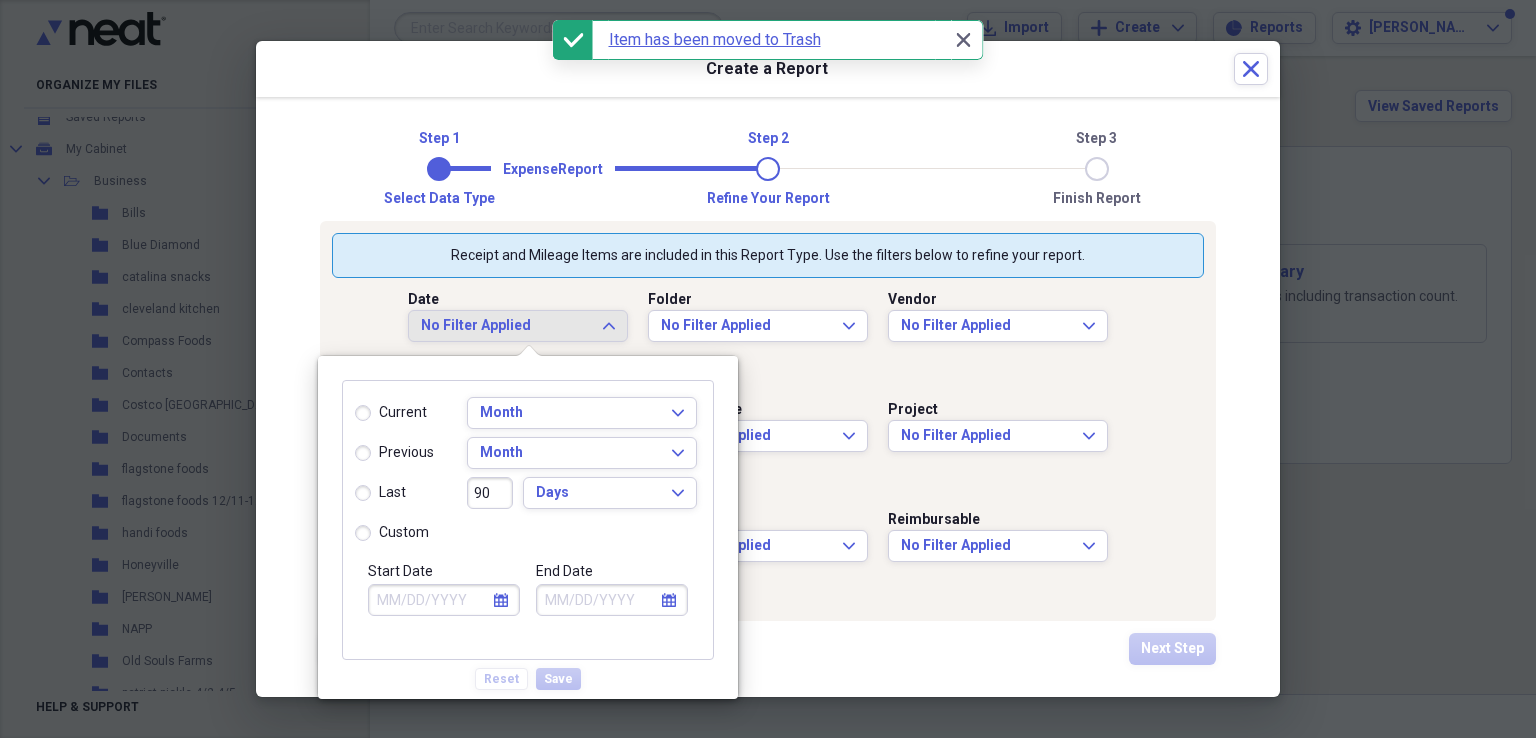 select on "6" 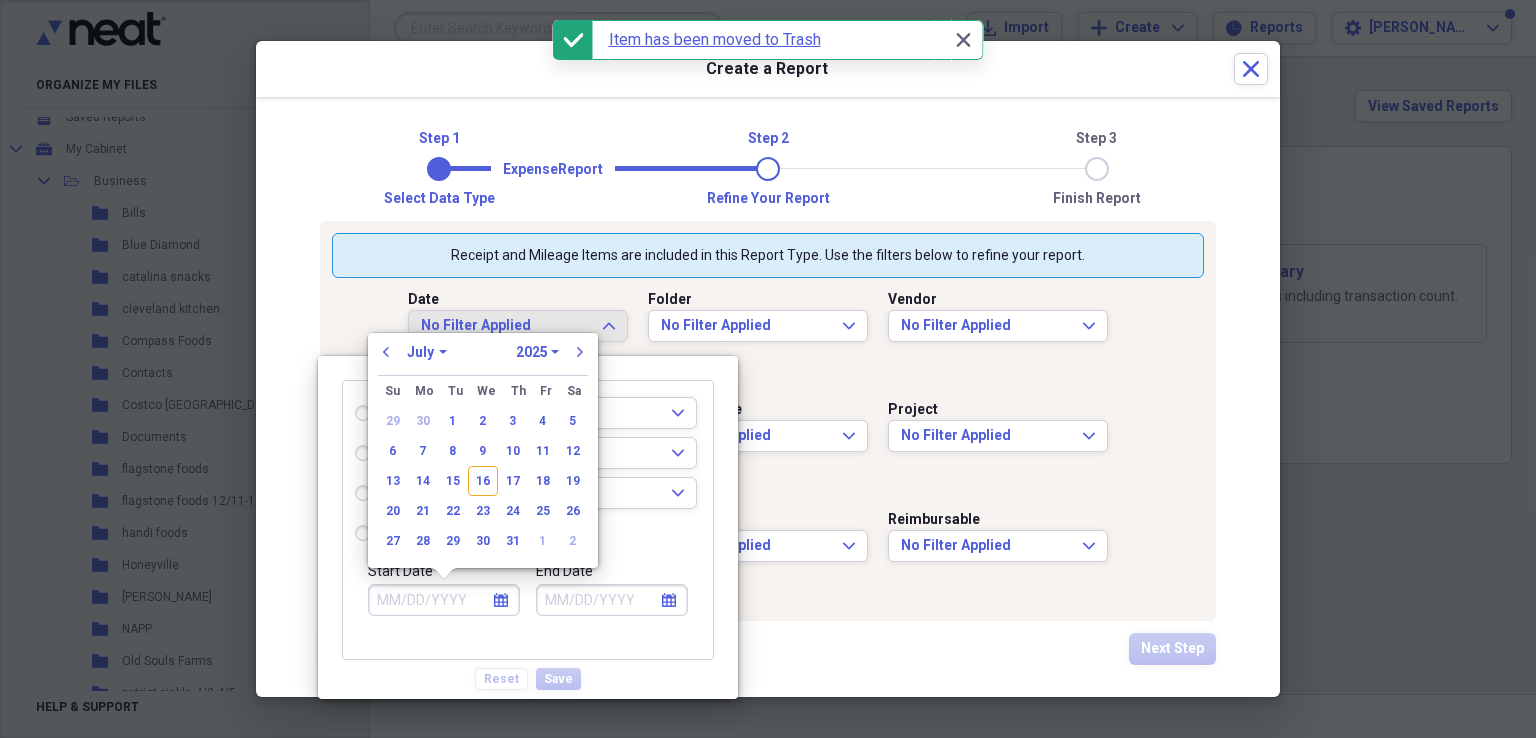 click on "Start Date" at bounding box center (444, 600) 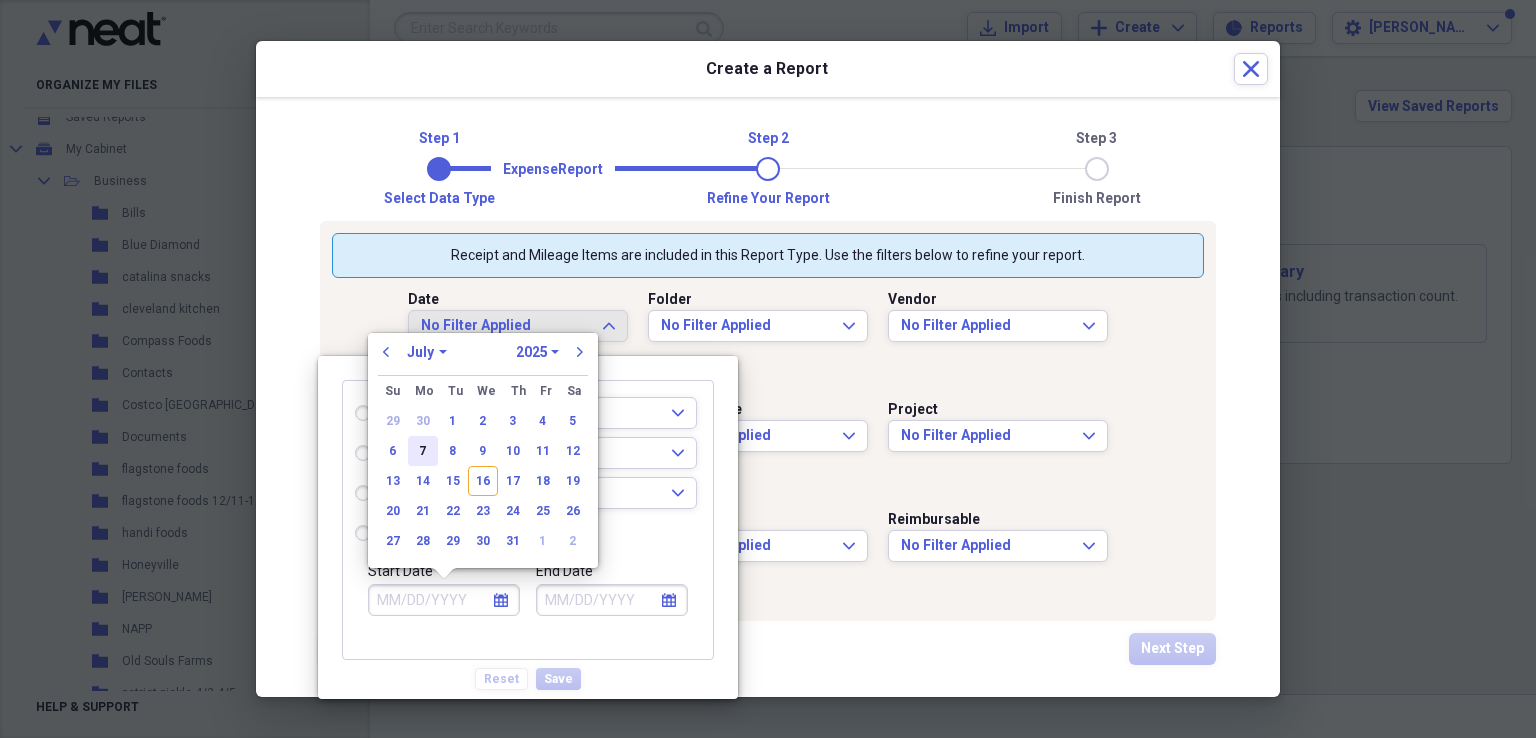 click on "7" at bounding box center (423, 451) 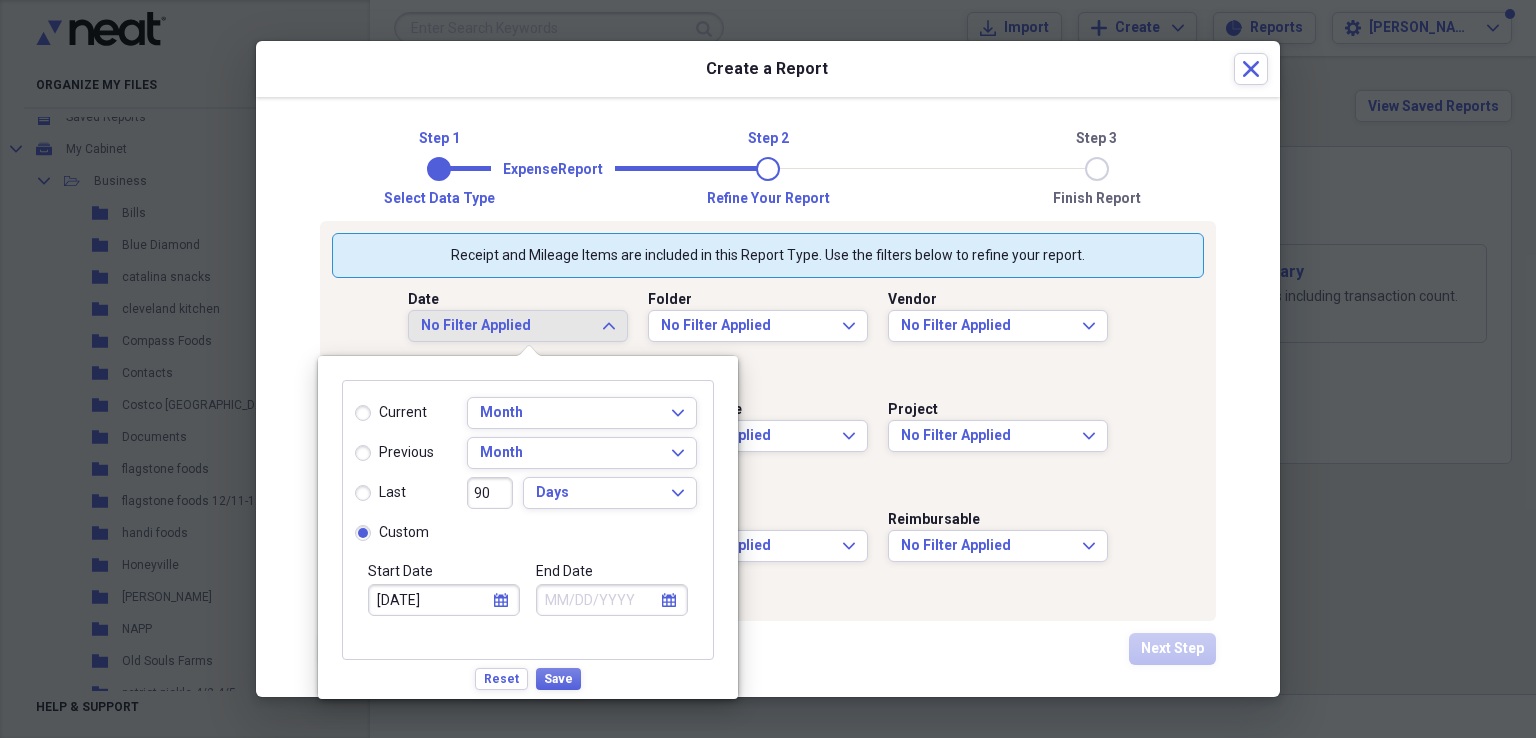 click on "End Date" at bounding box center [612, 600] 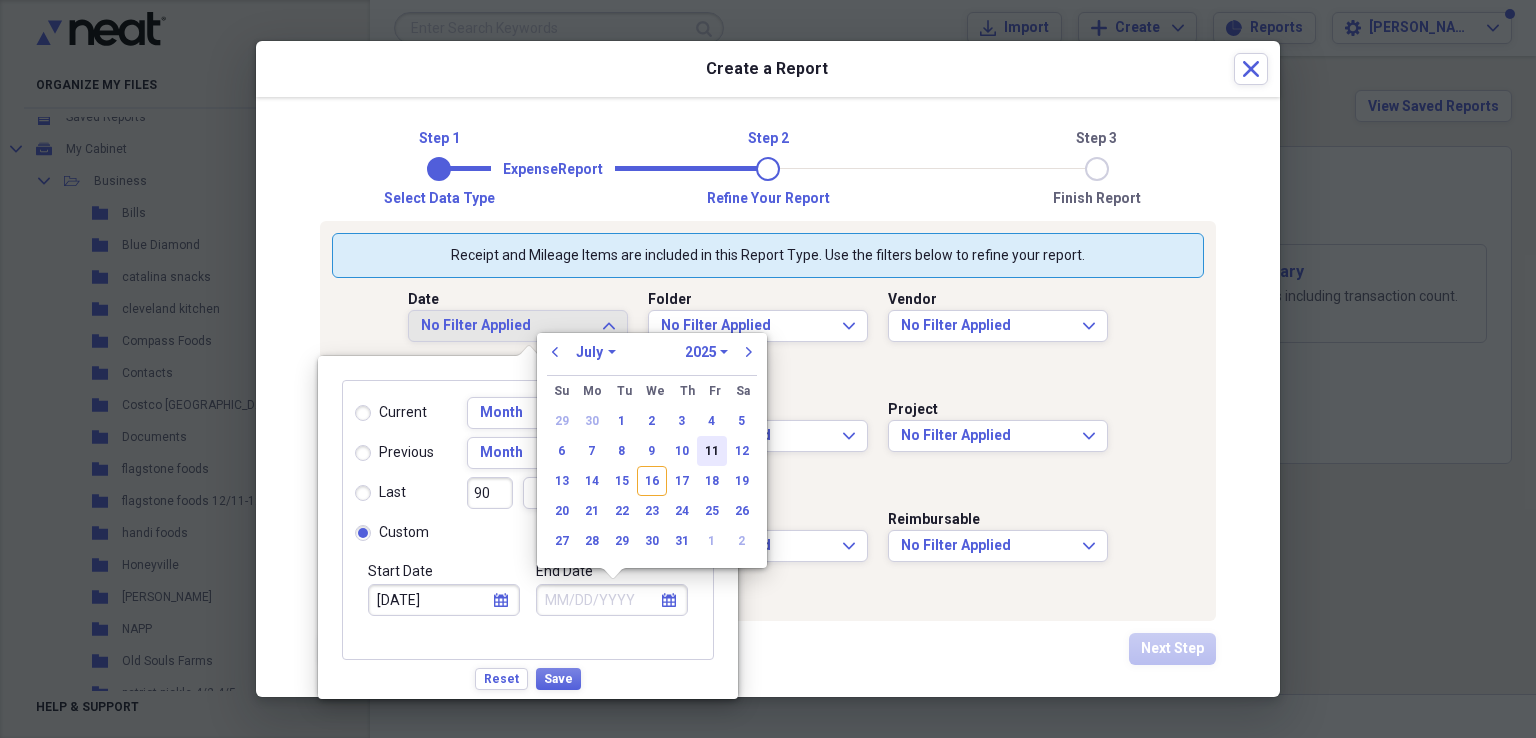 click on "11" at bounding box center [712, 451] 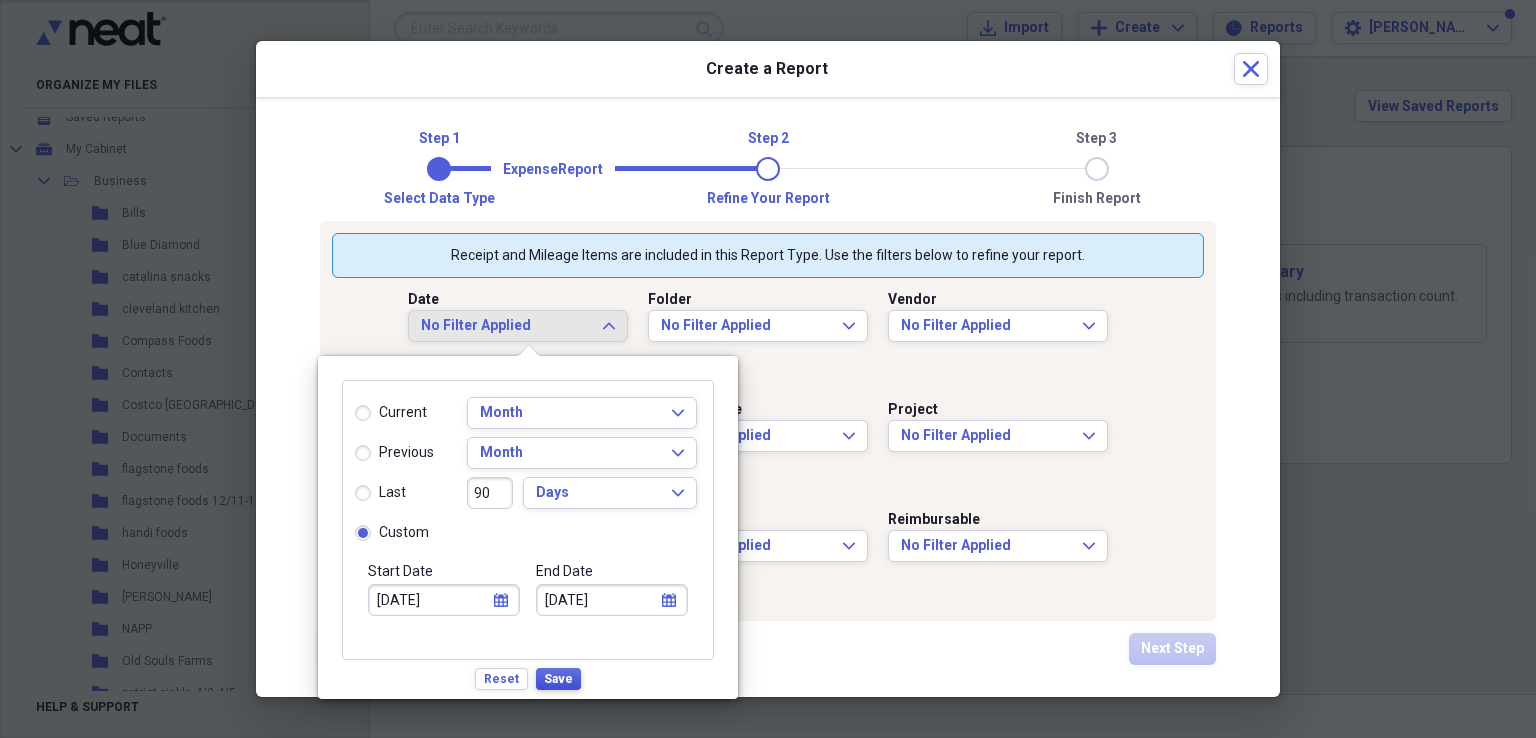 click on "Save" at bounding box center [558, 679] 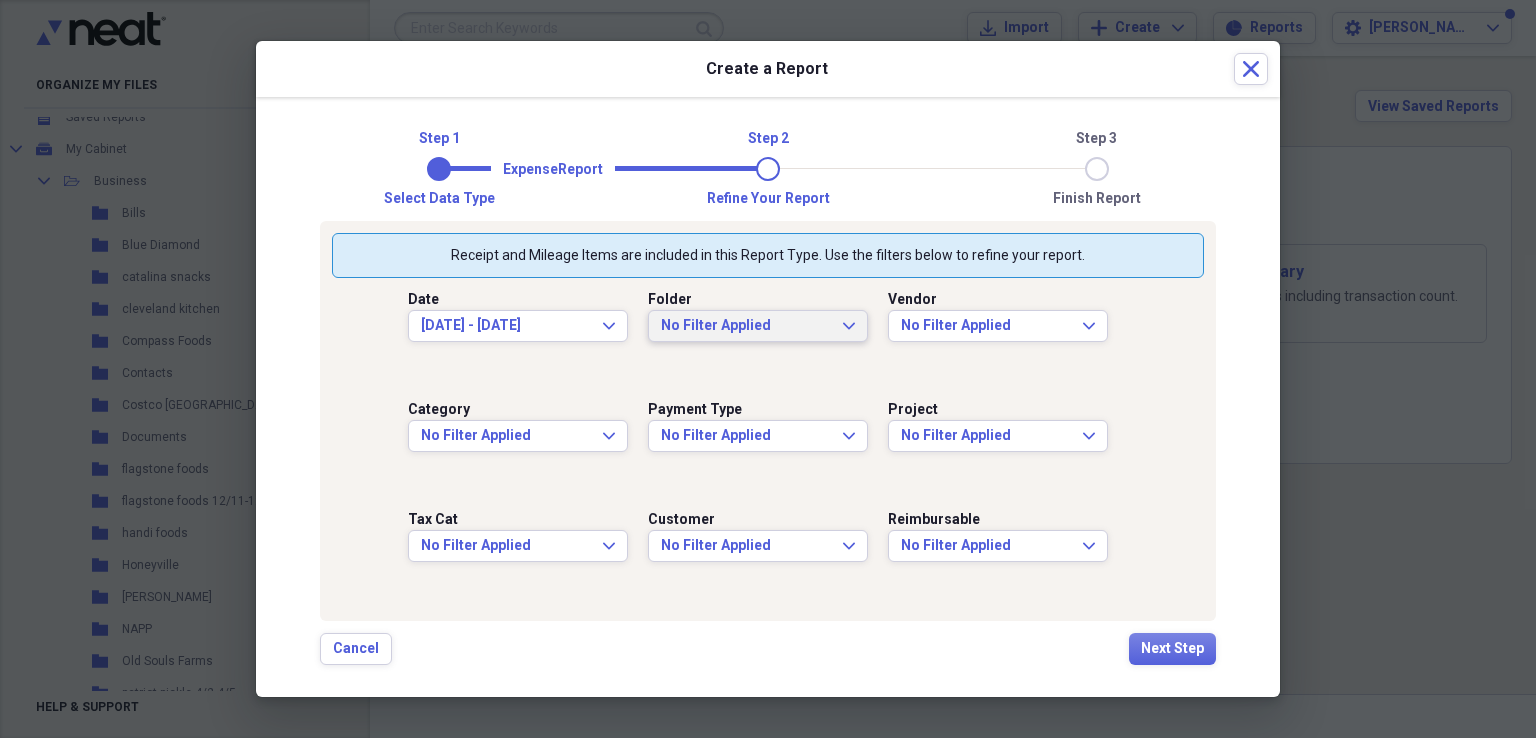 click on "No Filter Applied" at bounding box center (746, 326) 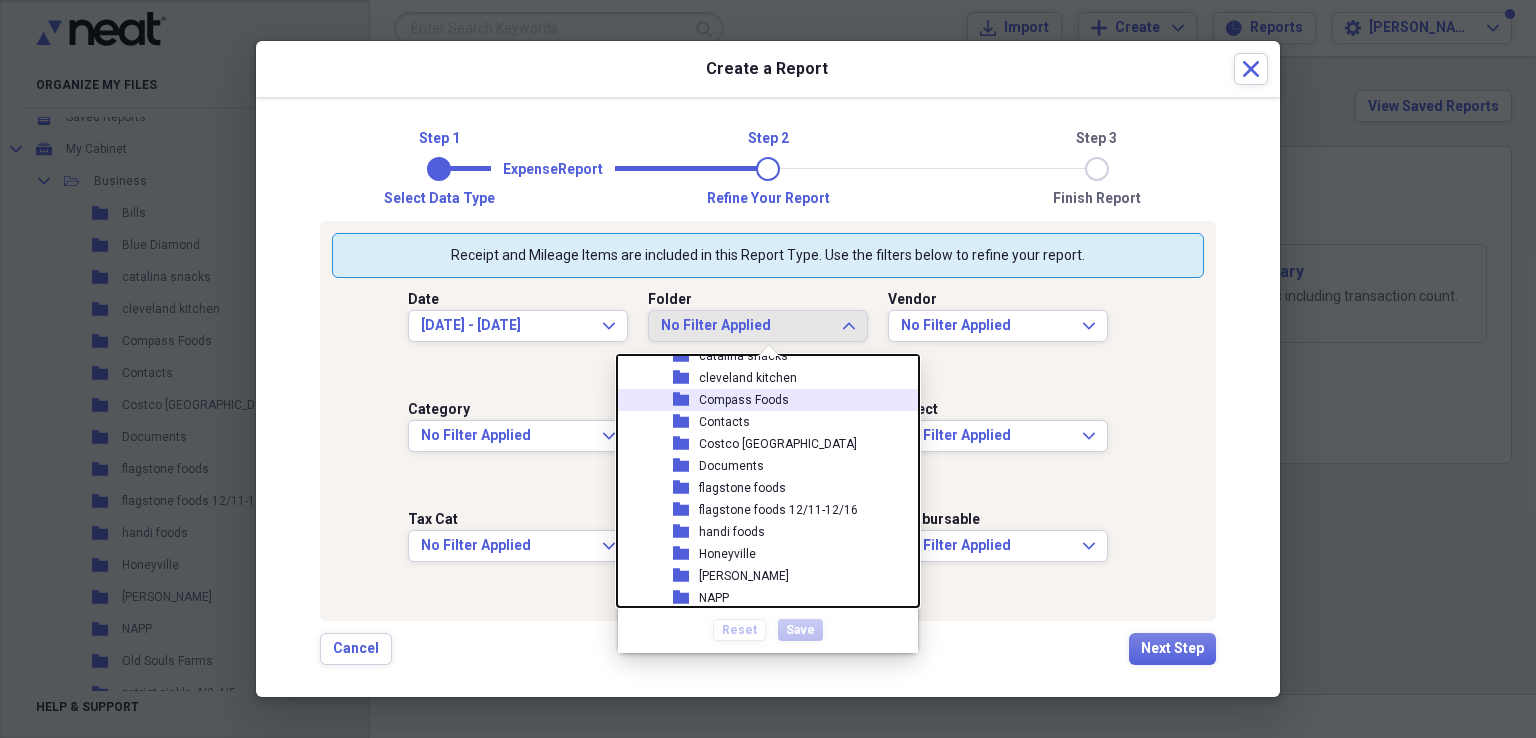scroll, scrollTop: 148, scrollLeft: 0, axis: vertical 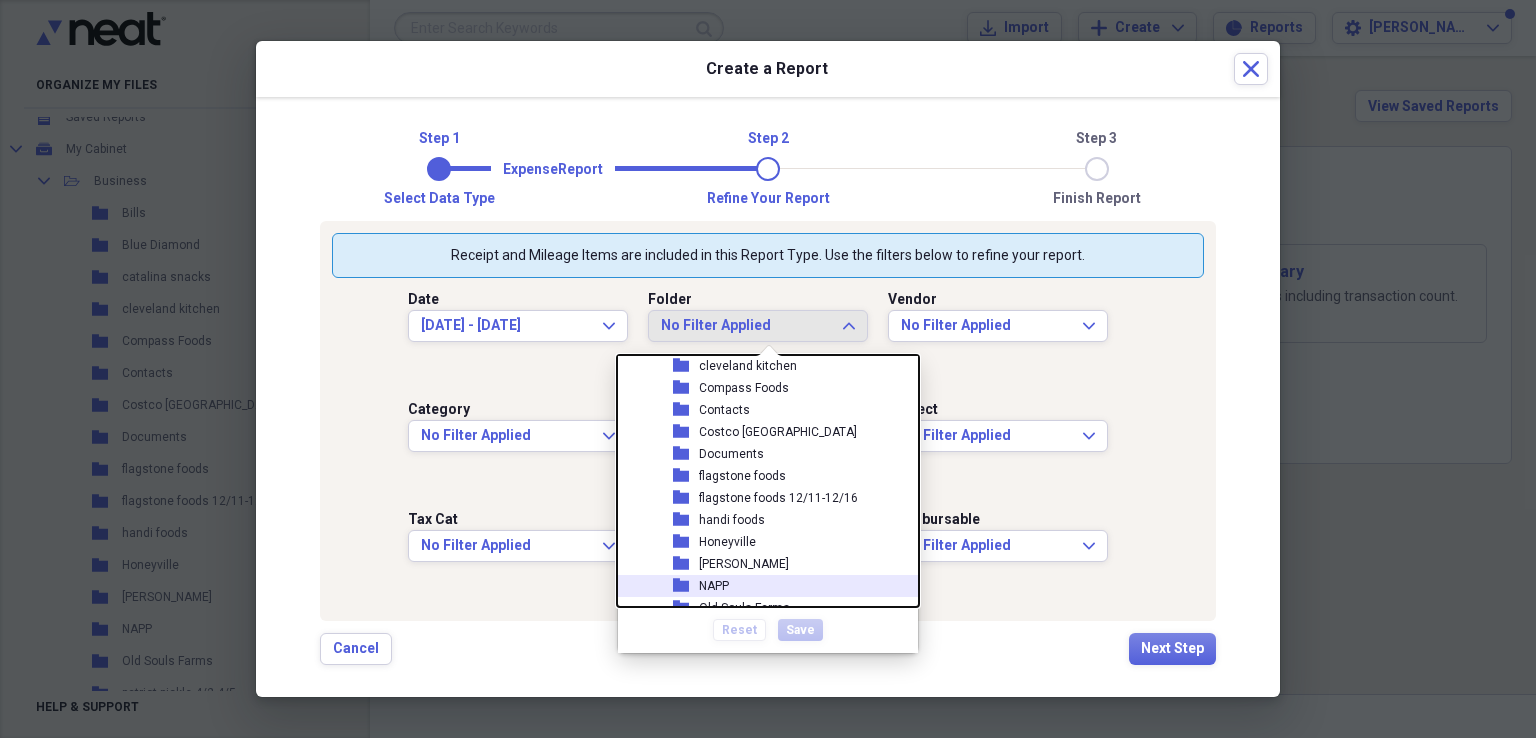 click on "NAPP" at bounding box center [714, 586] 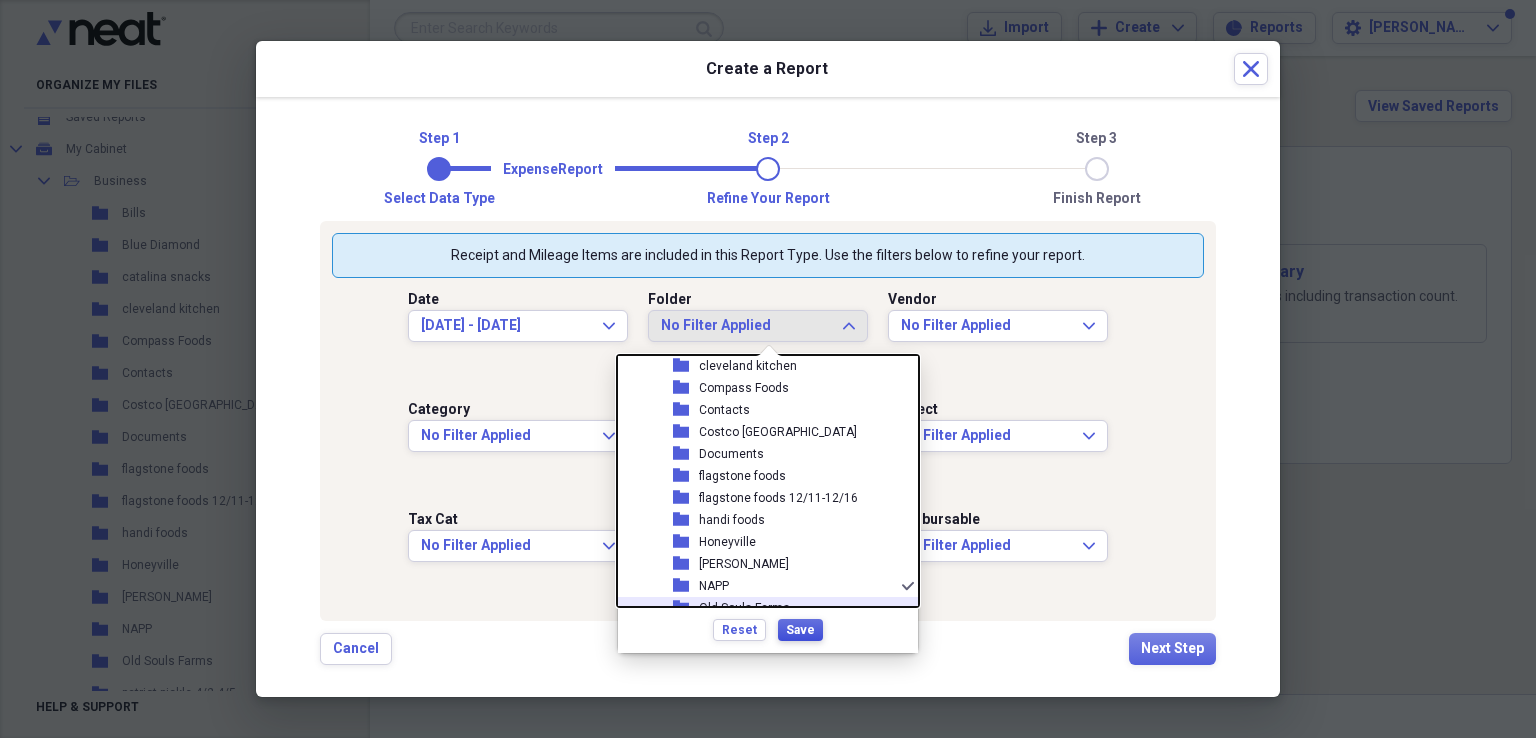click on "Save" at bounding box center (800, 630) 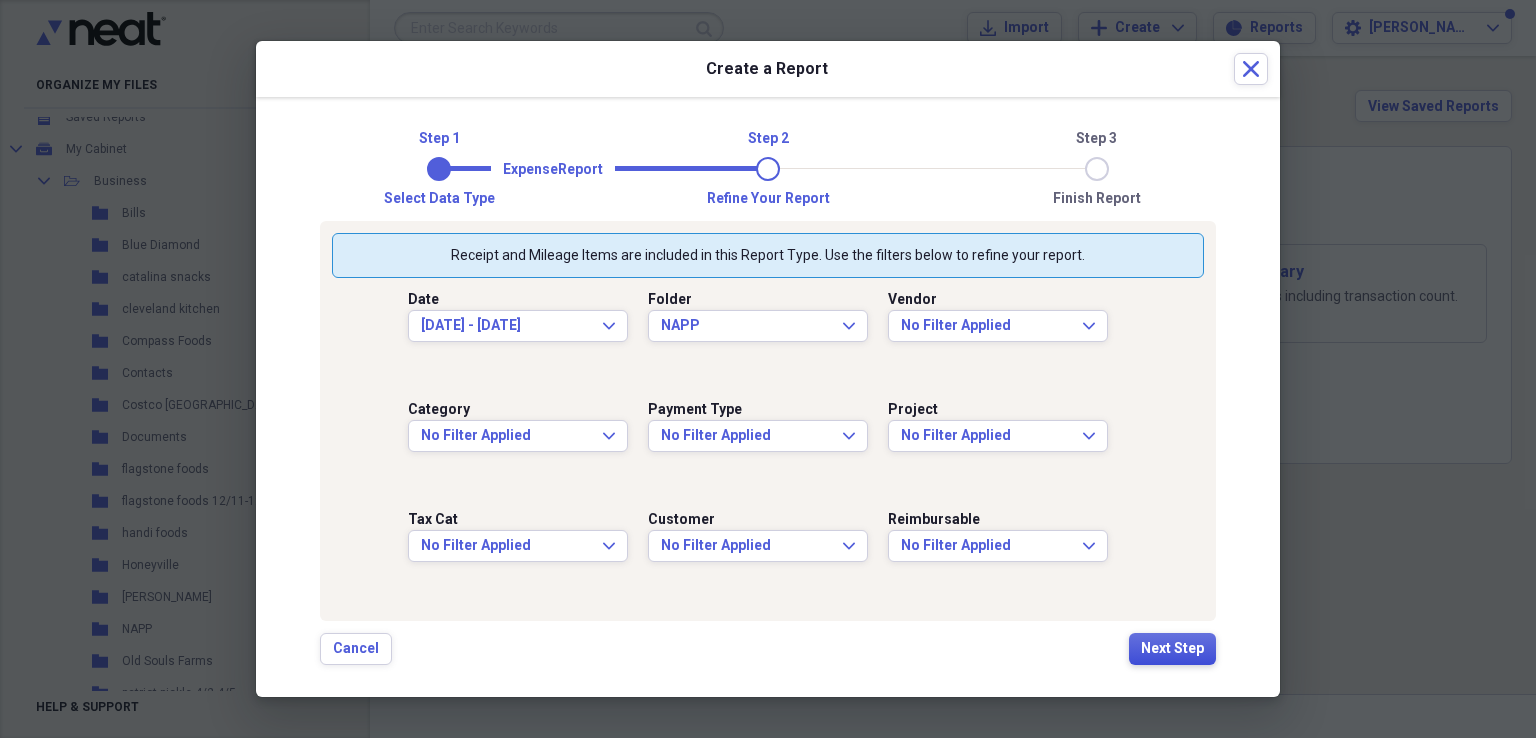 drag, startPoint x: 1161, startPoint y: 637, endPoint x: 1140, endPoint y: 660, distance: 31.144823 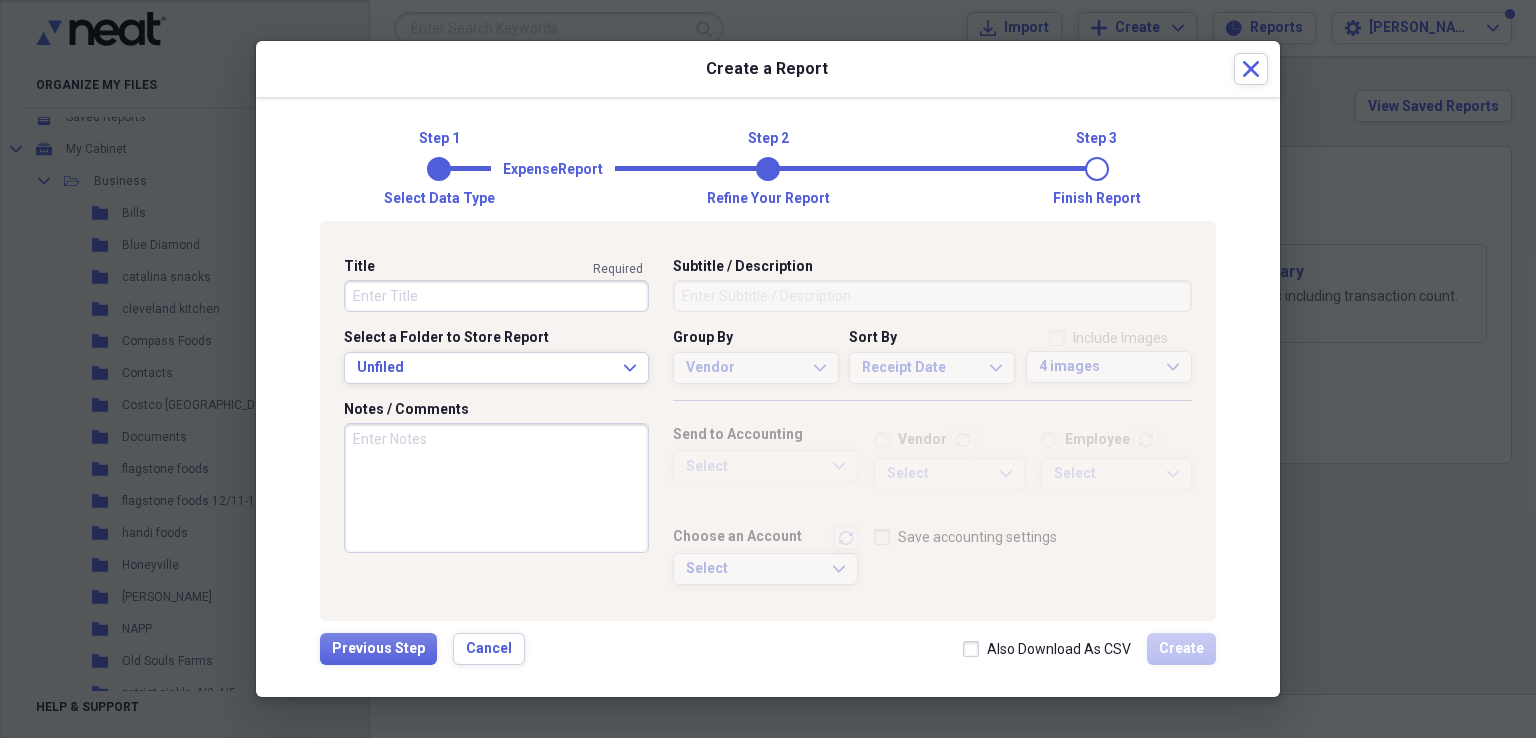 click on "Title" at bounding box center (496, 296) 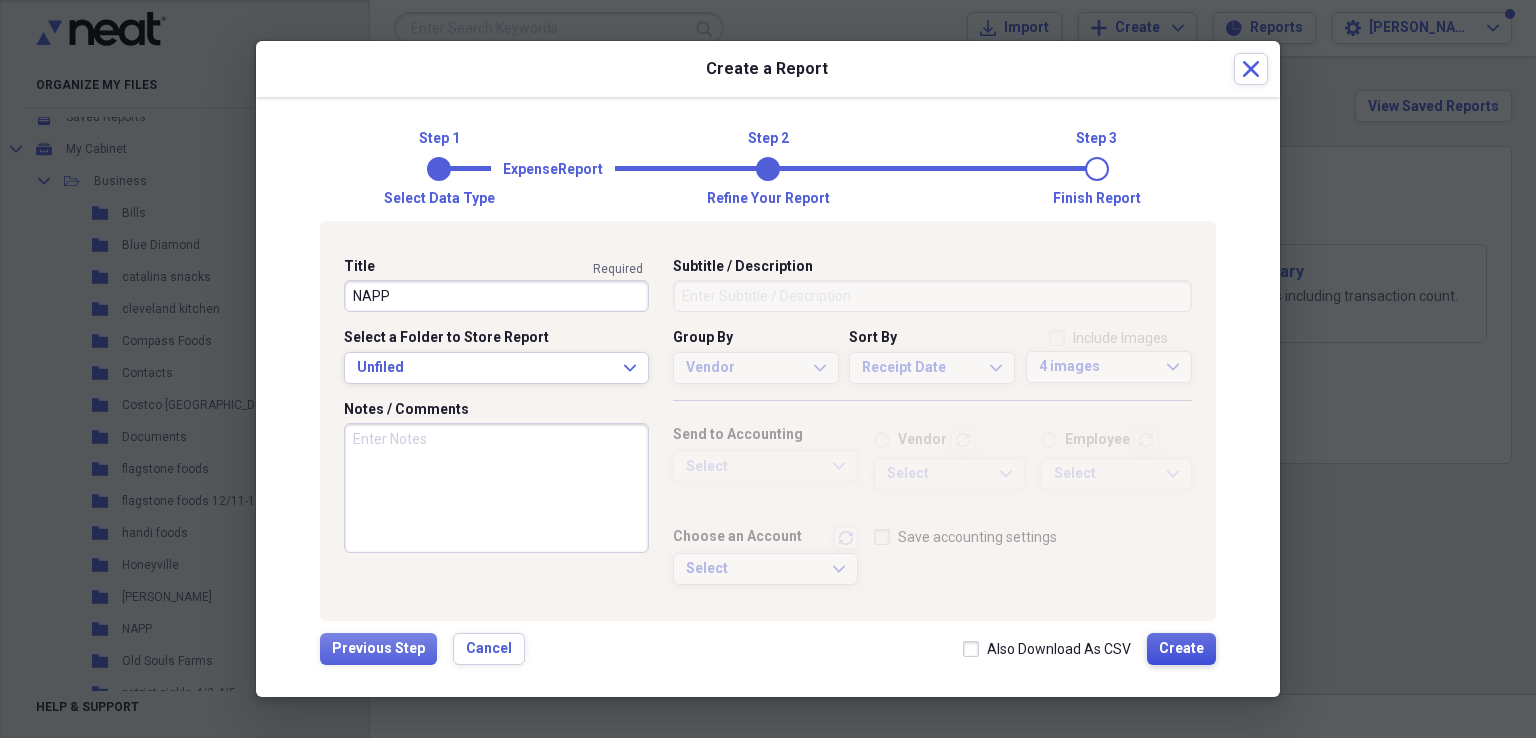 type on "NAPP" 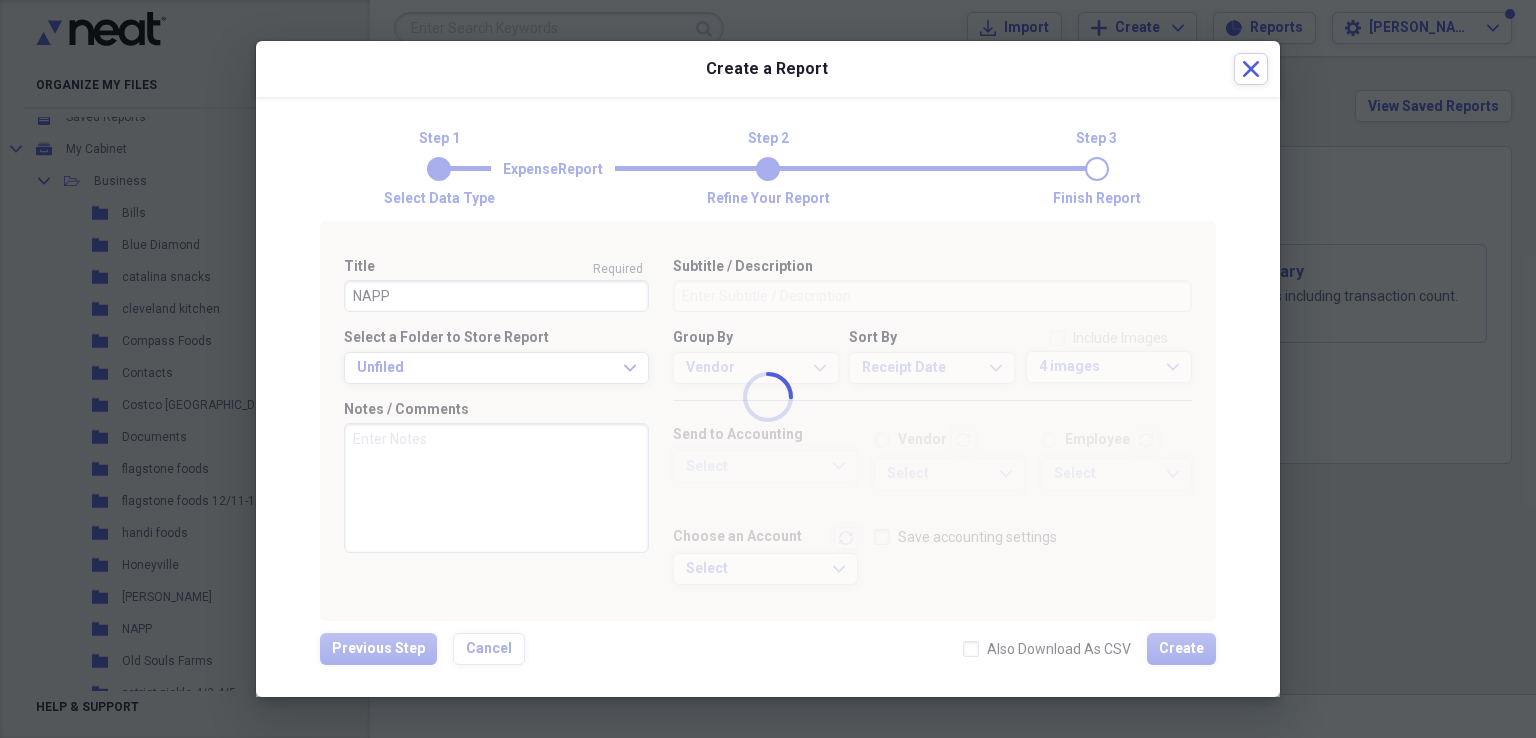 type 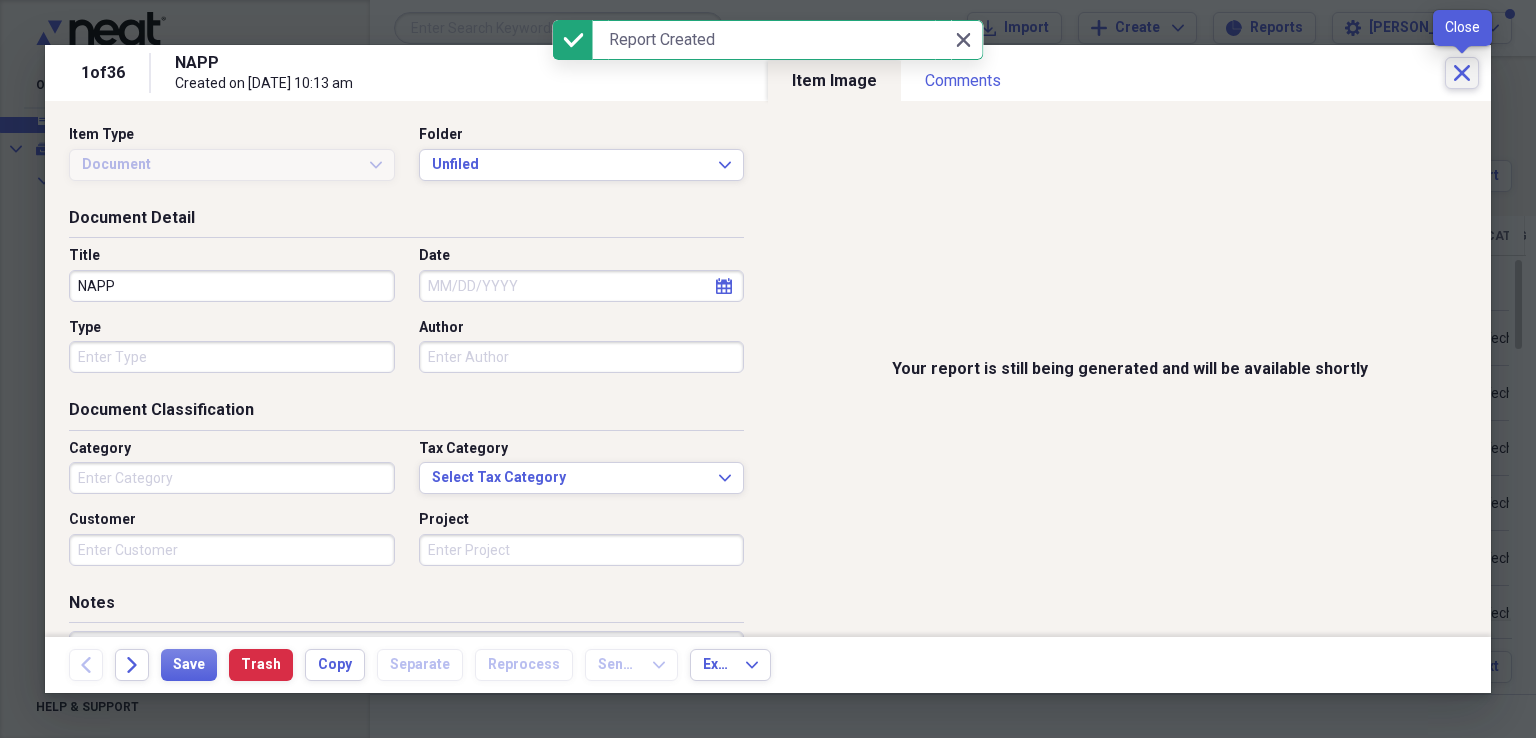 click on "Close" at bounding box center [1462, 73] 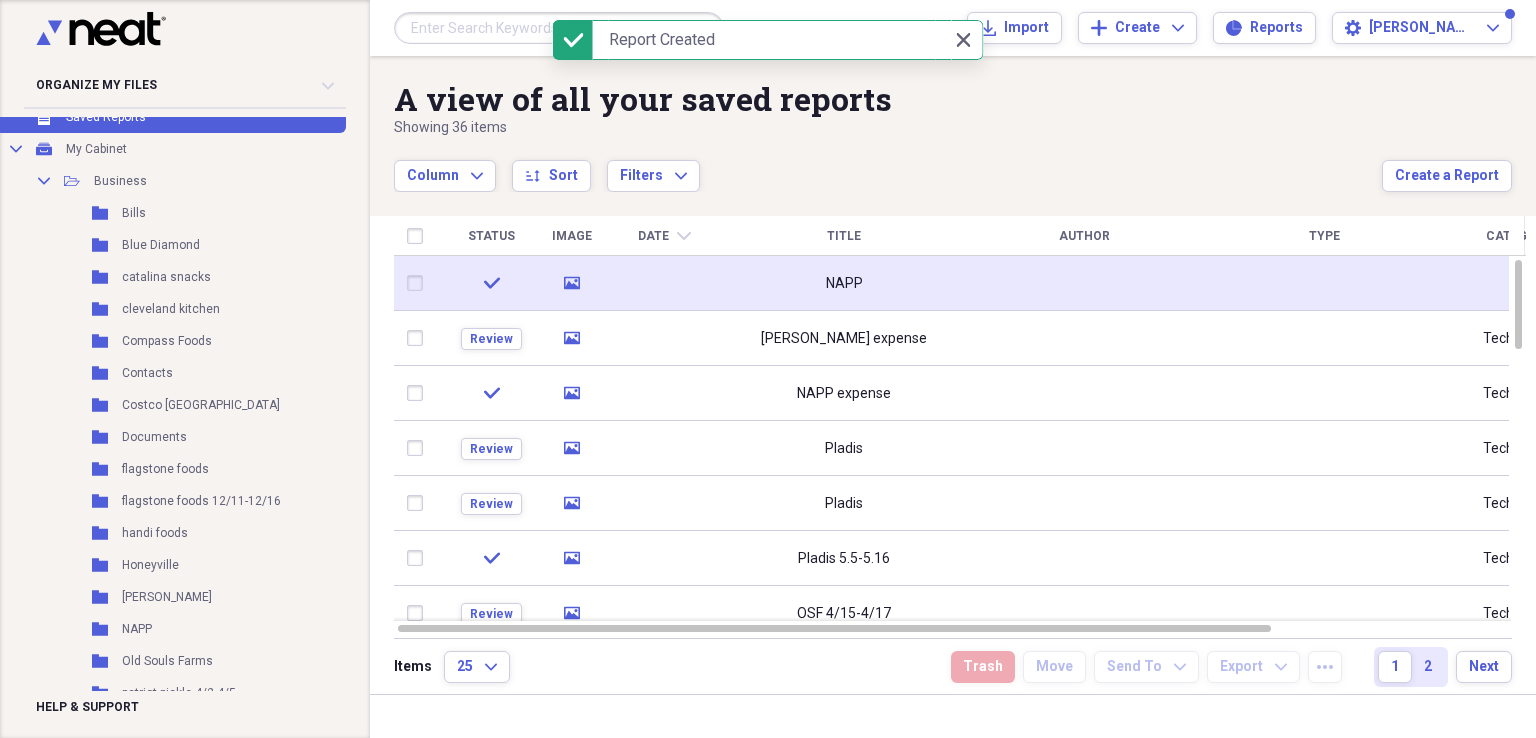 click on "NAPP" at bounding box center (844, 284) 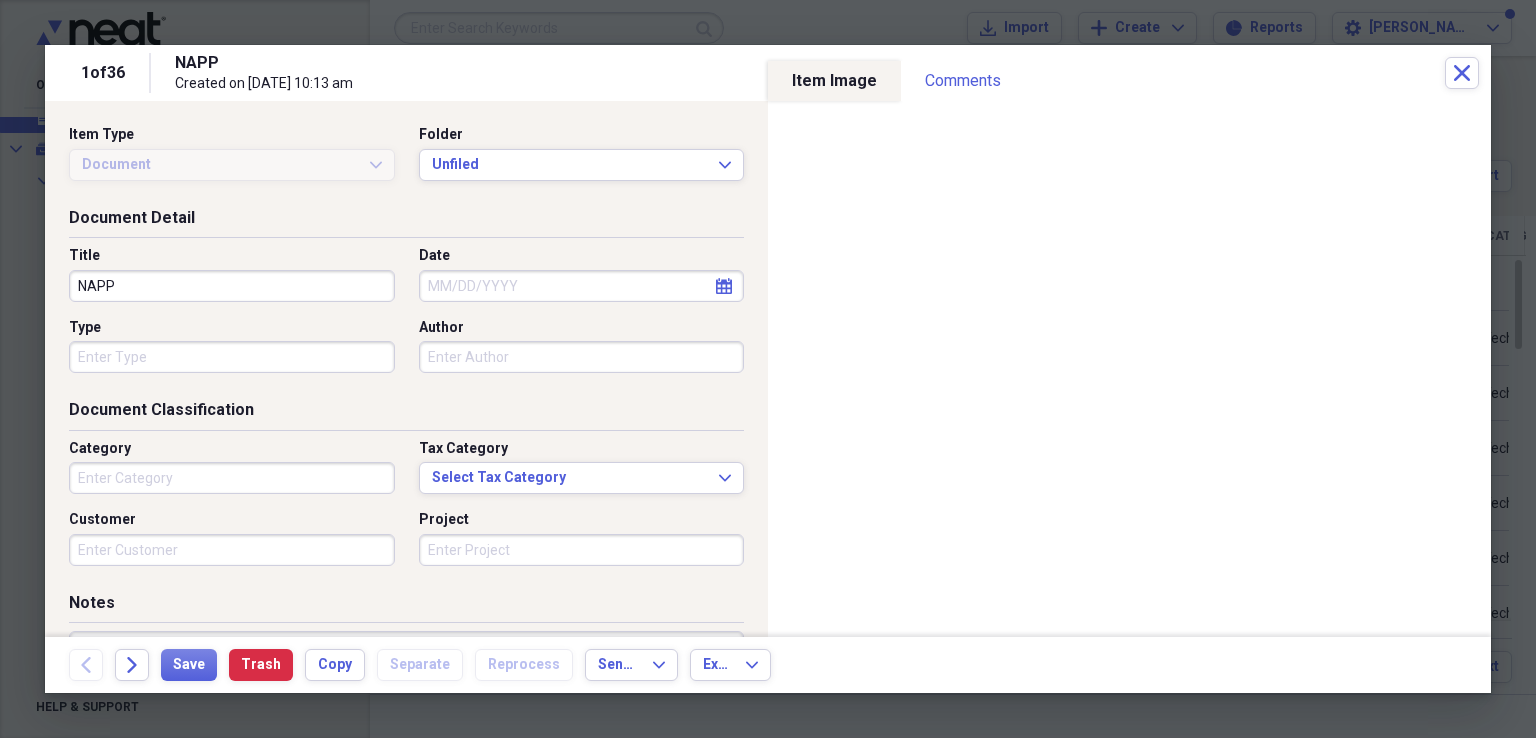 type on "Technology" 